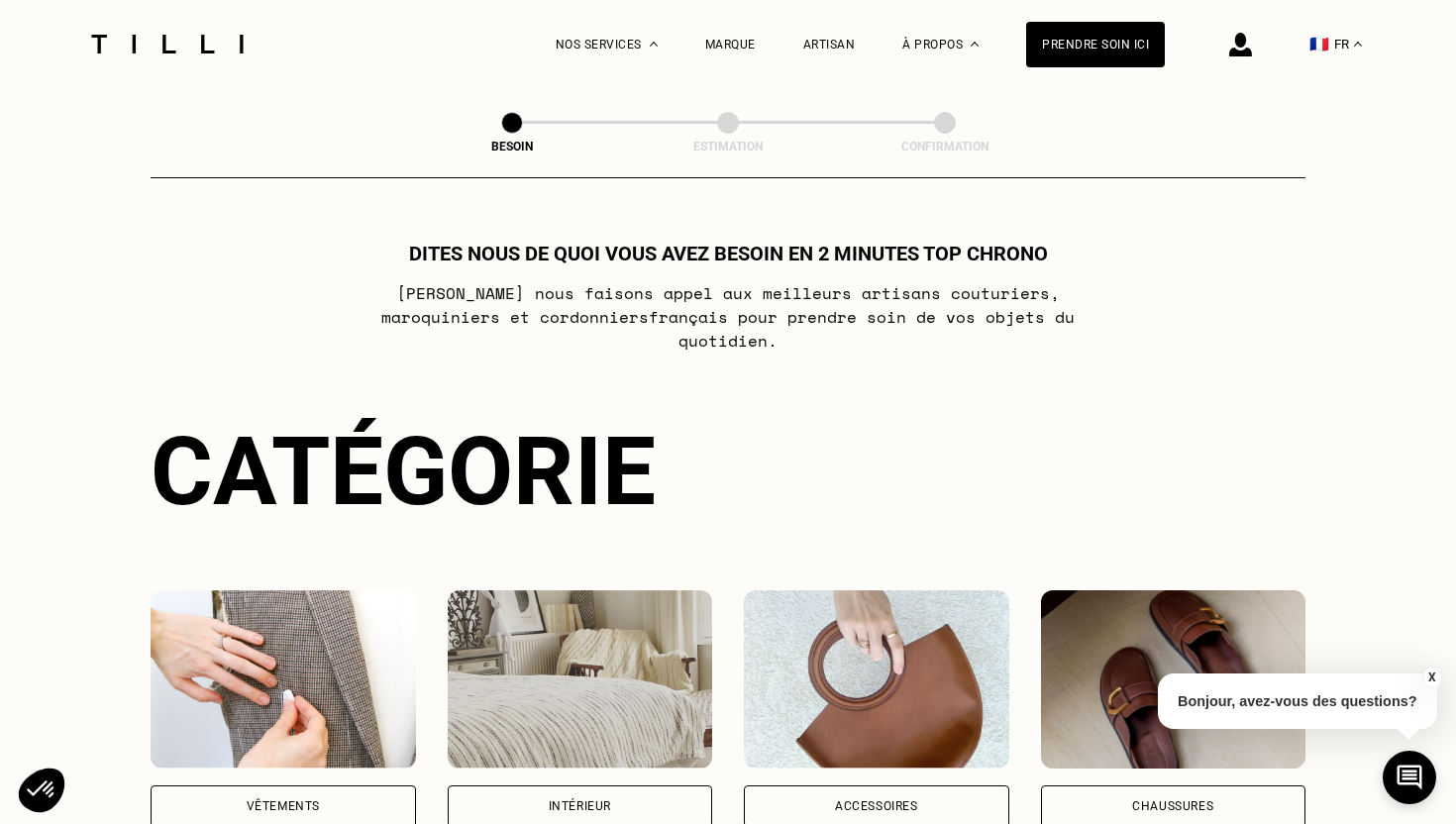 scroll, scrollTop: 0, scrollLeft: 0, axis: both 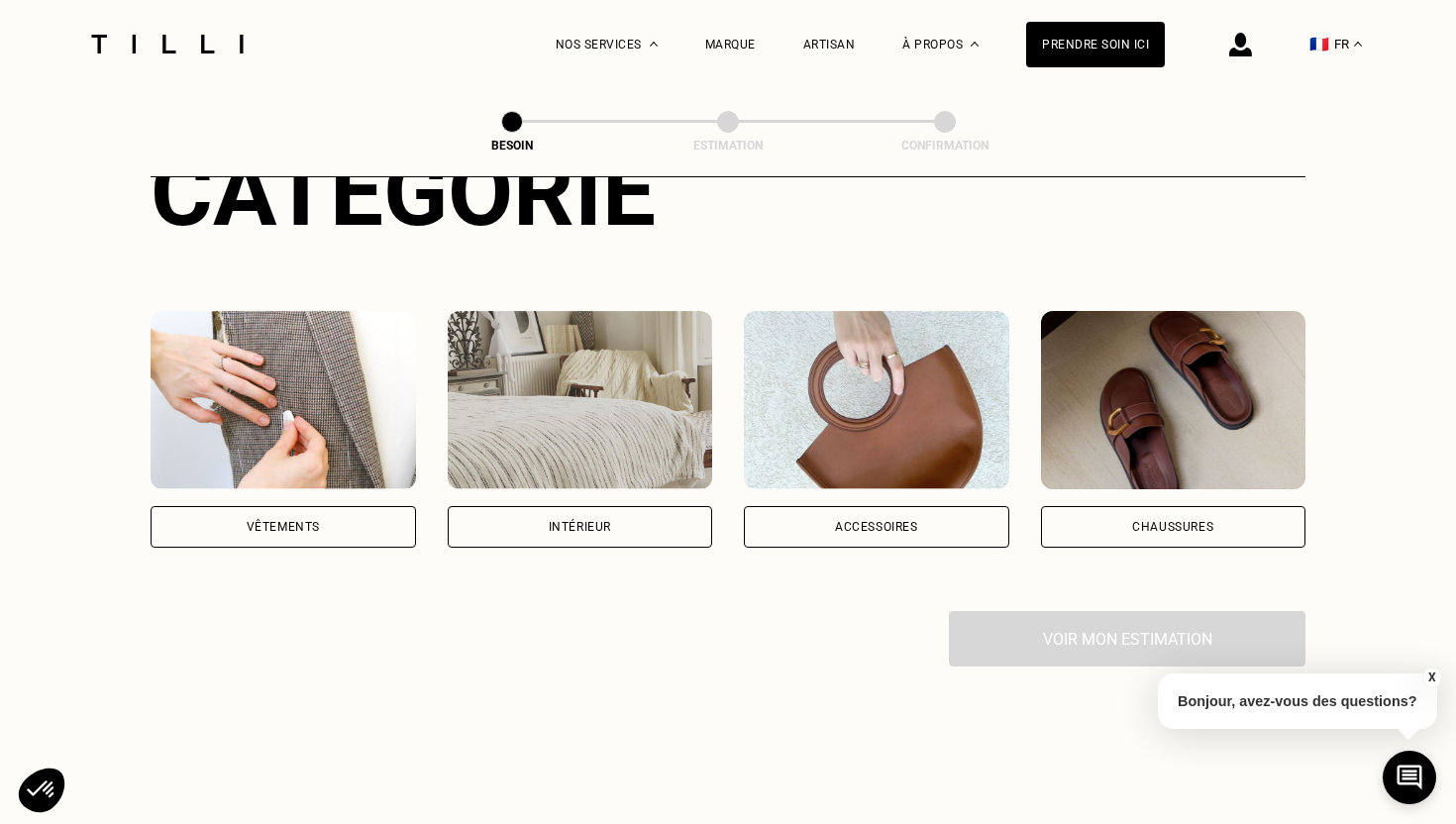 click on "Vêtements" at bounding box center (283, 527) 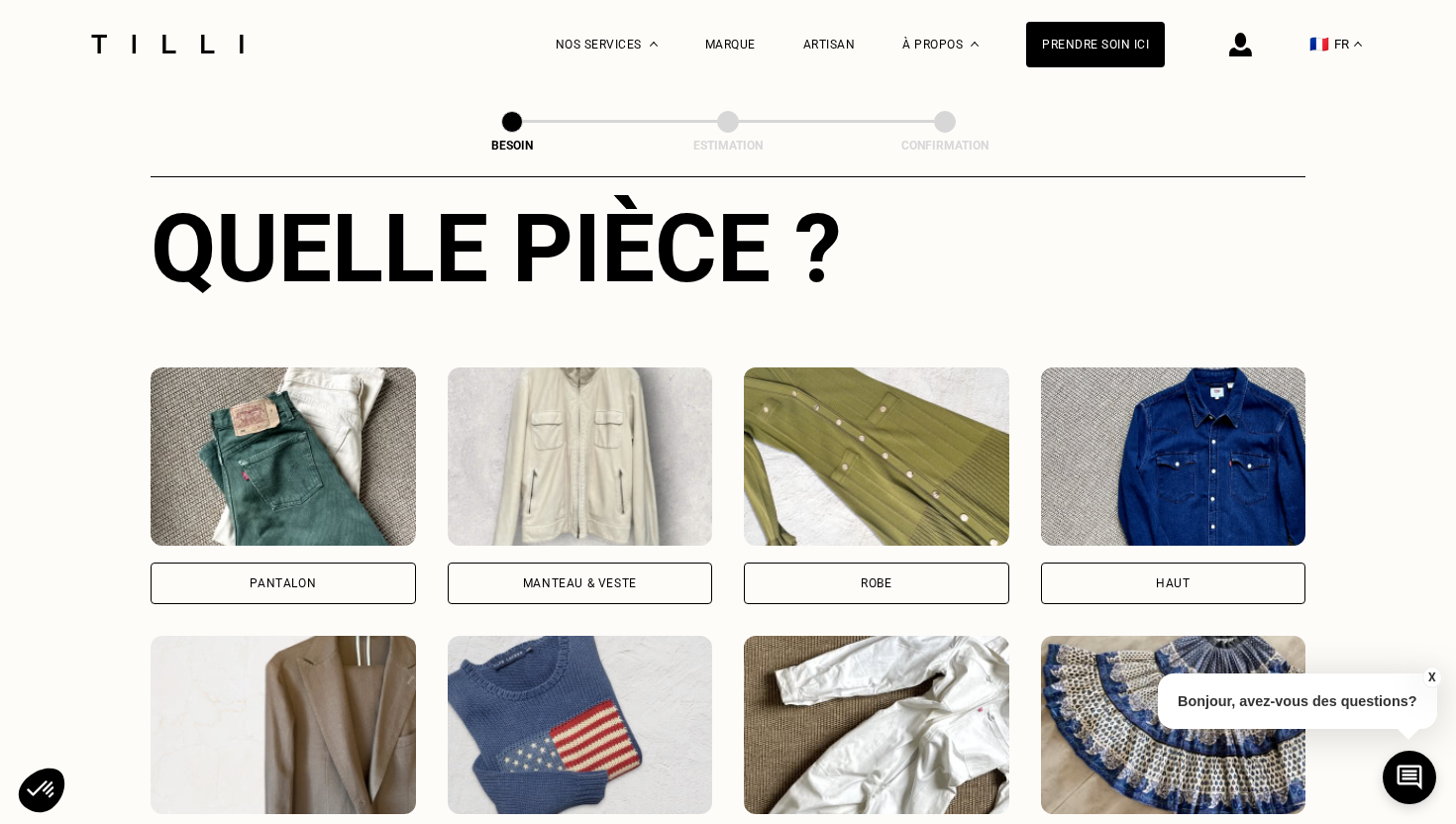 scroll, scrollTop: 764, scrollLeft: 0, axis: vertical 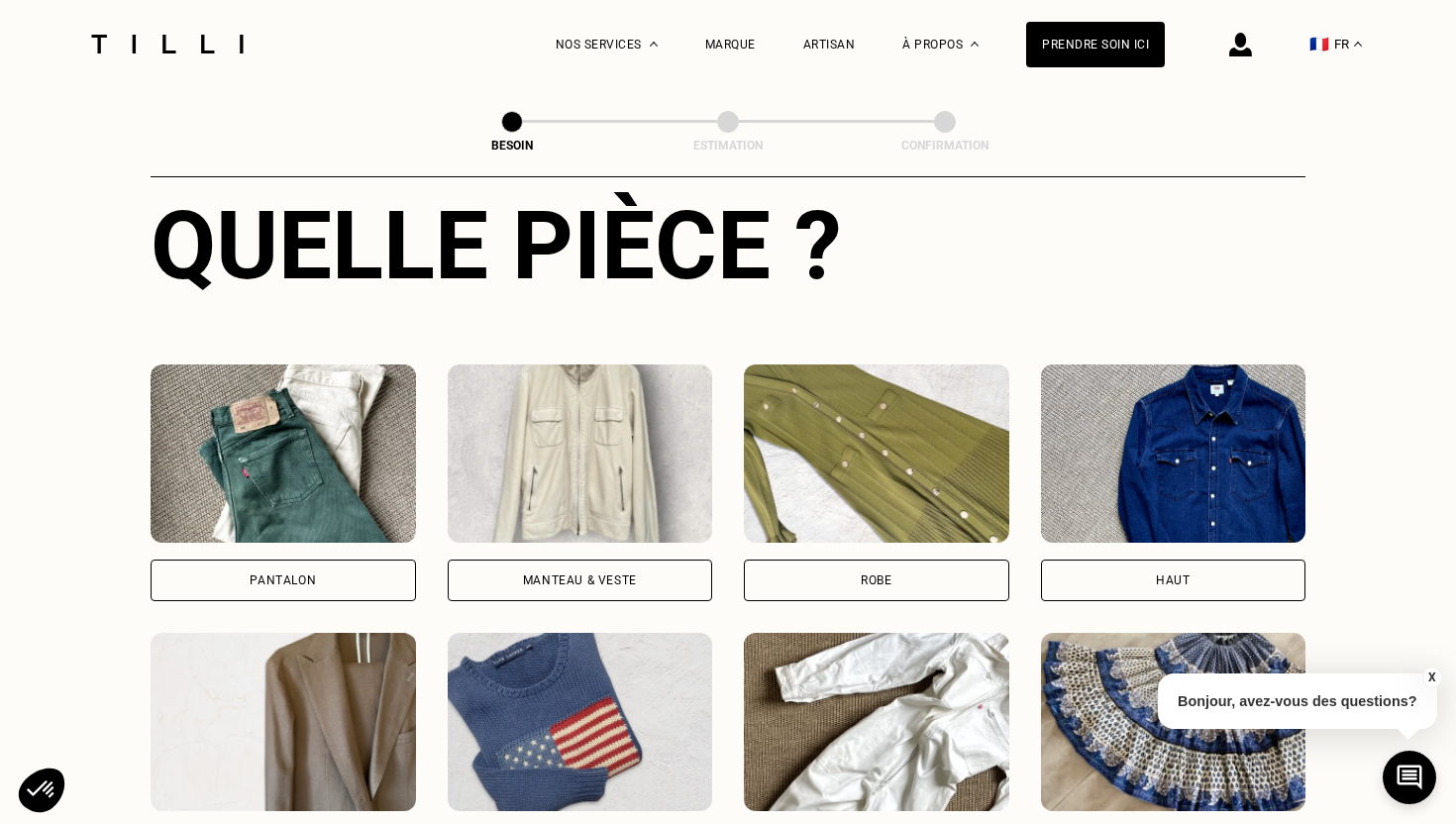 click on "Pantalon" at bounding box center (282, 580) 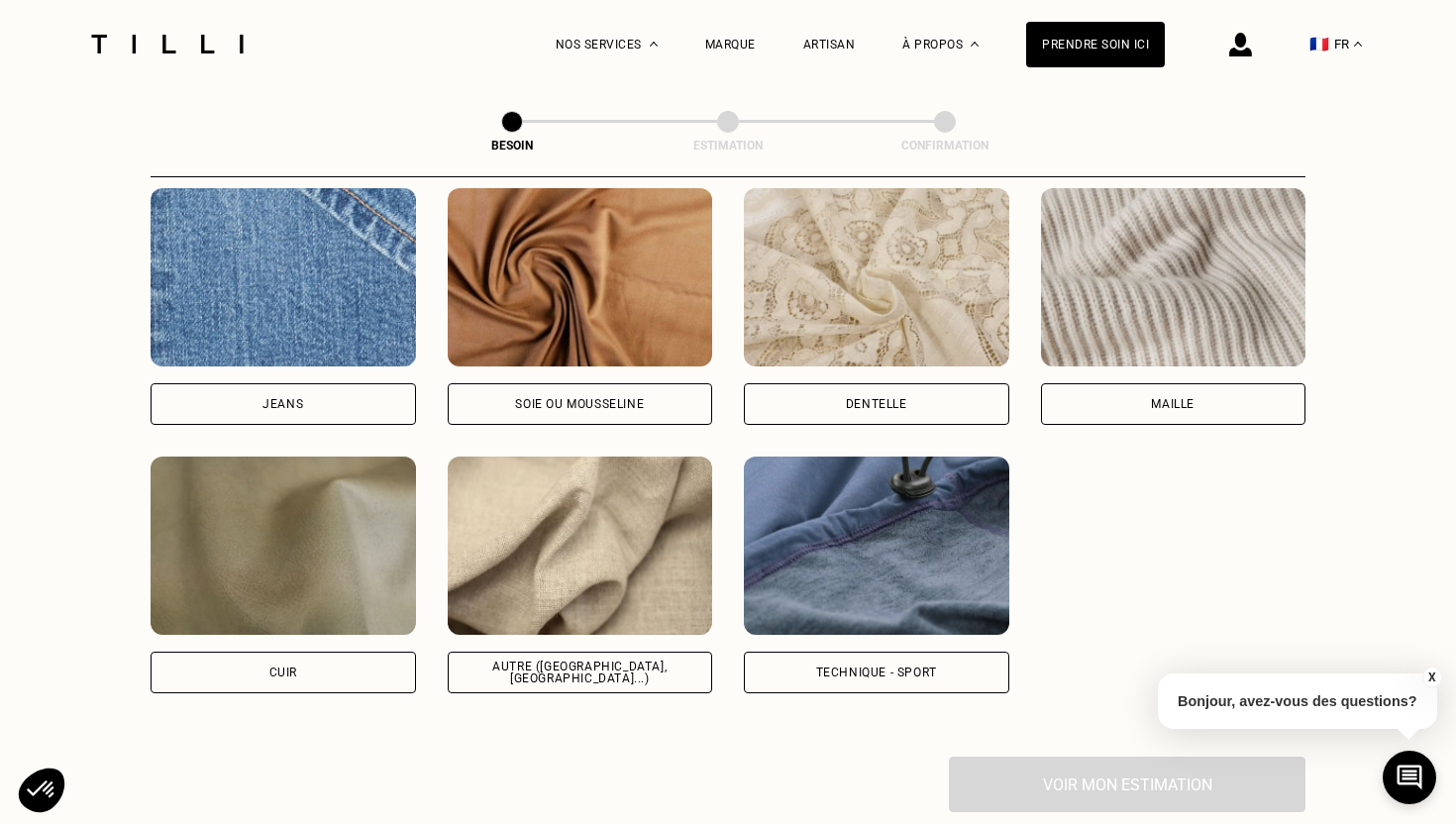 scroll, scrollTop: 2147, scrollLeft: 0, axis: vertical 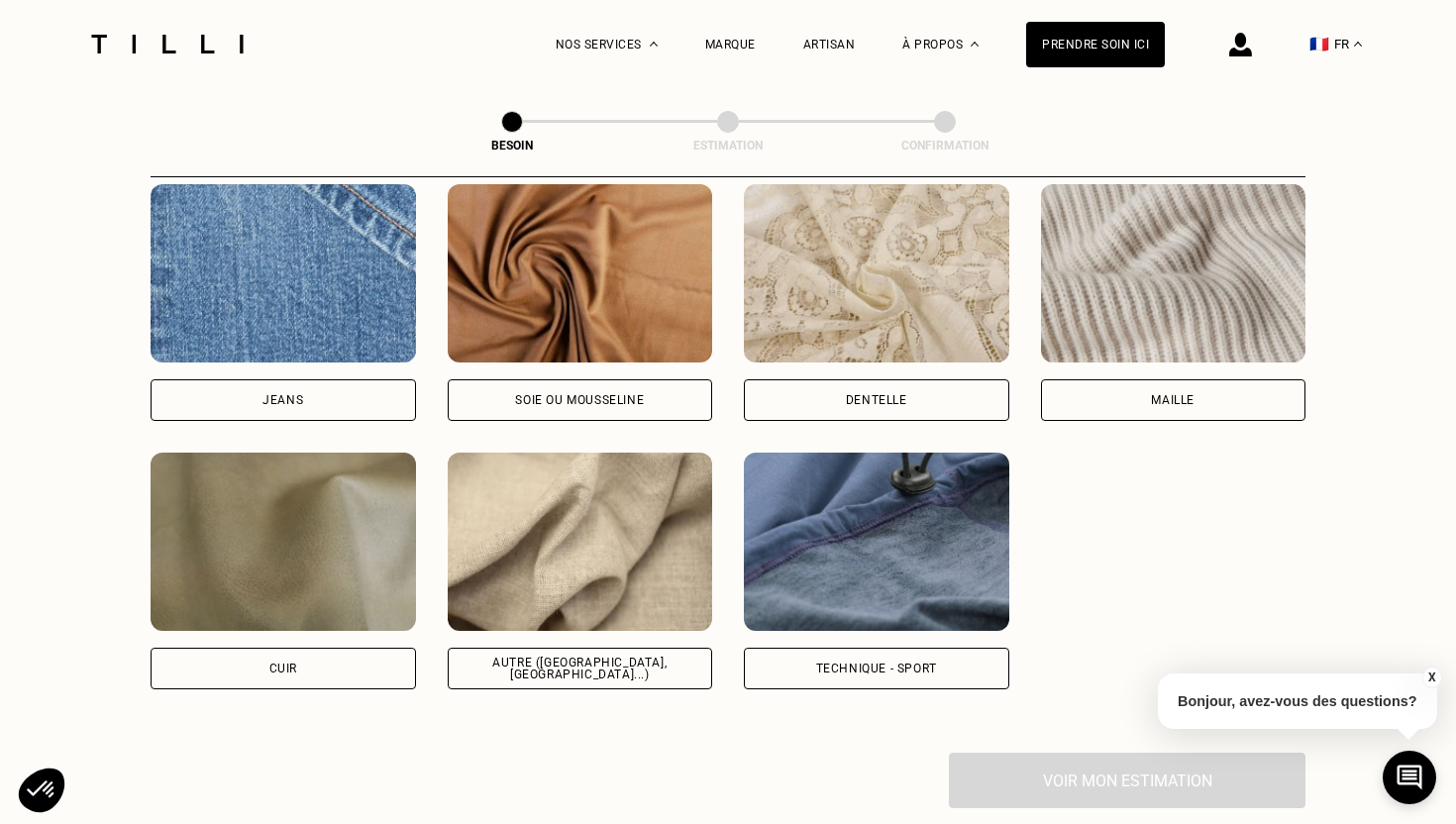 click on "Autre ([GEOGRAPHIC_DATA], [GEOGRAPHIC_DATA]...)" at bounding box center [580, 669] 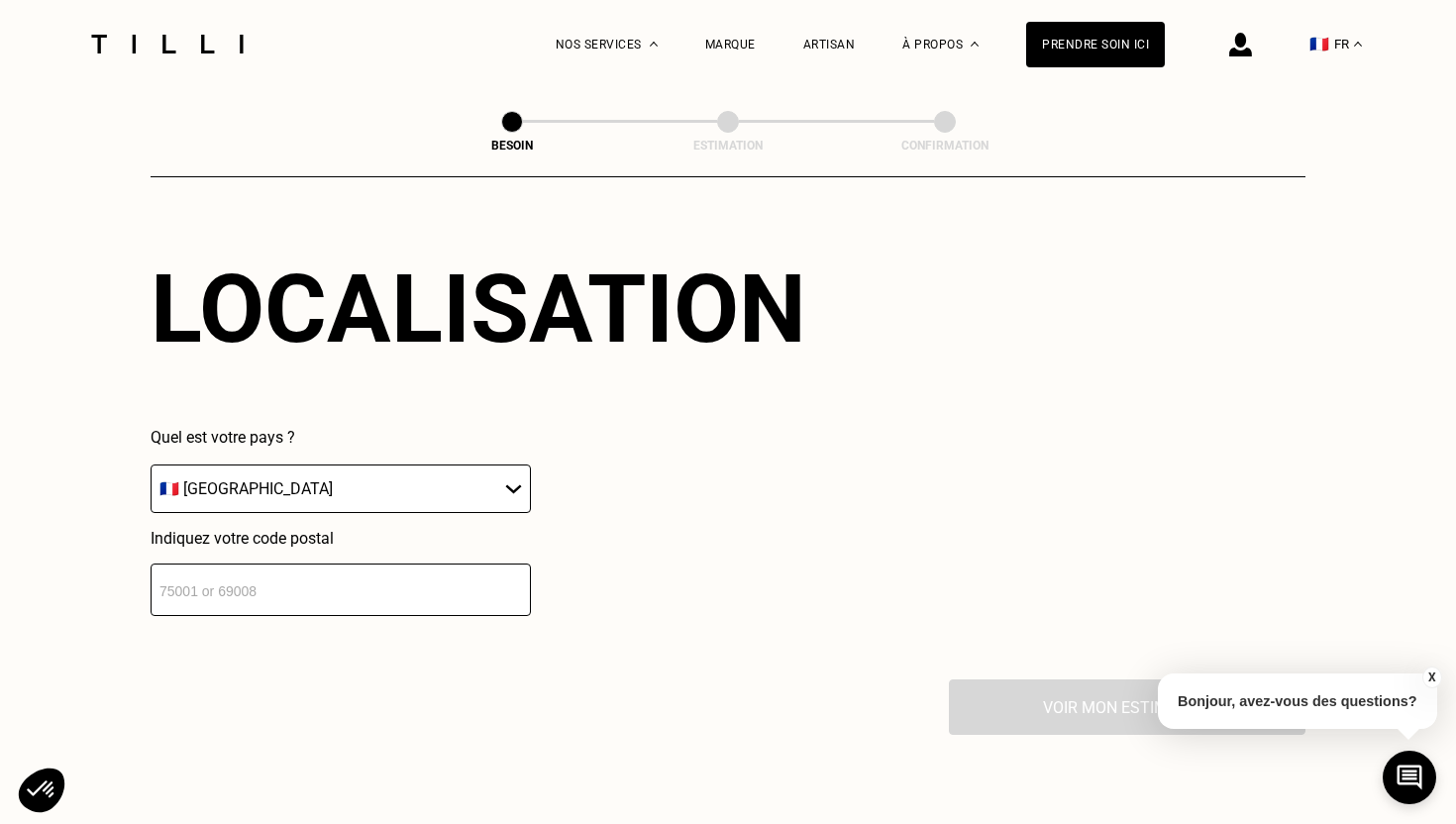 scroll, scrollTop: 2711, scrollLeft: 0, axis: vertical 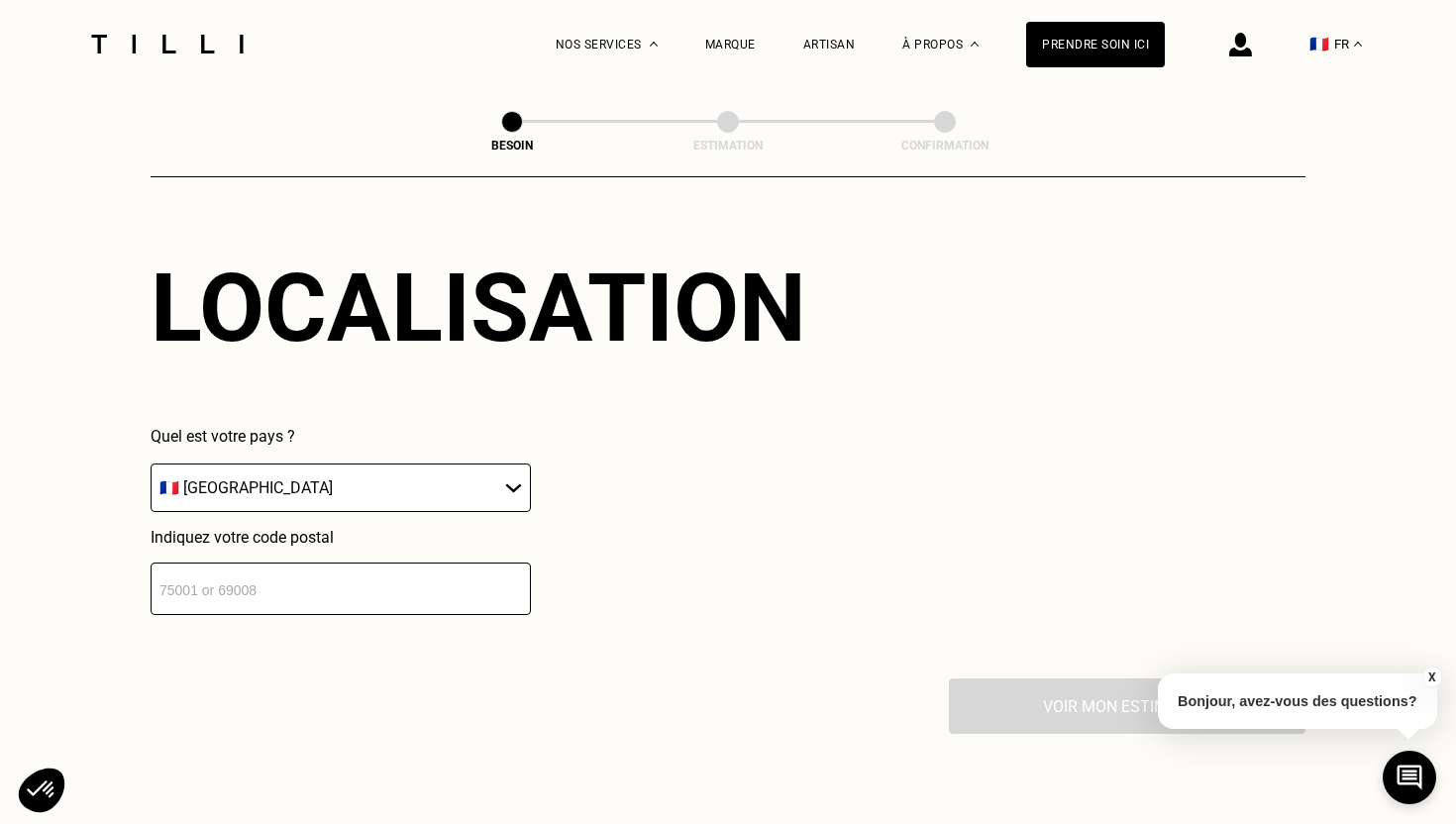 click at bounding box center [341, 588] 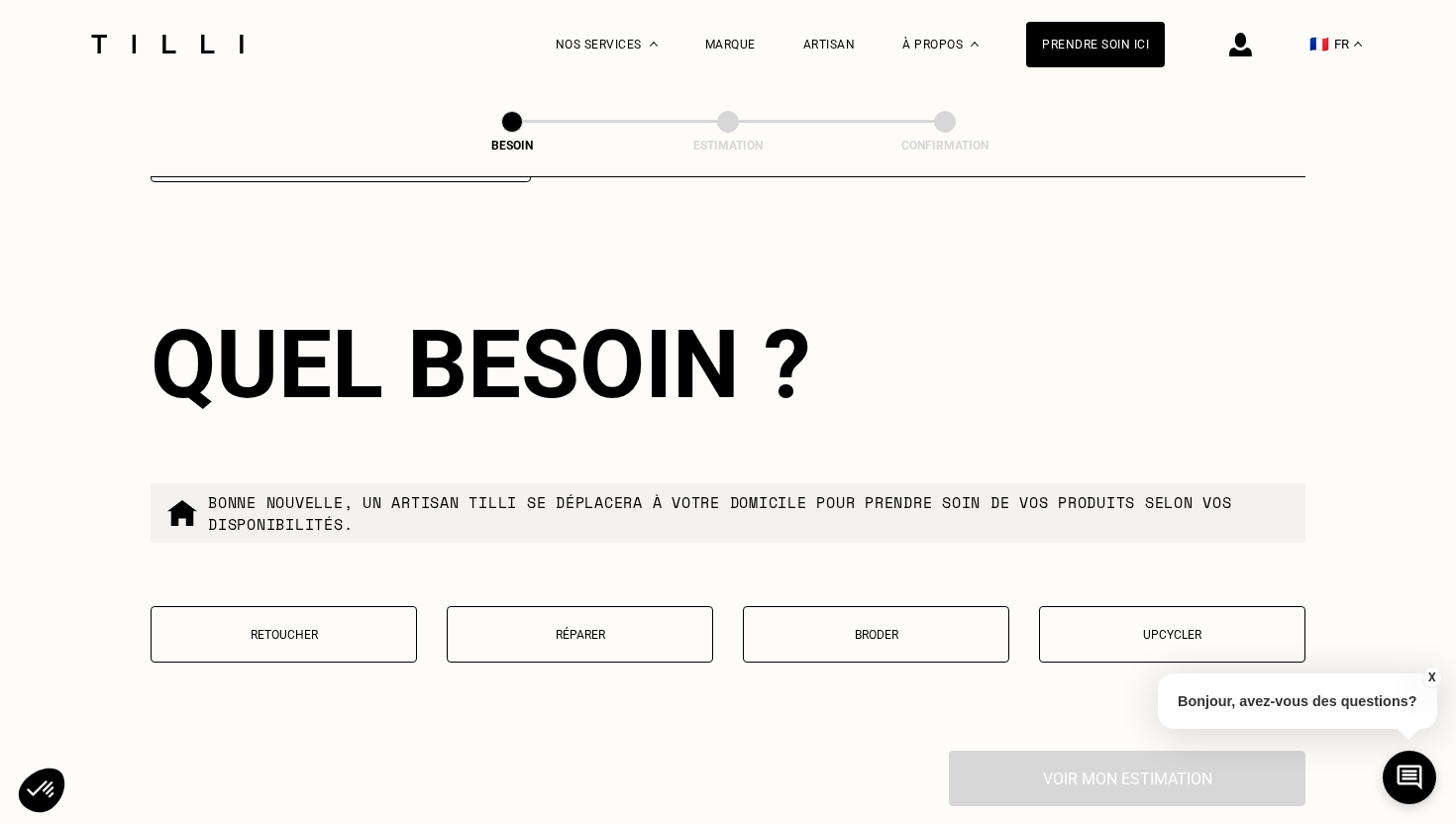 scroll, scrollTop: 3145, scrollLeft: 0, axis: vertical 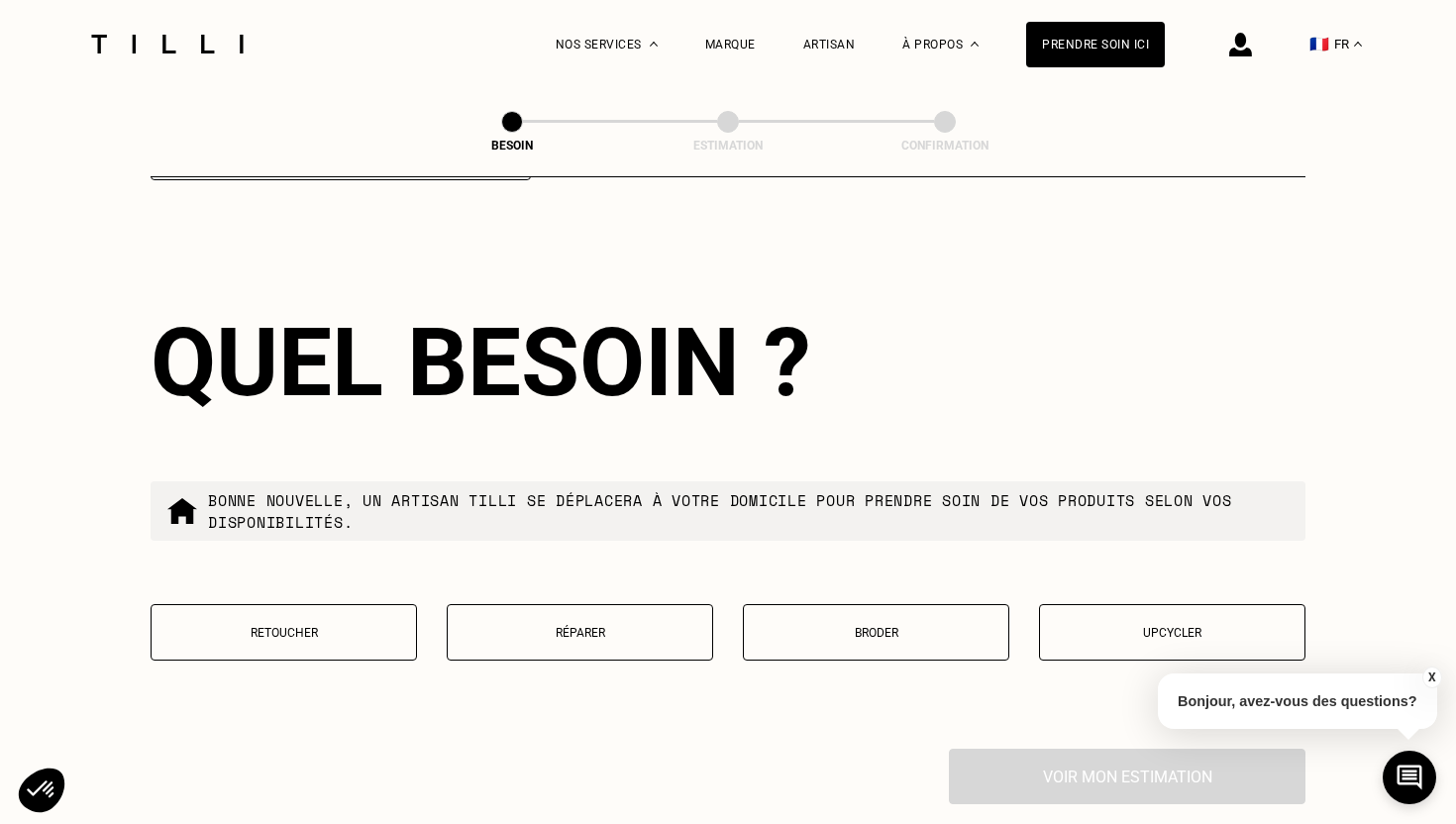 type on "78100" 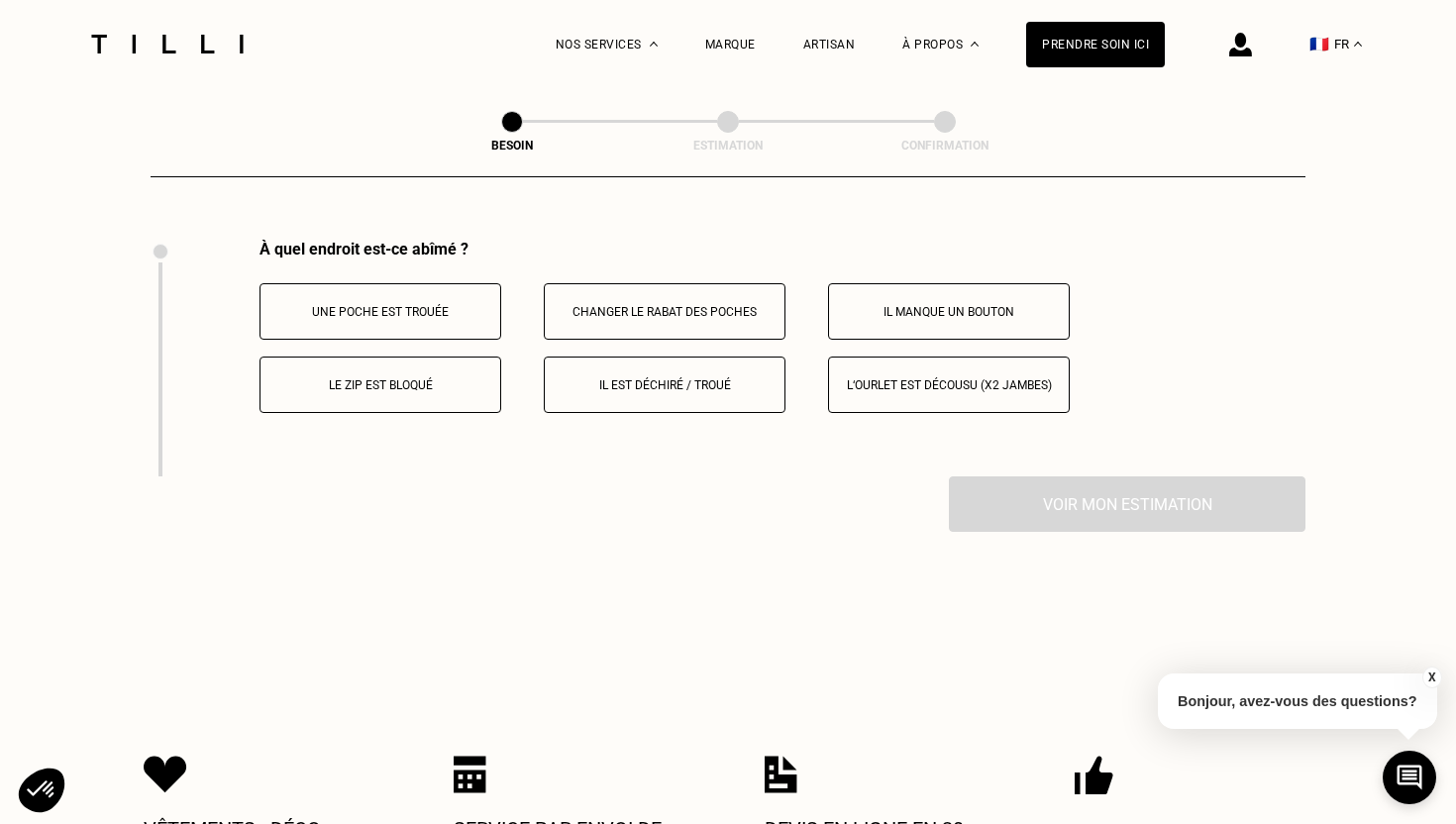scroll, scrollTop: 3656, scrollLeft: 0, axis: vertical 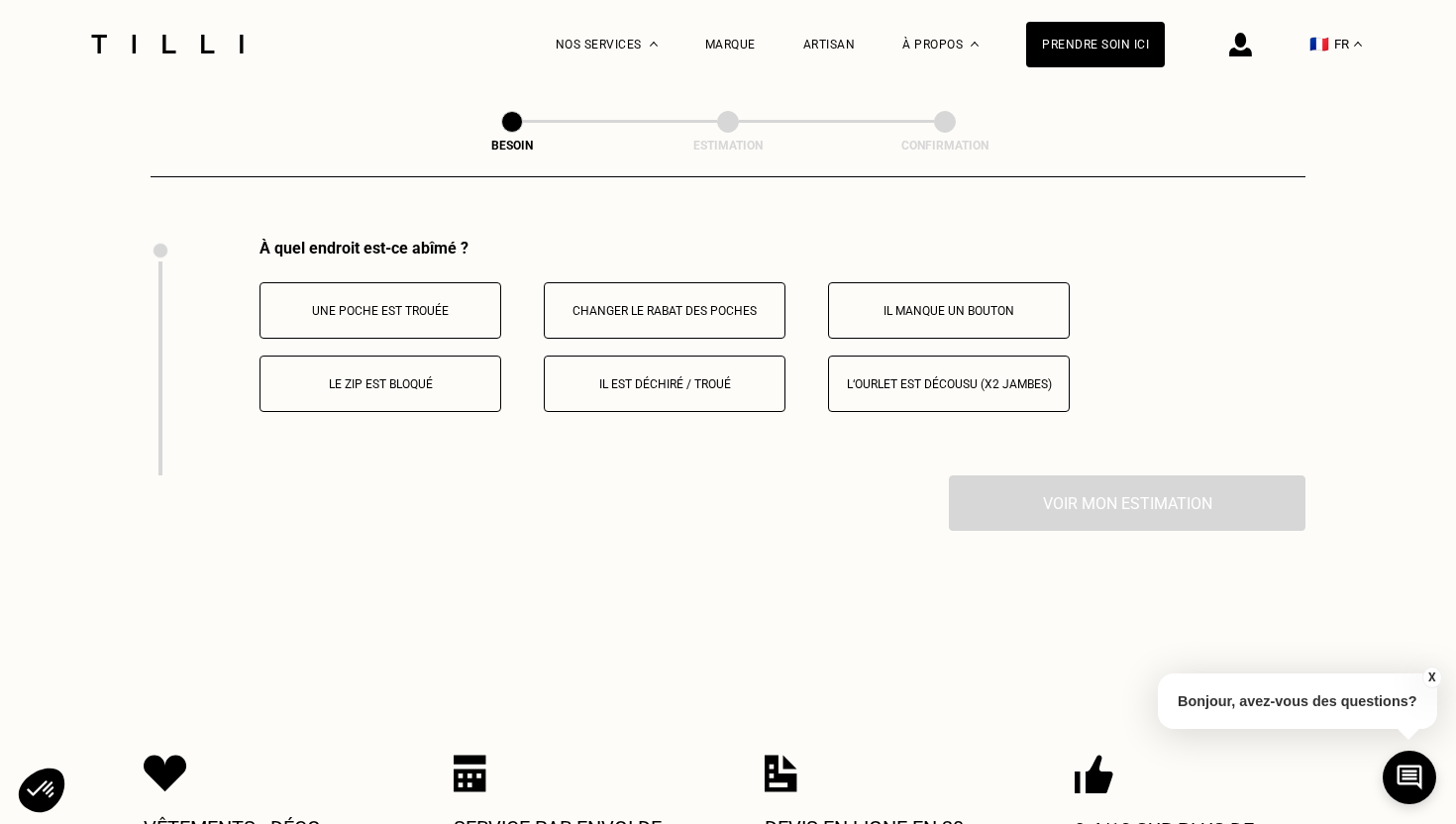 click on "Le zip est bloqué" at bounding box center [380, 383] 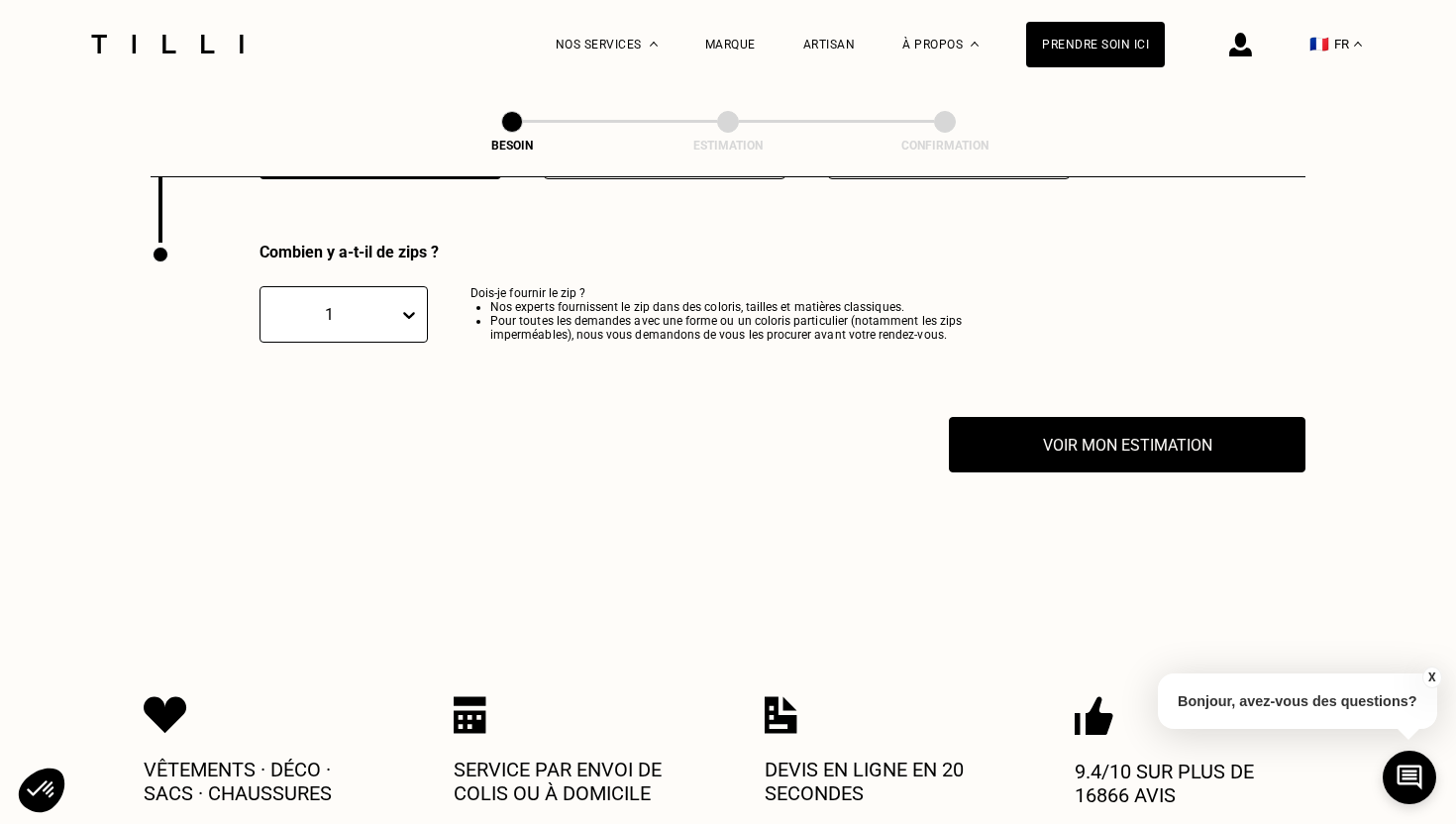 scroll, scrollTop: 3889, scrollLeft: 0, axis: vertical 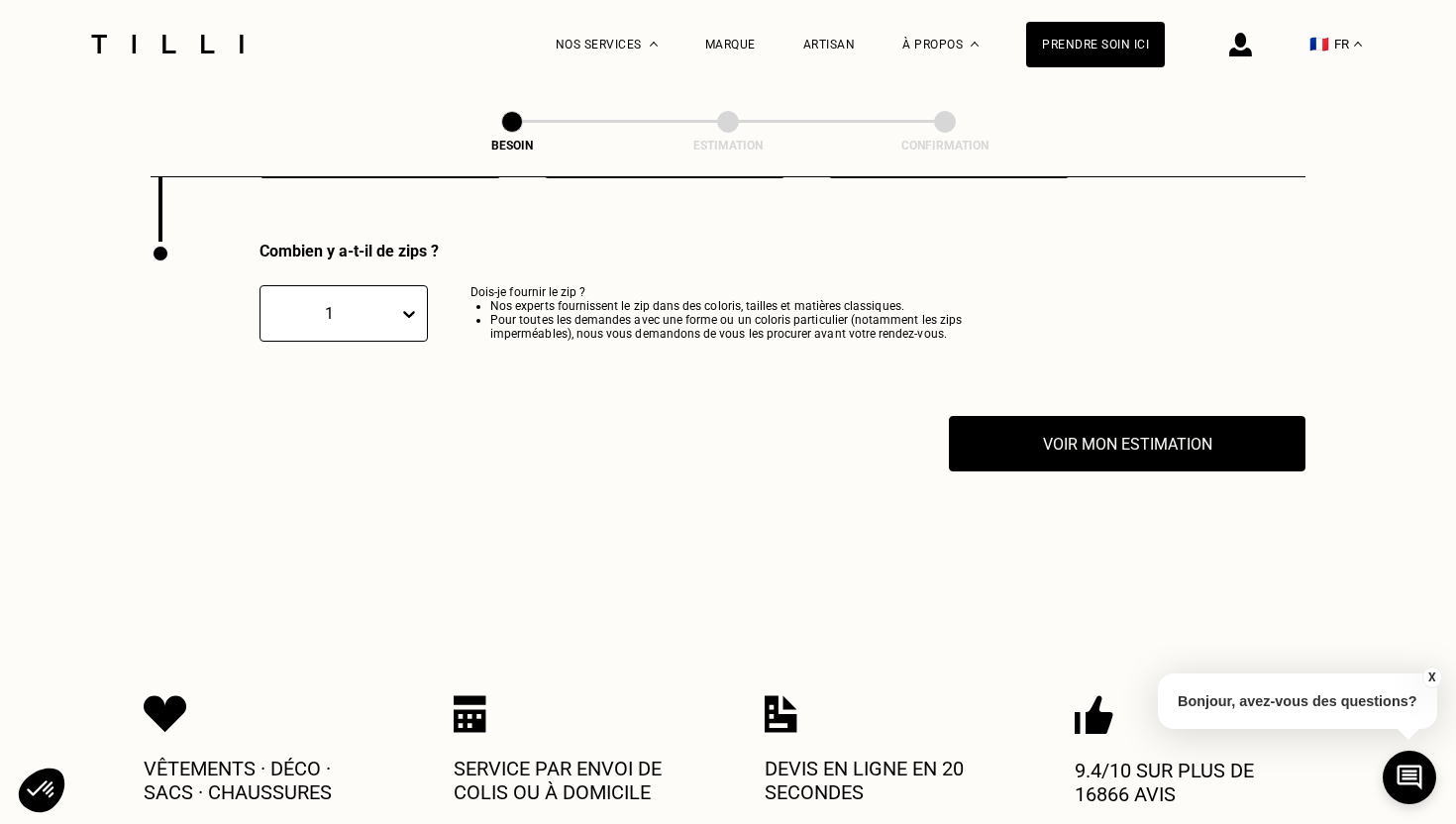 click 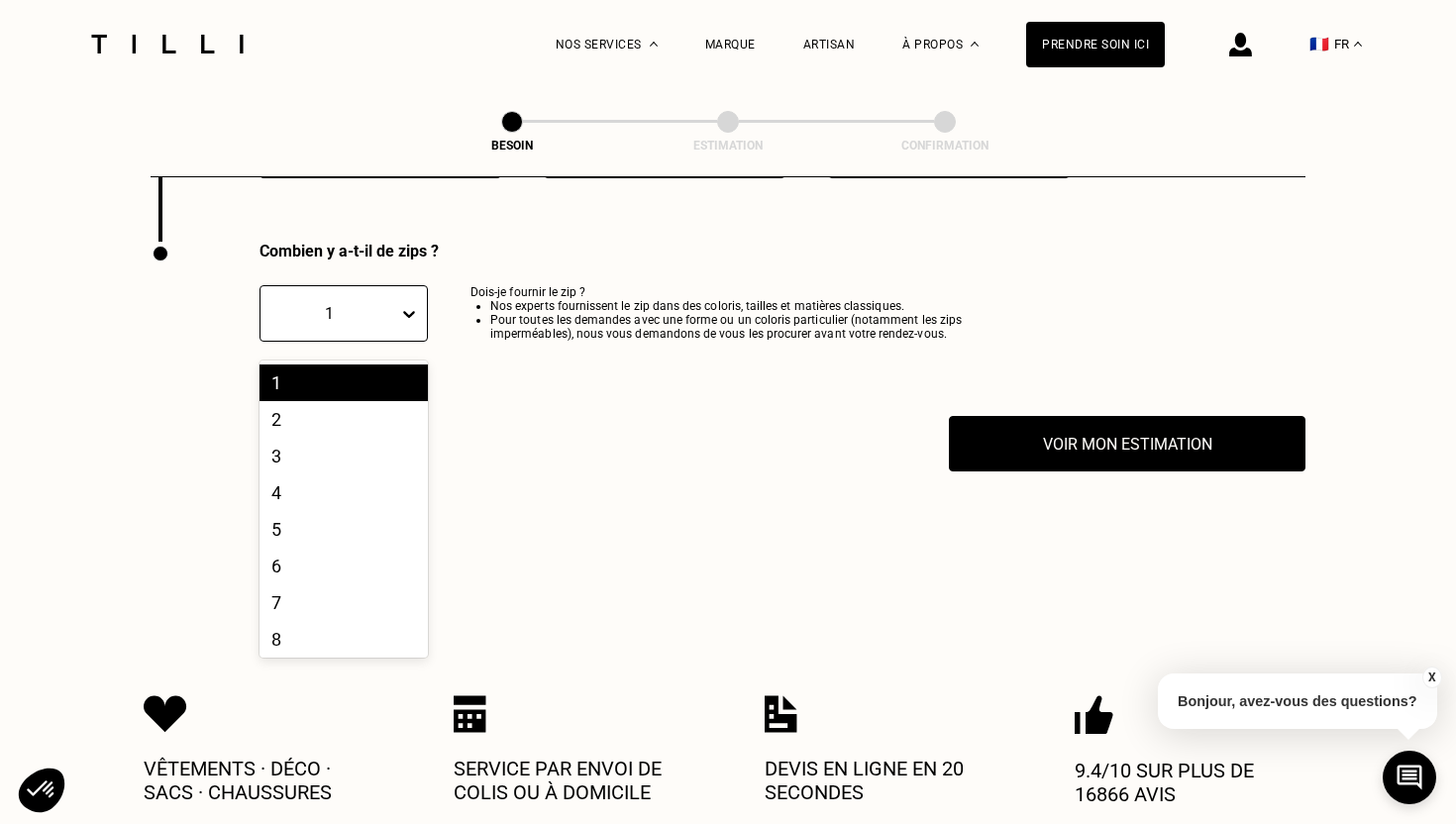 click on "1" at bounding box center [344, 382] 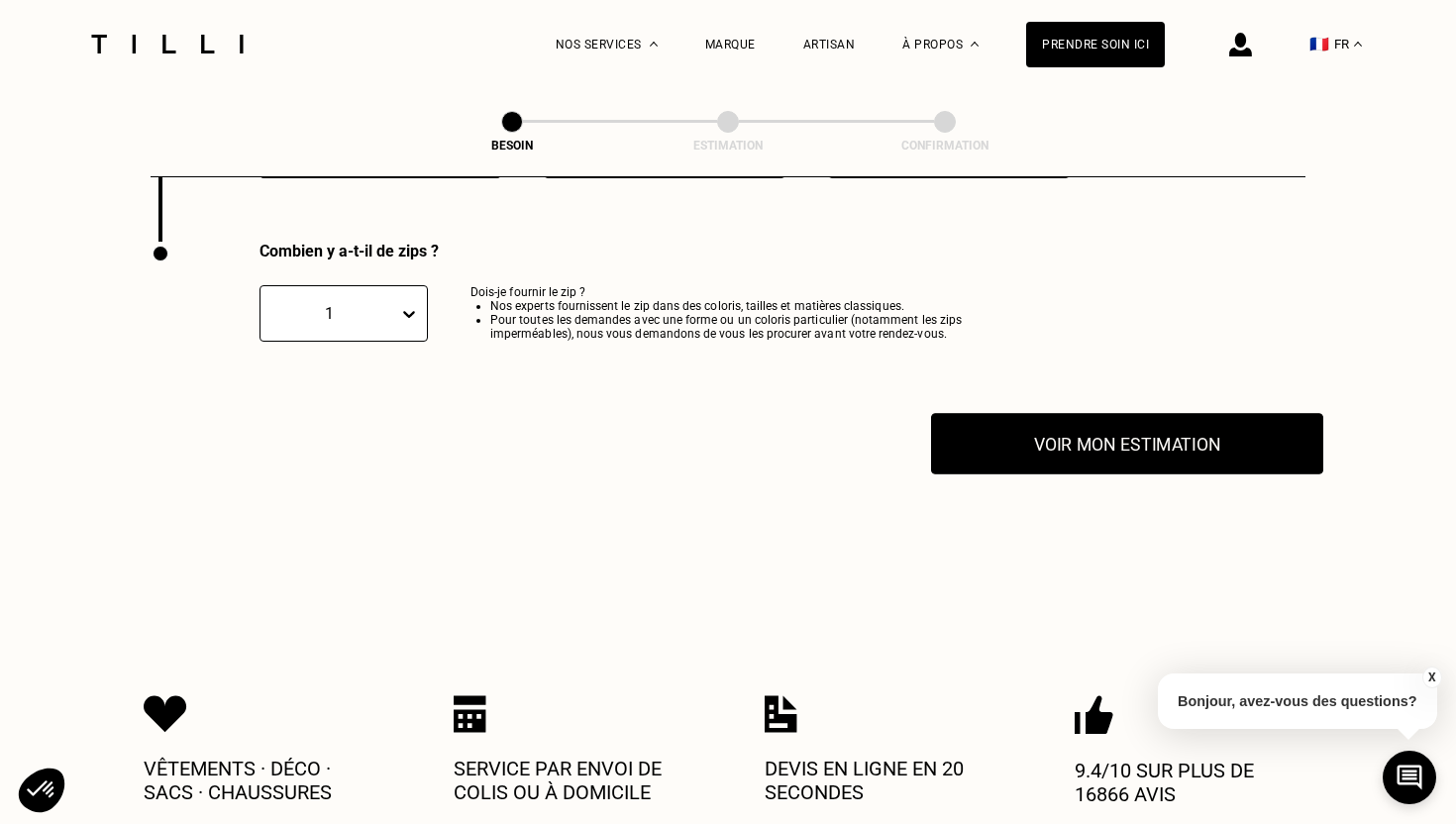 click on "Voir mon estimation" at bounding box center [1127, 444] 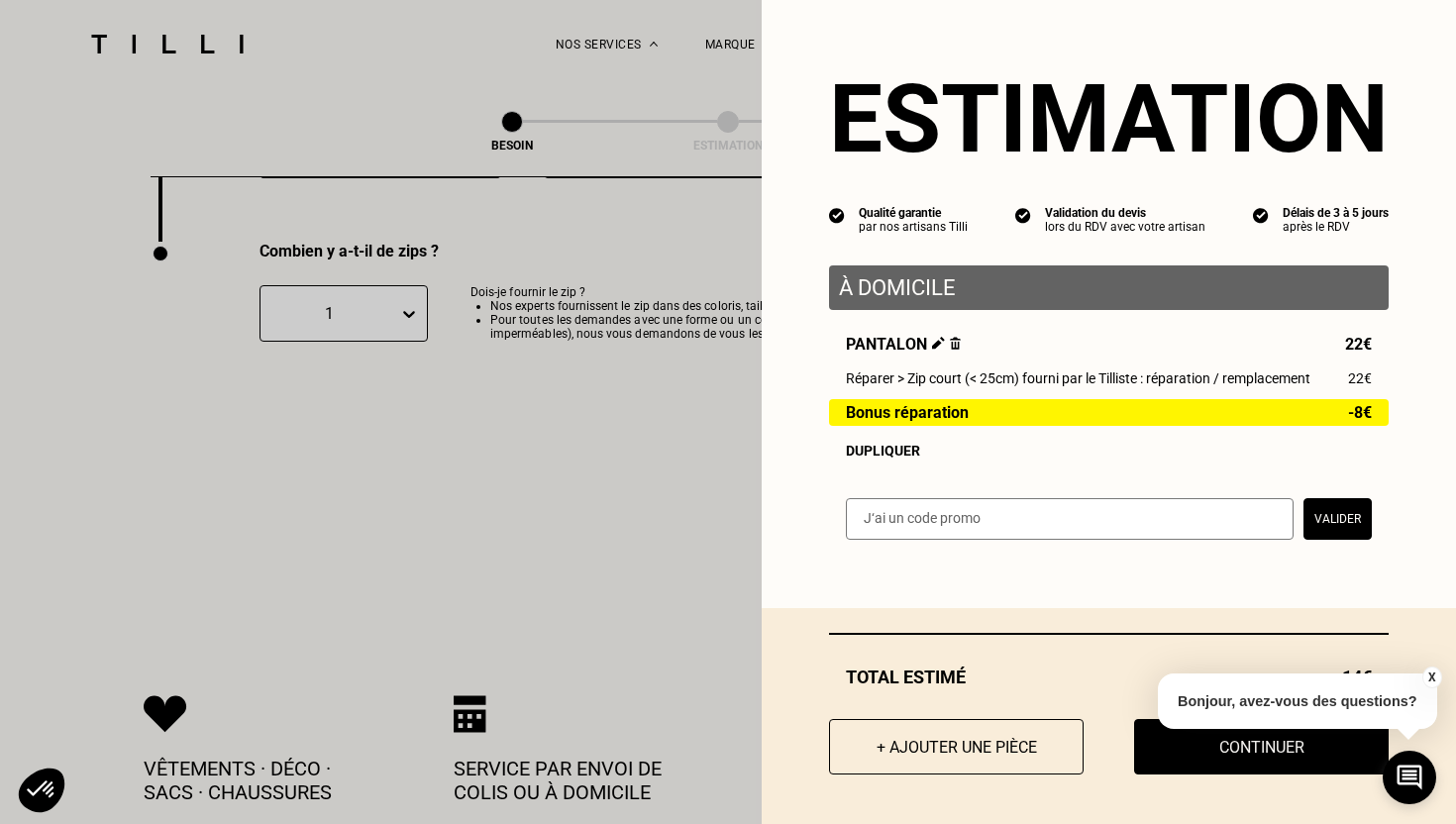 click on "Bonus réparation" at bounding box center (907, 412) 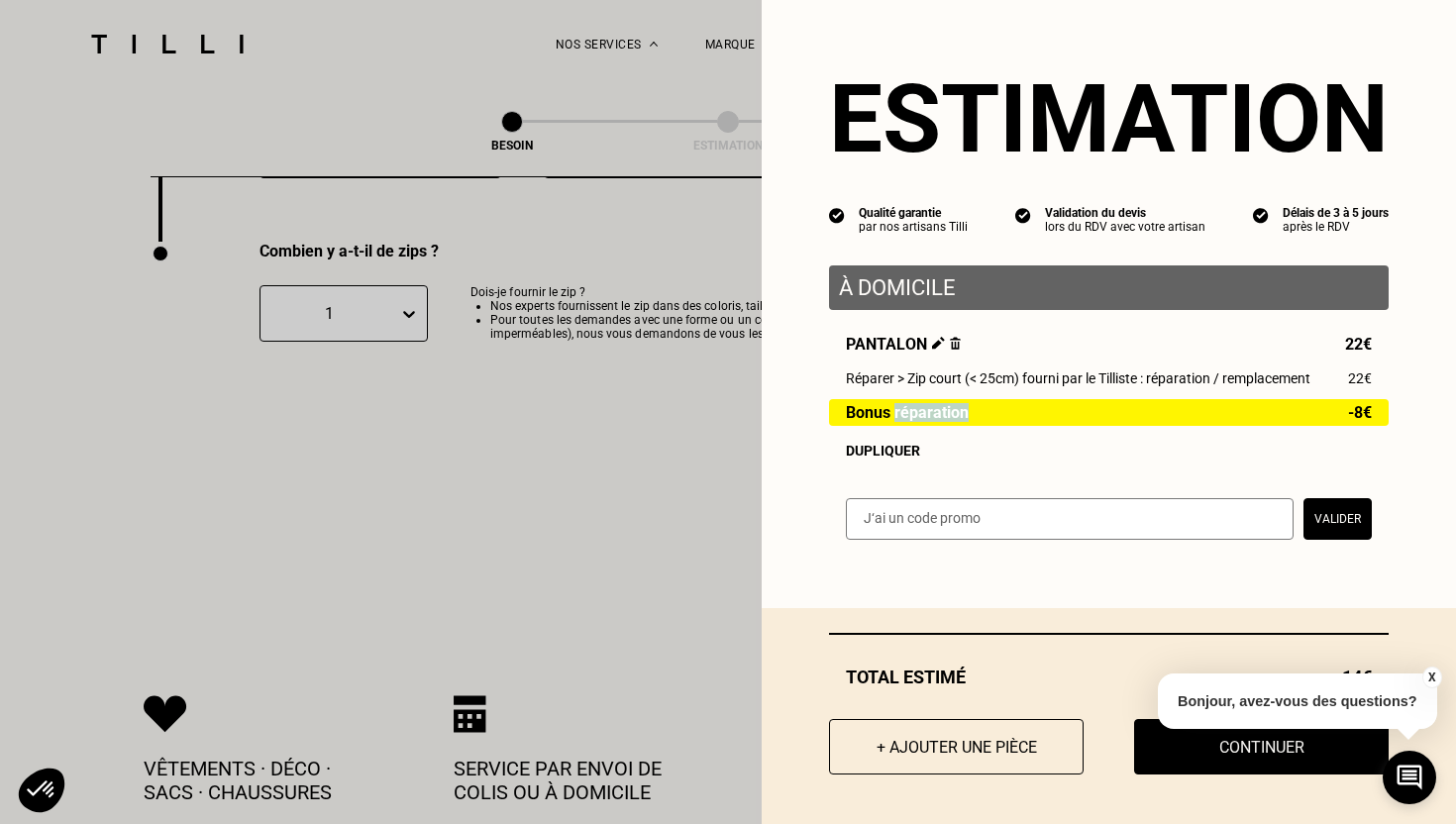 click on "Bonus réparation" at bounding box center [907, 412] 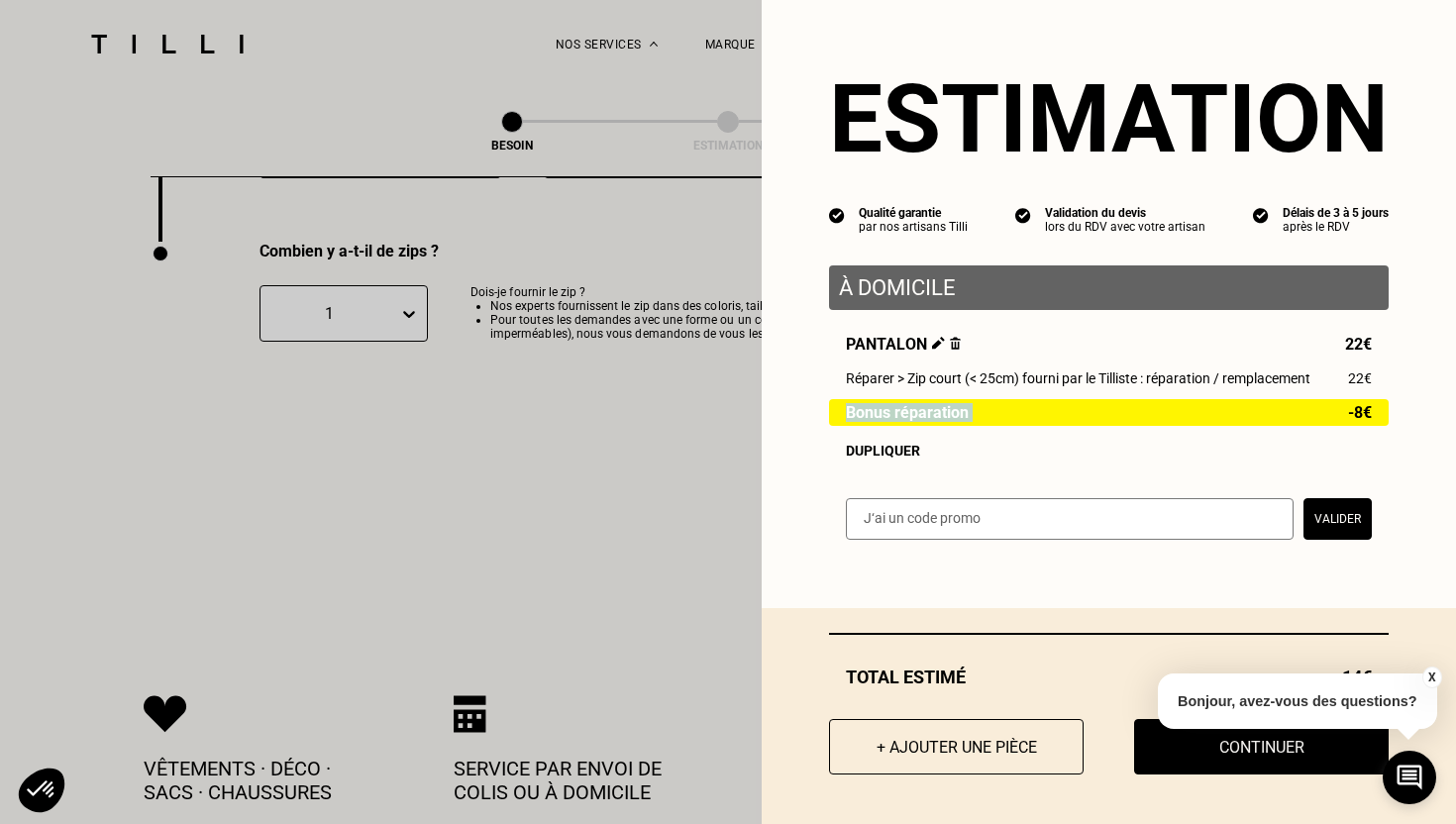click on "Bonus réparation" at bounding box center (907, 412) 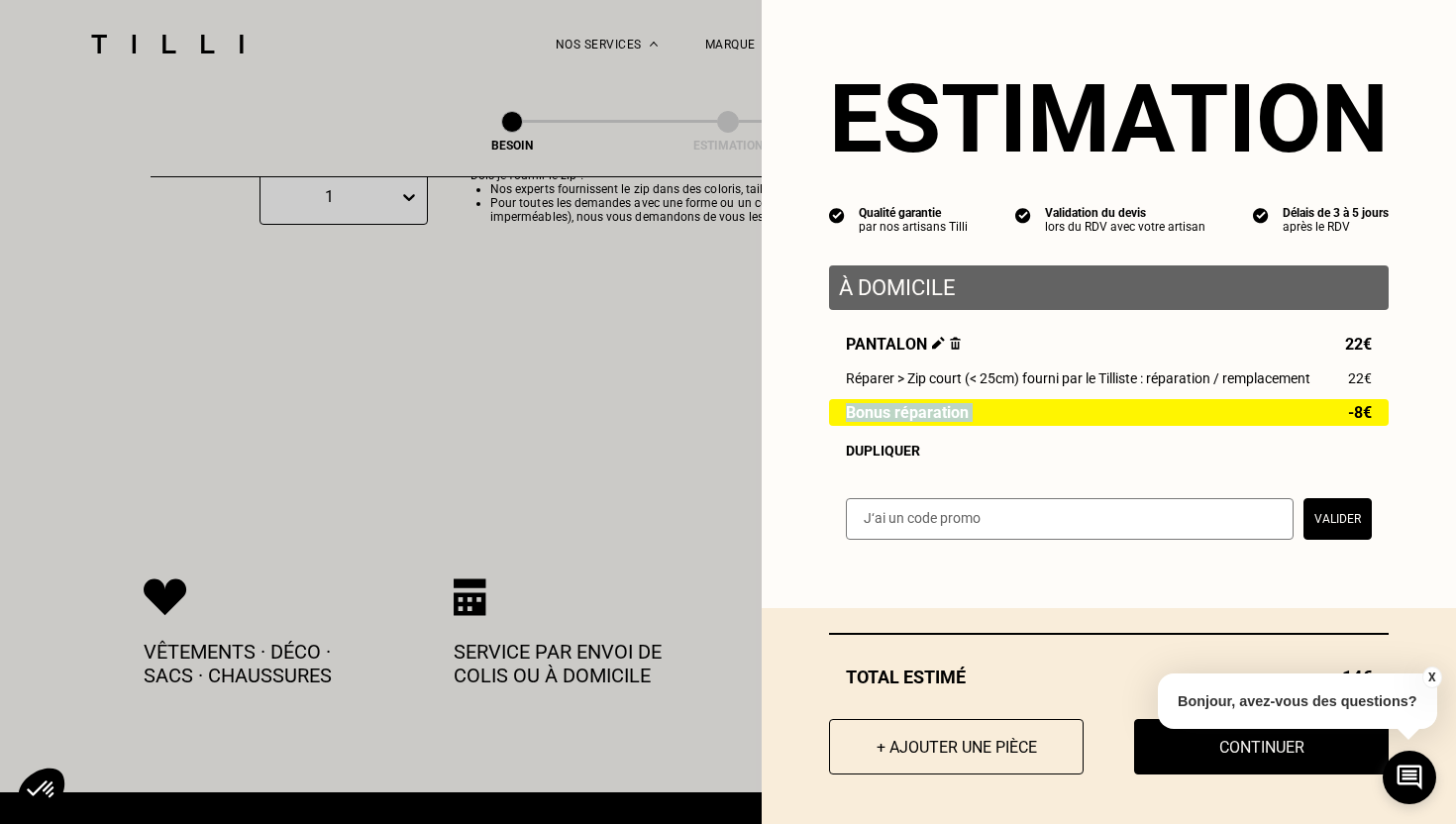 scroll, scrollTop: 4029, scrollLeft: 0, axis: vertical 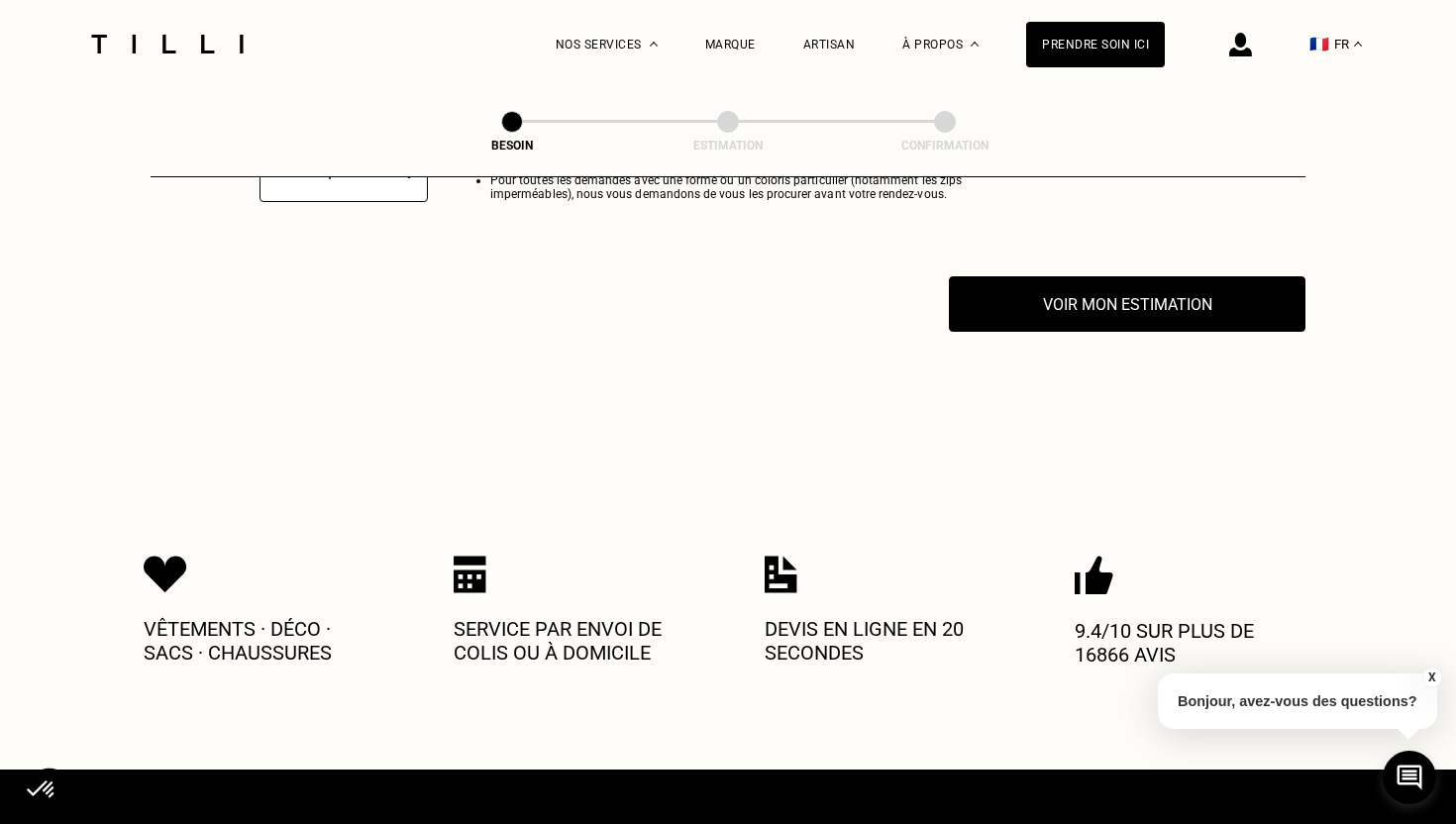 click on "X" at bounding box center [1431, 677] 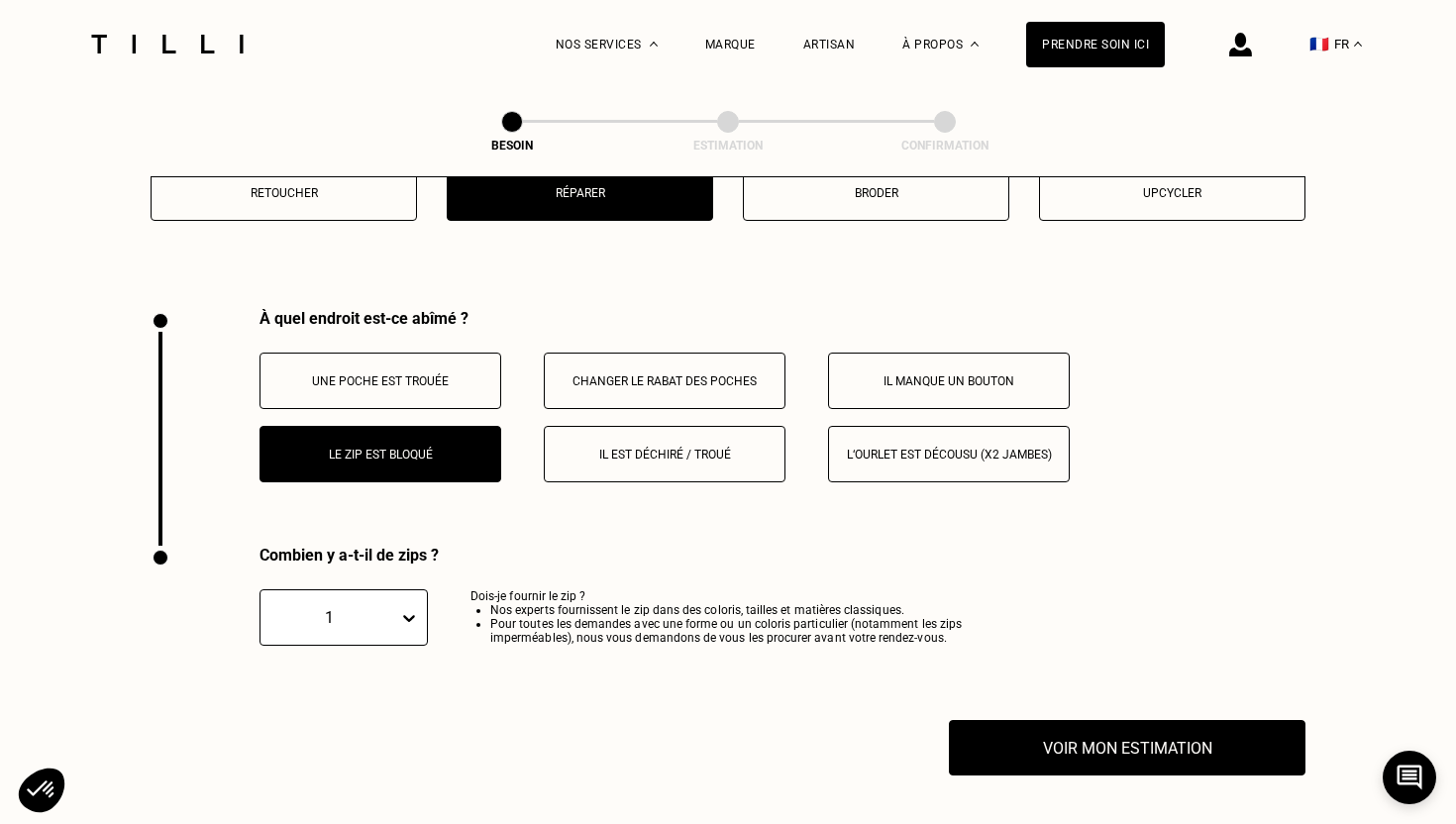 scroll, scrollTop: 3632, scrollLeft: 0, axis: vertical 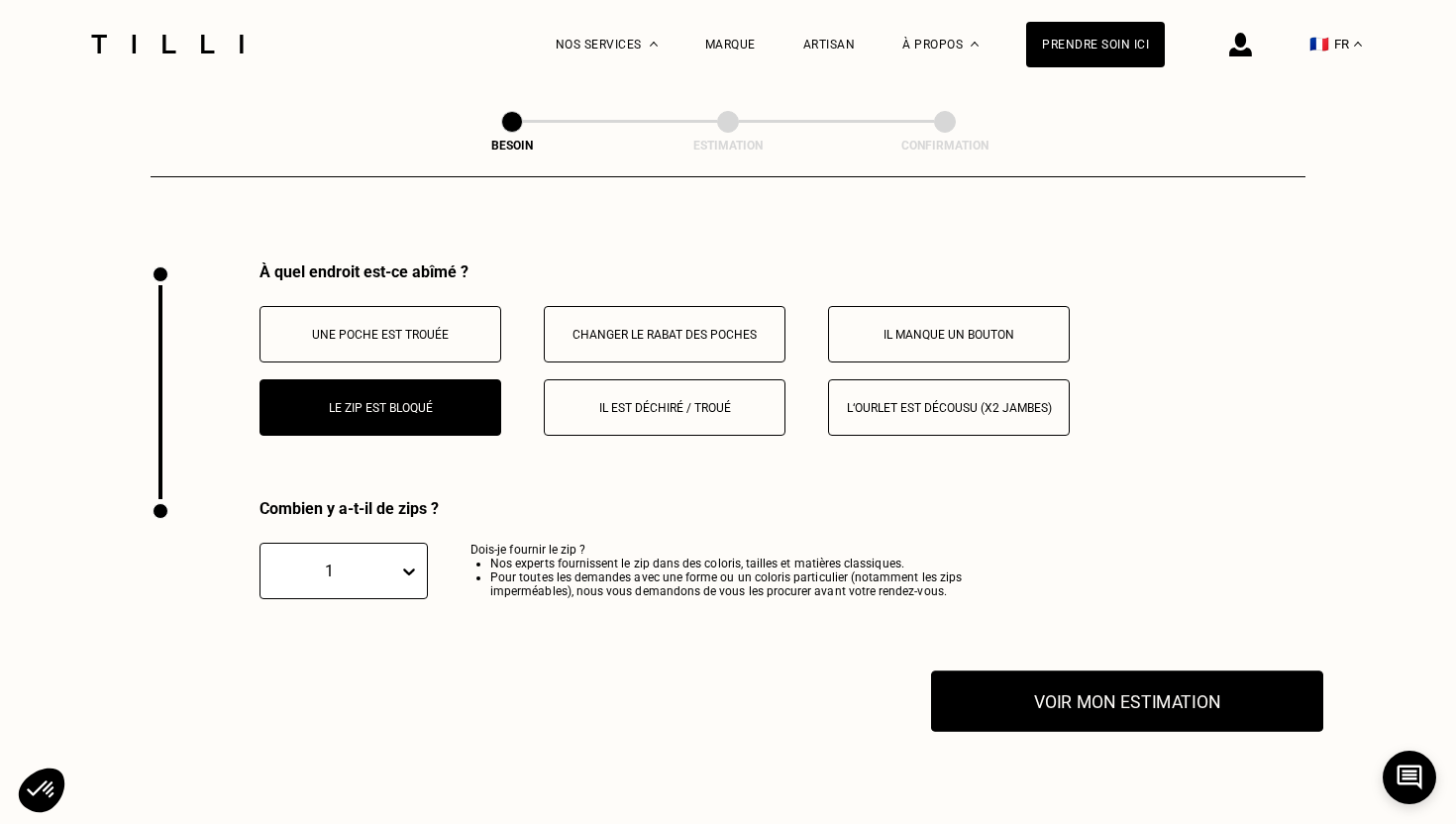 click on "Voir mon estimation" at bounding box center (1127, 701) 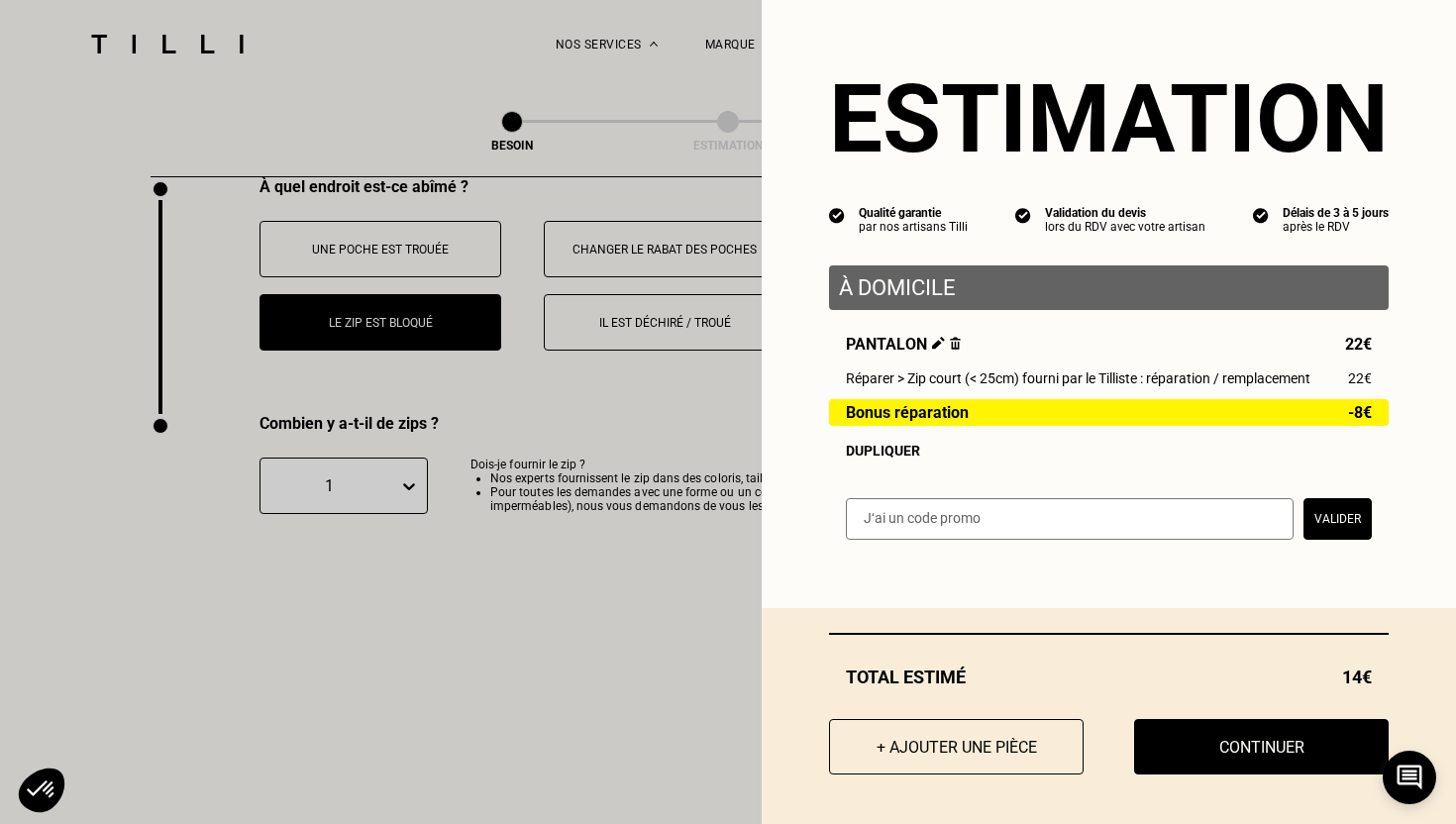 scroll, scrollTop: 3719, scrollLeft: 0, axis: vertical 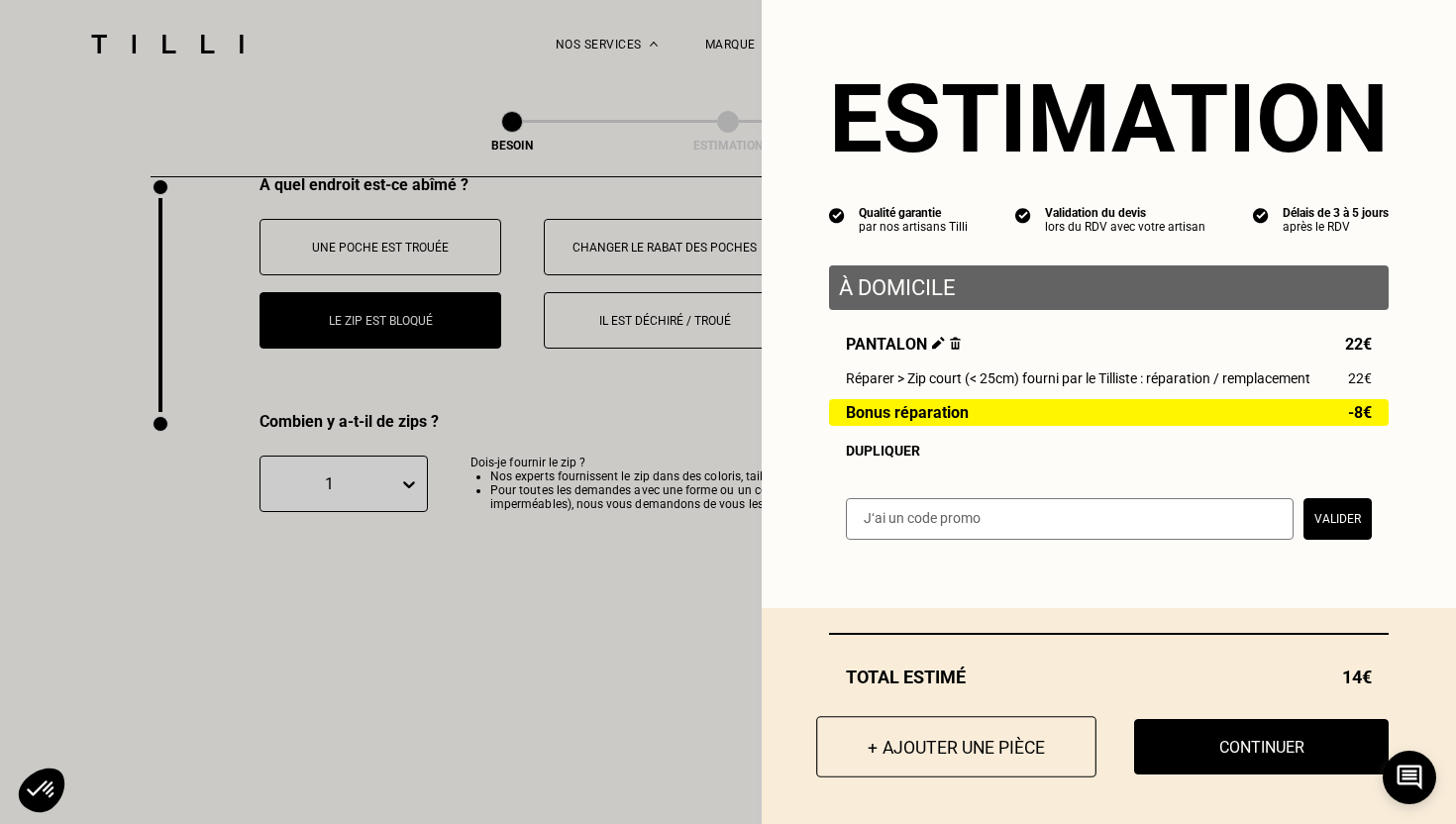 click on "+ Ajouter une pièce" at bounding box center (956, 747) 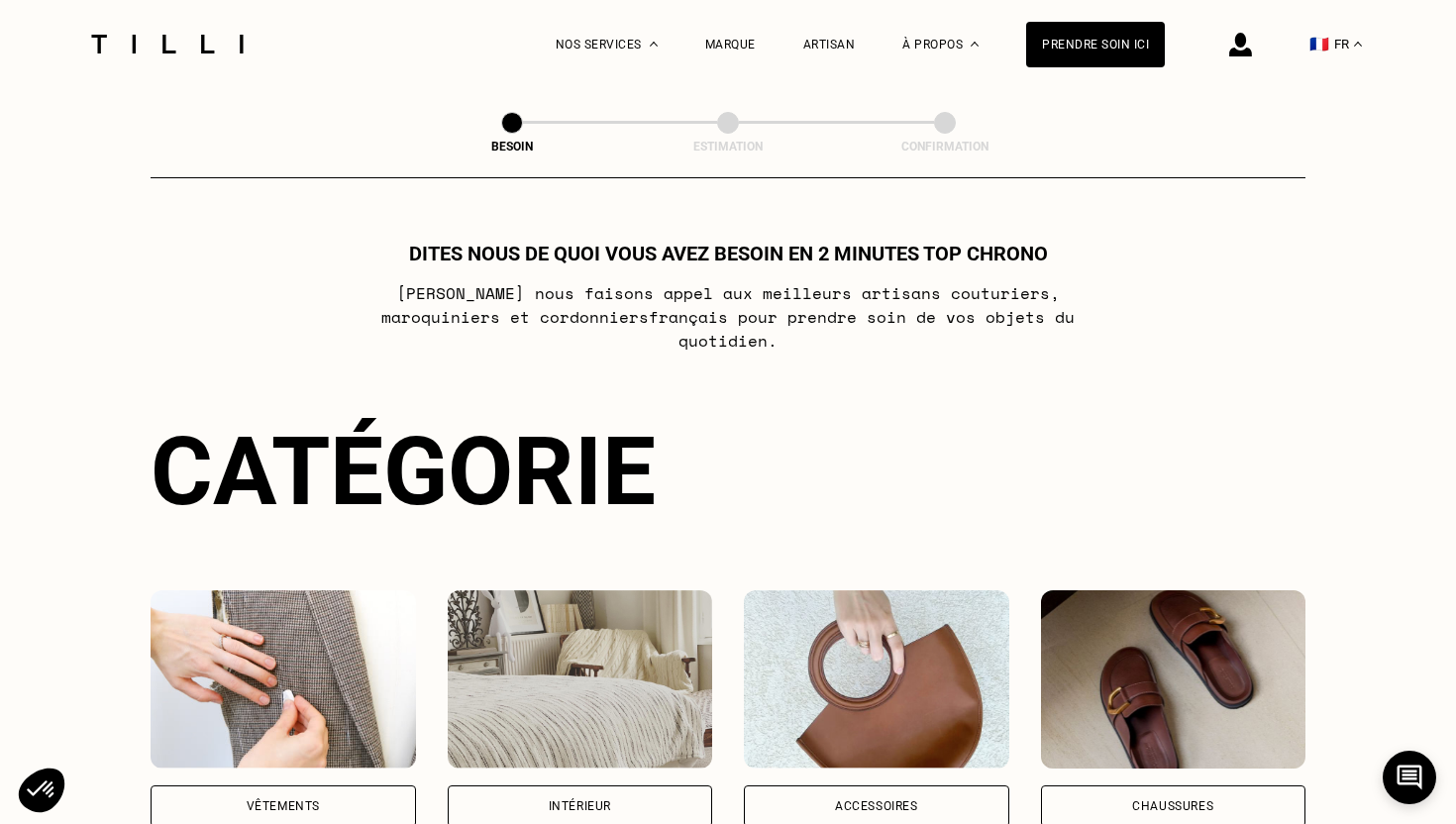 click on "Vêtements" at bounding box center [283, 806] 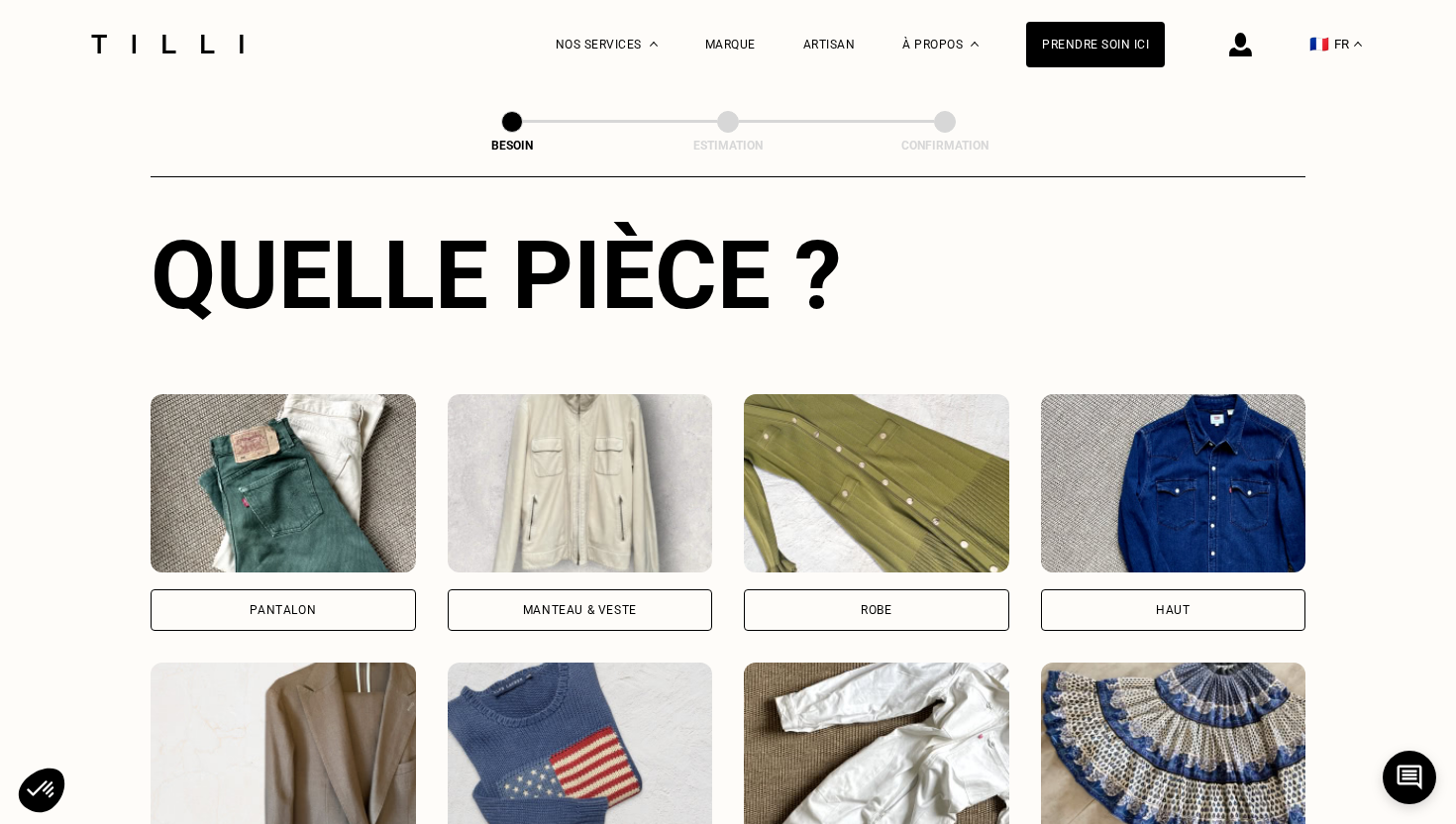 scroll, scrollTop: 737, scrollLeft: 0, axis: vertical 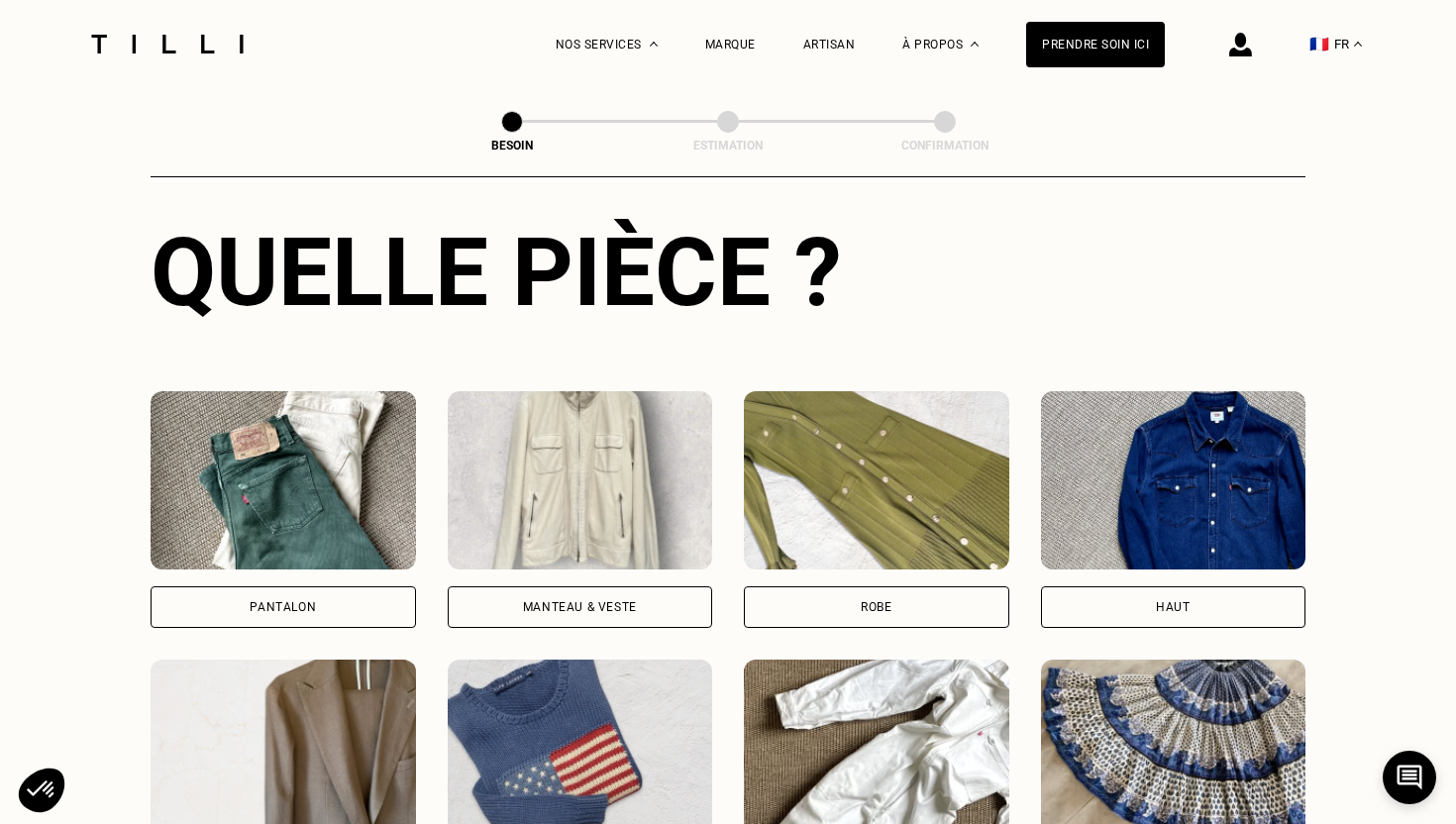 click on "Pantalon" at bounding box center (283, 607) 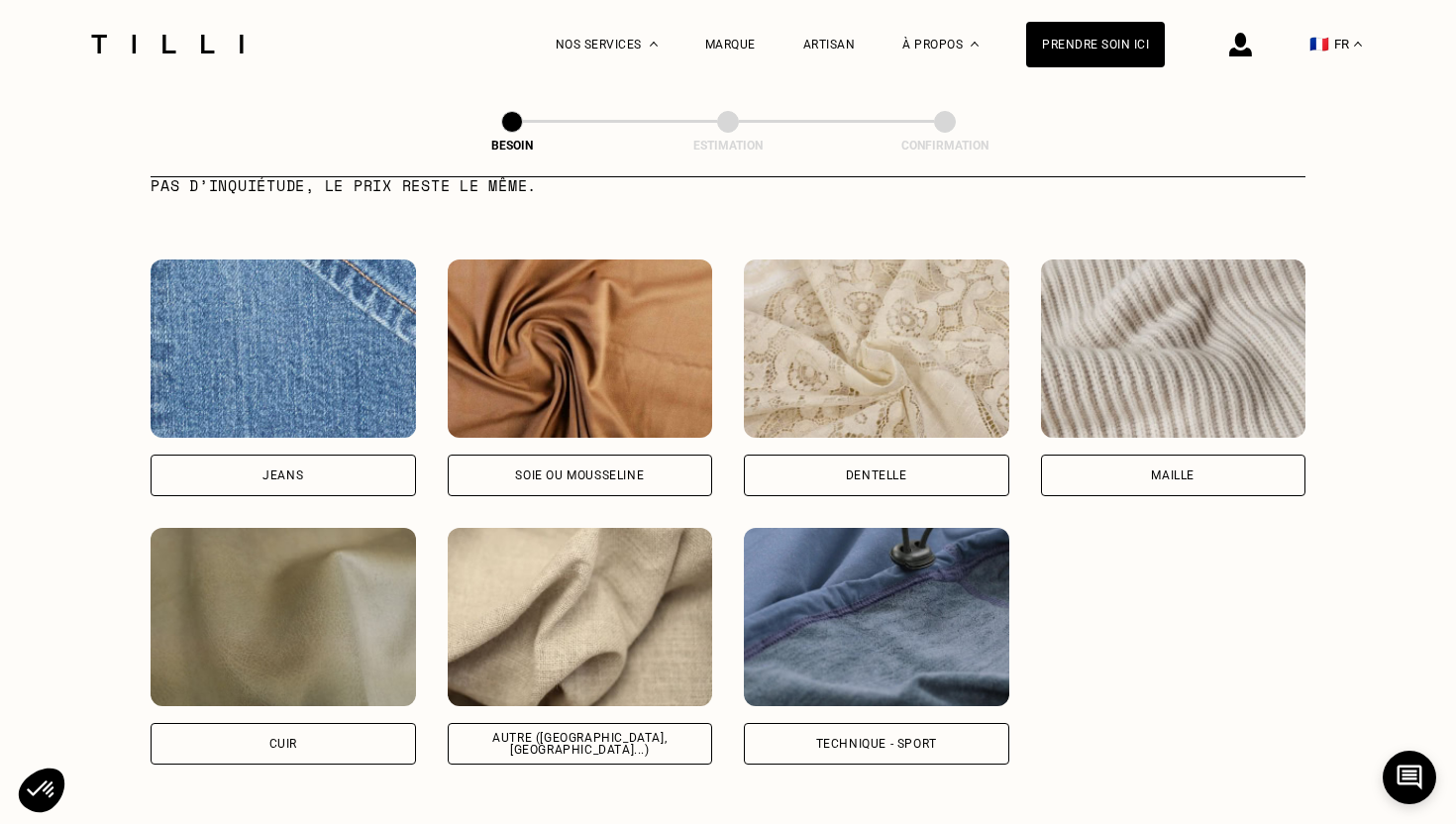 scroll, scrollTop: 2092, scrollLeft: 0, axis: vertical 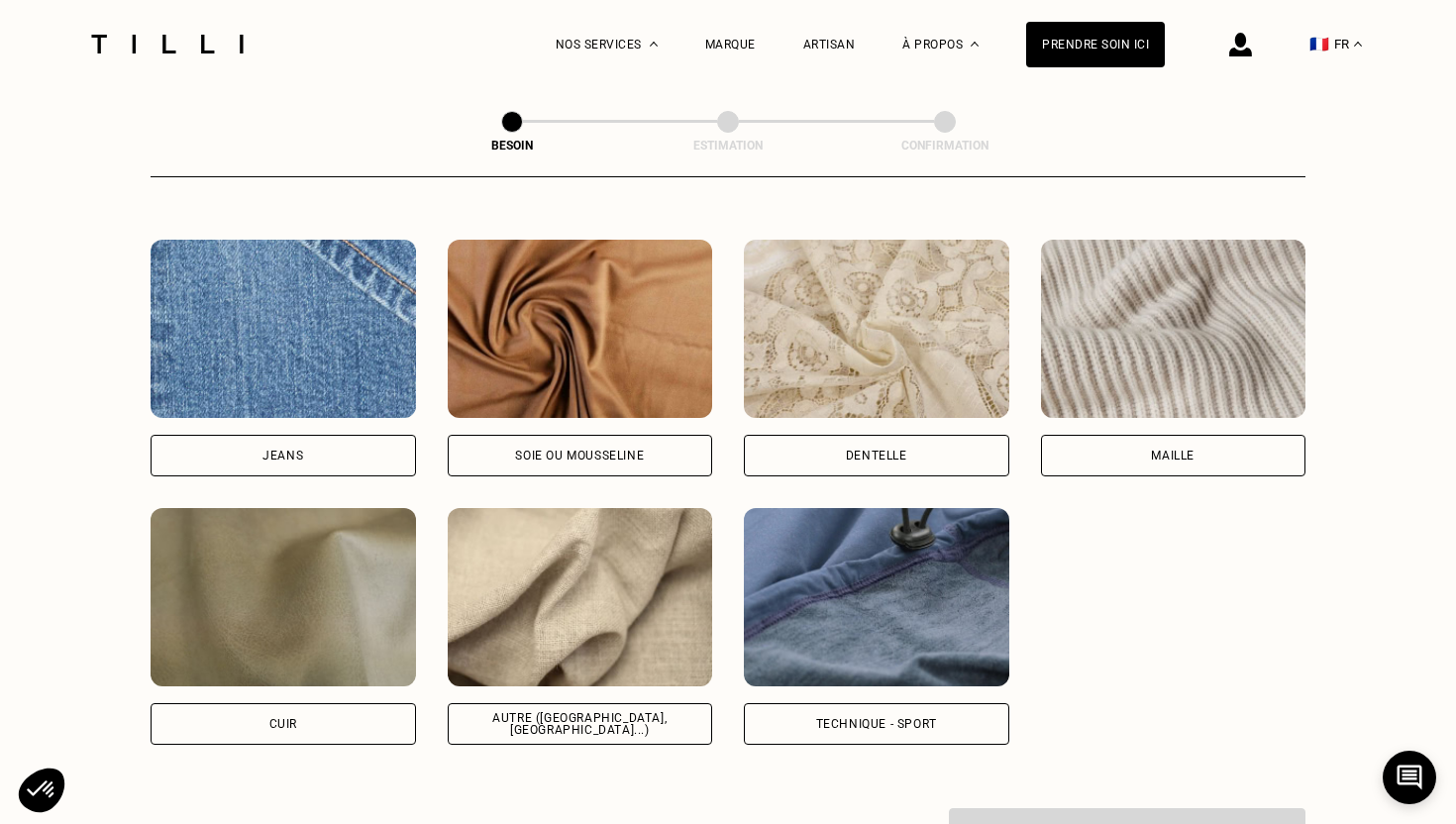 click on "Autre ([GEOGRAPHIC_DATA], [GEOGRAPHIC_DATA]...)" at bounding box center (580, 724) 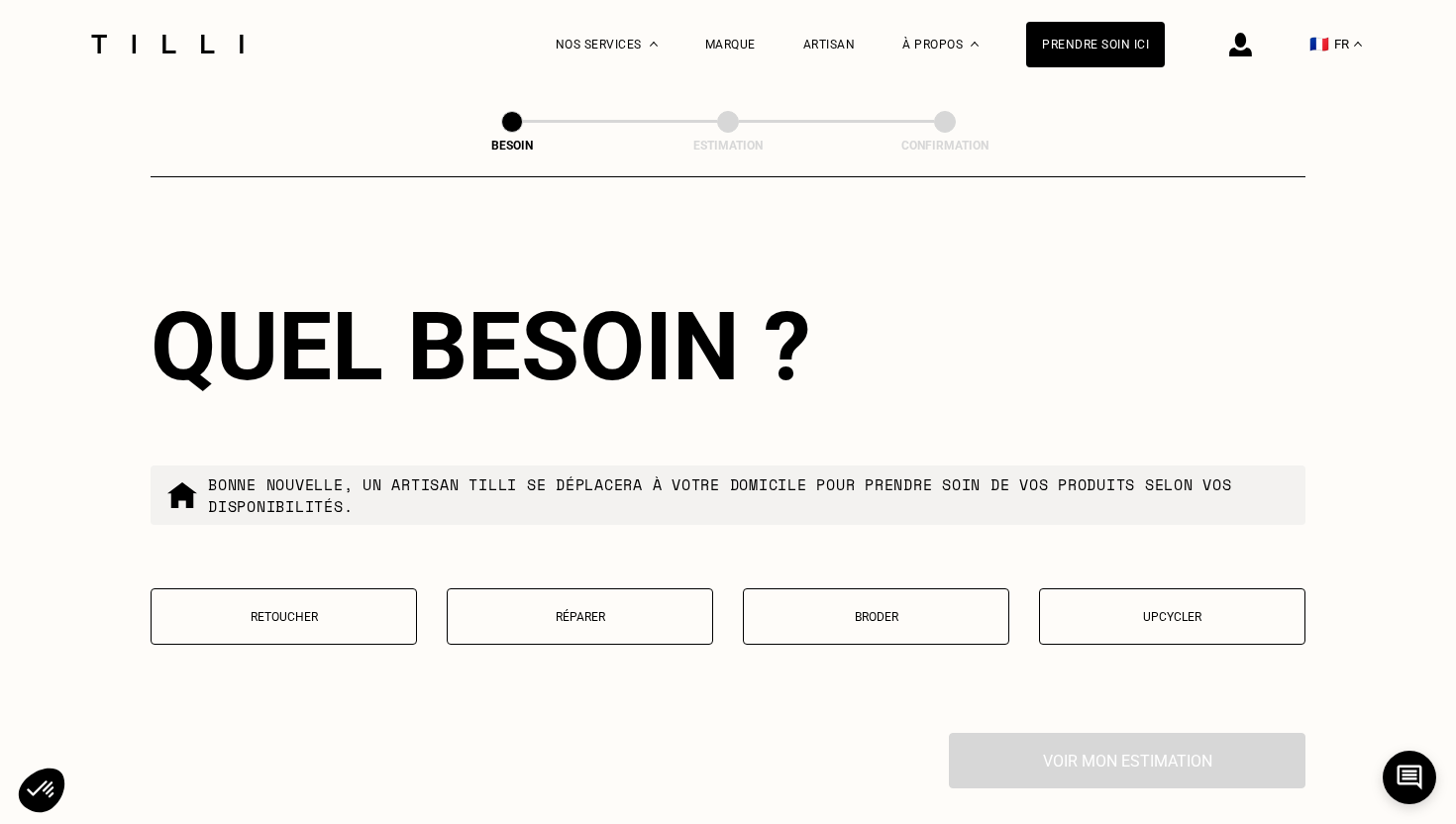 scroll, scrollTop: 3176, scrollLeft: 0, axis: vertical 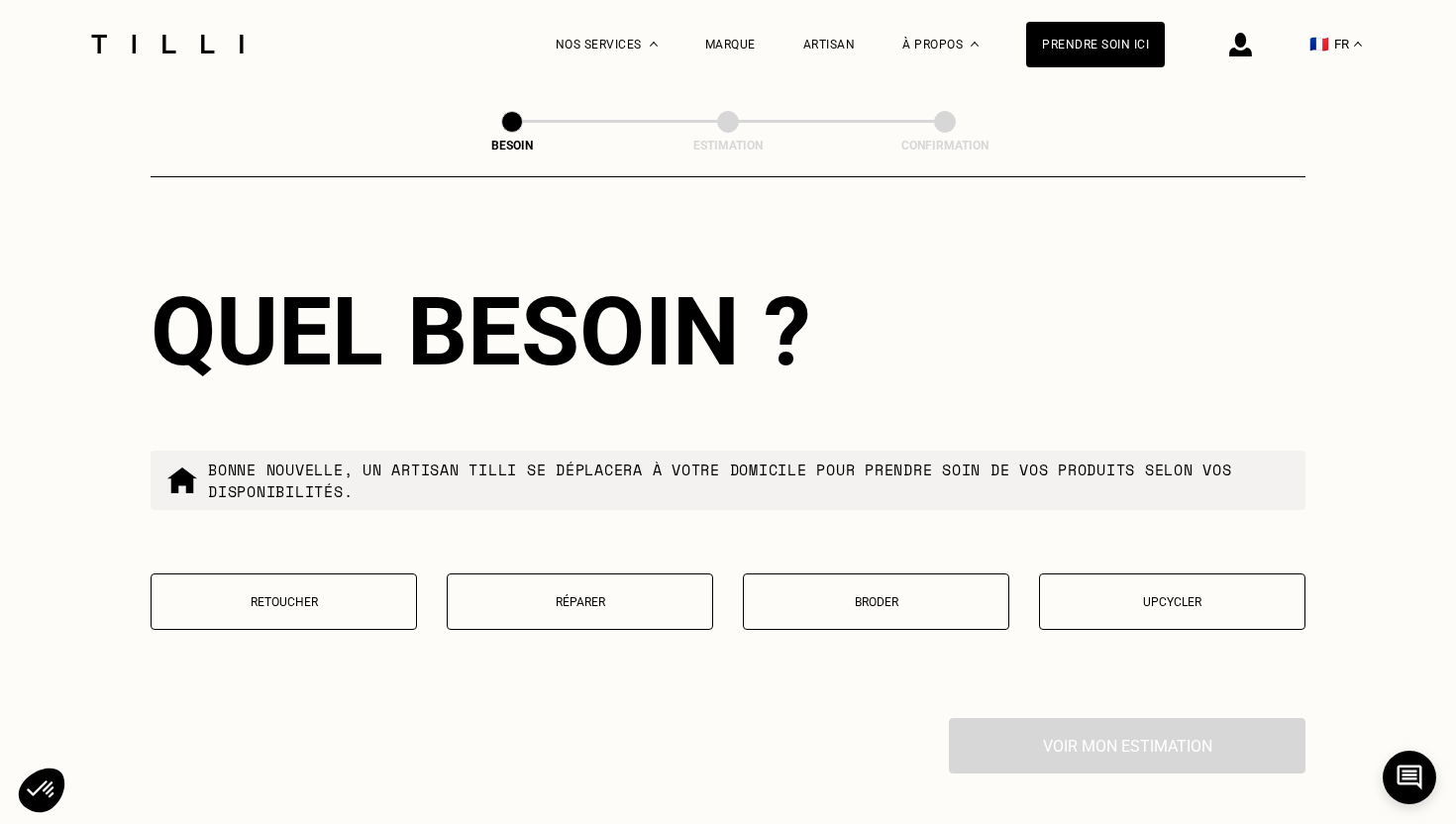click on "Retoucher" at bounding box center [283, 602] 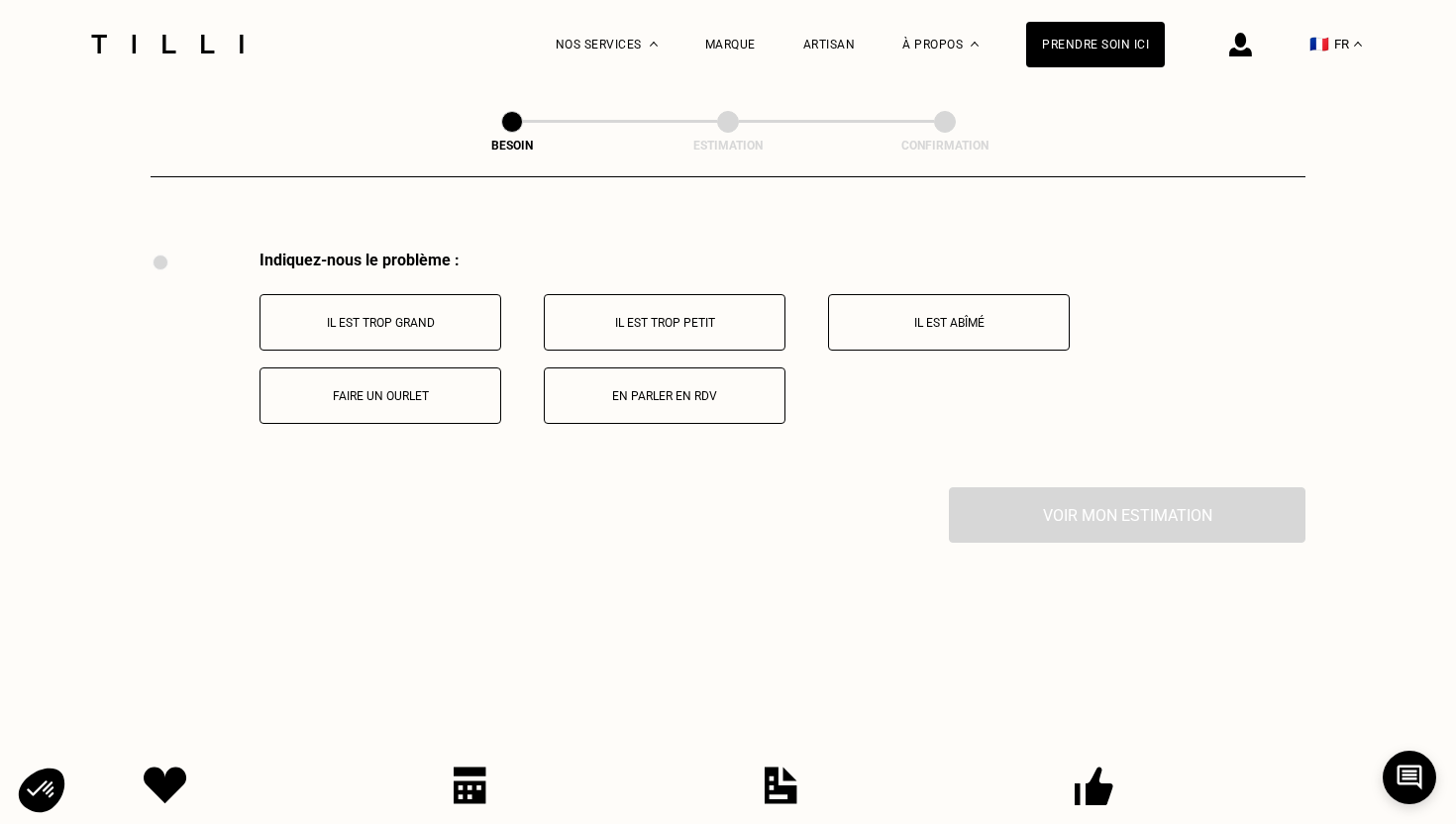 scroll, scrollTop: 3653, scrollLeft: 0, axis: vertical 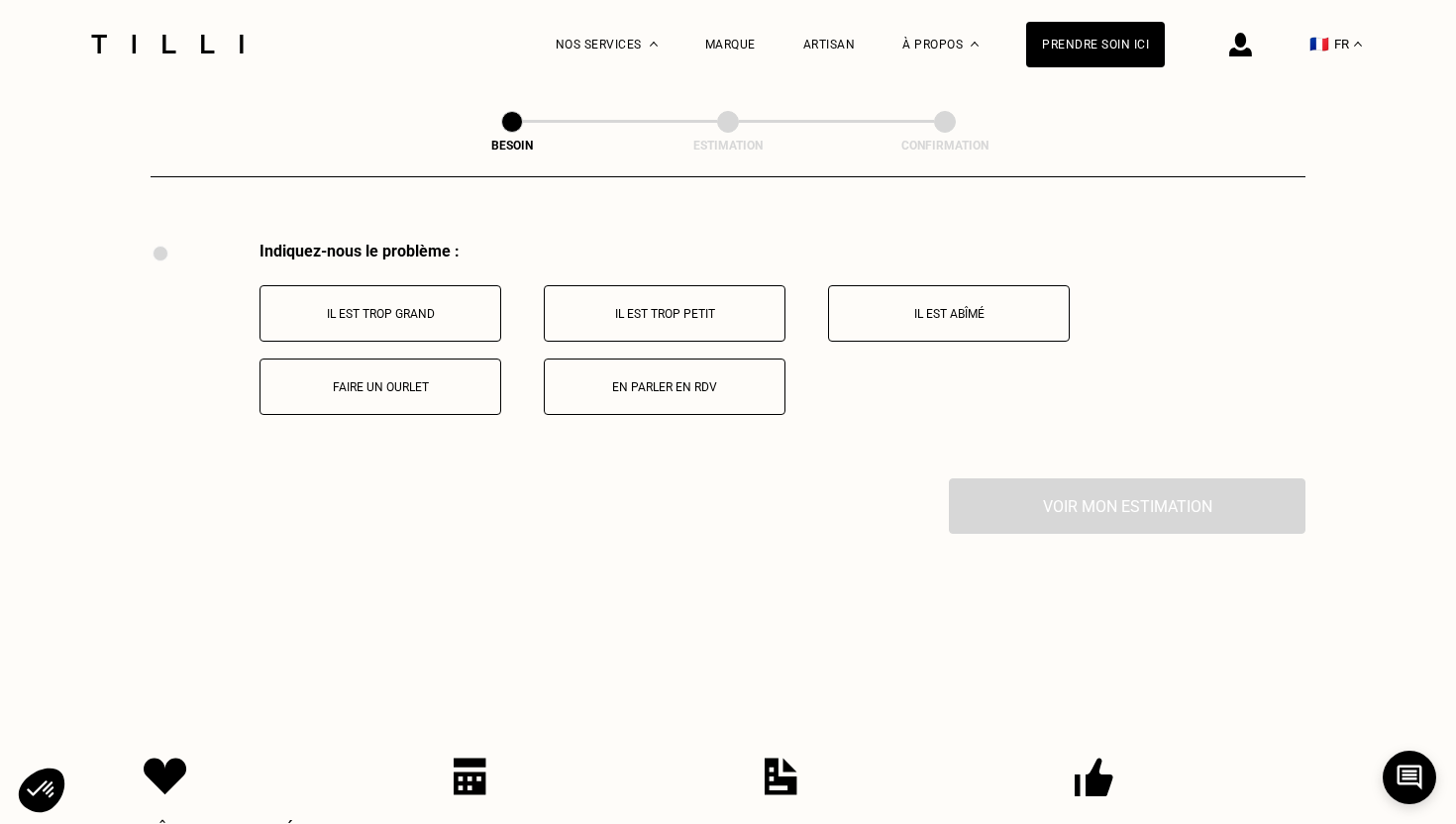 click on "Faire un ourlet" at bounding box center (380, 387) 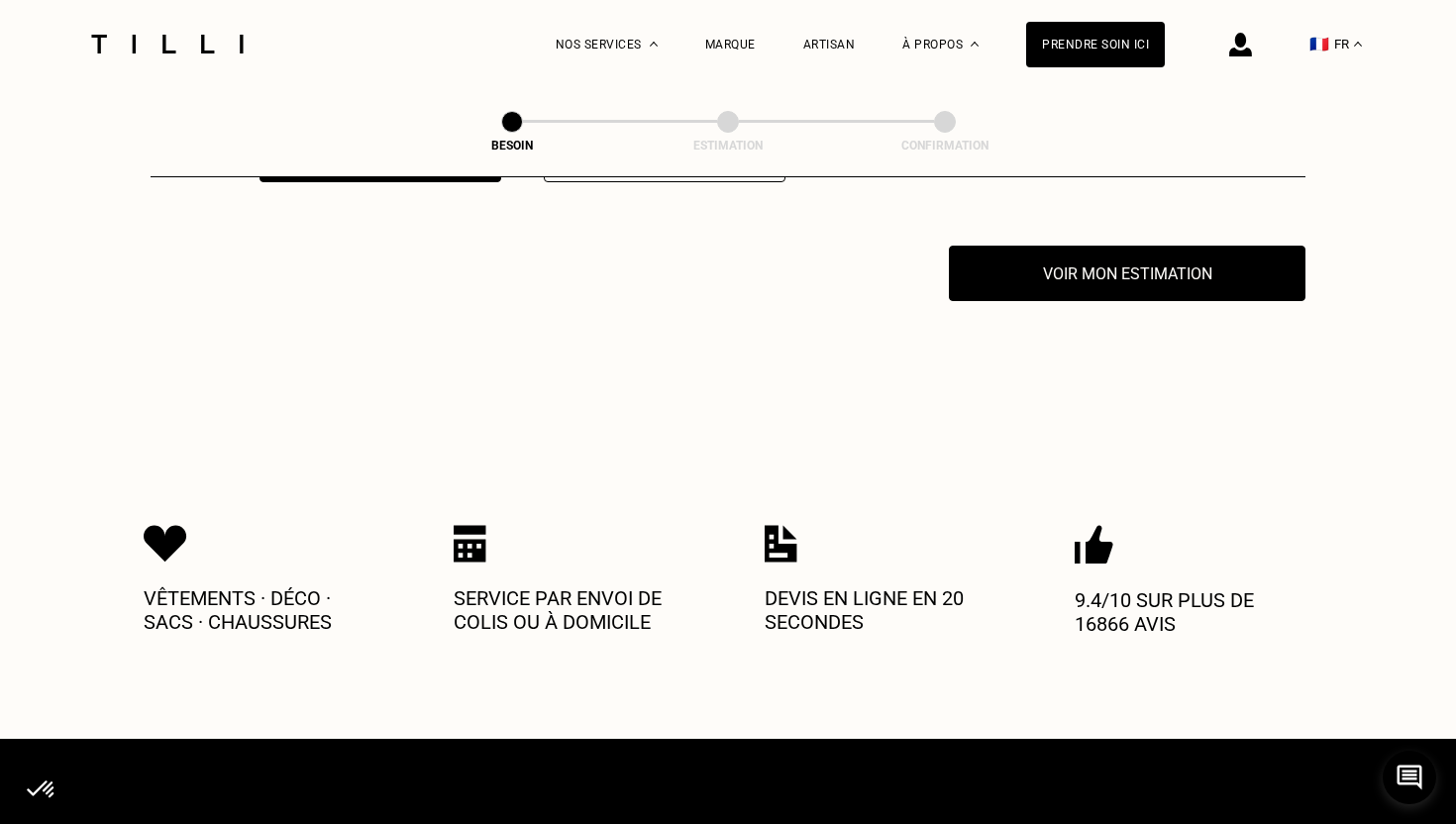 scroll, scrollTop: 3889, scrollLeft: 0, axis: vertical 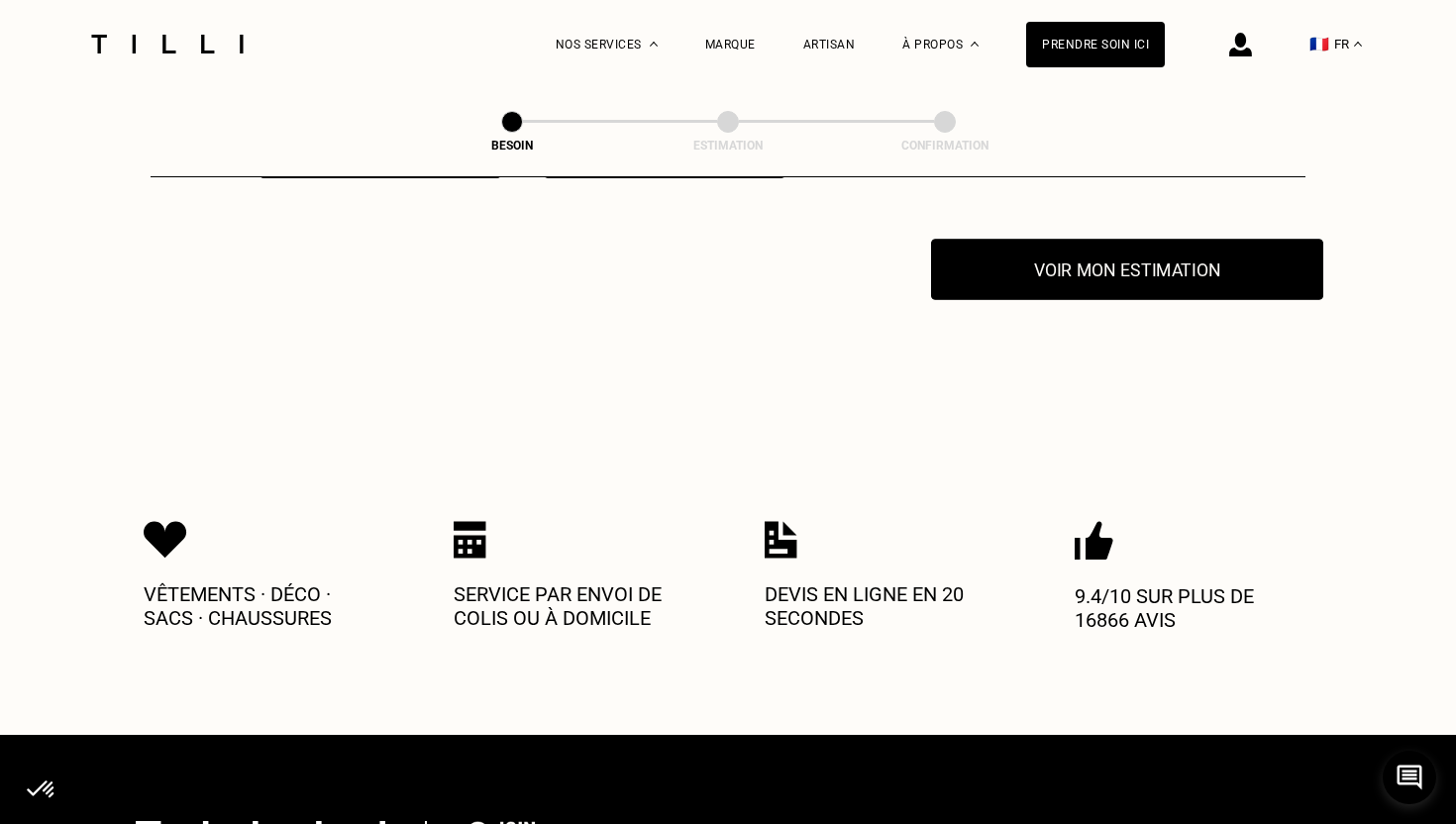 click on "Voir mon estimation" at bounding box center (1127, 269) 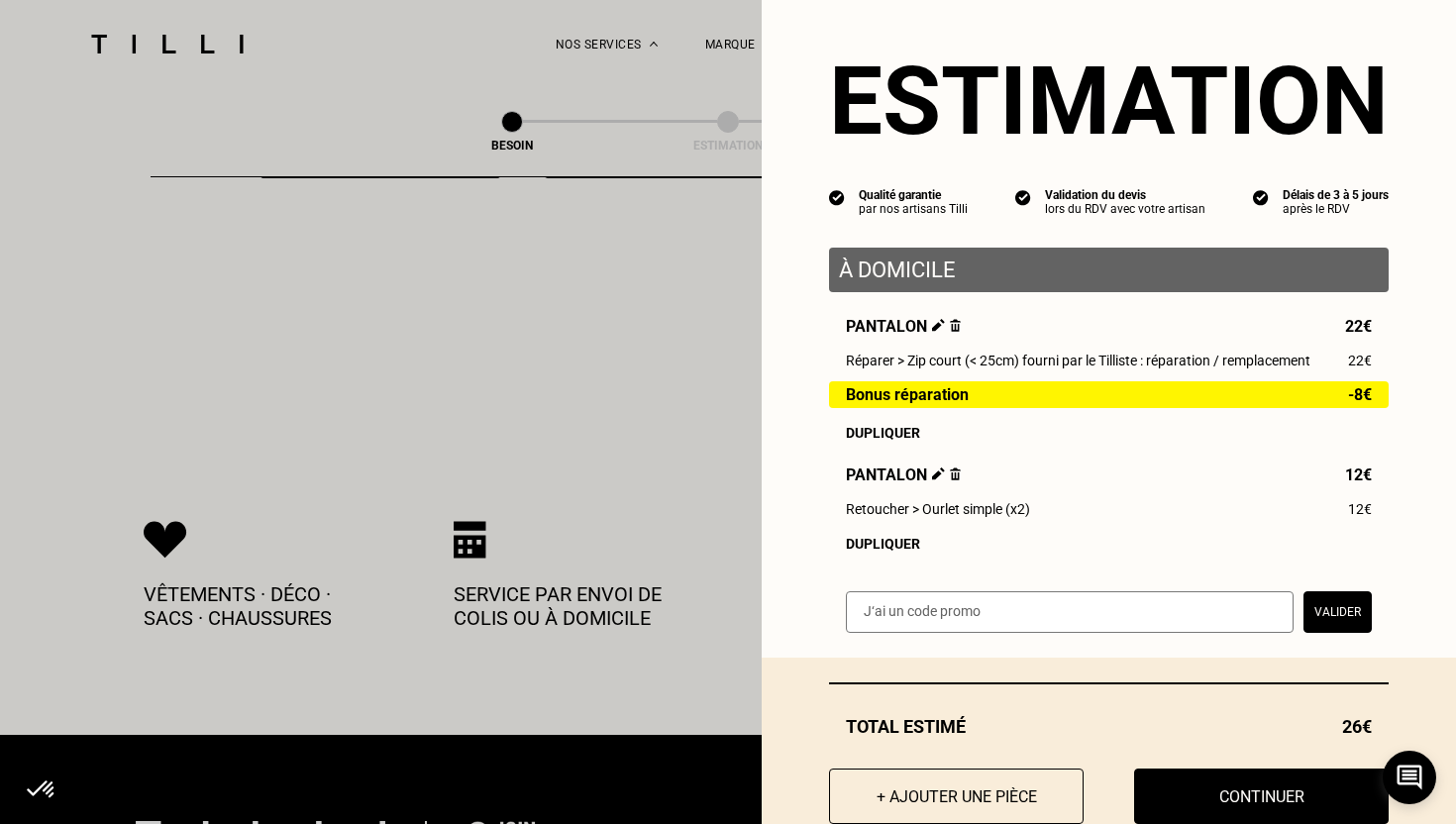 scroll, scrollTop: 11, scrollLeft: 0, axis: vertical 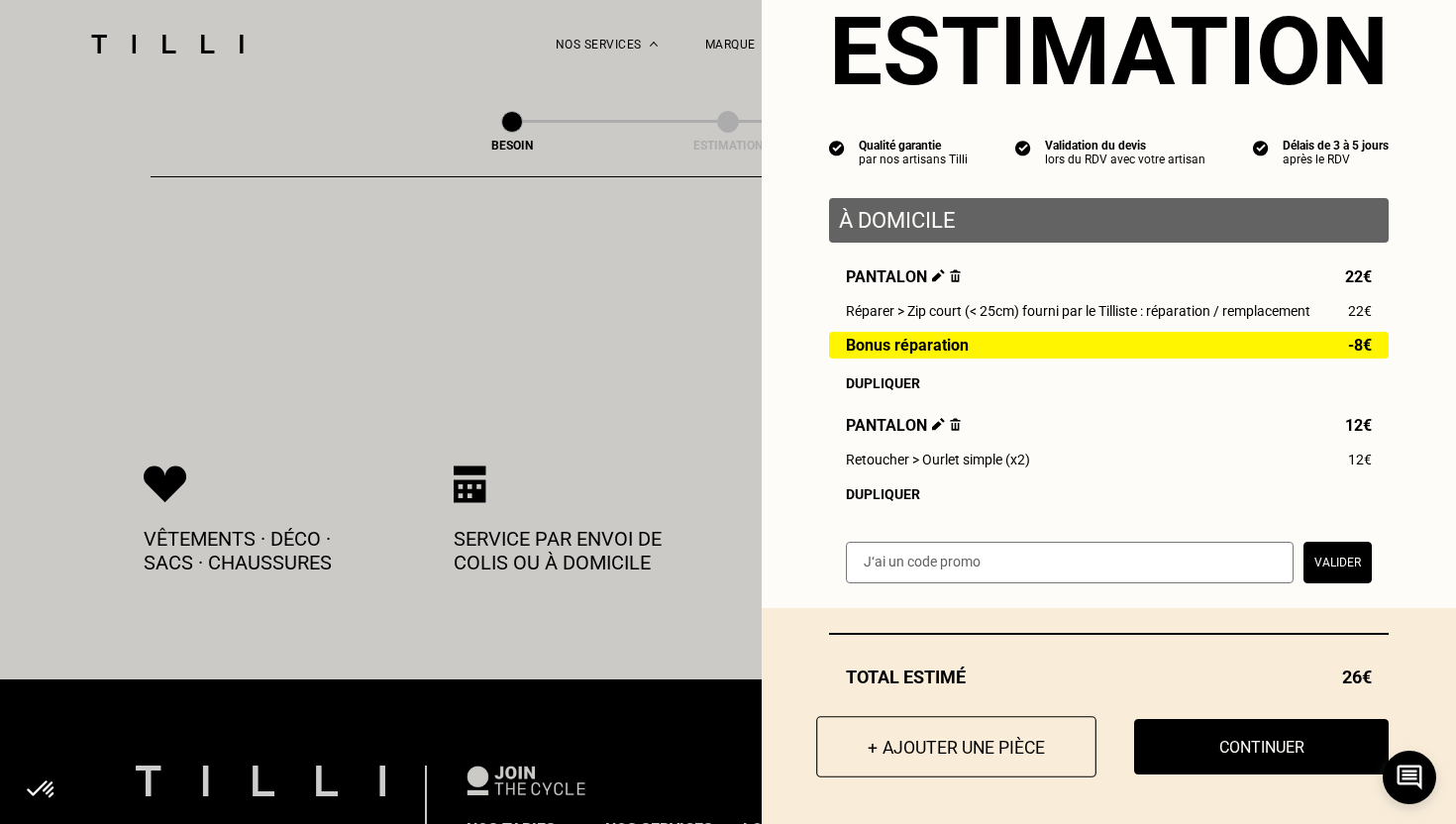 click on "+ Ajouter une pièce" at bounding box center (956, 747) 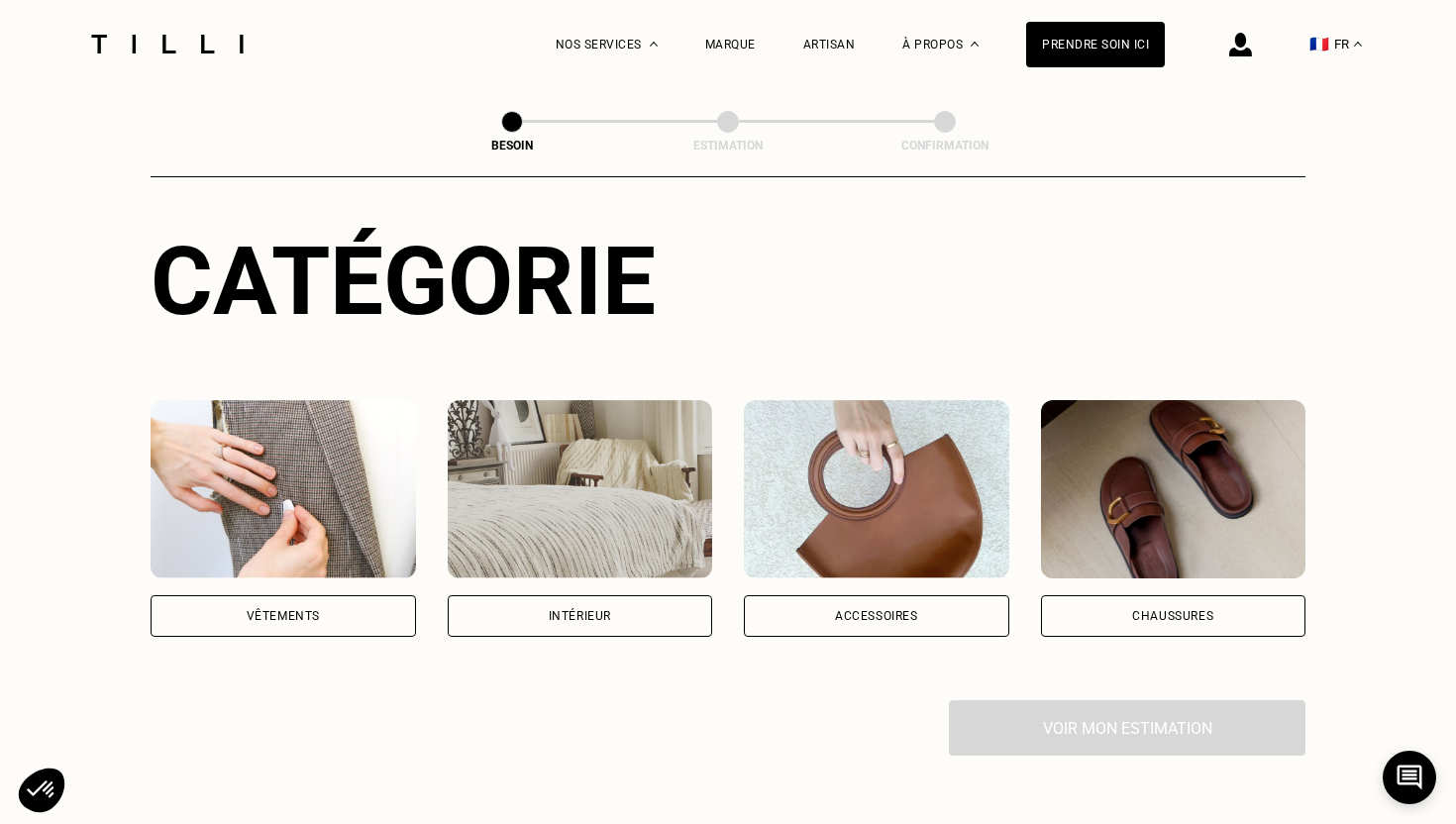 scroll, scrollTop: 198, scrollLeft: 0, axis: vertical 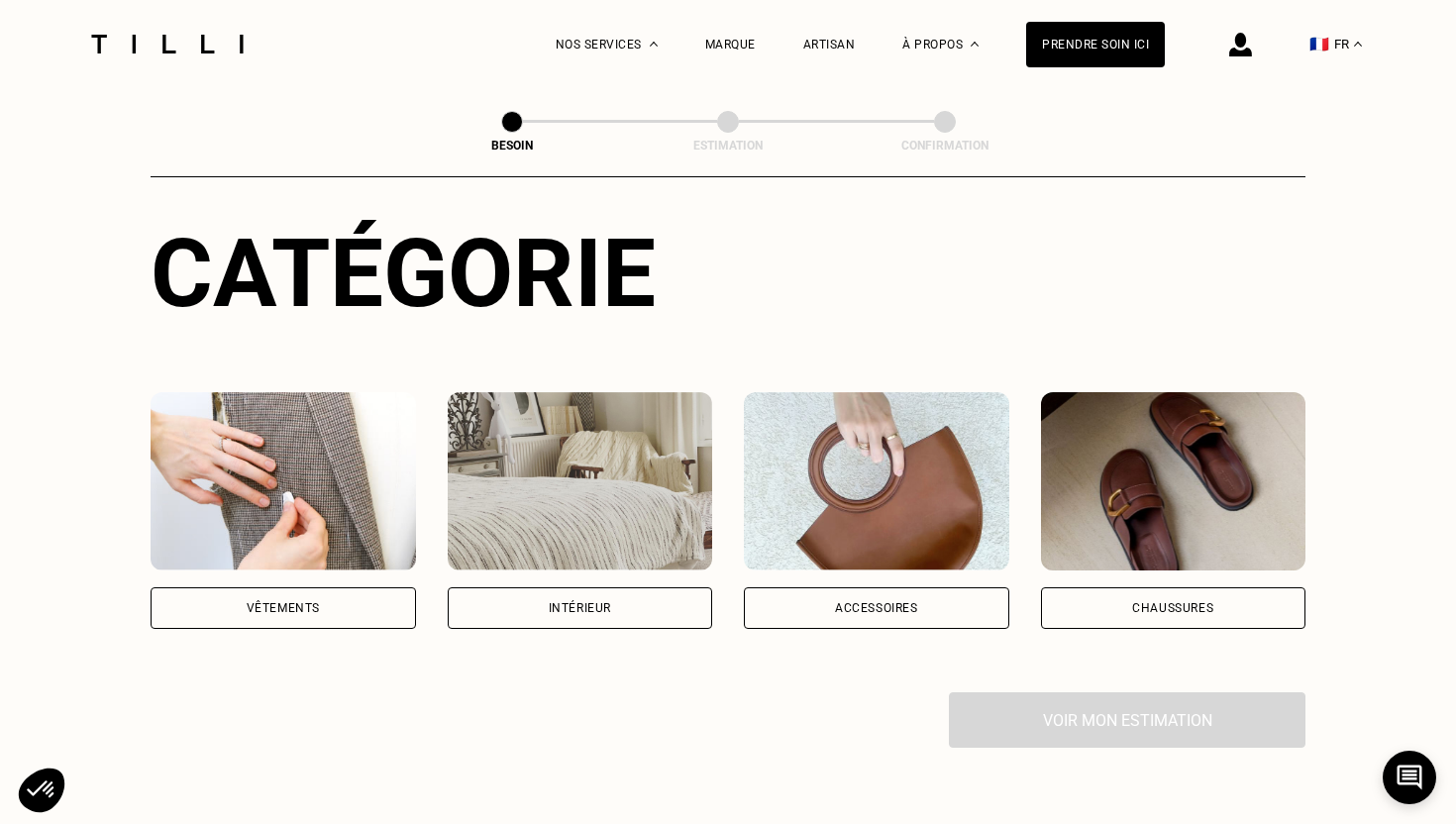 click on "Chaussures" at bounding box center [1173, 608] 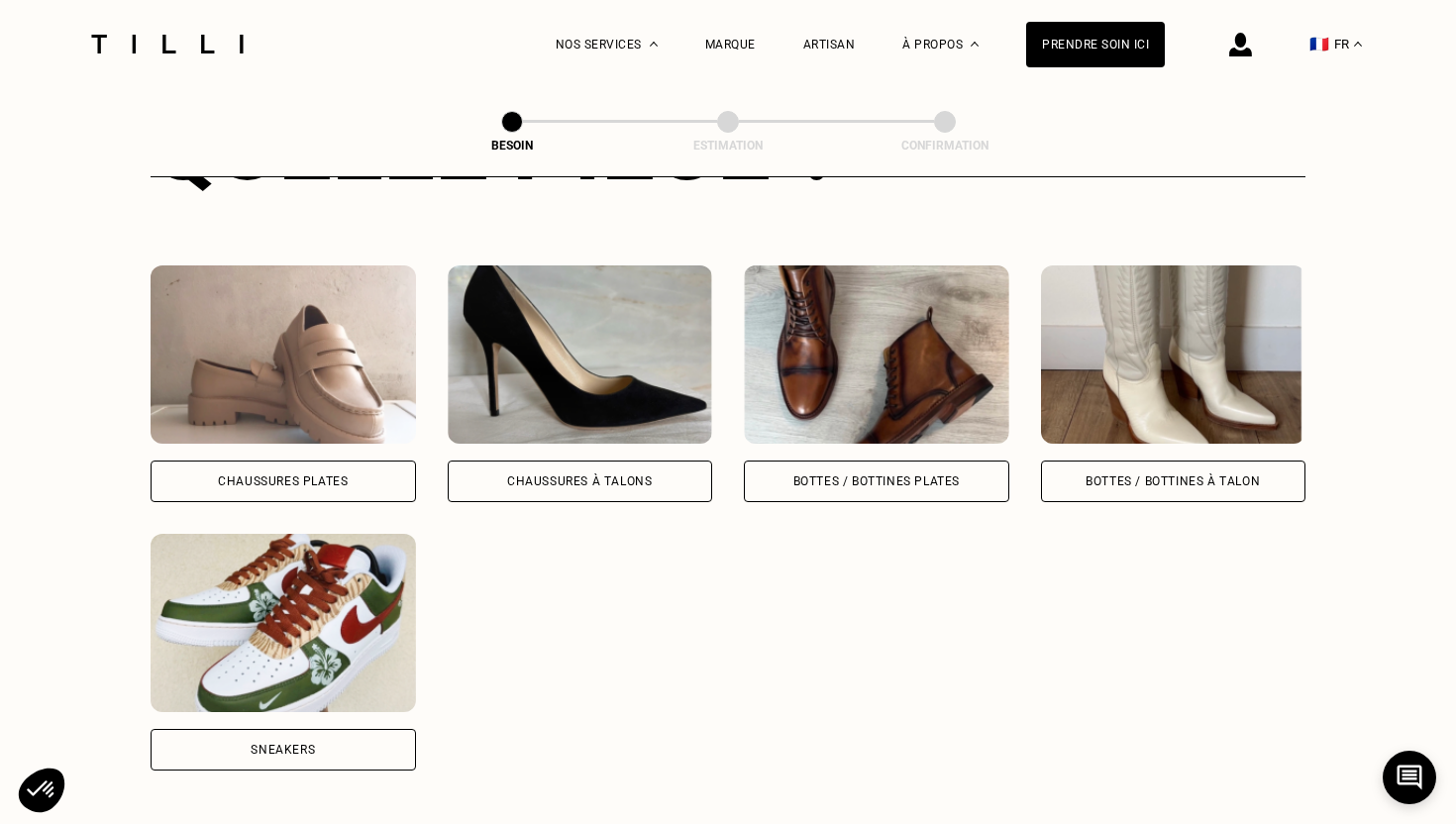 scroll, scrollTop: 868, scrollLeft: 0, axis: vertical 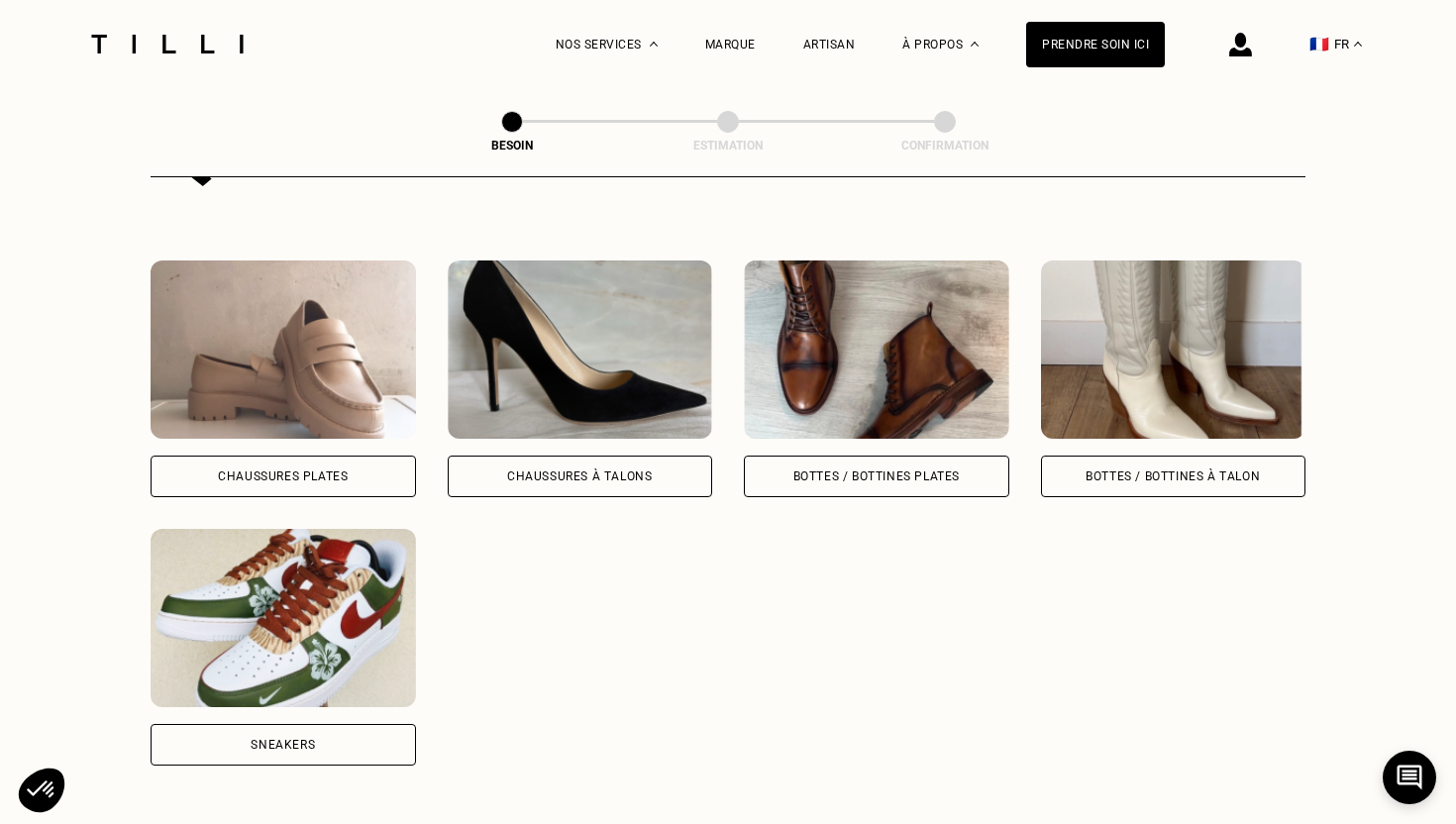 click on "Sneakers" at bounding box center [283, 745] 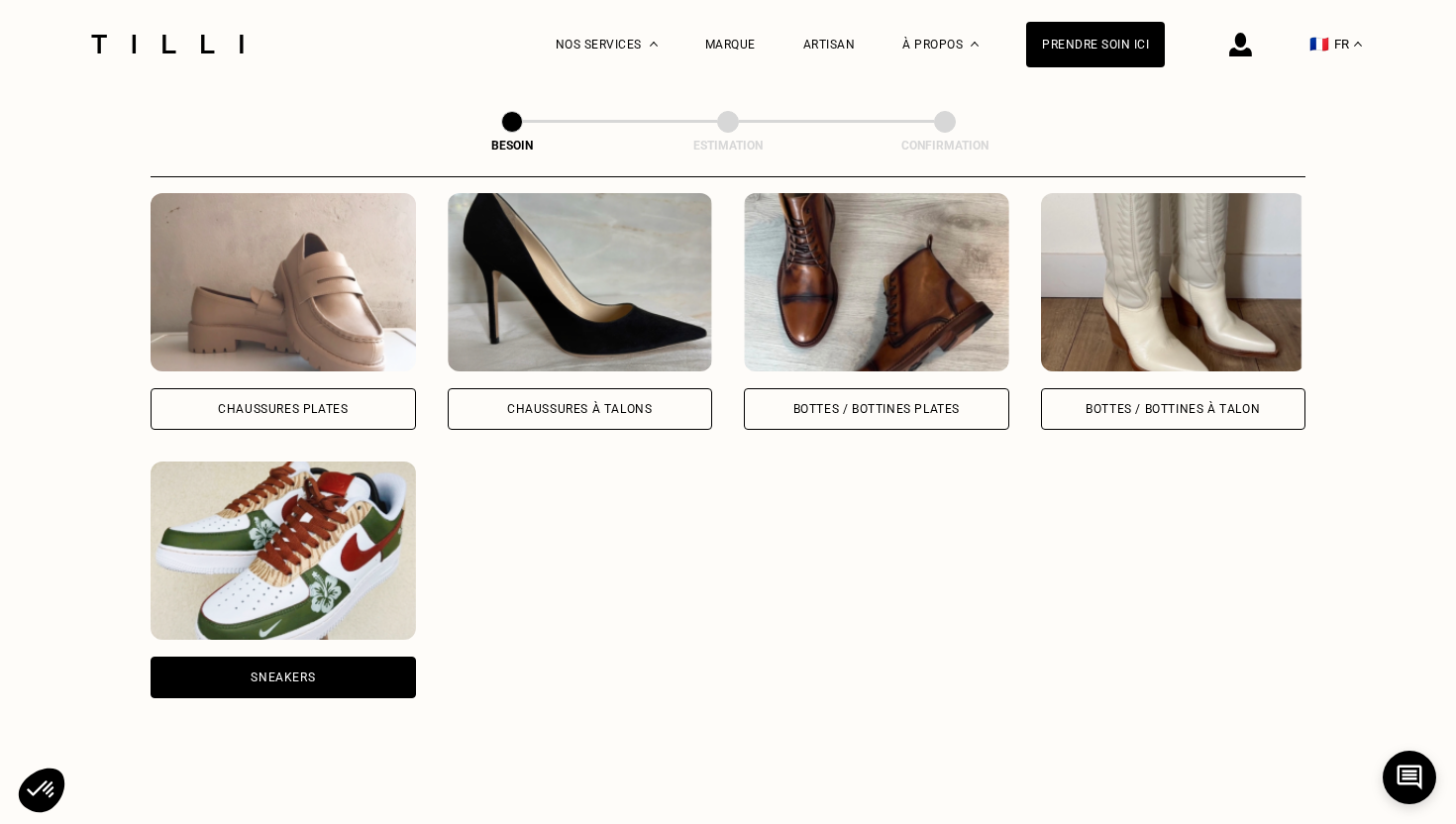 scroll, scrollTop: 909, scrollLeft: 0, axis: vertical 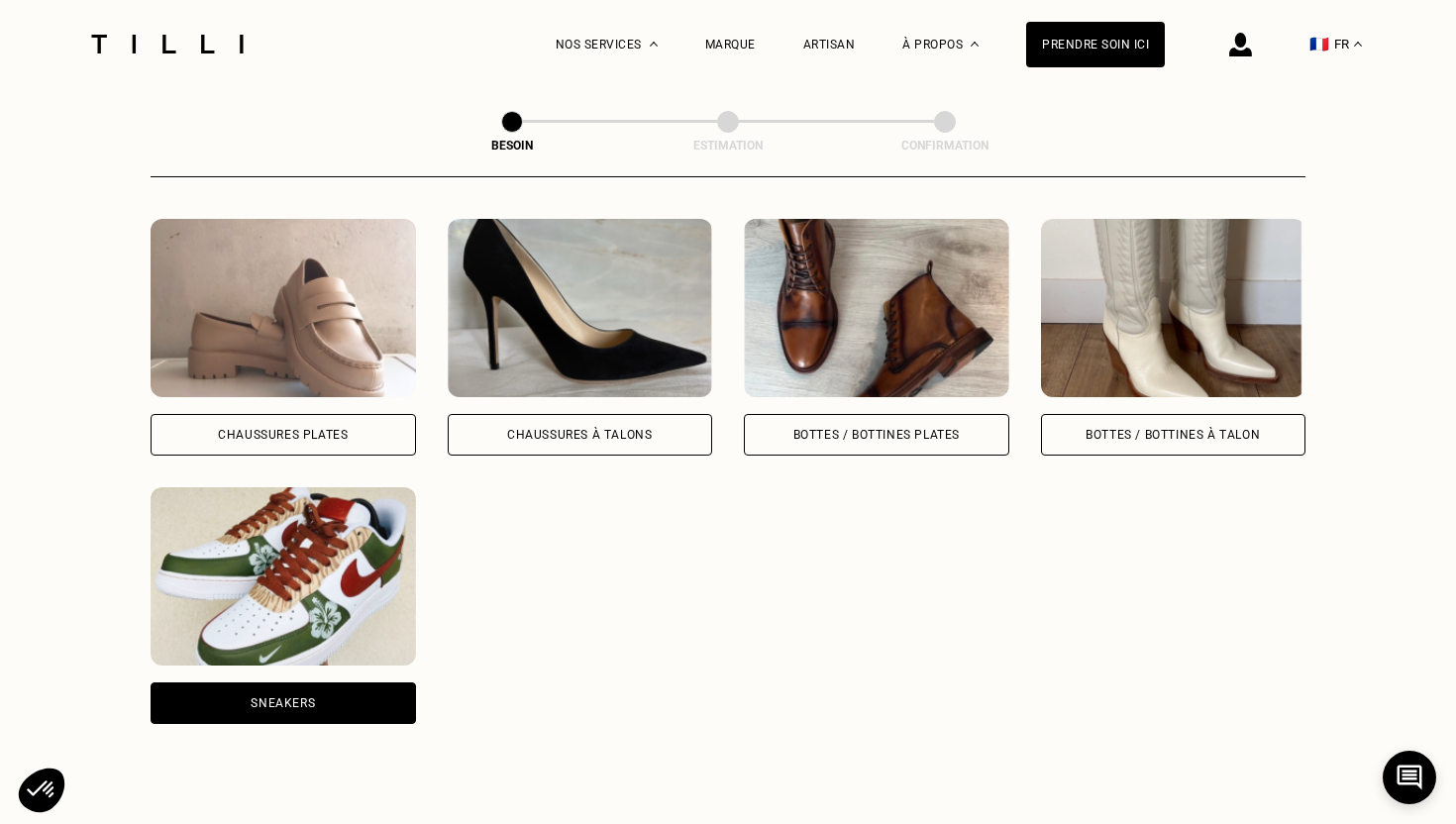 click on "Bottes / Bottines plates" at bounding box center (877, 435) 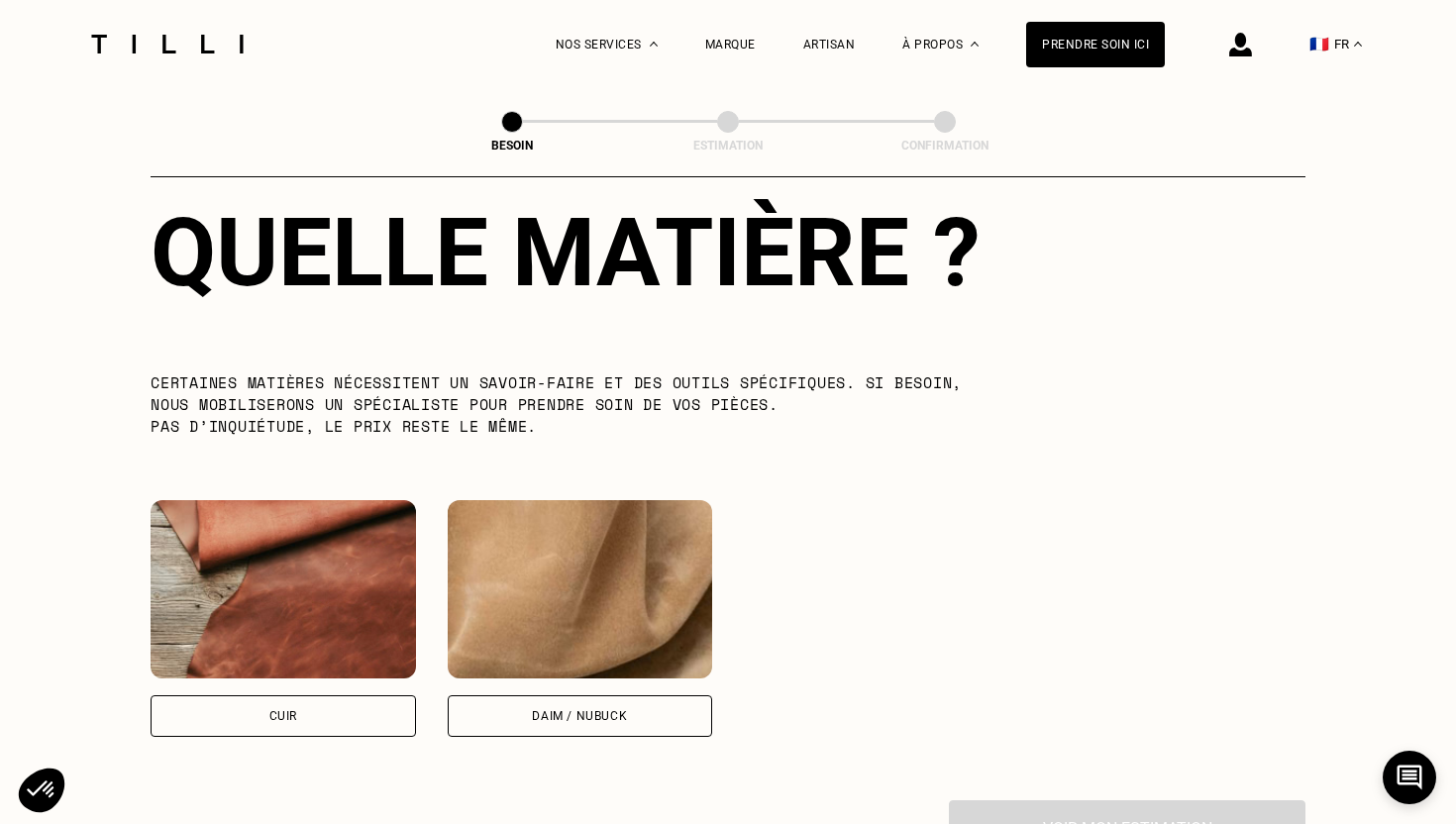 scroll, scrollTop: 1658, scrollLeft: 0, axis: vertical 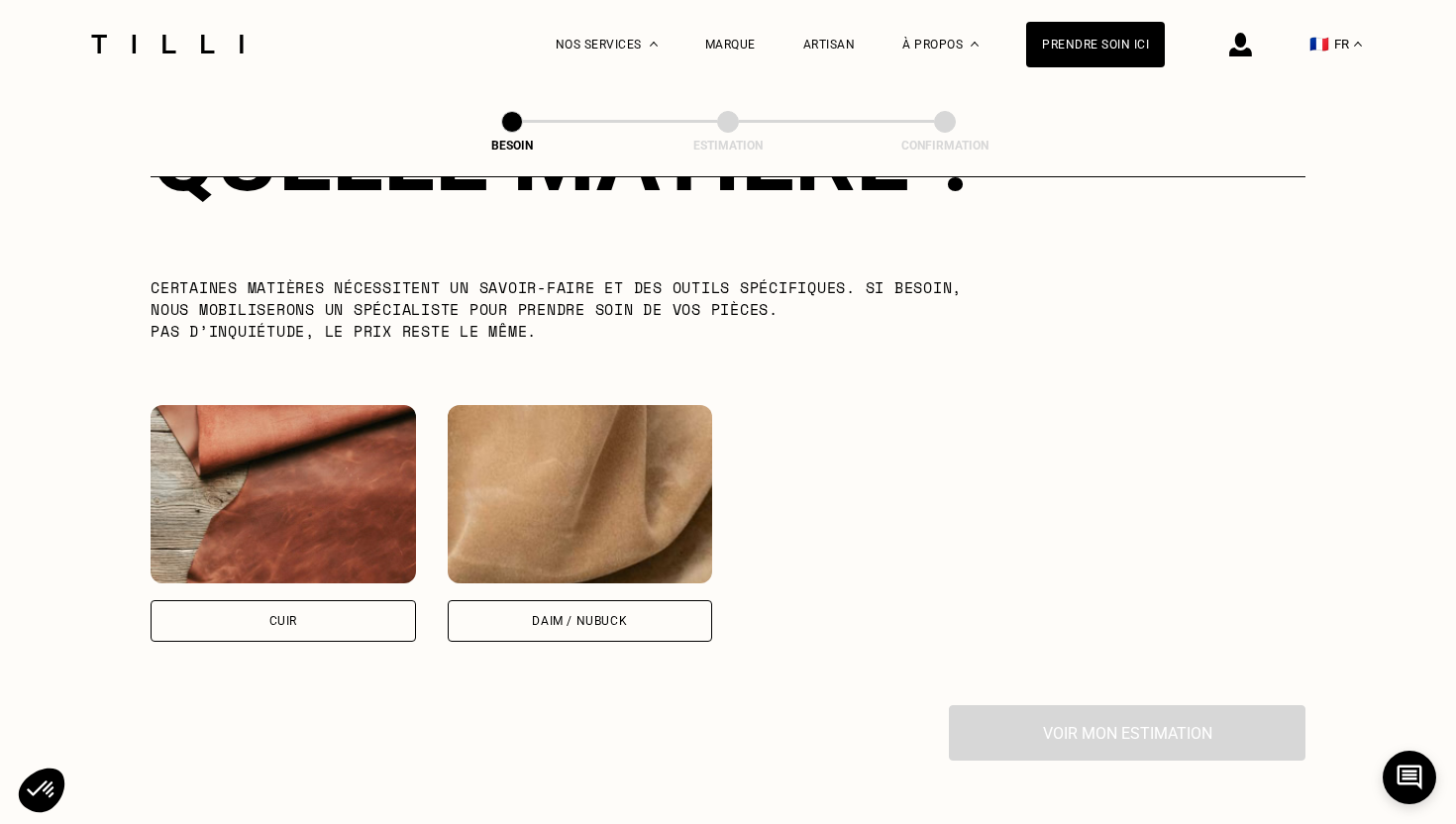 click on "Cuir" at bounding box center [283, 621] 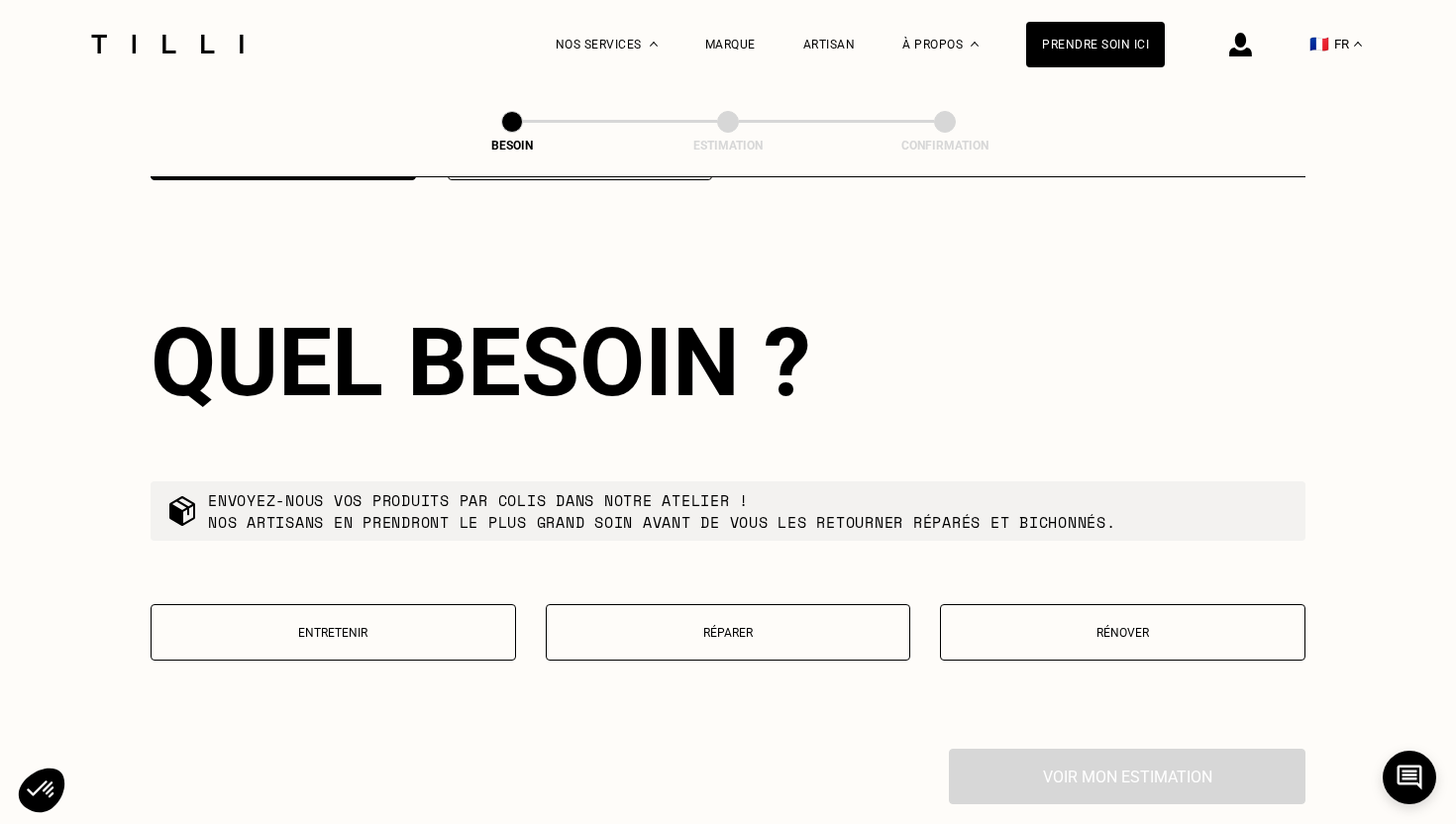 scroll, scrollTop: 2122, scrollLeft: 0, axis: vertical 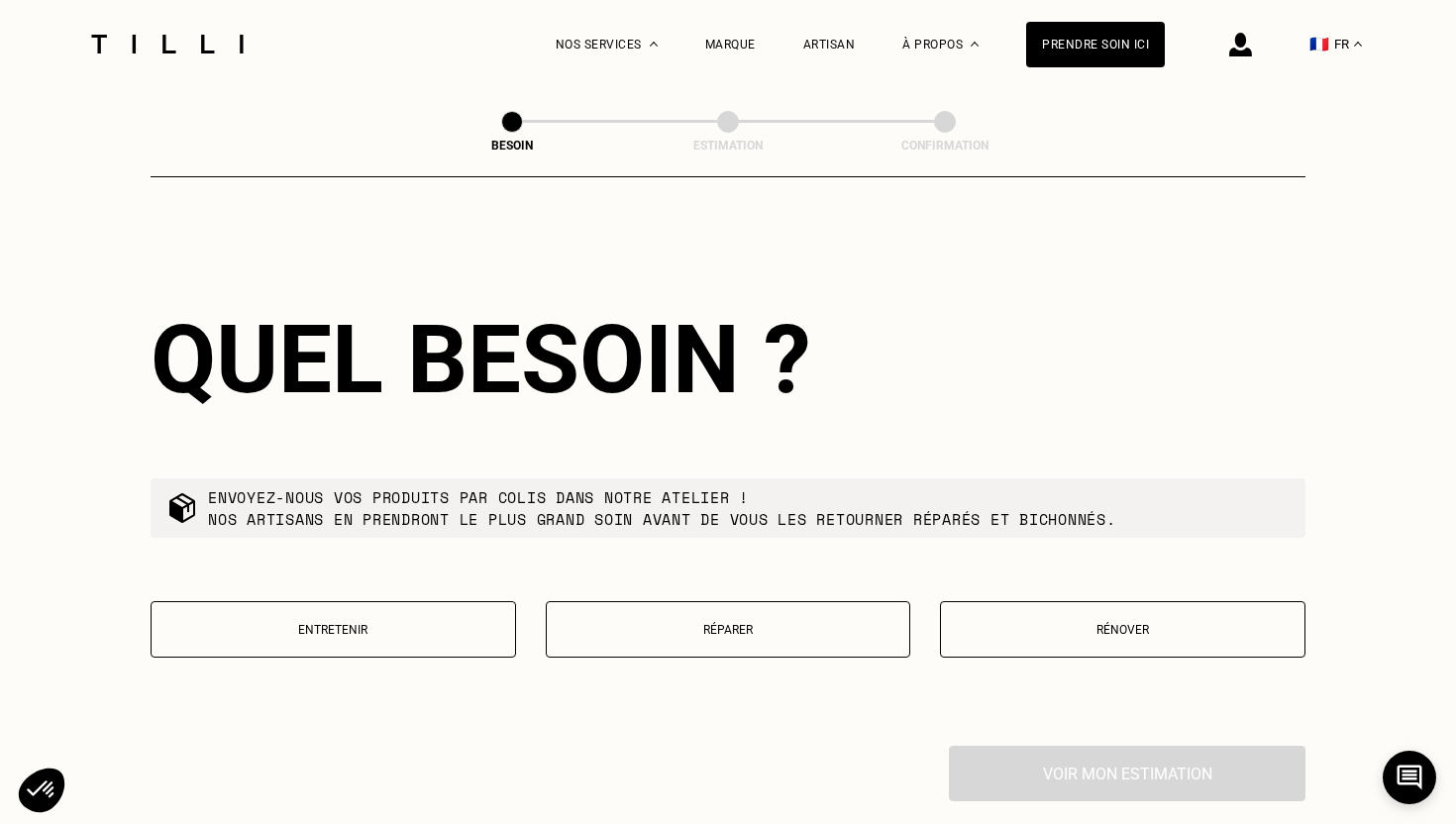click on "Réparer" at bounding box center [728, 629] 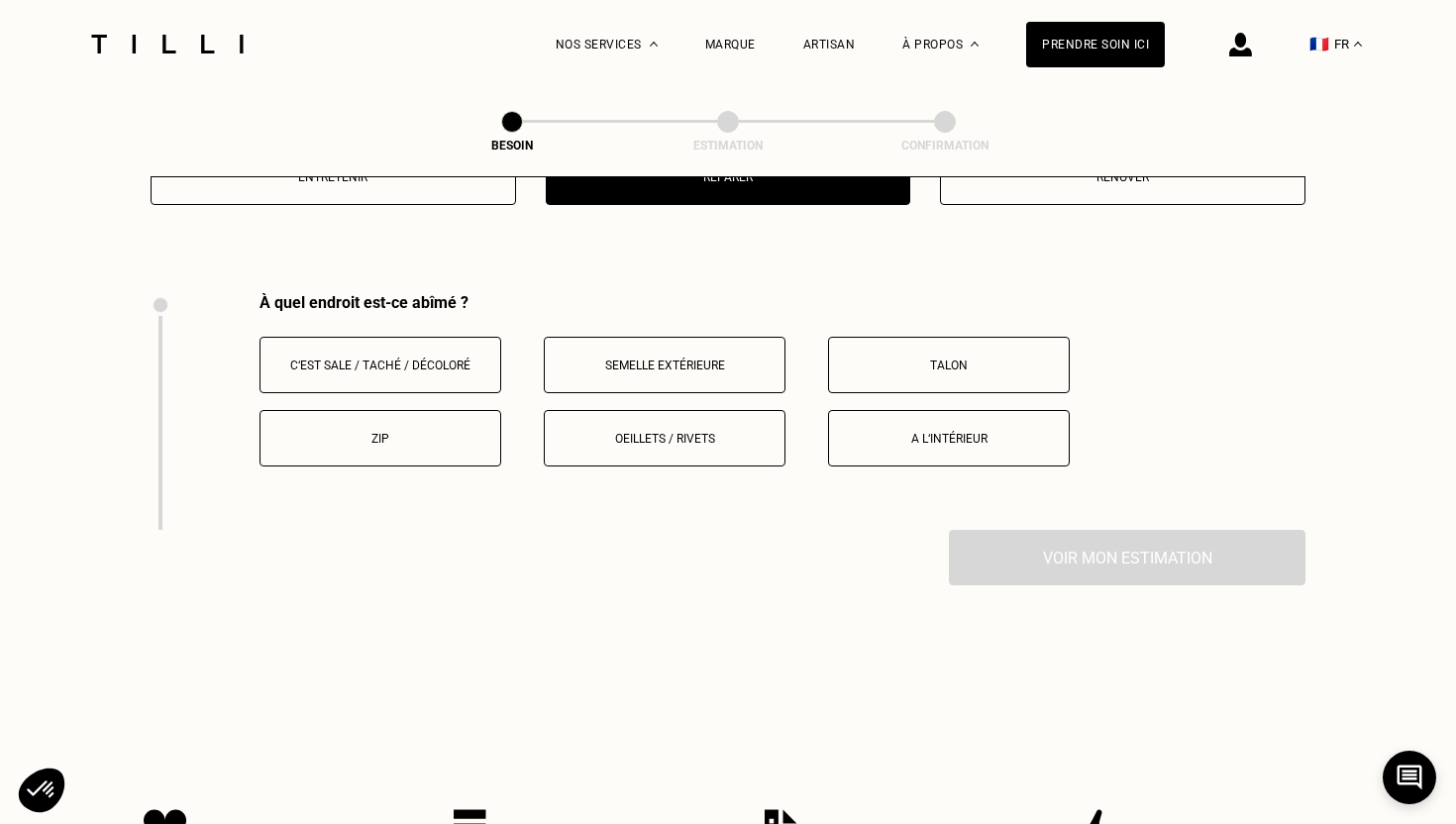 scroll, scrollTop: 2573, scrollLeft: 0, axis: vertical 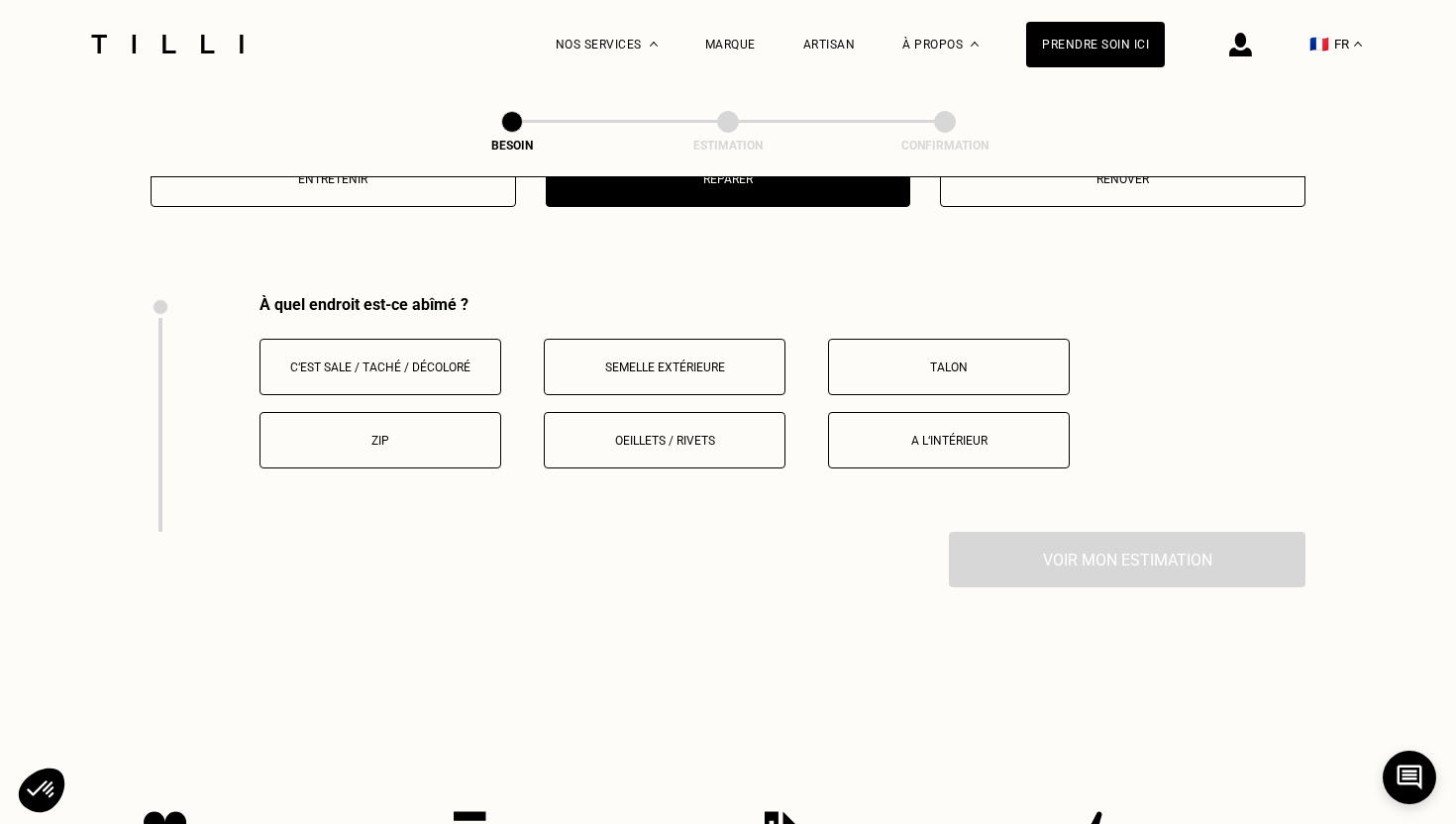 click on "Semelle extérieure" at bounding box center [665, 366] 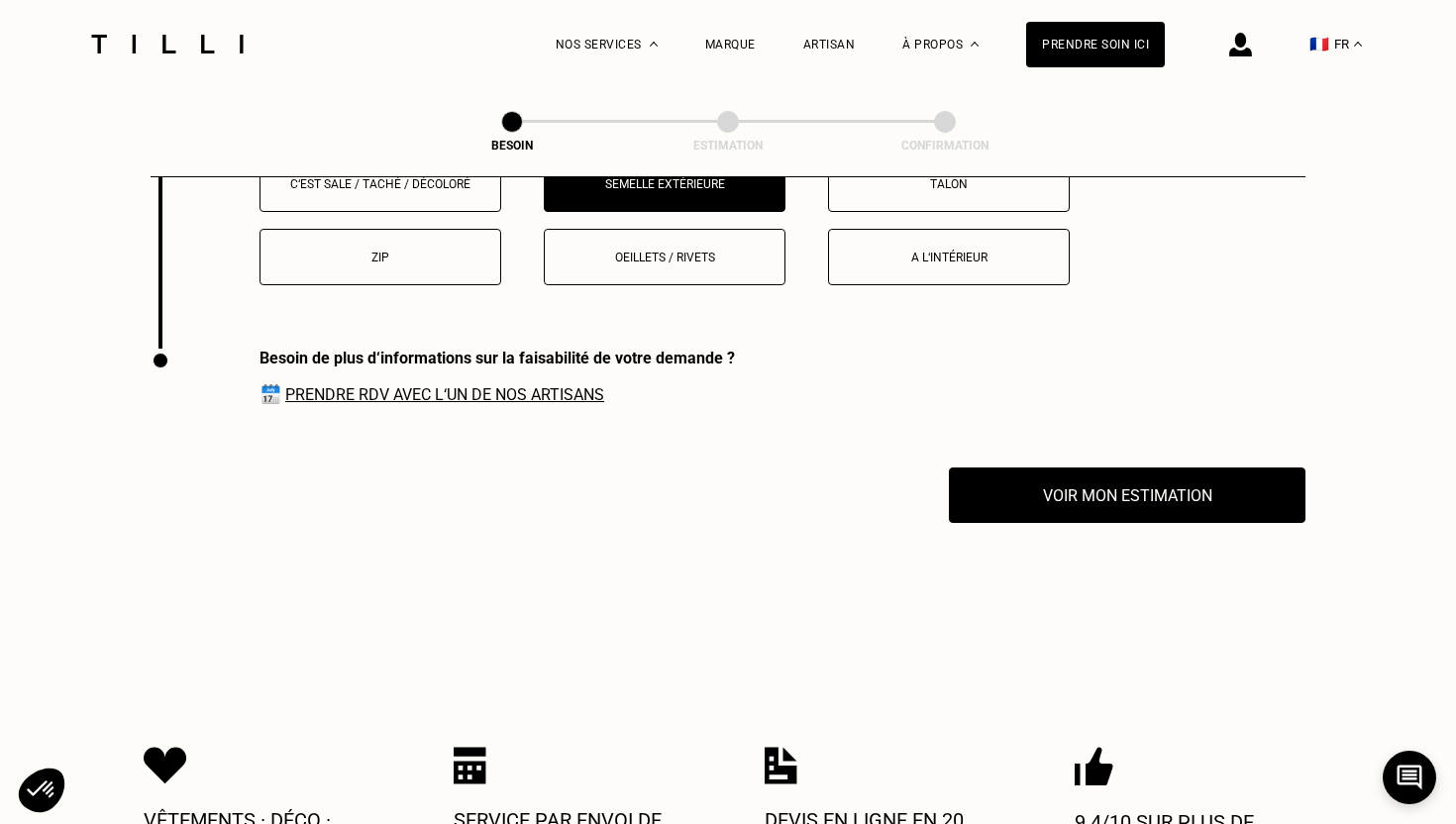 scroll, scrollTop: 2863, scrollLeft: 0, axis: vertical 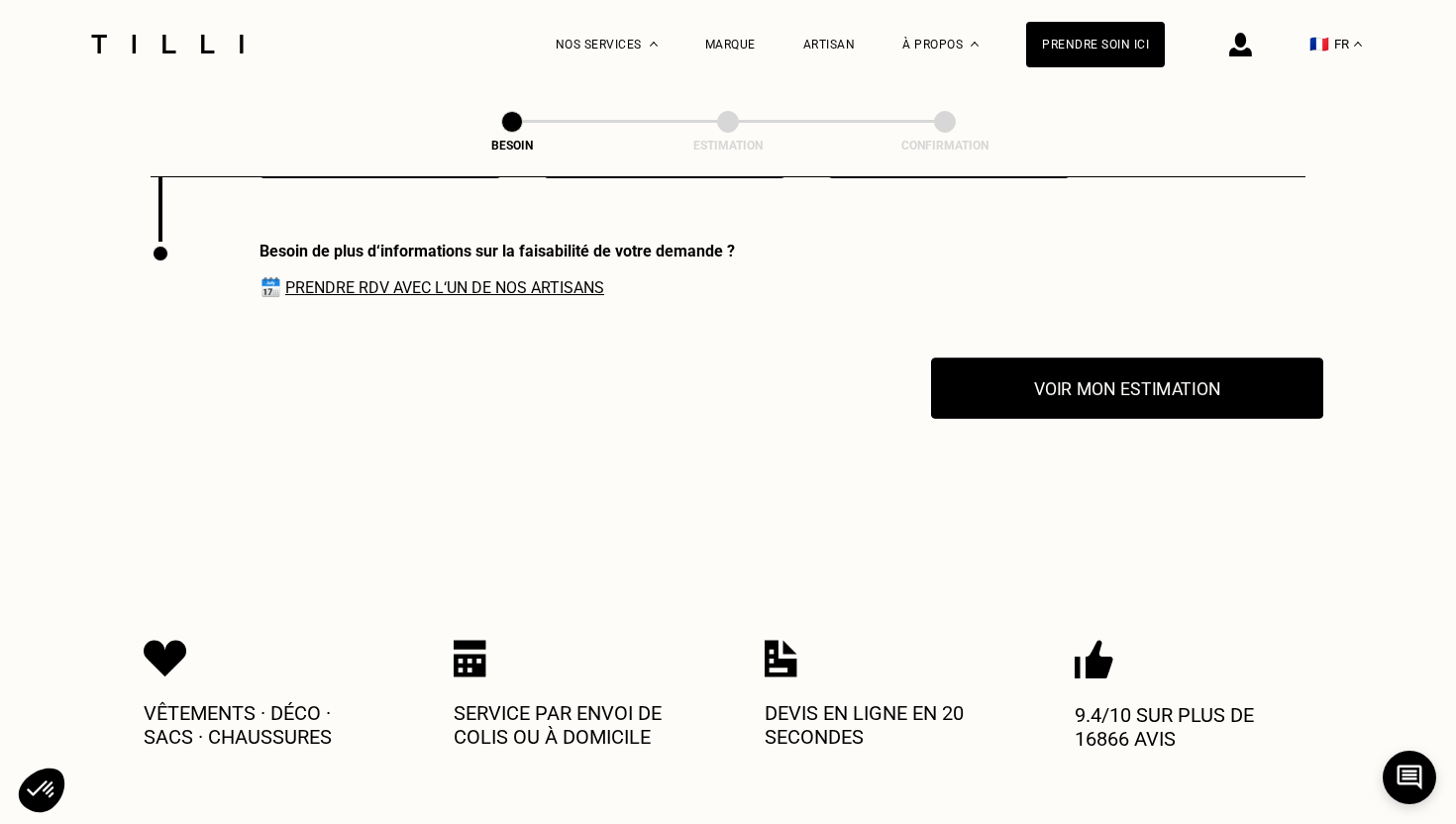 click on "Voir mon estimation" at bounding box center (1127, 388) 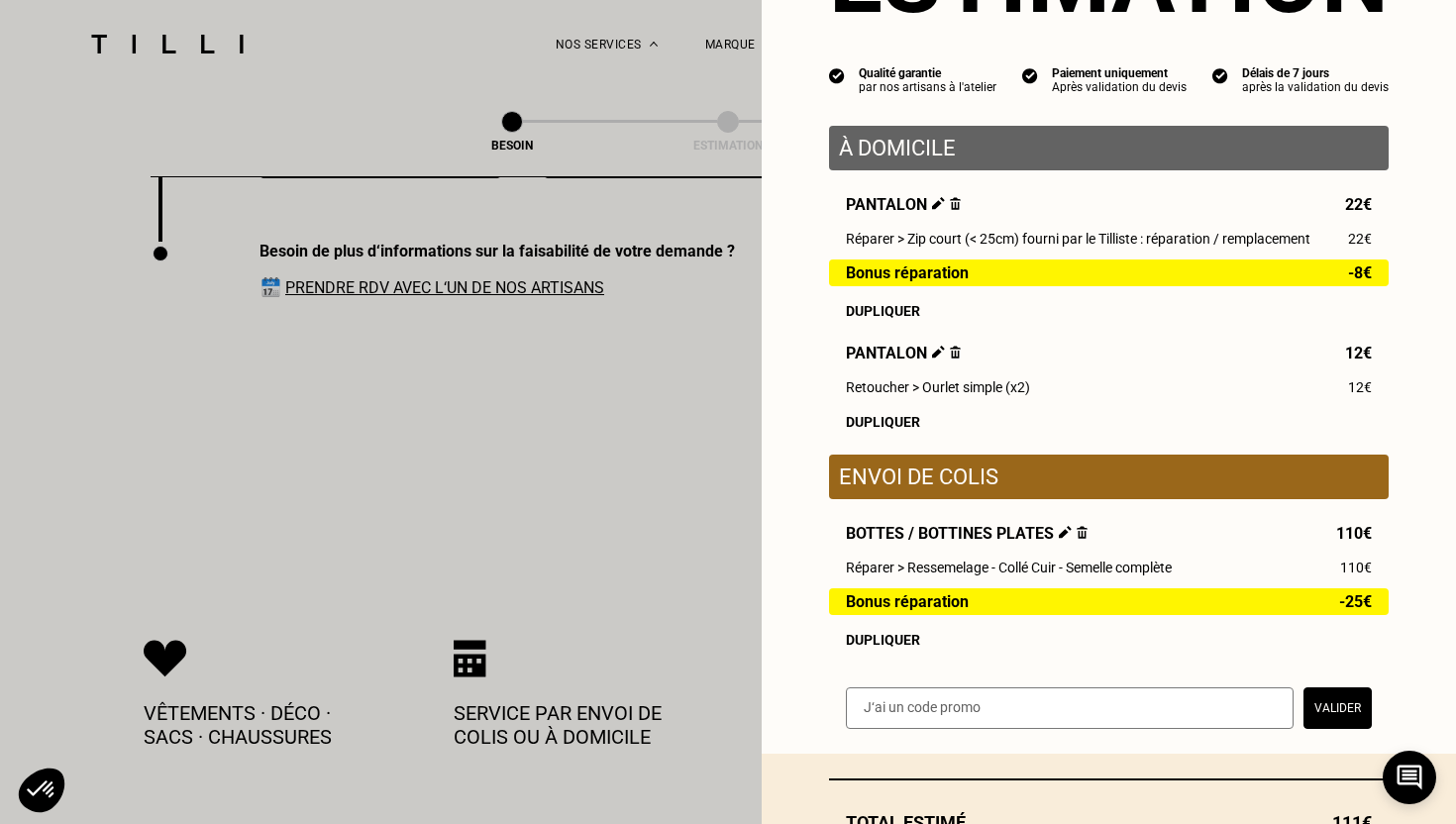 scroll, scrollTop: 145, scrollLeft: 0, axis: vertical 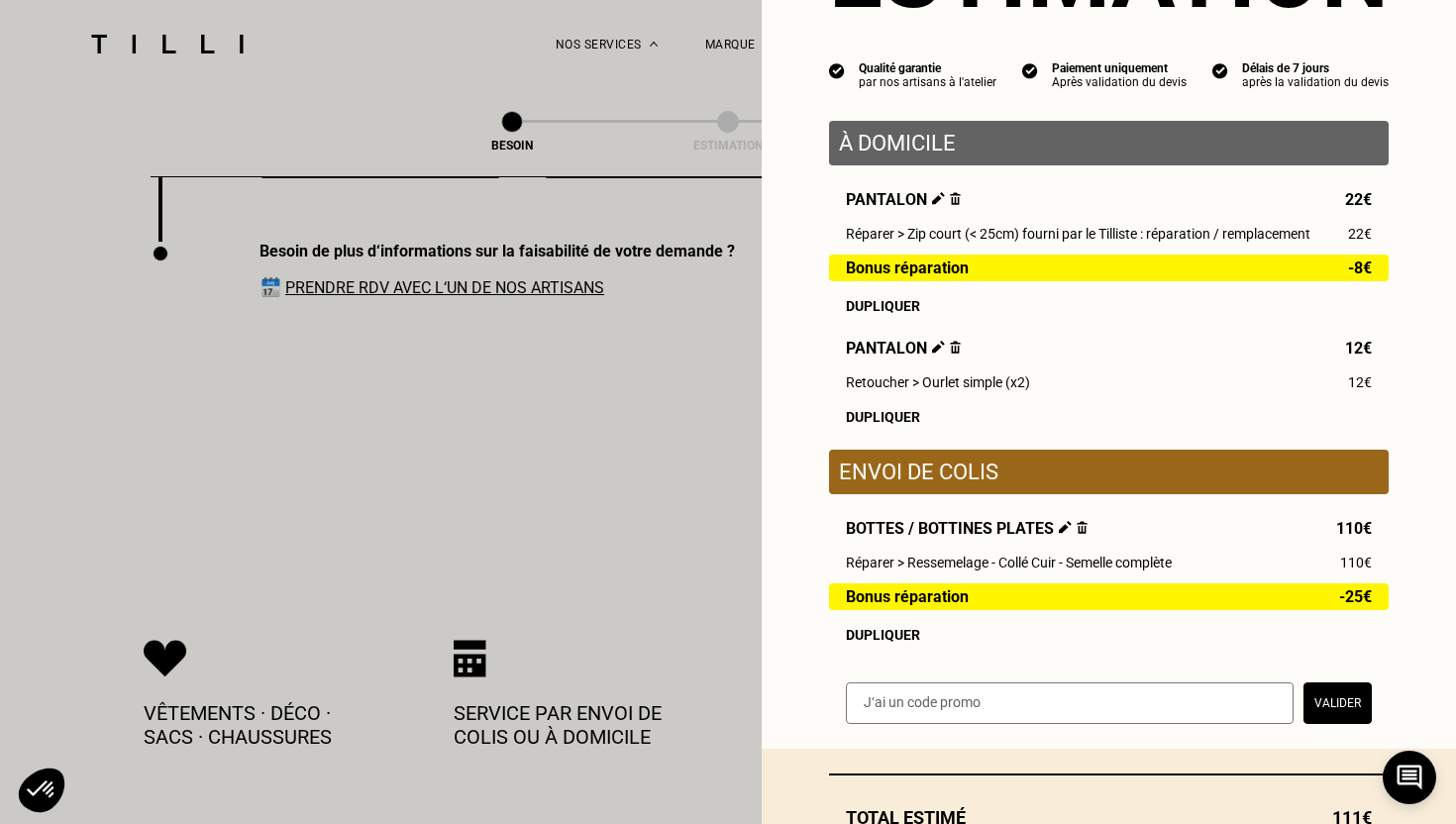 click at bounding box center (1082, 527) 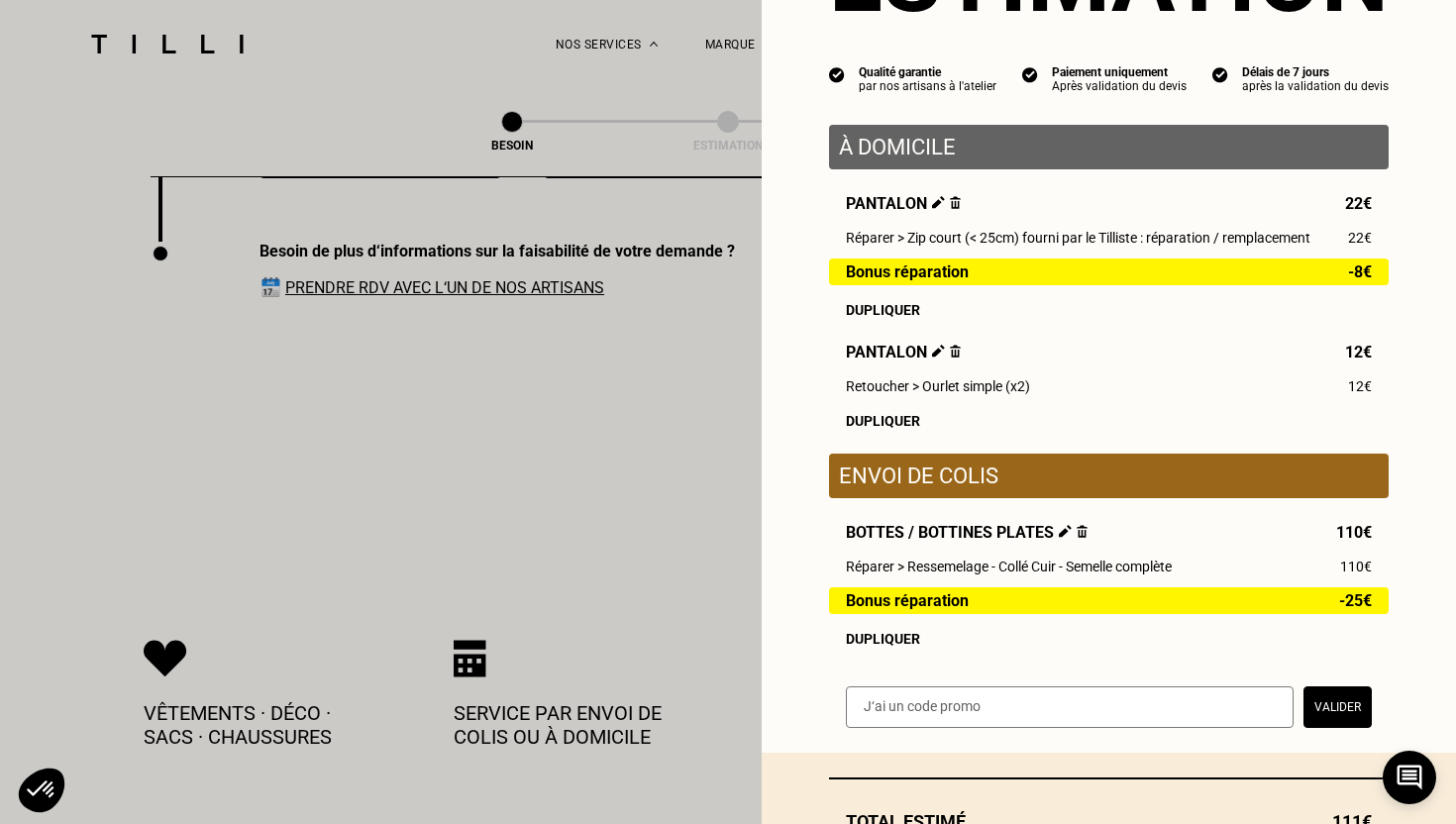 scroll, scrollTop: 146, scrollLeft: 0, axis: vertical 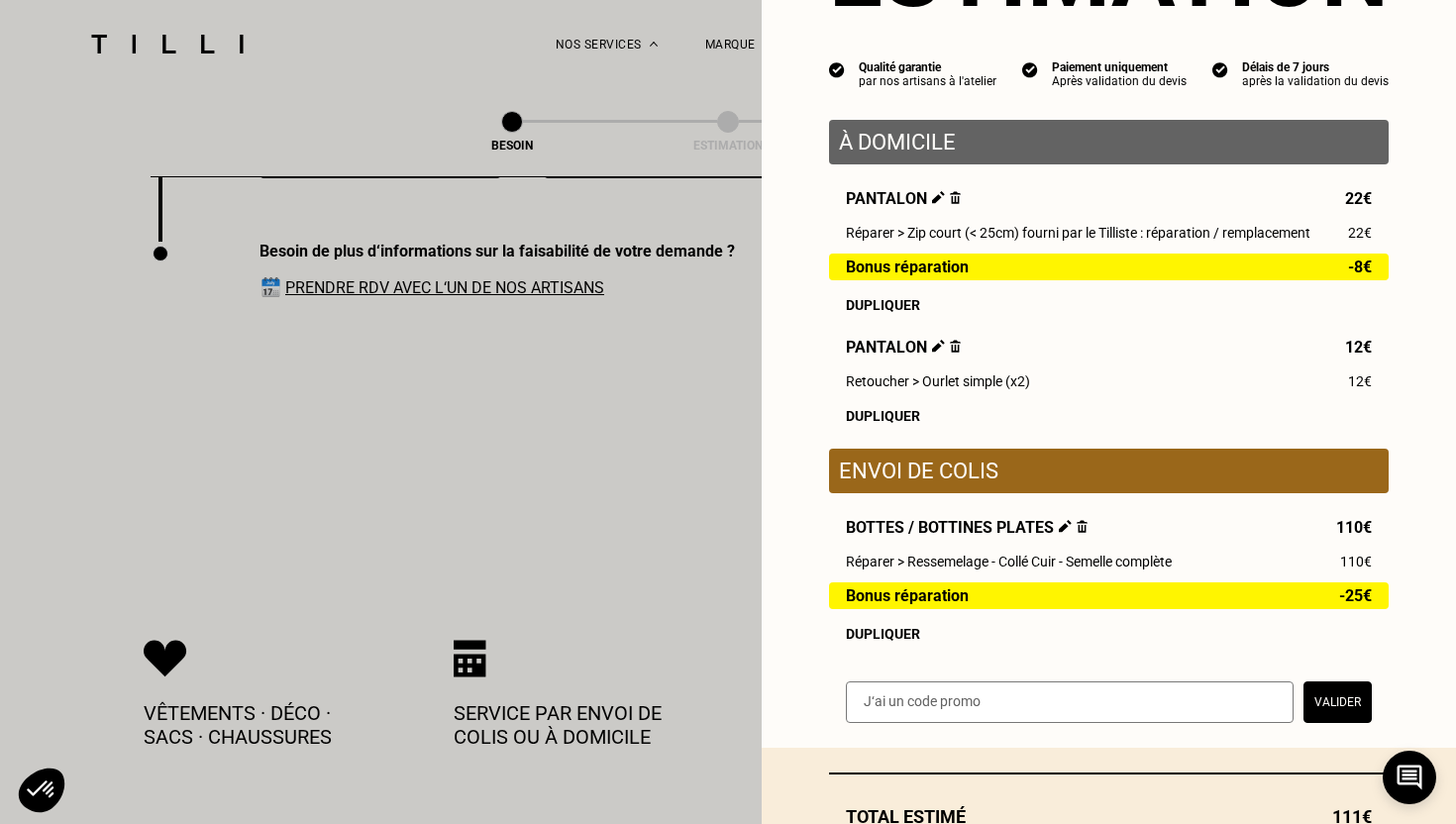 click at bounding box center [1082, 526] 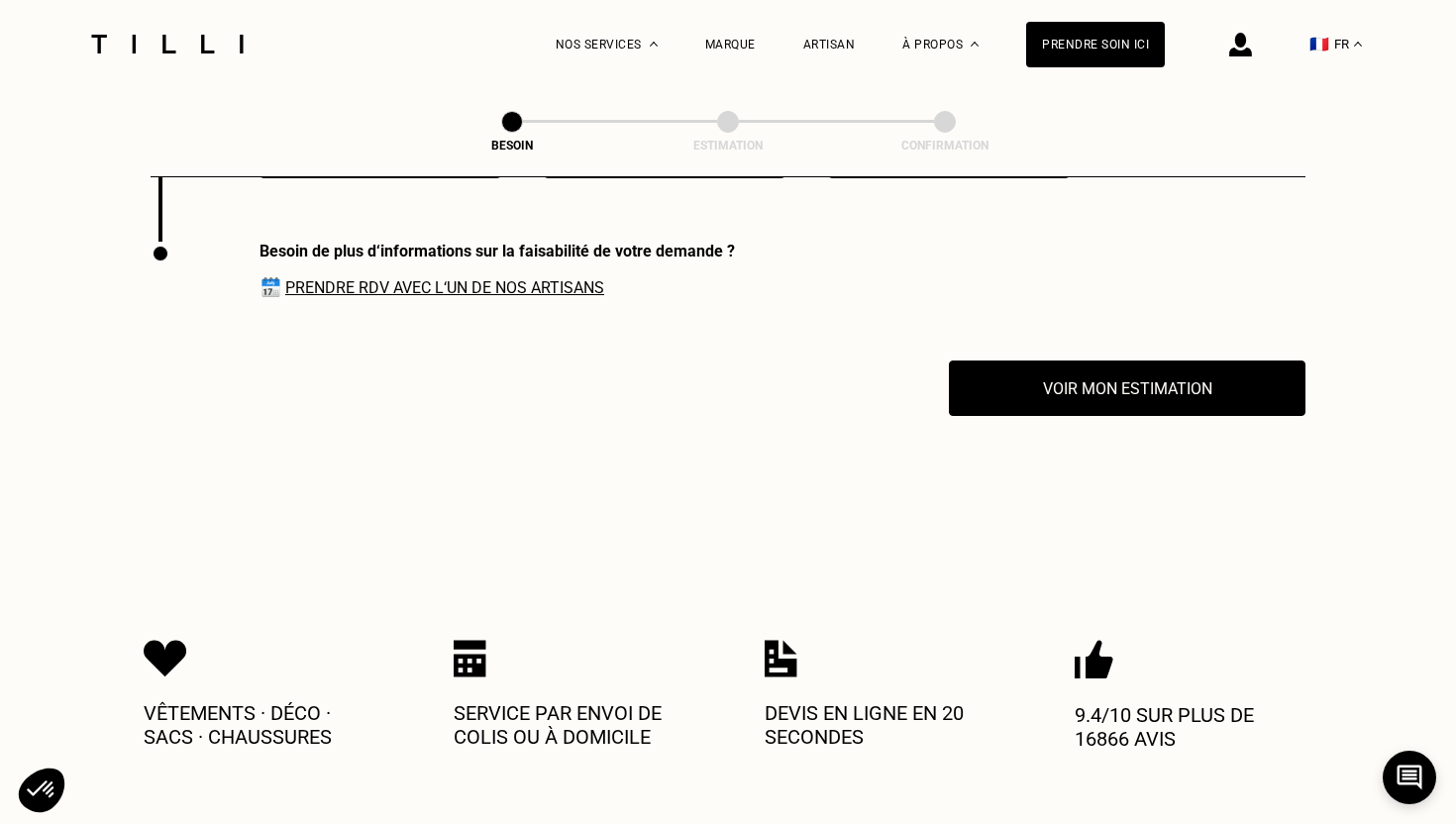 scroll, scrollTop: 0, scrollLeft: 0, axis: both 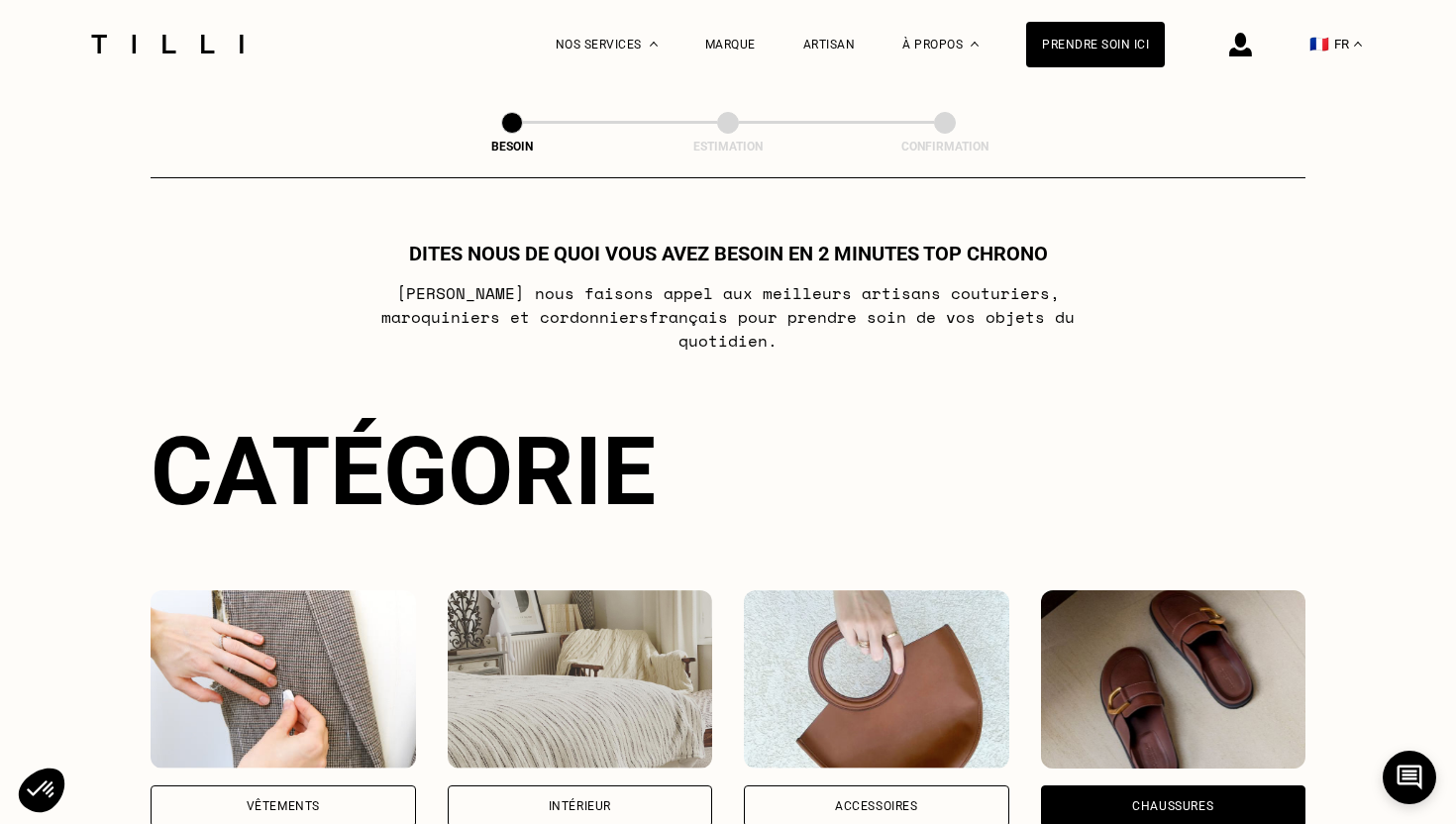 click at bounding box center (1240, 44) 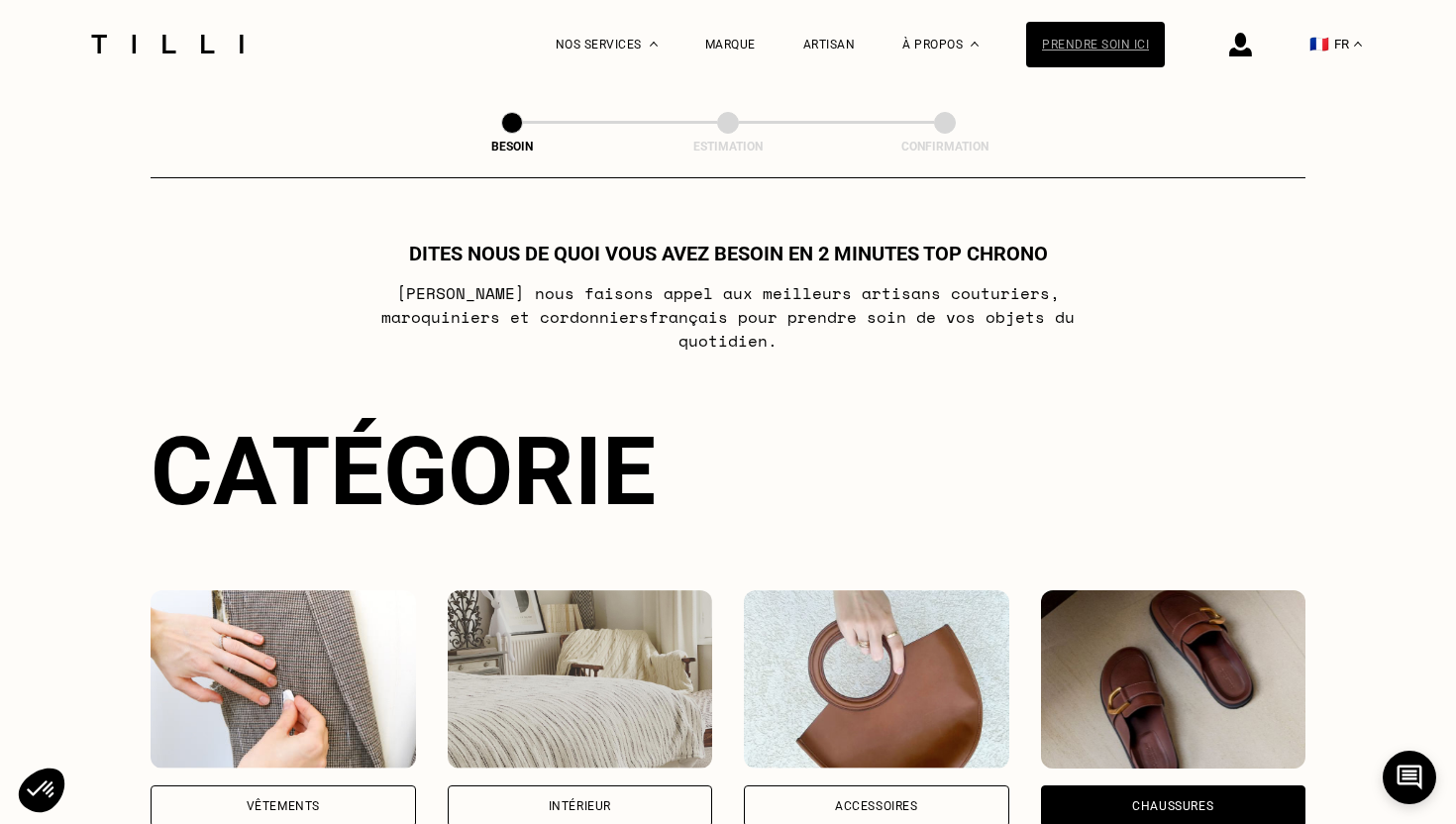 click on "Prendre soin ici" at bounding box center (1095, 45) 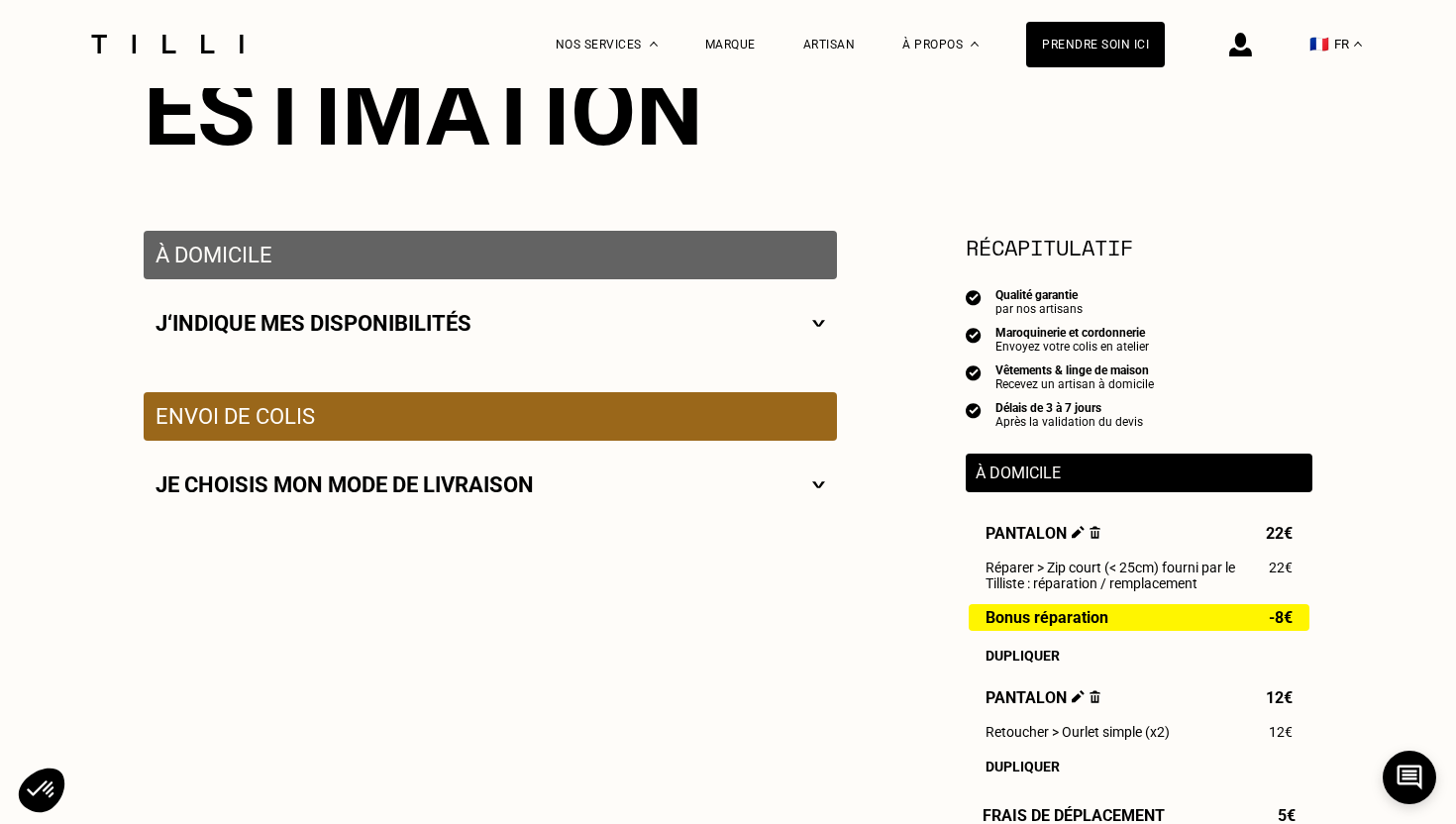 scroll, scrollTop: 370, scrollLeft: 0, axis: vertical 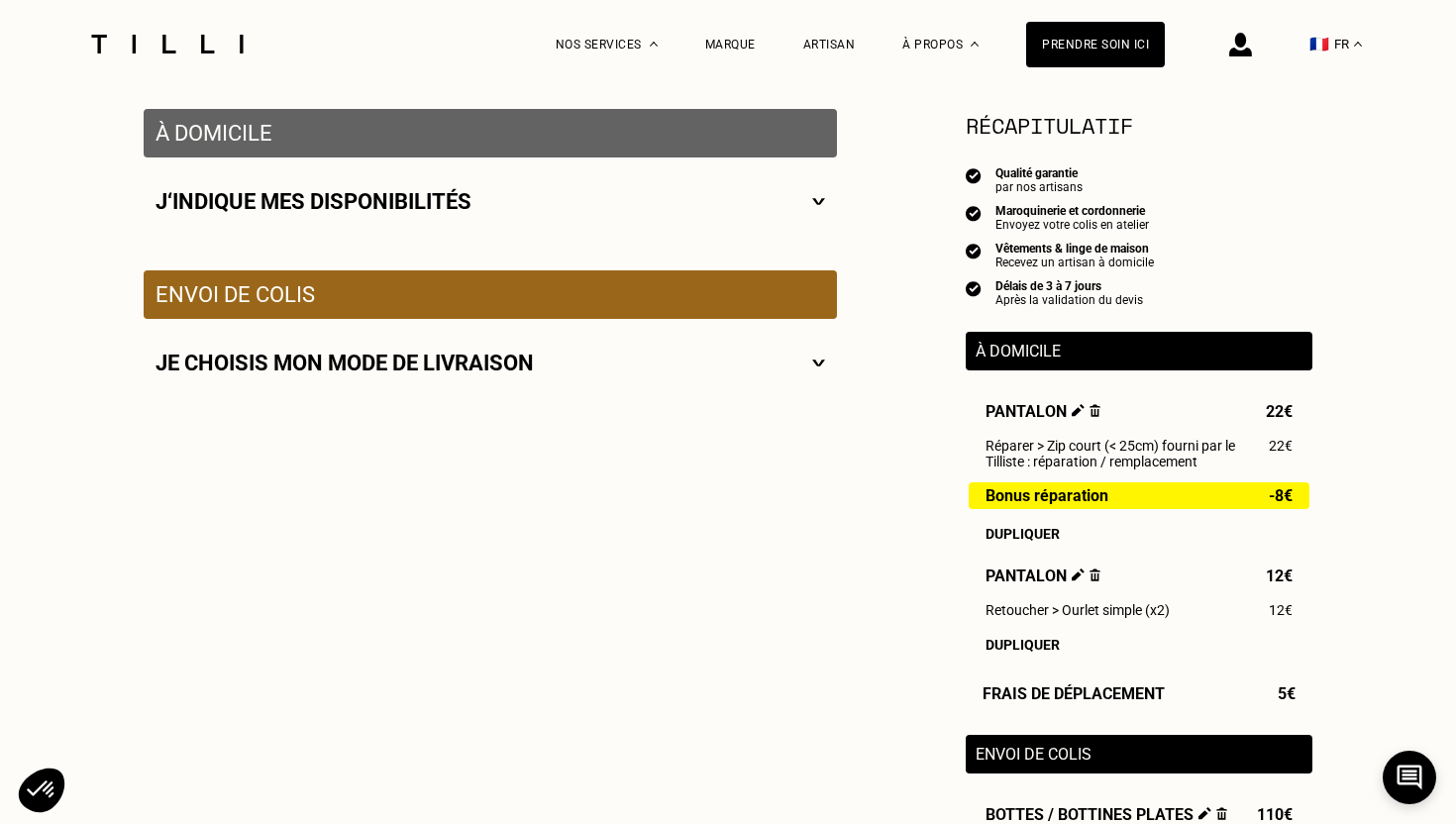 click at bounding box center (818, 362) 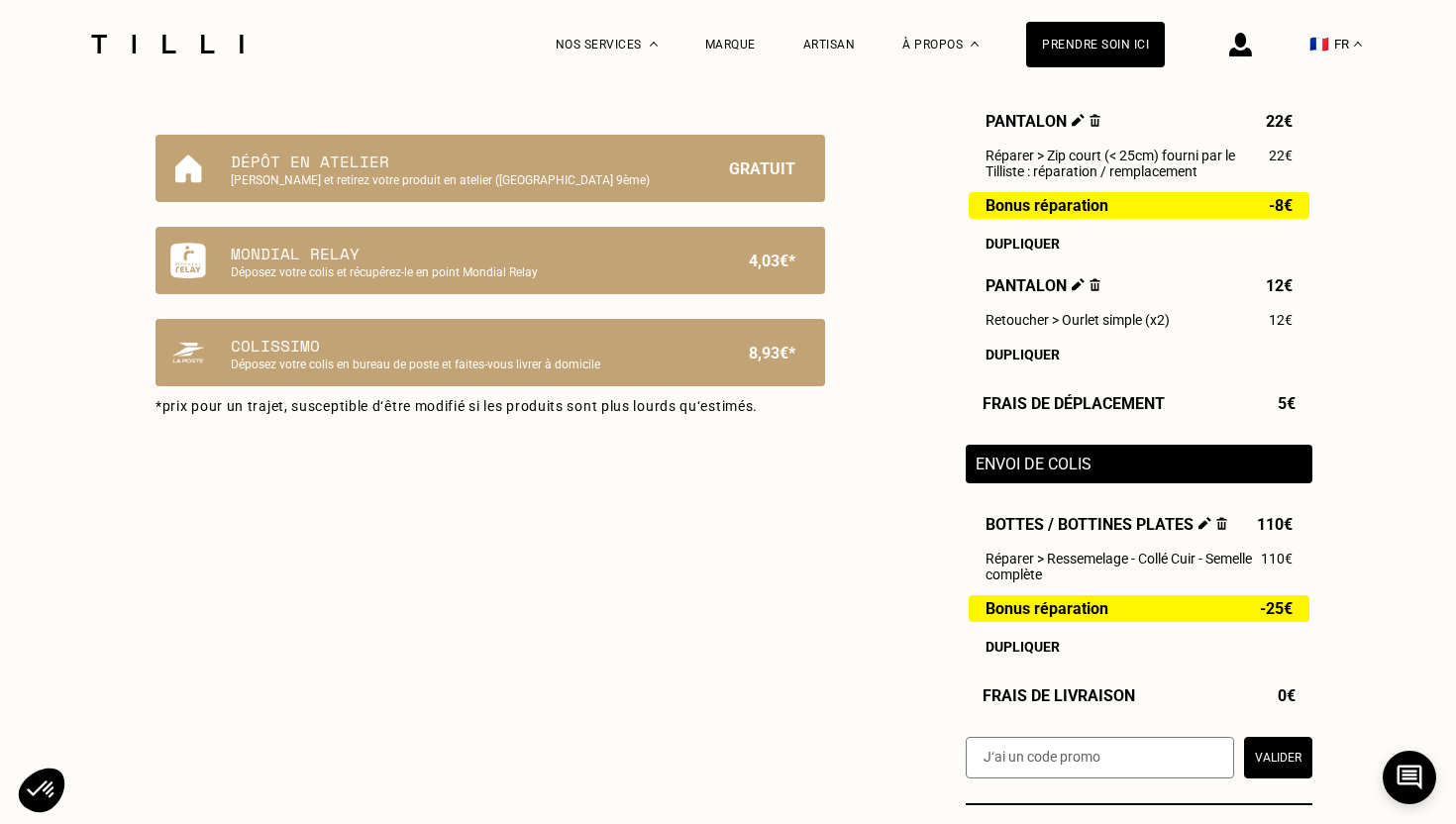 scroll, scrollTop: 669, scrollLeft: 0, axis: vertical 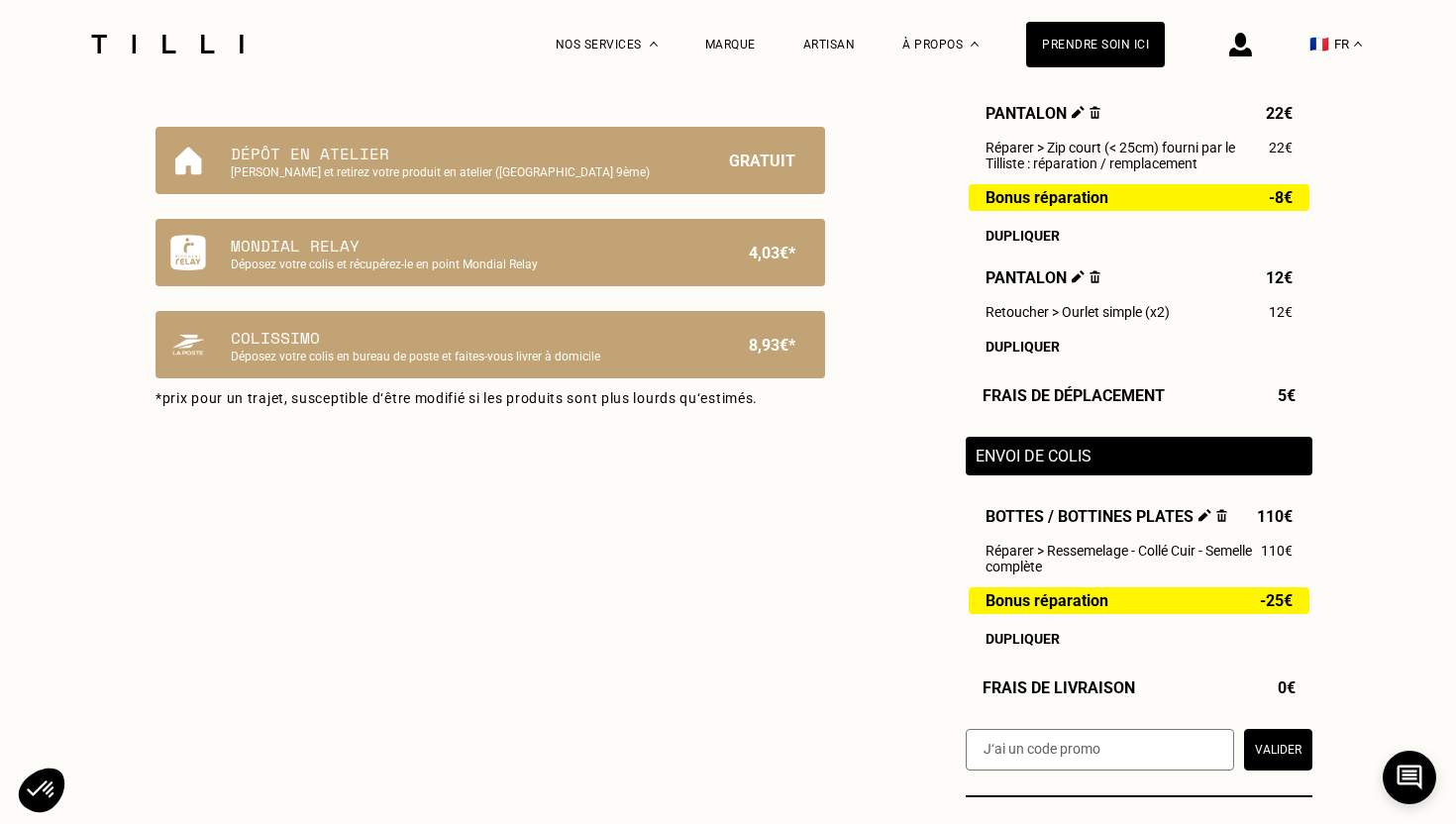click at bounding box center (1221, 515) 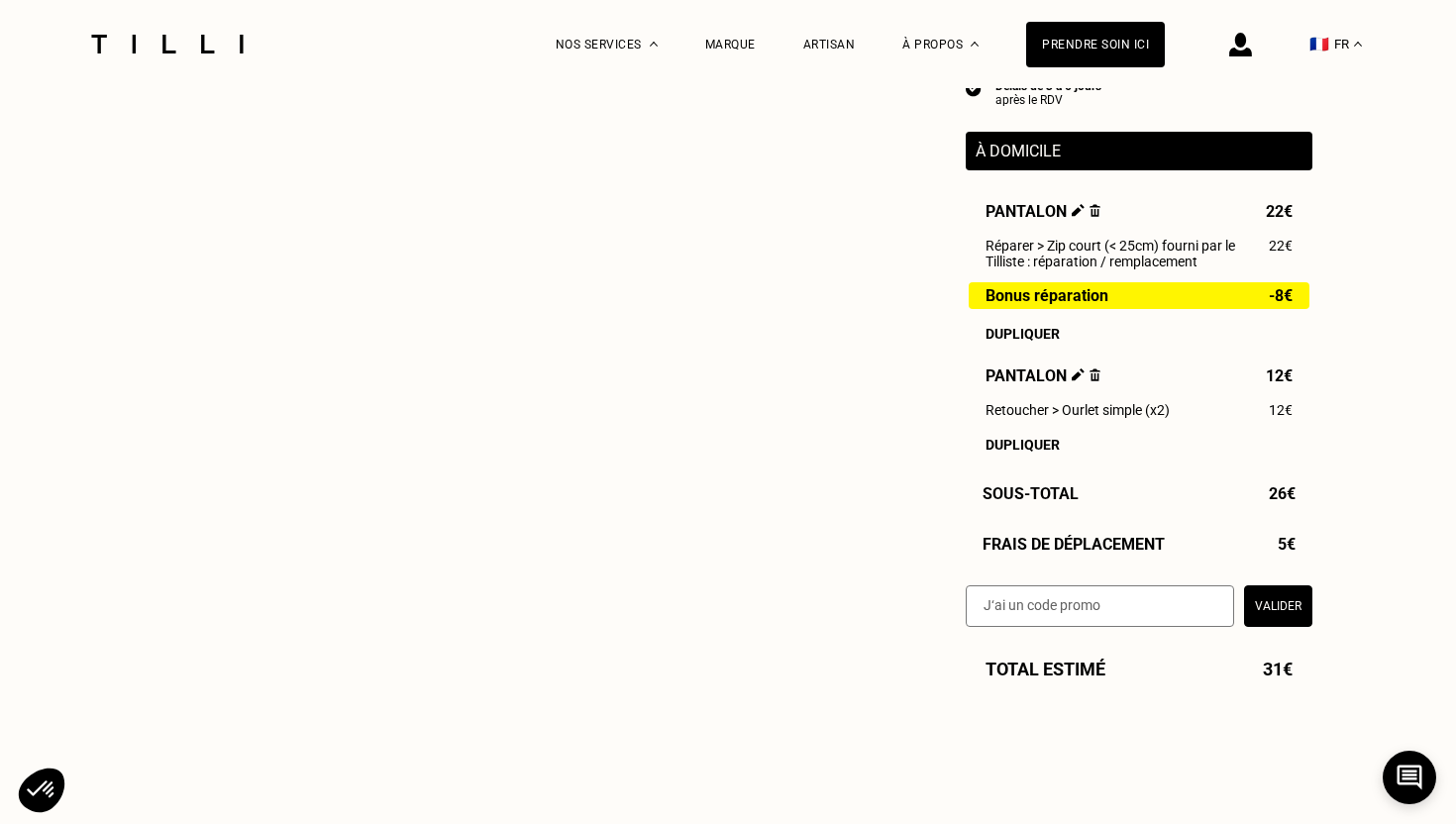 scroll, scrollTop: 524, scrollLeft: 0, axis: vertical 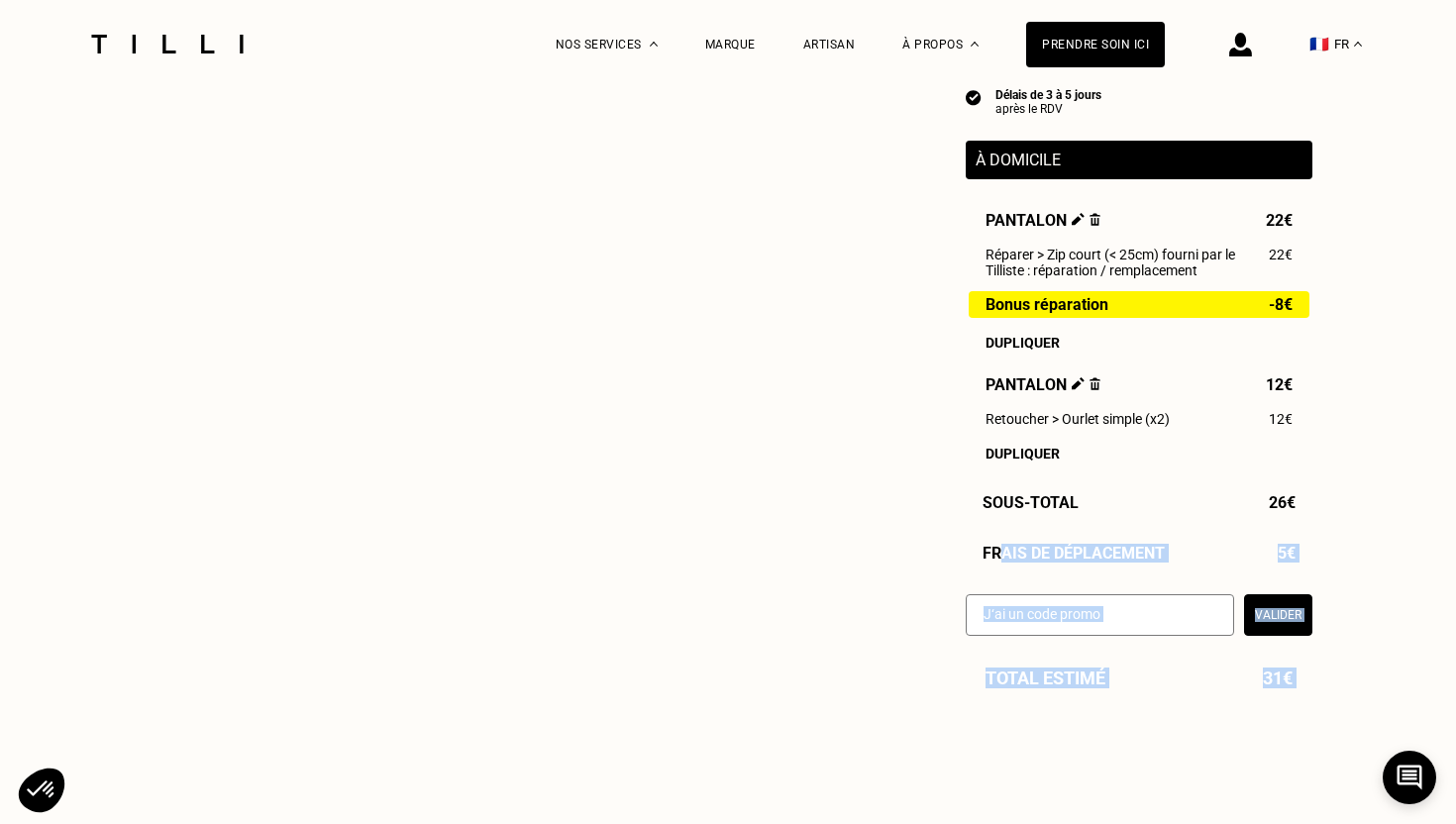 drag, startPoint x: 997, startPoint y: 557, endPoint x: 1353, endPoint y: 556, distance: 356.0014 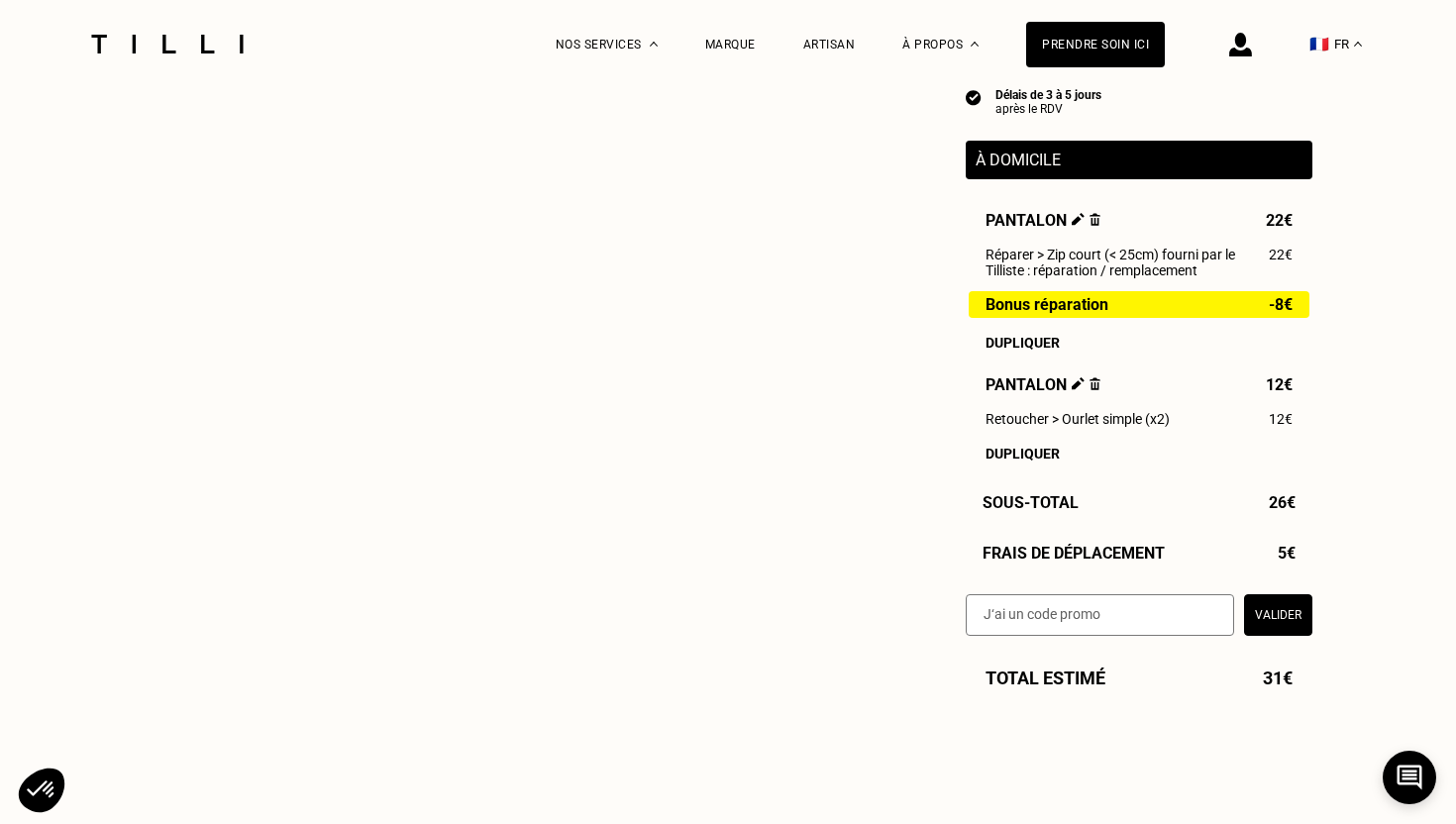 click on "Récapitulatif Qualité garantie par nos artisans Tilli Validation du devis lors du RDV avec votre artisan Délais de 3 à 5 jours après le RDV À domicile Pantalon 22€ Réparer > Zip court (< 25cm) fourni par le Tilliste : réparation / remplacement 22€ Bonus réparation -8€ Dupliquer Pantalon 12€ Retoucher > Ourlet simple (x2) 12€ Dupliquer Sous-Total   26€ Frais de déplacement   5€ Valider" at bounding box center [1139, 295] 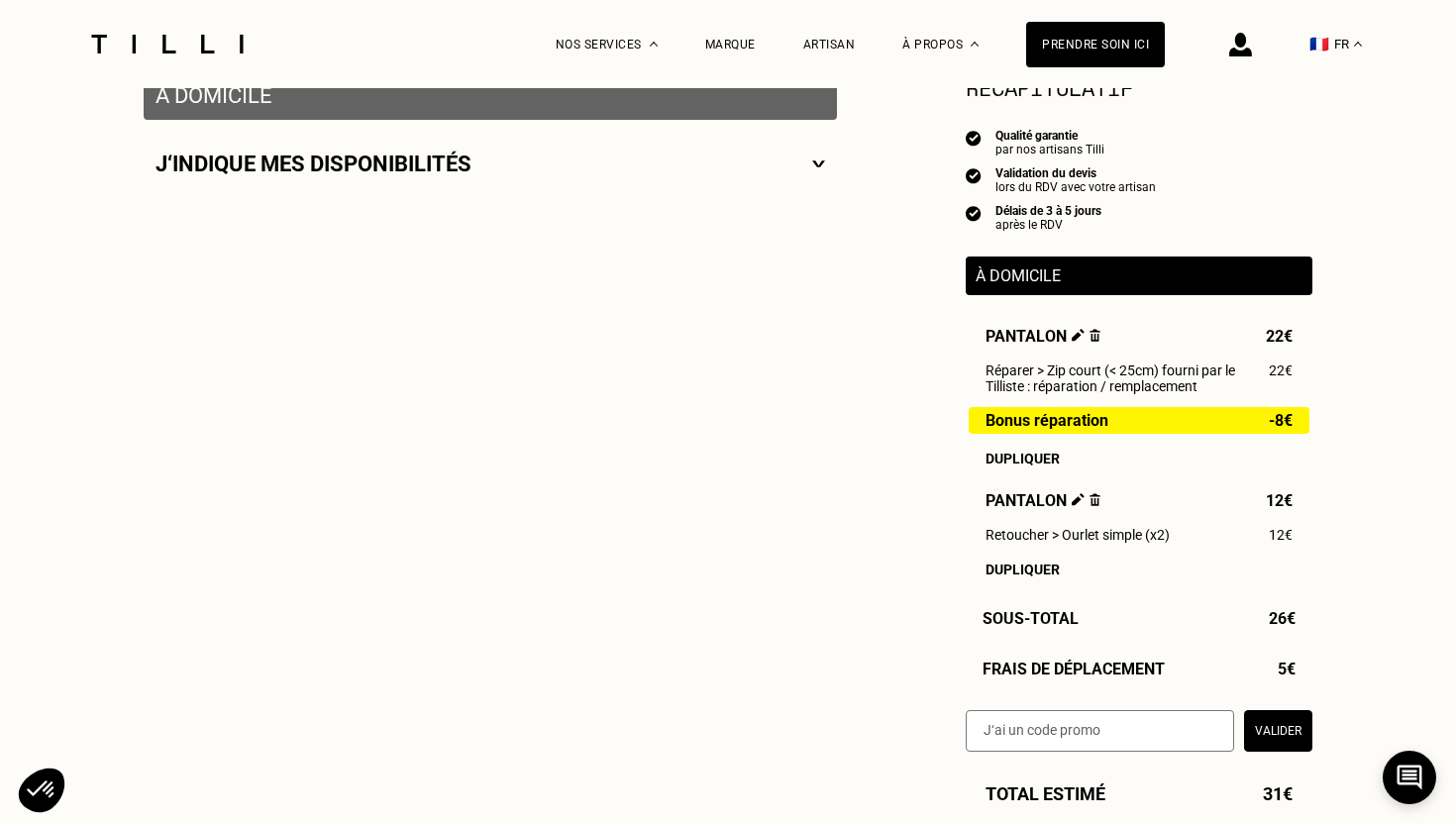 scroll, scrollTop: 409, scrollLeft: 0, axis: vertical 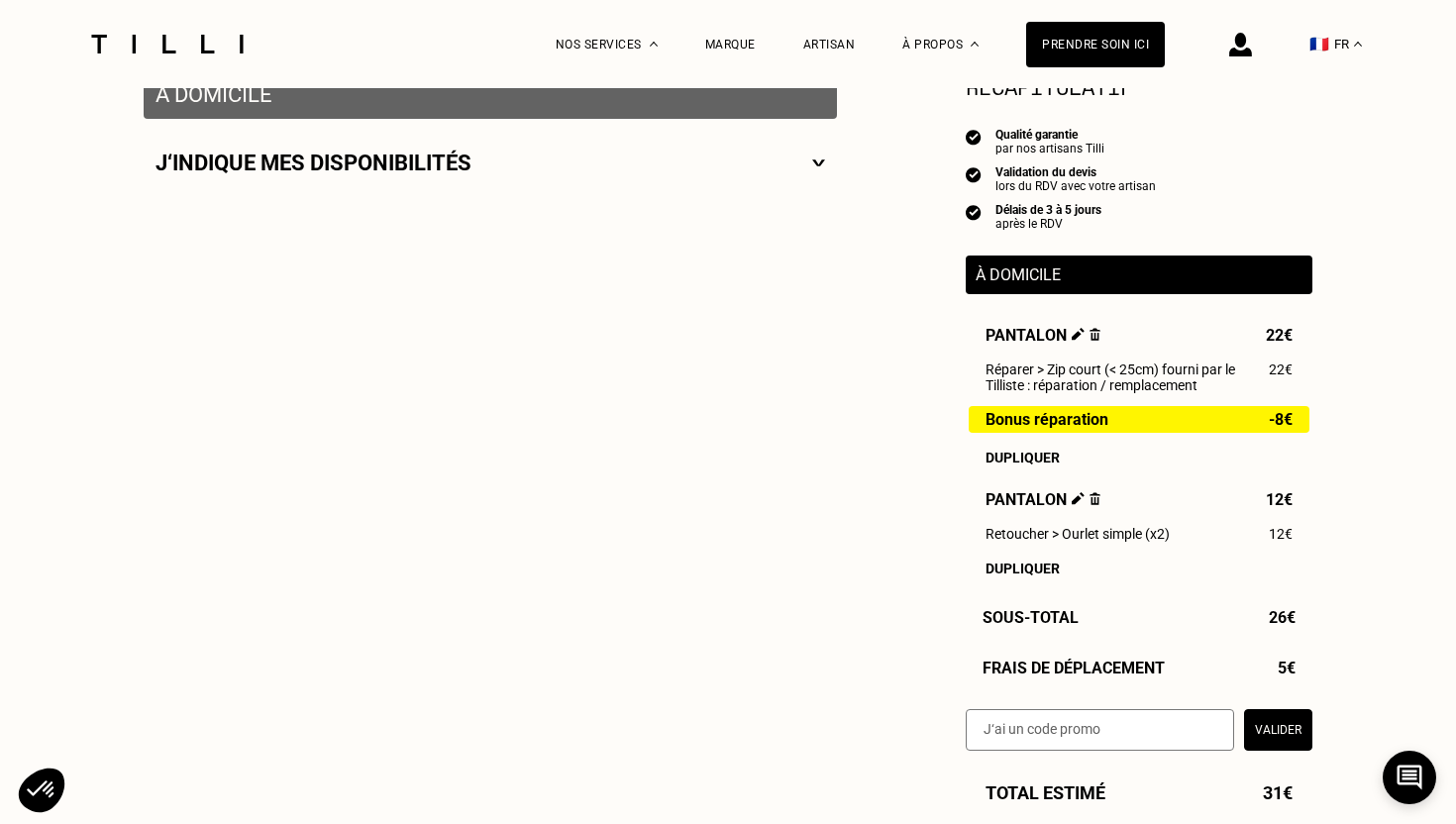 click at bounding box center [1078, 498] 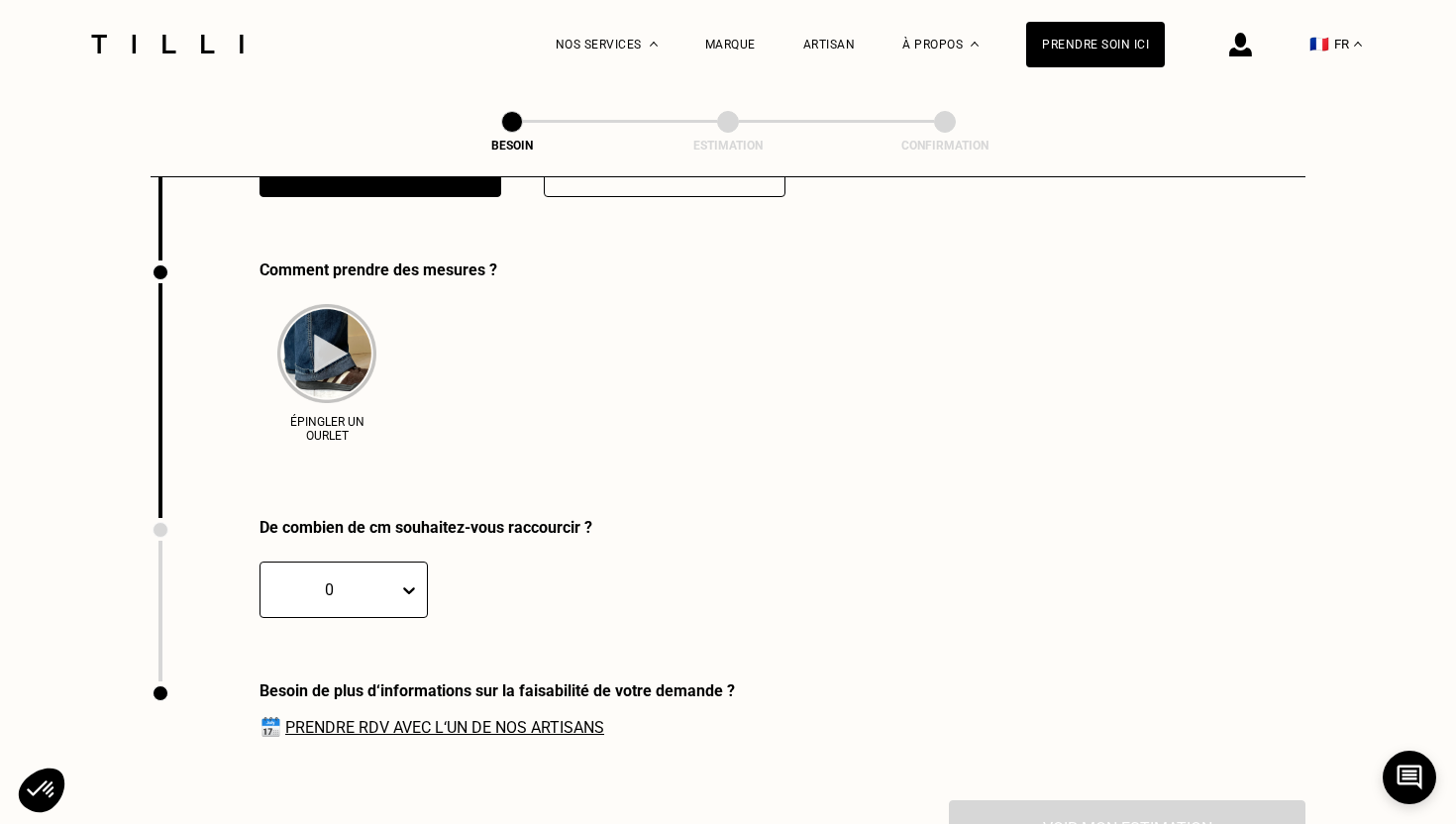 scroll, scrollTop: 3862, scrollLeft: 0, axis: vertical 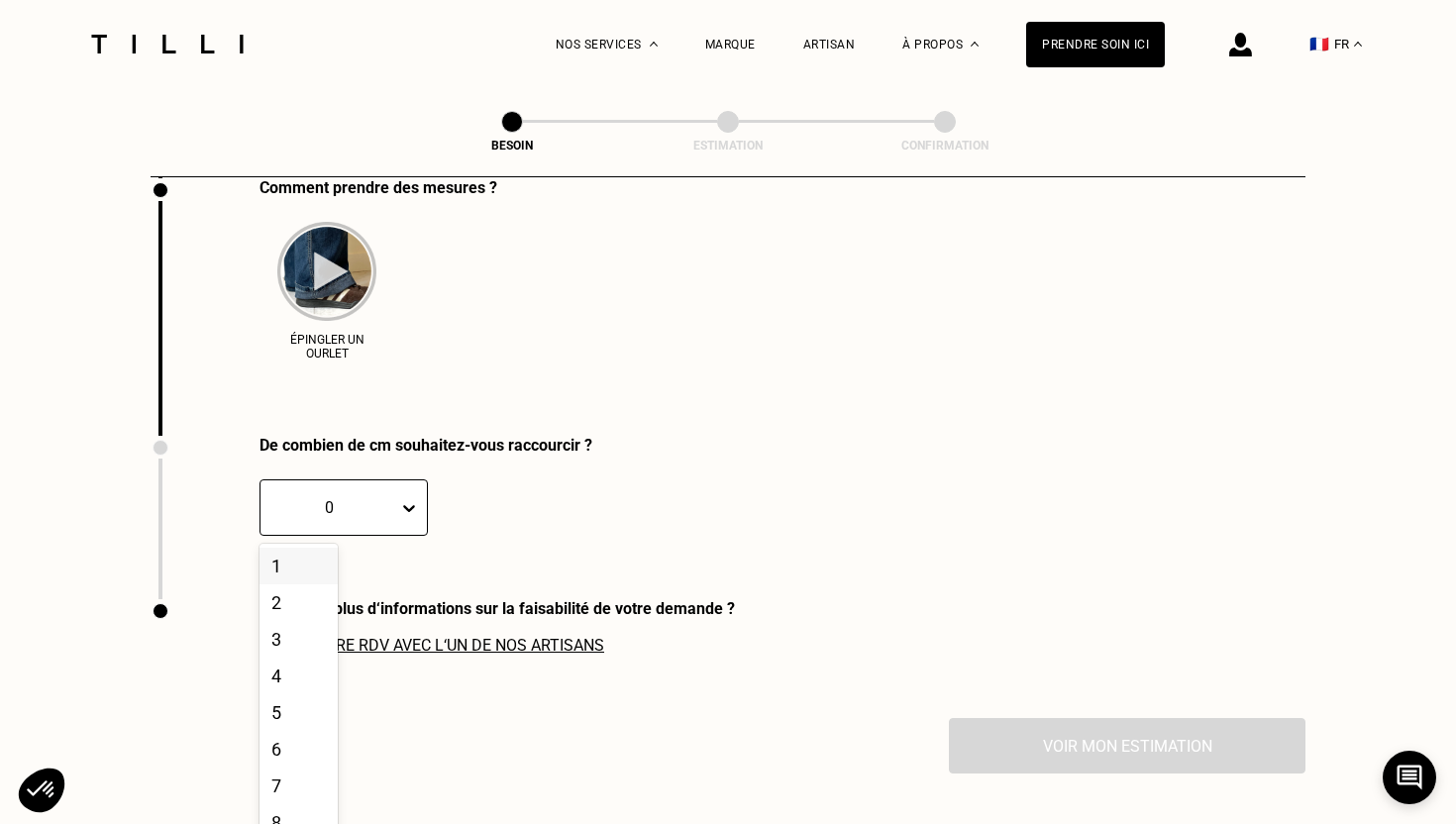 click on "0" at bounding box center (329, 507) 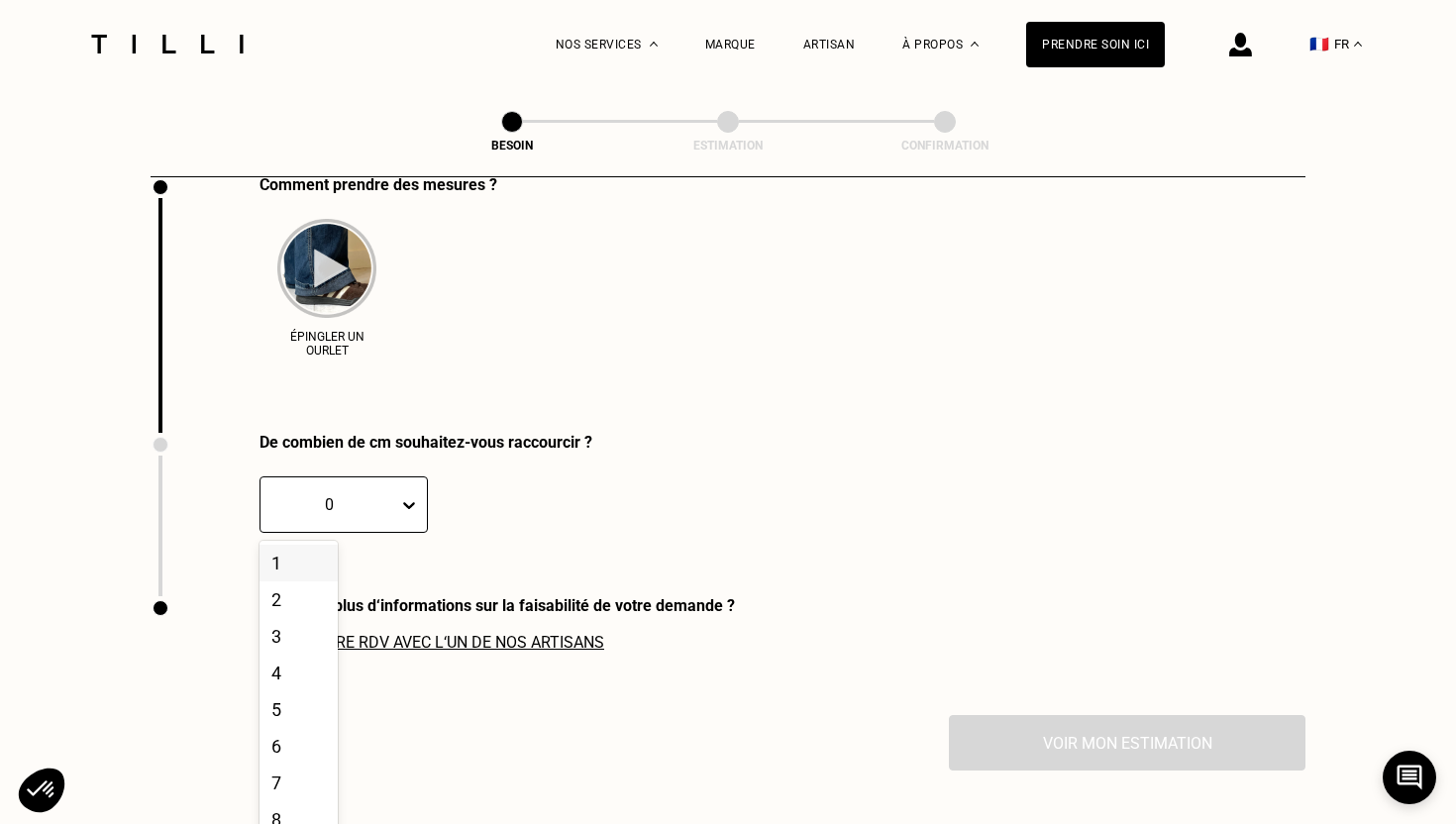 scroll, scrollTop: 3884, scrollLeft: 0, axis: vertical 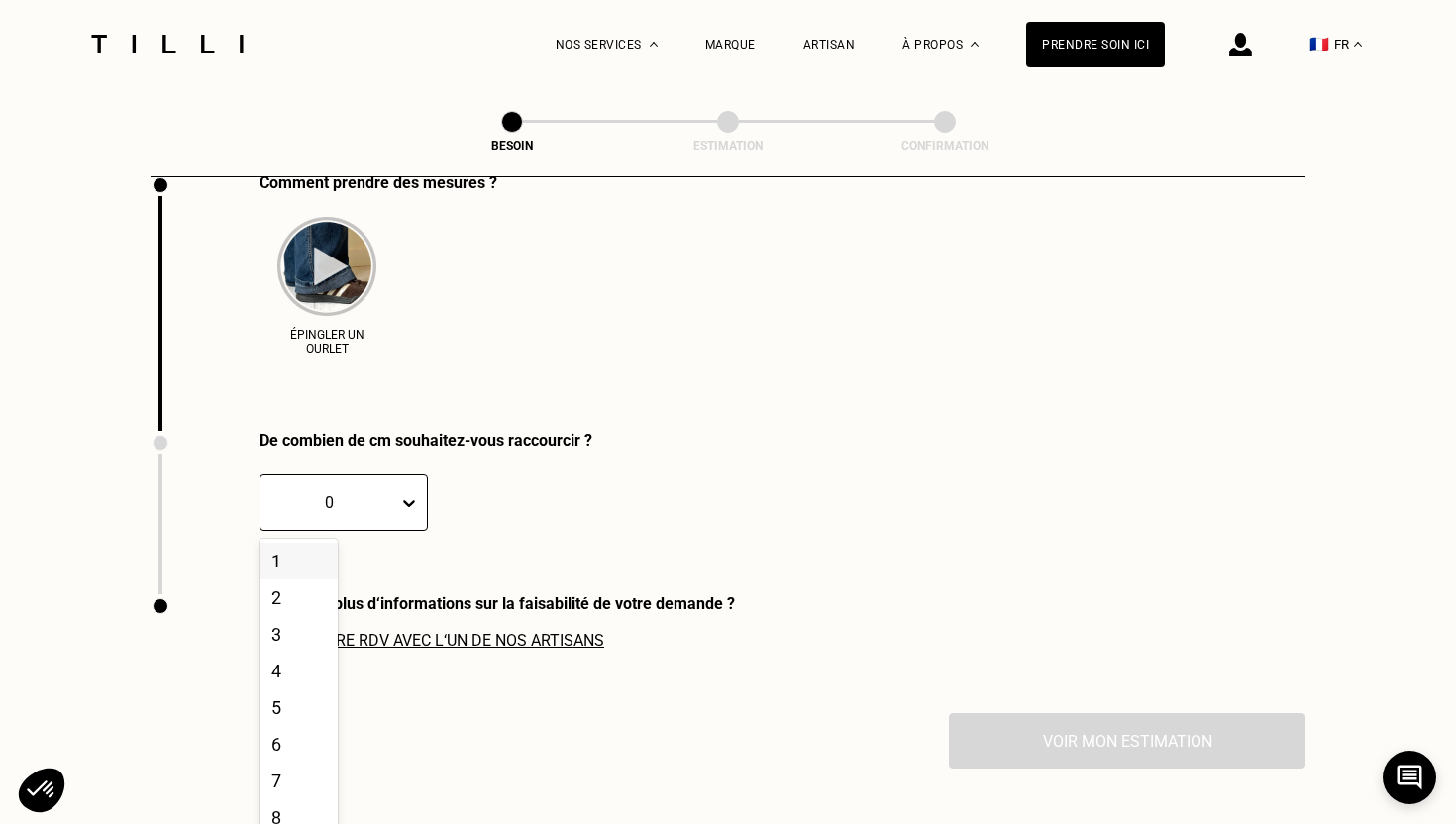 click at bounding box center (329, 502) 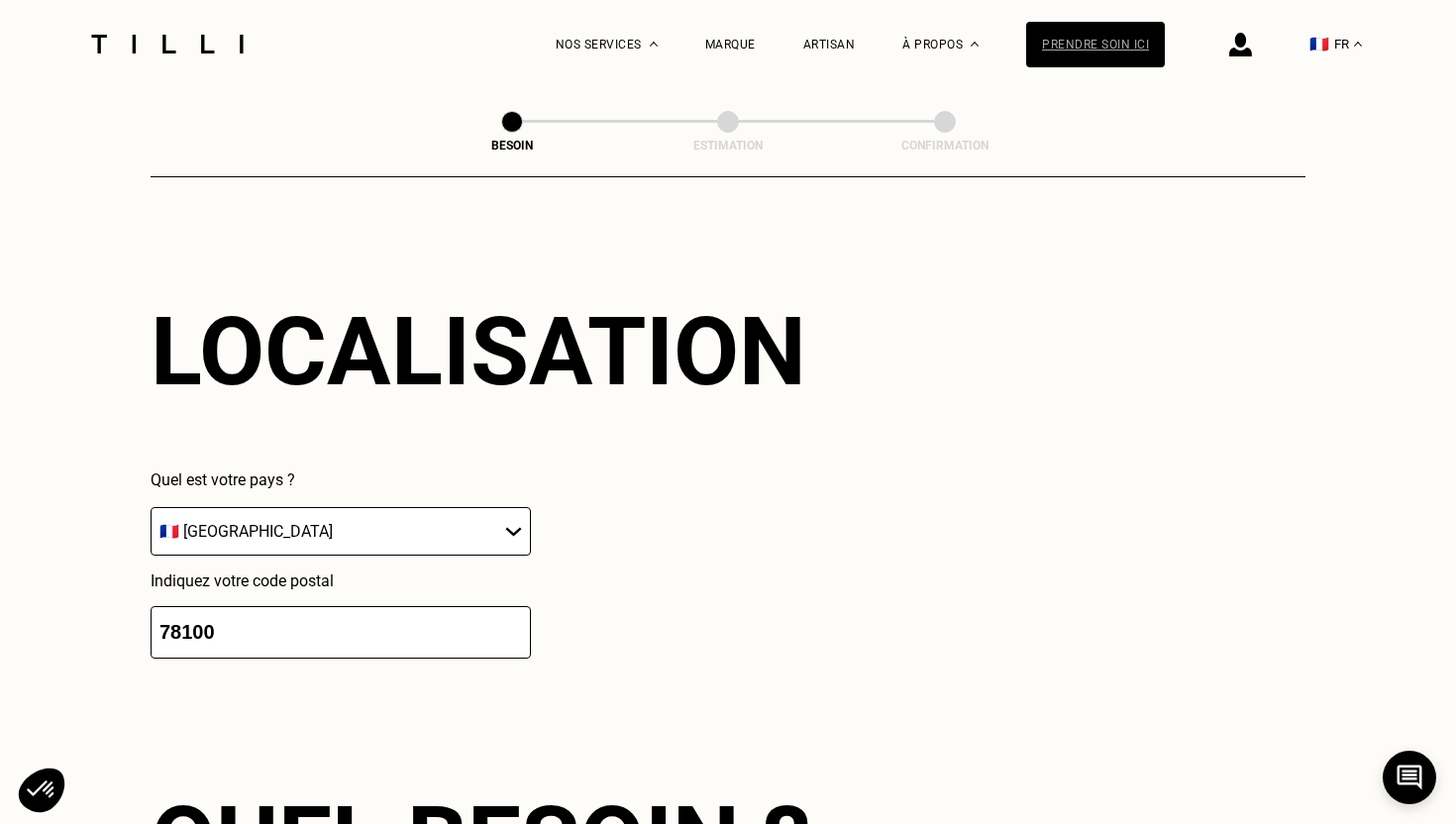 scroll, scrollTop: 2598, scrollLeft: 0, axis: vertical 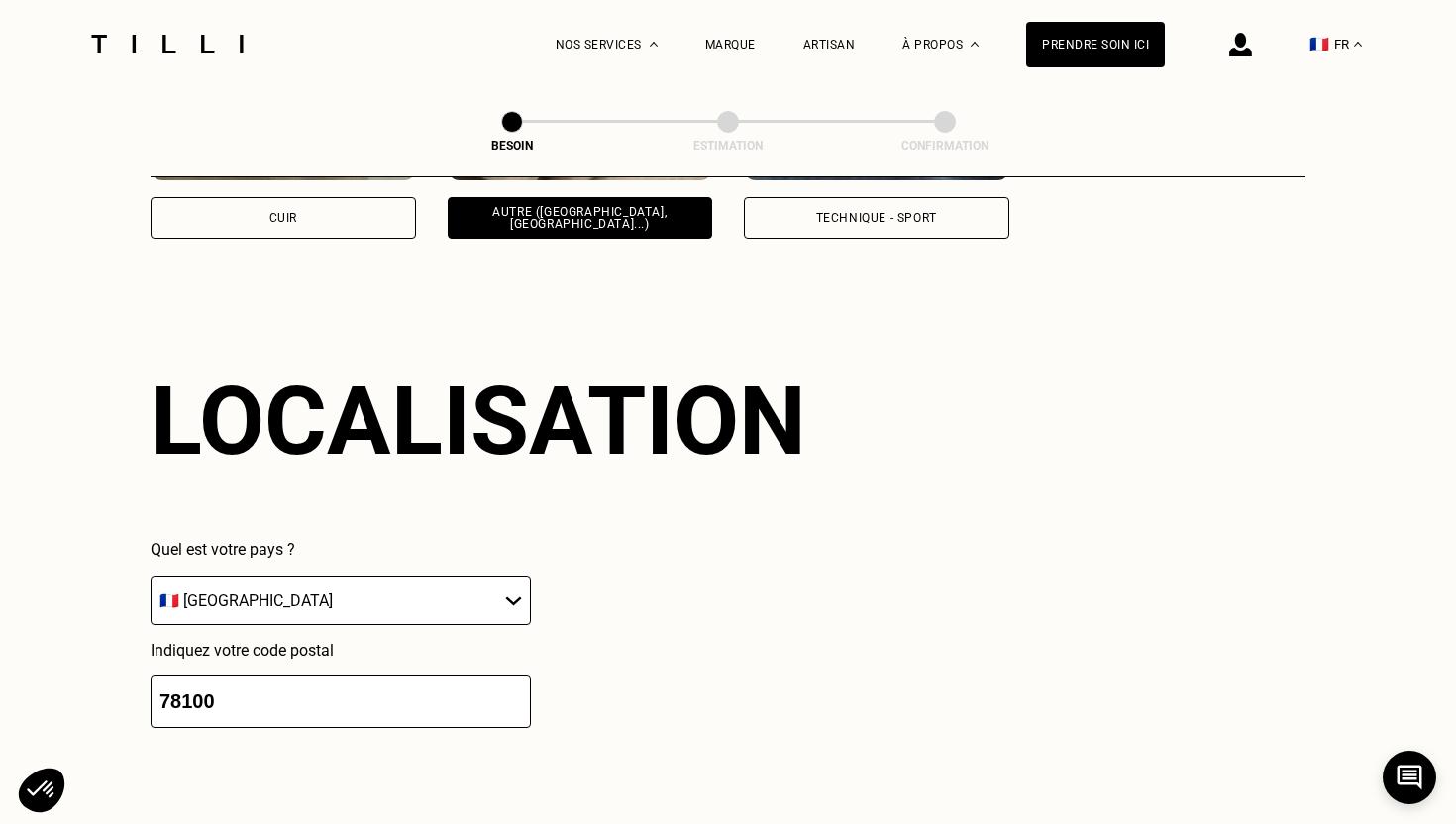 click on "Localisation Quel est votre pays ? 🇩🇪   [GEOGRAPHIC_DATA] 🇦🇹   [GEOGRAPHIC_DATA] 🇧🇪   [GEOGRAPHIC_DATA] 🇧🇬   Bulgarie 🇨🇾   Chypre 🇭🇷   Croatie 🇩🇰   [GEOGRAPHIC_DATA] 🇪🇸   [GEOGRAPHIC_DATA] 🇪🇪   [GEOGRAPHIC_DATA] 🇫🇮   [GEOGRAPHIC_DATA] 🇫🇷   [GEOGRAPHIC_DATA] 🇬🇷   [GEOGRAPHIC_DATA] 🇭🇺   [GEOGRAPHIC_DATA] 🇮🇪   [GEOGRAPHIC_DATA] 🇮🇹   [GEOGRAPHIC_DATA] 🇱🇻   [GEOGRAPHIC_DATA] 🇱🇮   [GEOGRAPHIC_DATA] 🇱🇹   [GEOGRAPHIC_DATA] 🇱🇺   [GEOGRAPHIC_DATA] 🇲🇹   [GEOGRAPHIC_DATA] 🇳🇴   [GEOGRAPHIC_DATA] 🇳🇱   [GEOGRAPHIC_DATA] 🇵🇱   [GEOGRAPHIC_DATA] 🇵🇹   [GEOGRAPHIC_DATA] 🇨🇿   [GEOGRAPHIC_DATA] 🇷🇴   [GEOGRAPHIC_DATA] 🇬🇧   [GEOGRAPHIC_DATA] 🇸🇰   Slovaquie 🇸🇮   [GEOGRAPHIC_DATA] 🇸🇪   [GEOGRAPHIC_DATA] 🇨🇭   [GEOGRAPHIC_DATA] Indiquez votre code postal 78100" at bounding box center [728, 547] 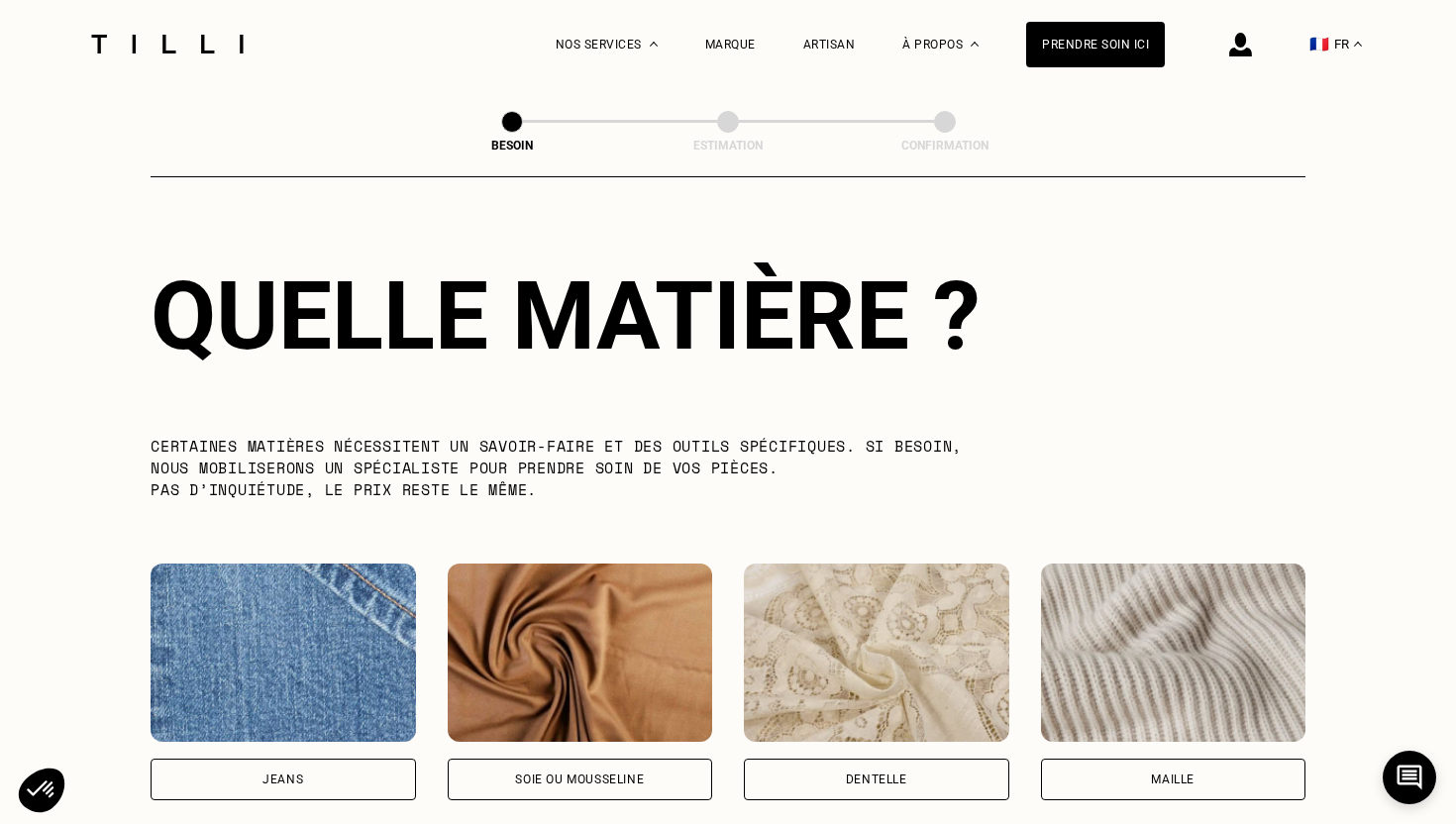 scroll, scrollTop: 1645, scrollLeft: 0, axis: vertical 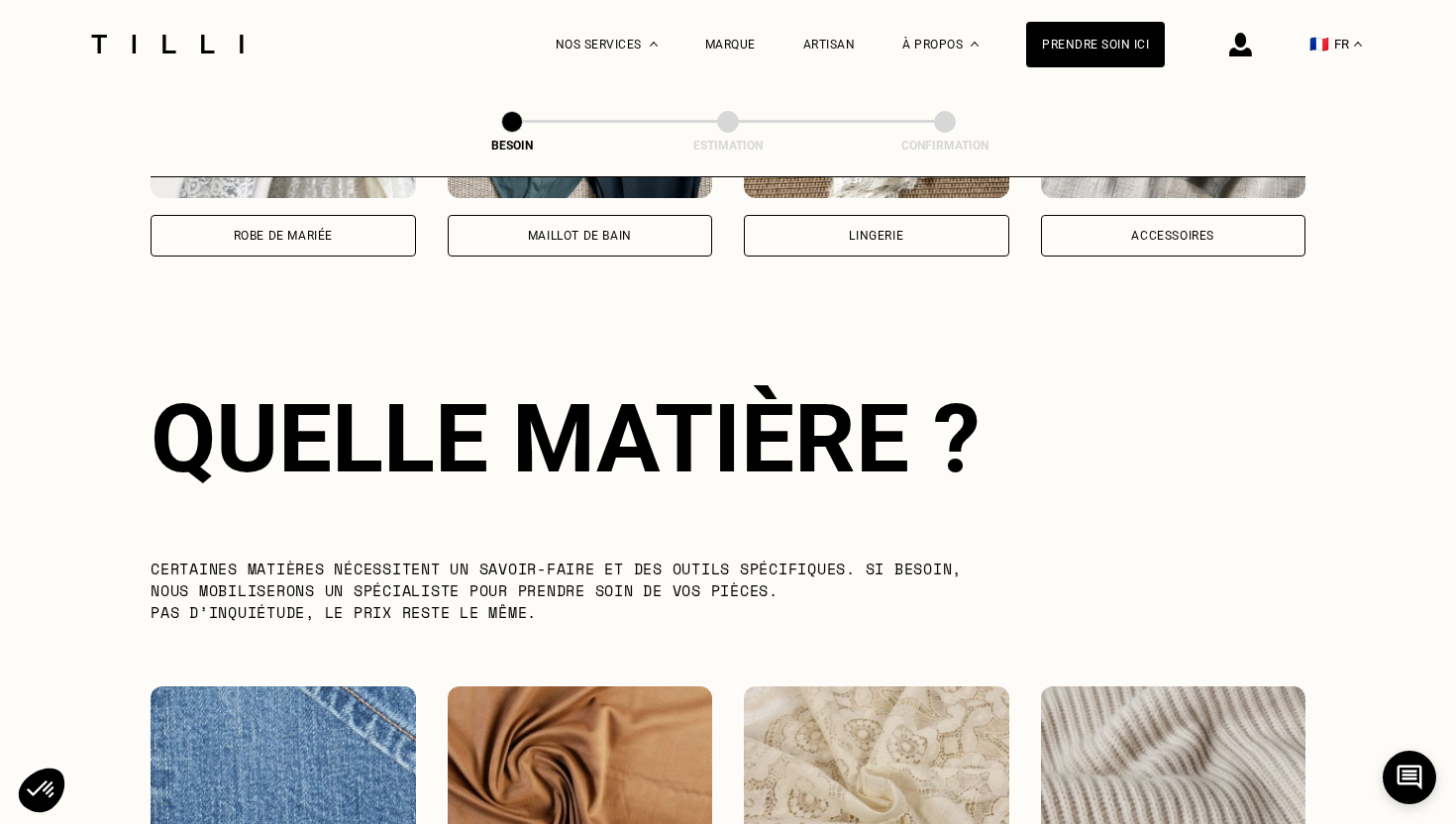 click at bounding box center (1240, 45) 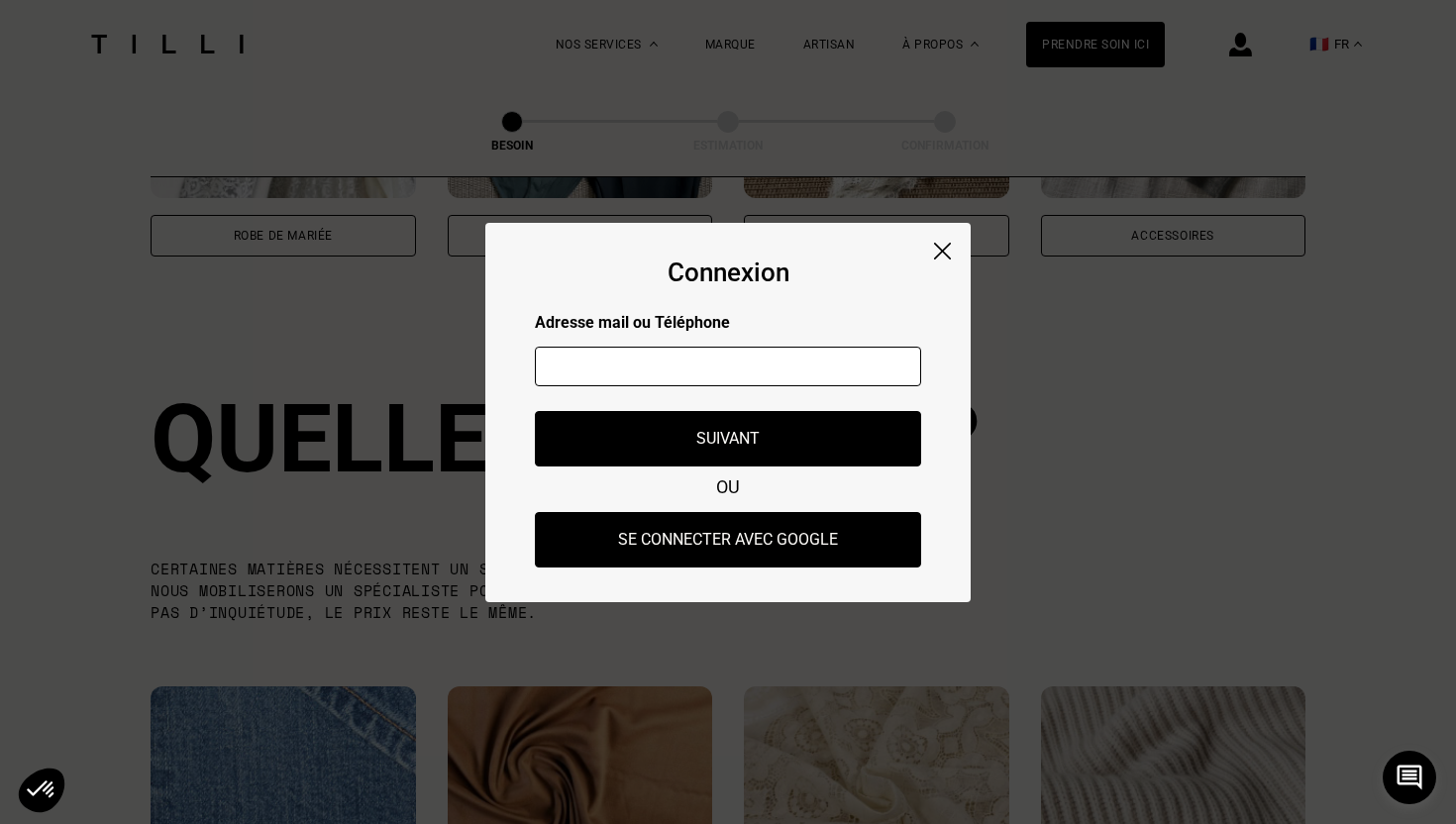 click at bounding box center [728, 366] 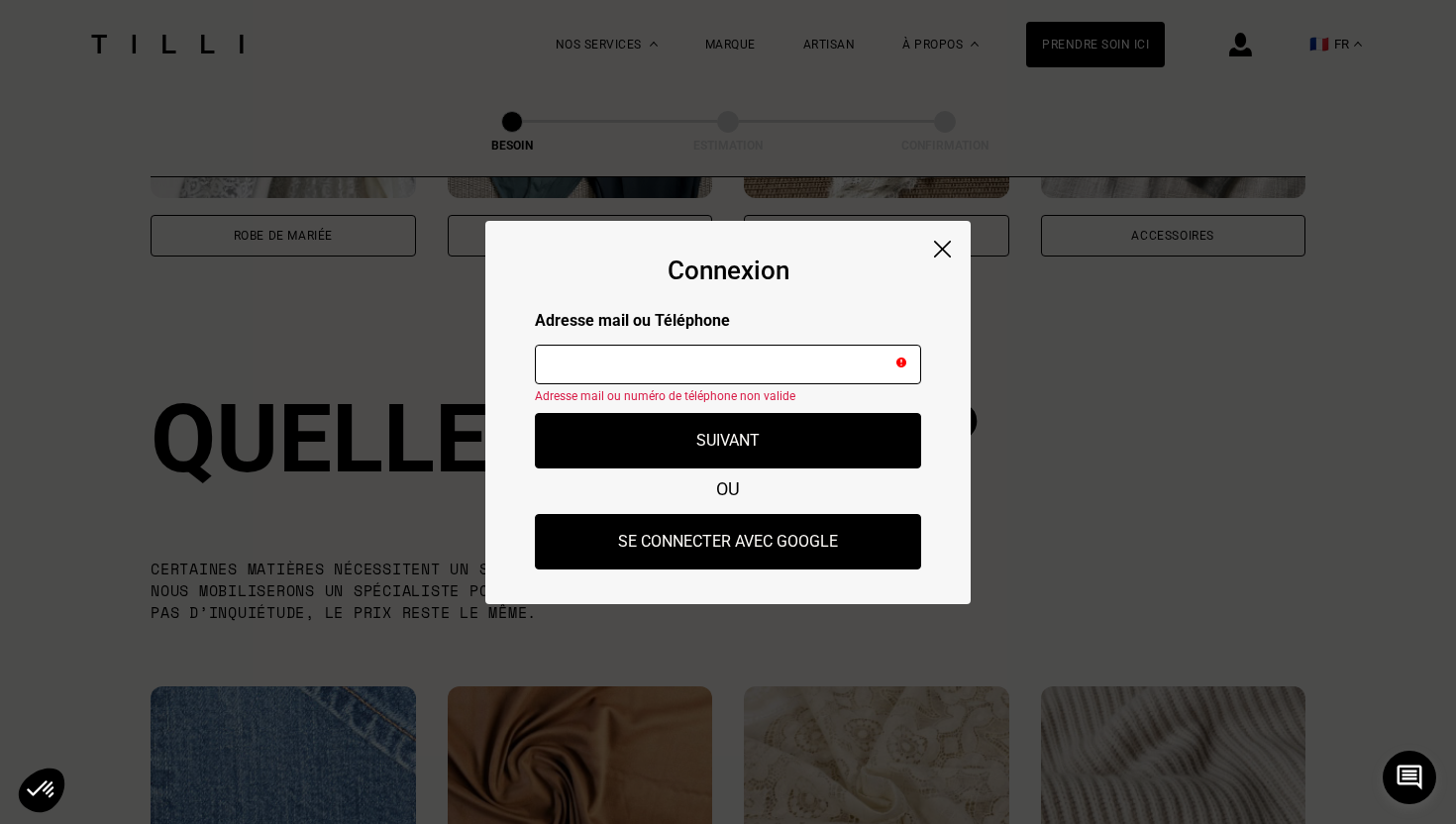 type on "[EMAIL_ADDRESS][DOMAIN_NAME]" 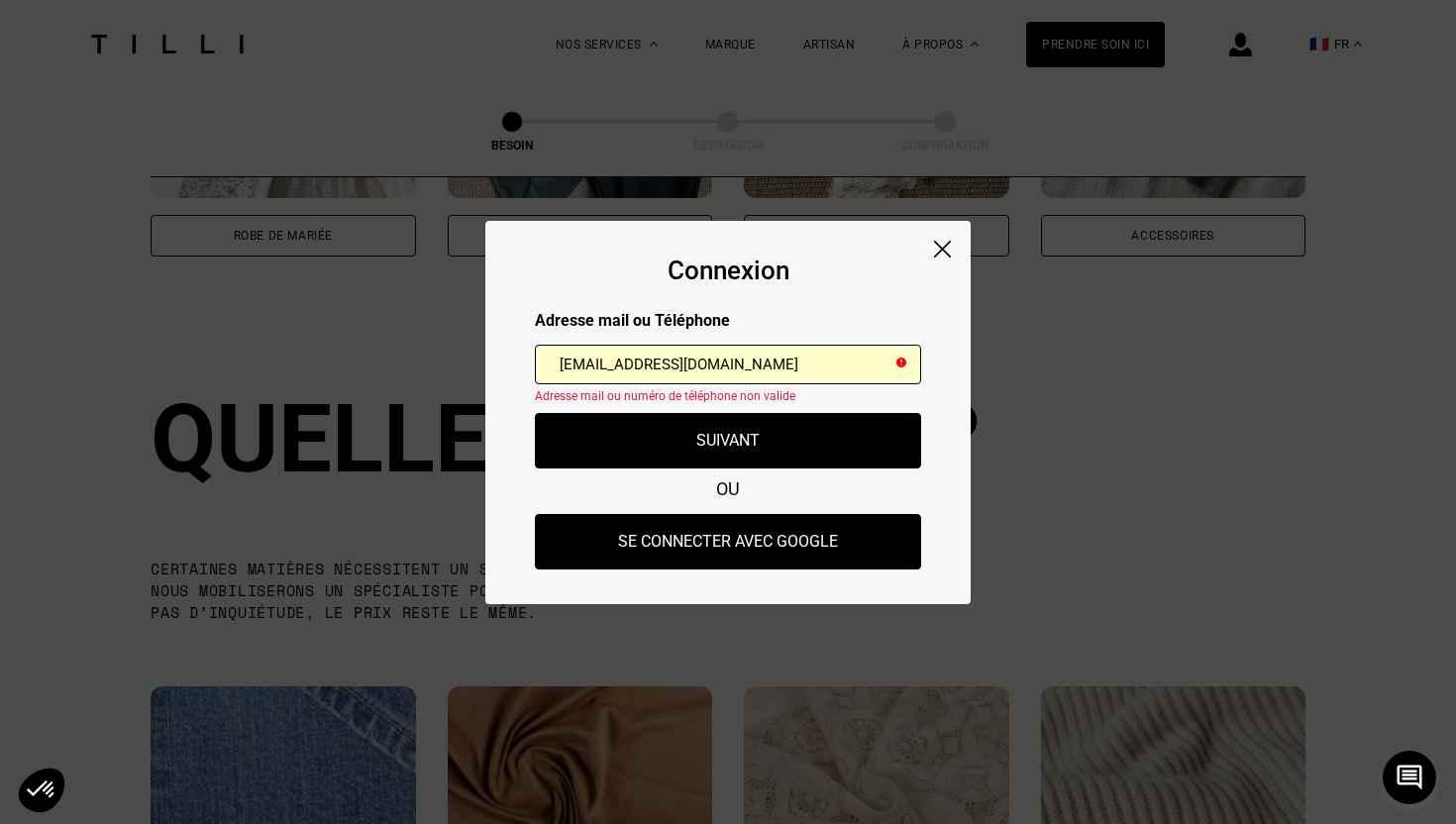 click on "[EMAIL_ADDRESS][DOMAIN_NAME]" at bounding box center (728, 364) 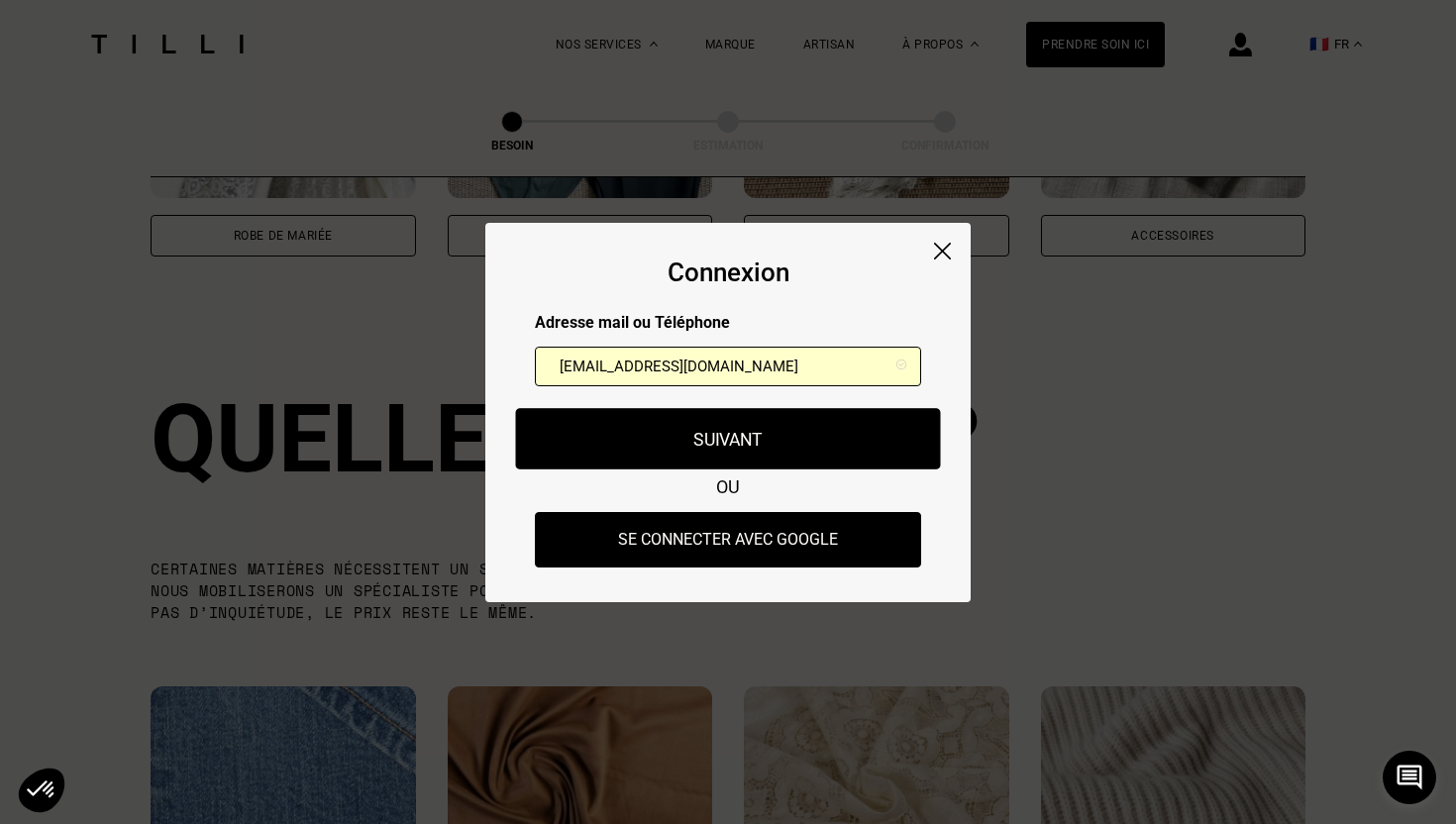 click on "Suivant" at bounding box center (728, 439) 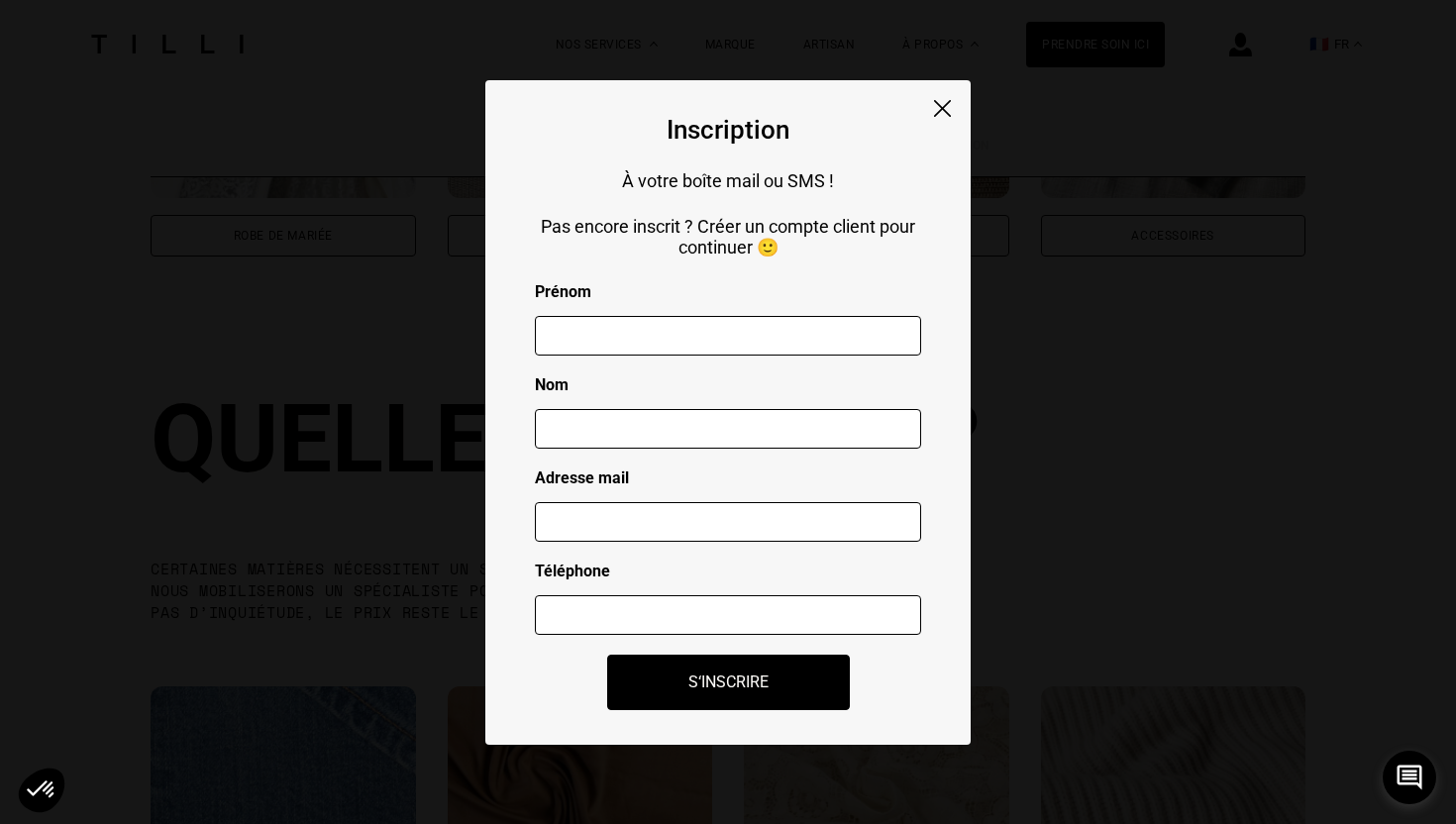 click at bounding box center [728, 336] 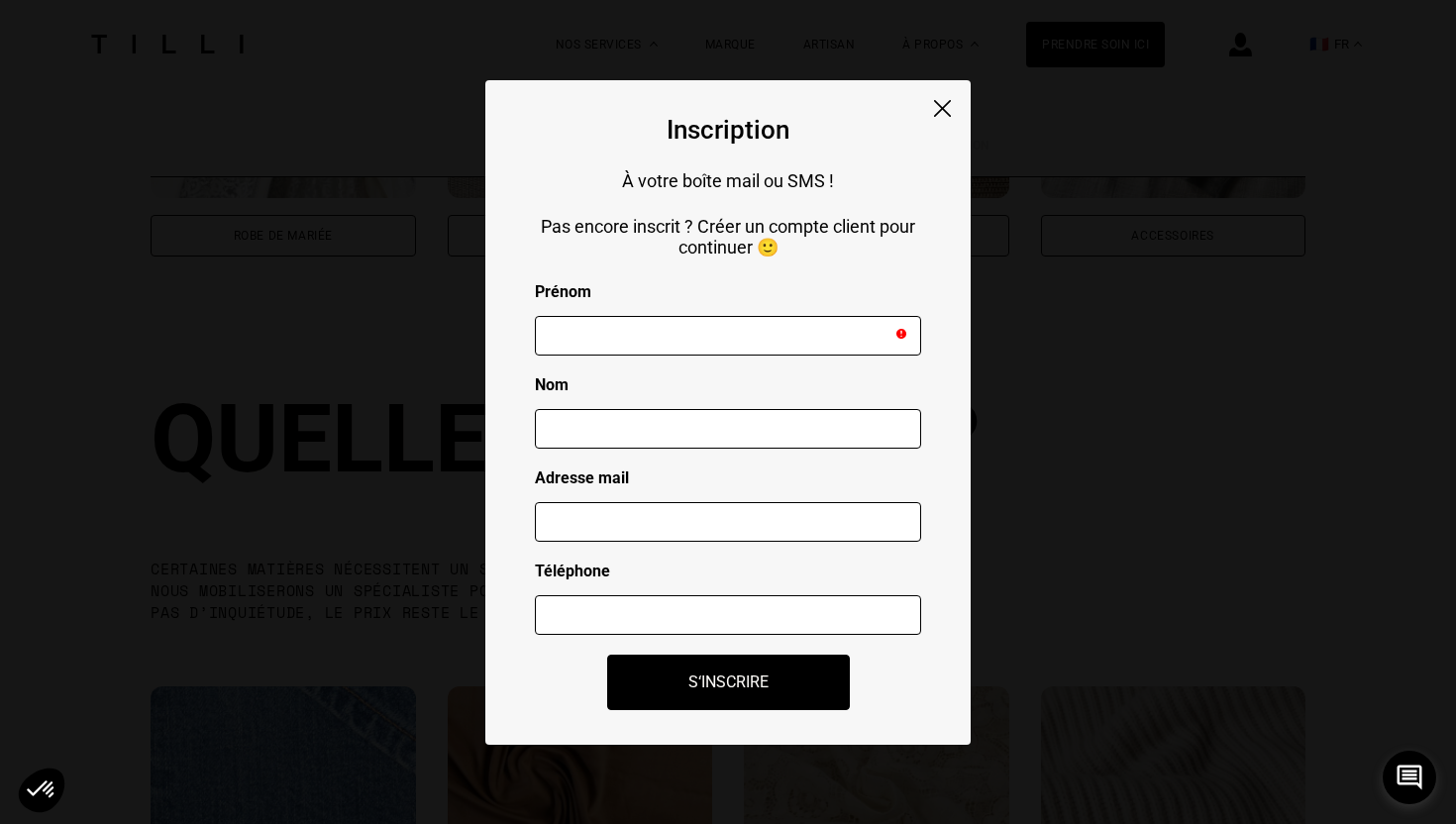type on "[PERSON_NAME]" 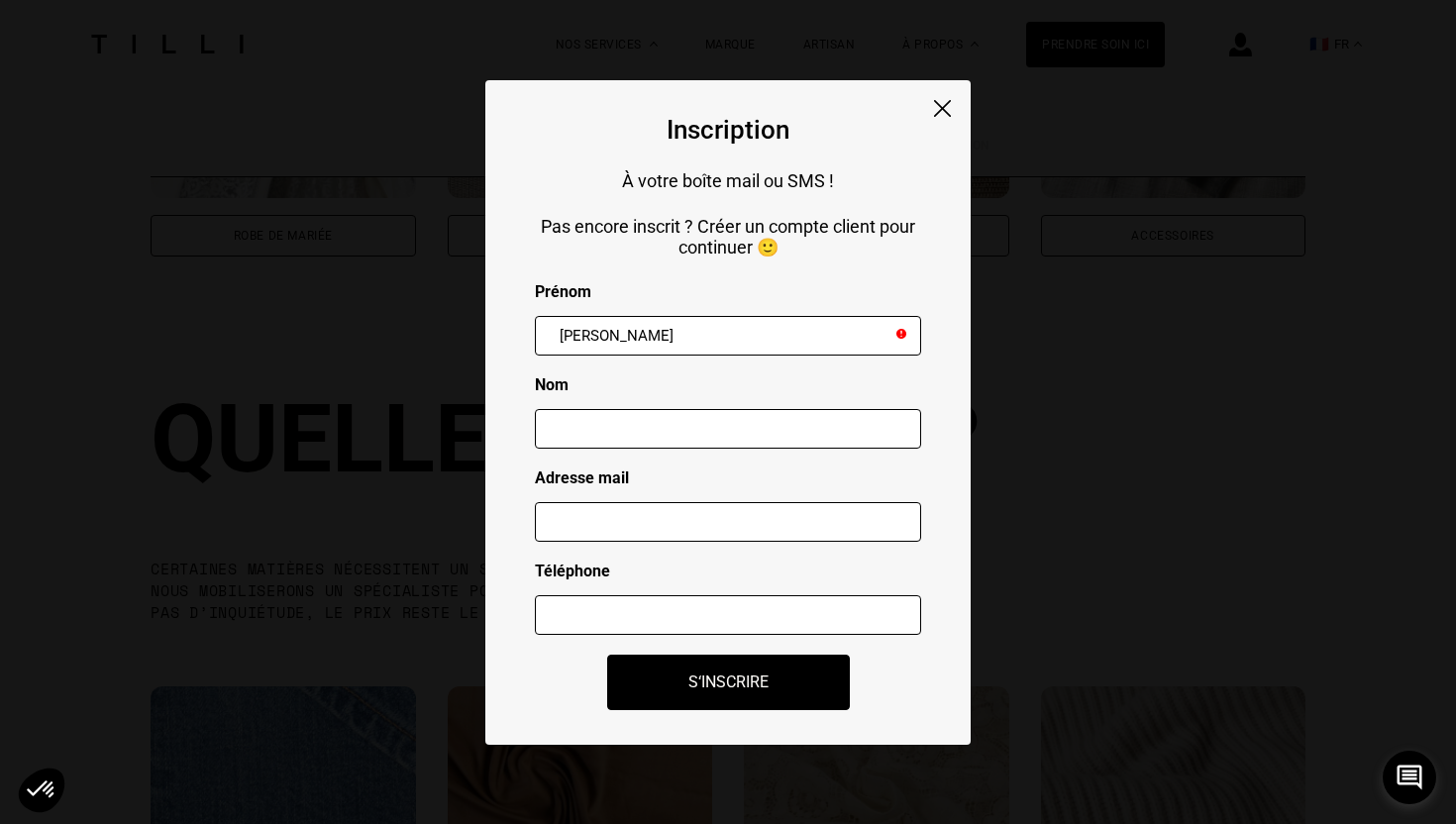 type on "Fayer" 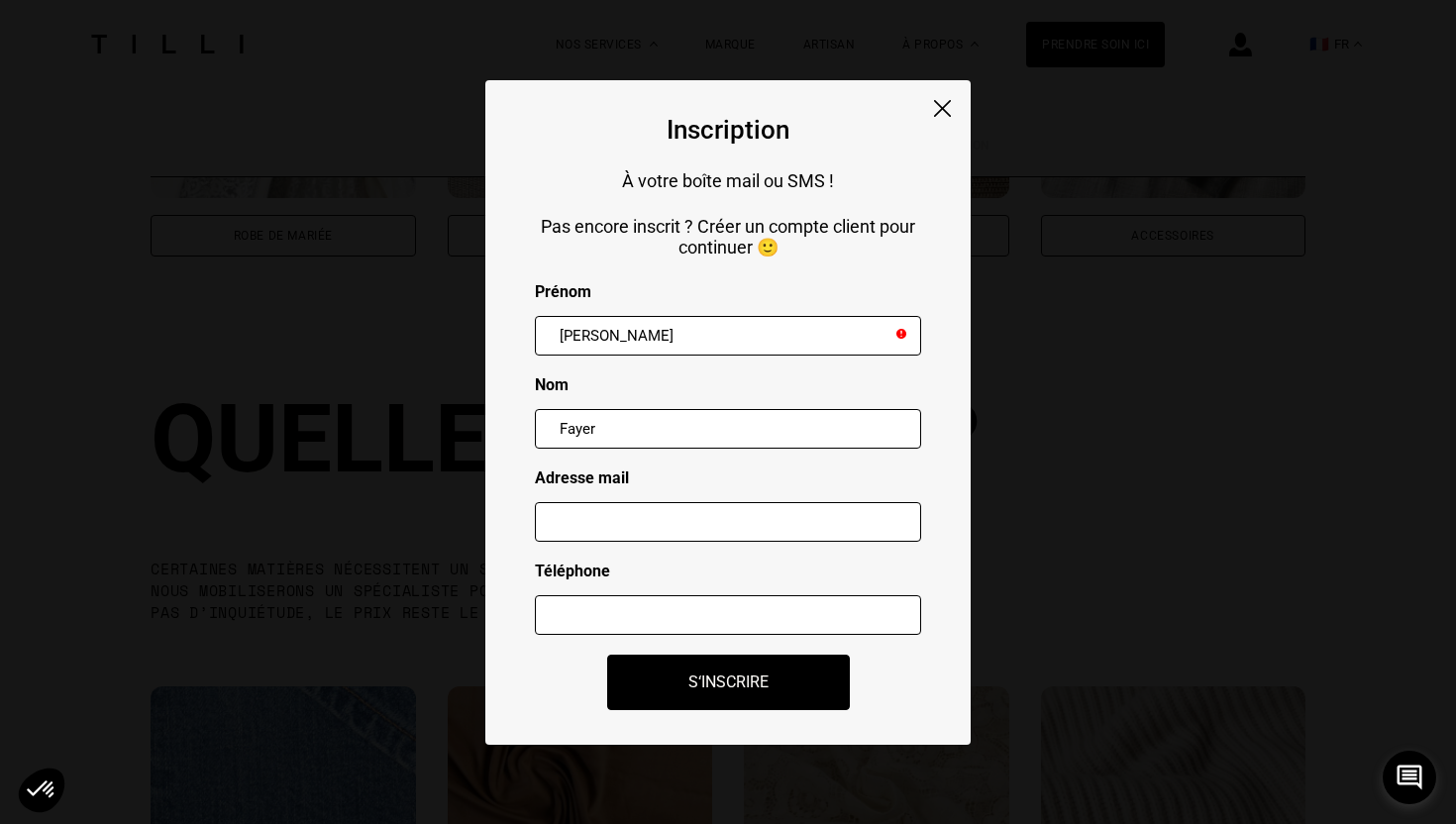 type on "[EMAIL_ADDRESS][DOMAIN_NAME]" 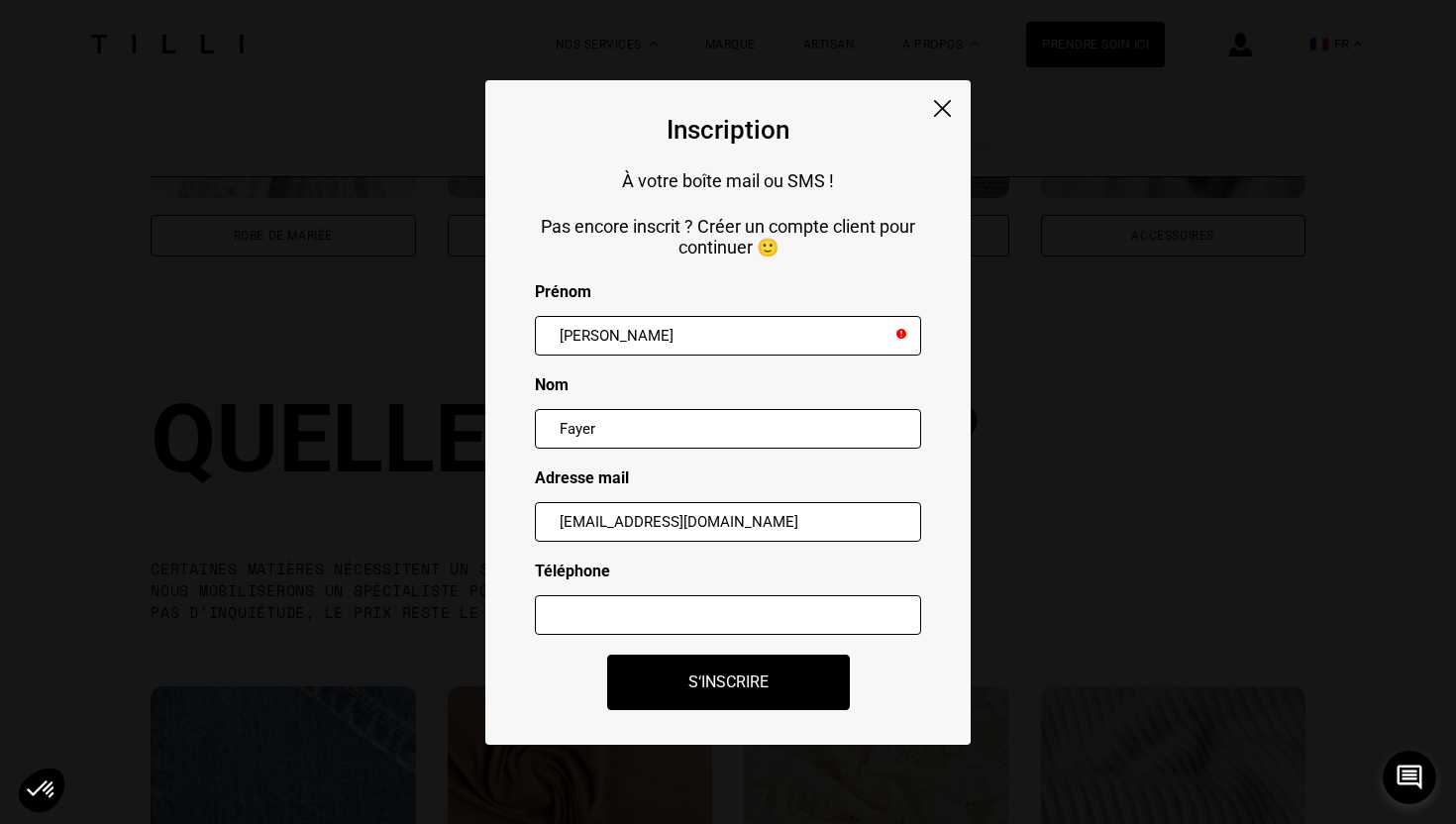 type on "0672236528" 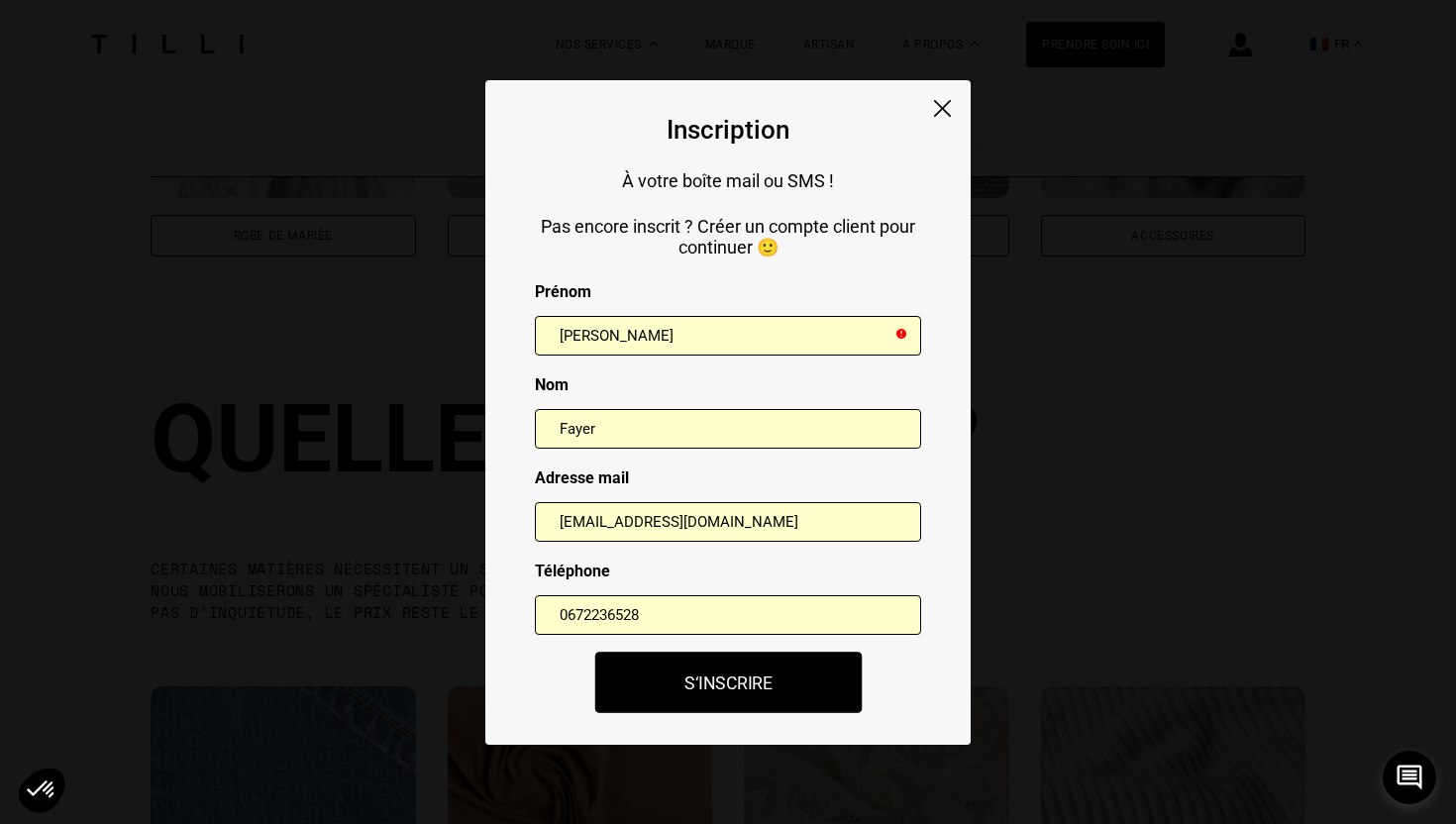 click on "S‘inscrire" at bounding box center [728, 682] 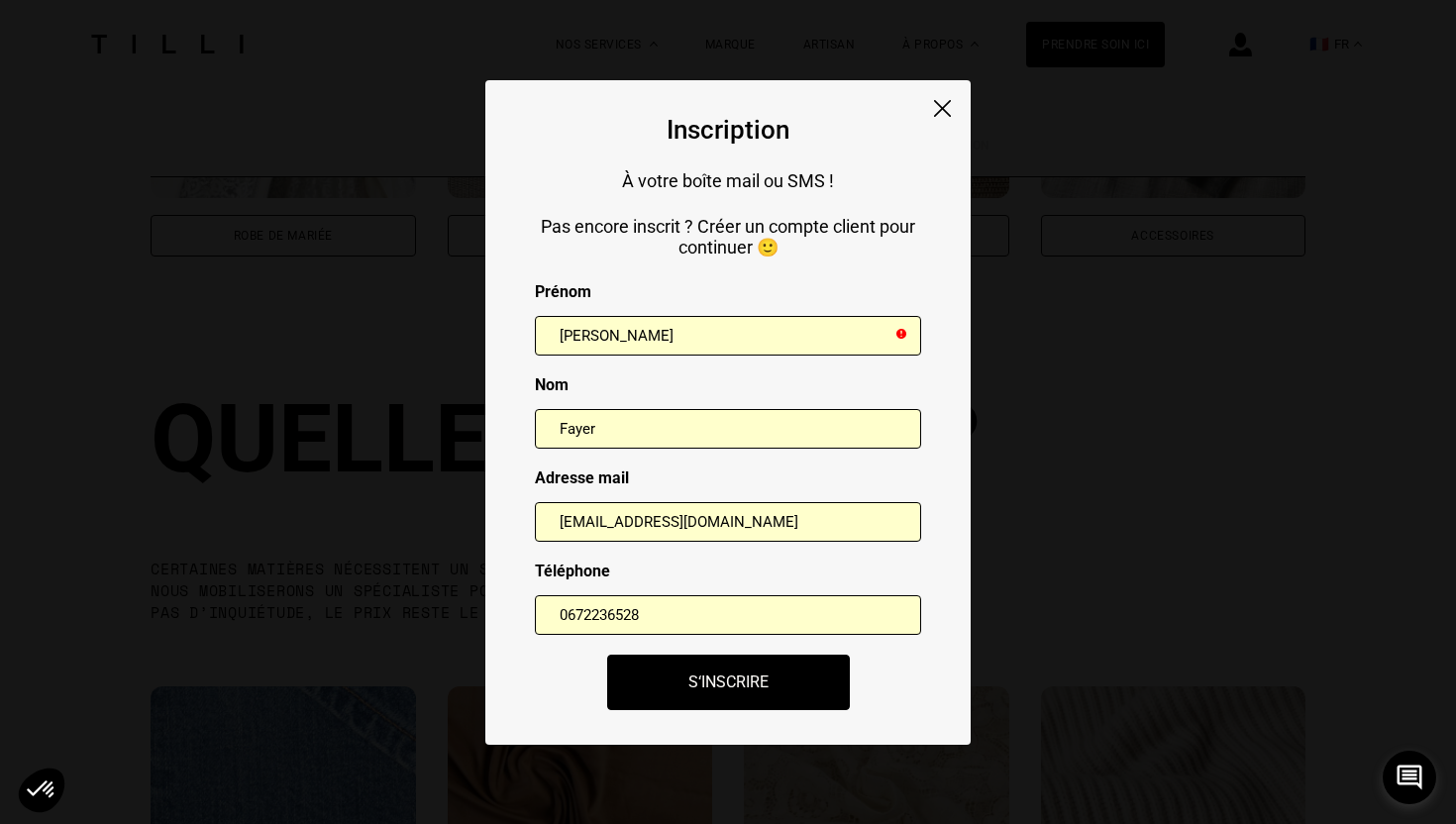 click on "[PERSON_NAME]" at bounding box center [728, 336] 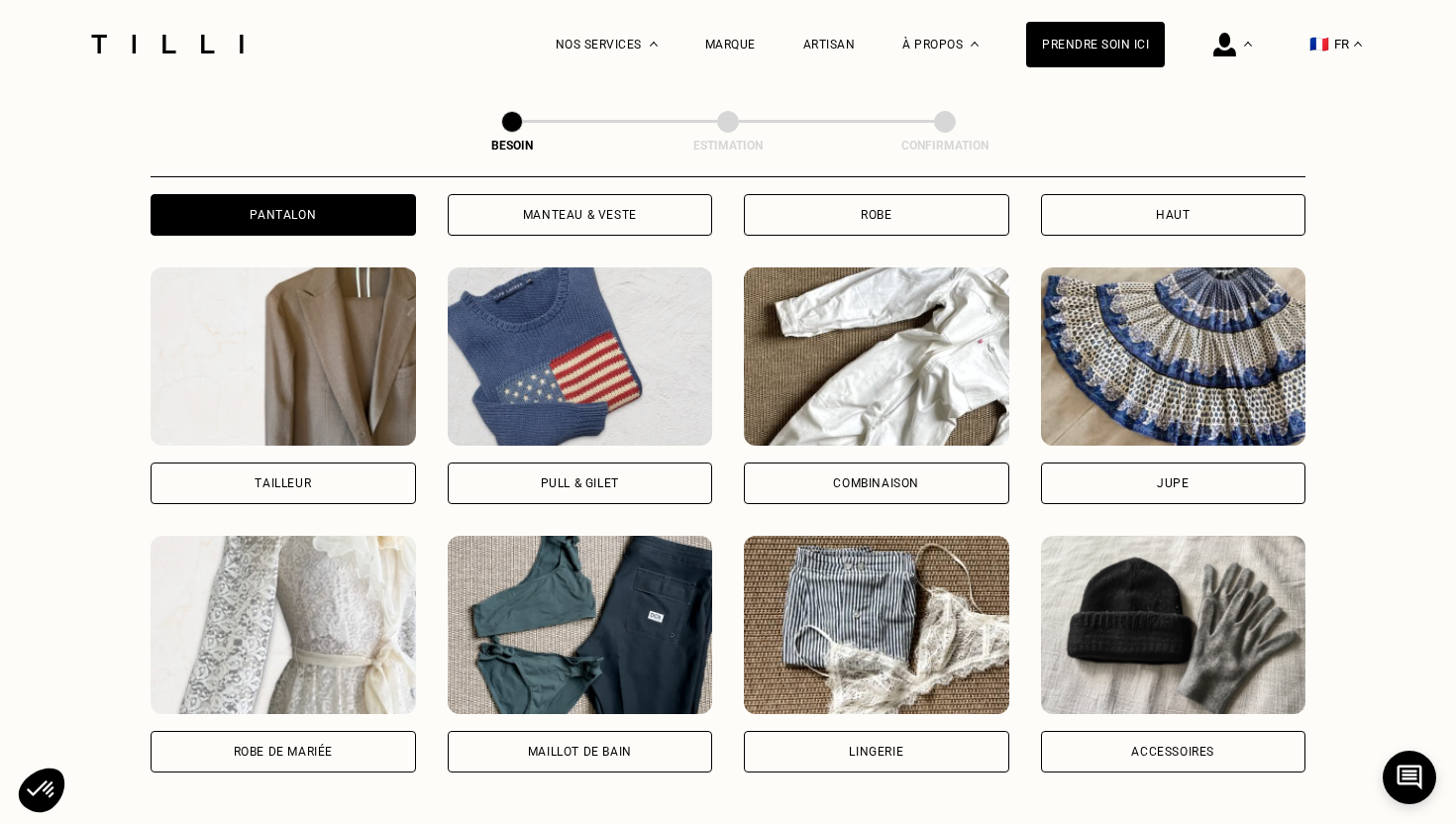 scroll, scrollTop: 1107, scrollLeft: 0, axis: vertical 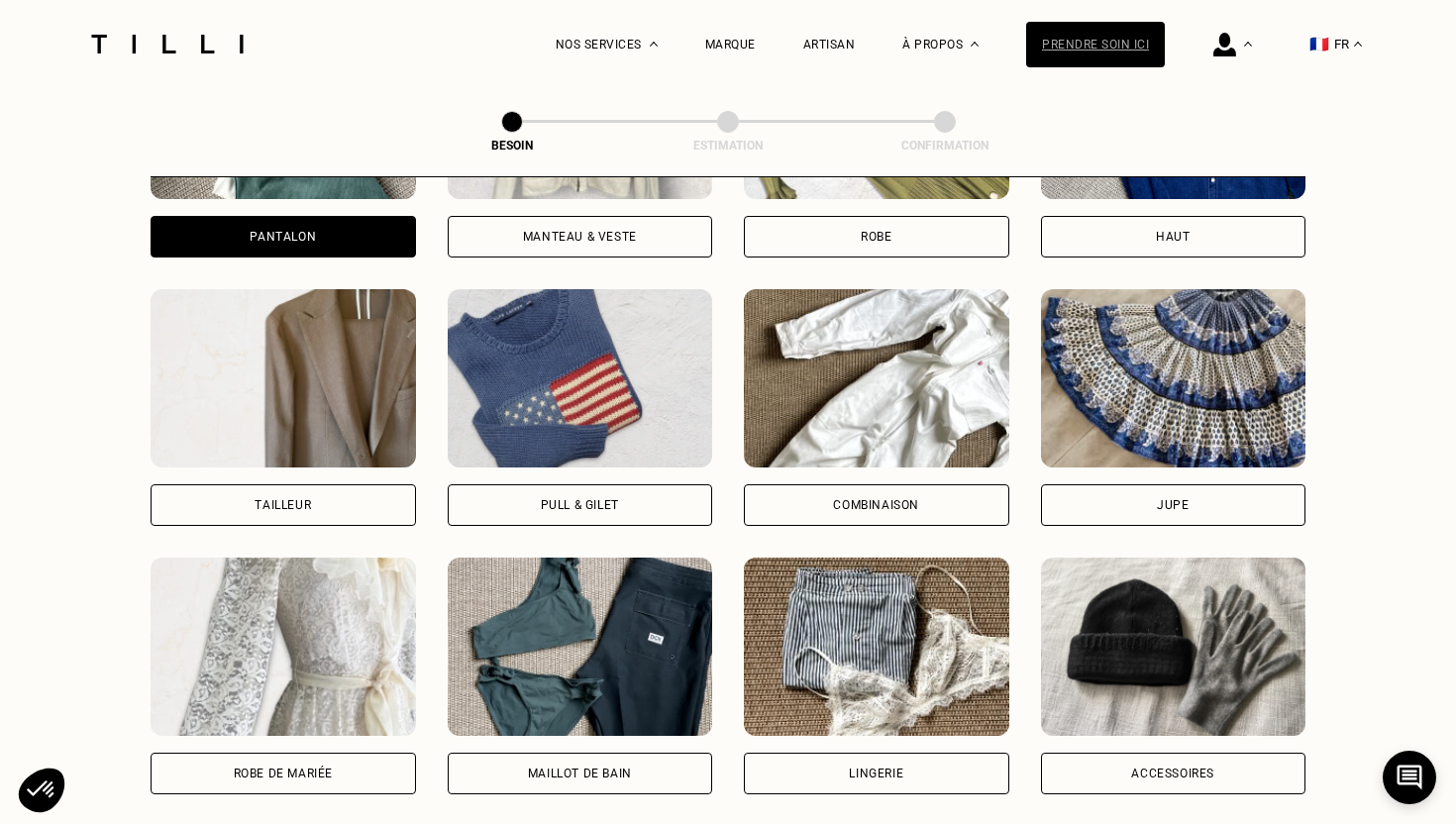 click on "Prendre soin ici" at bounding box center [1095, 45] 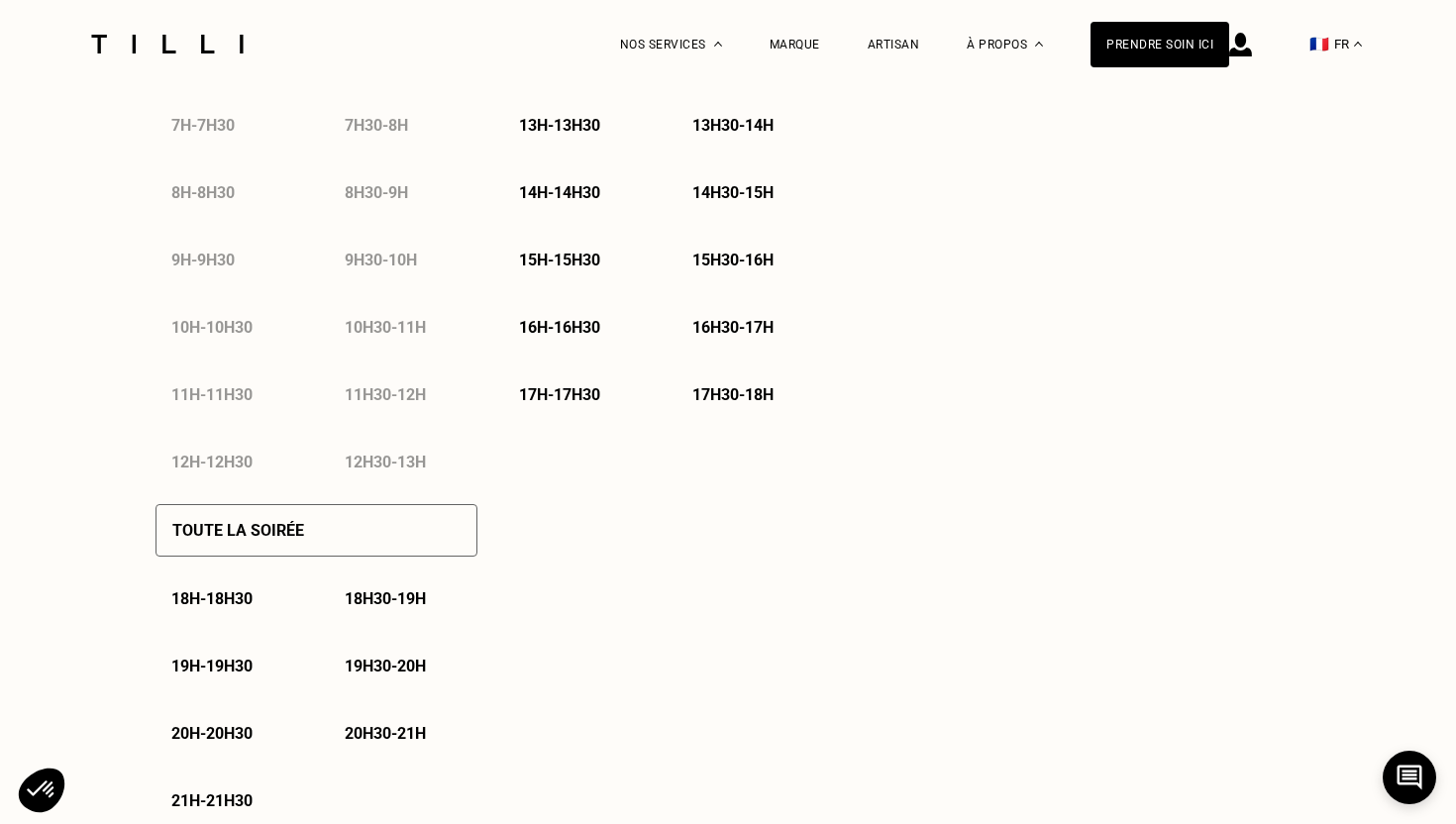 scroll, scrollTop: 0, scrollLeft: 0, axis: both 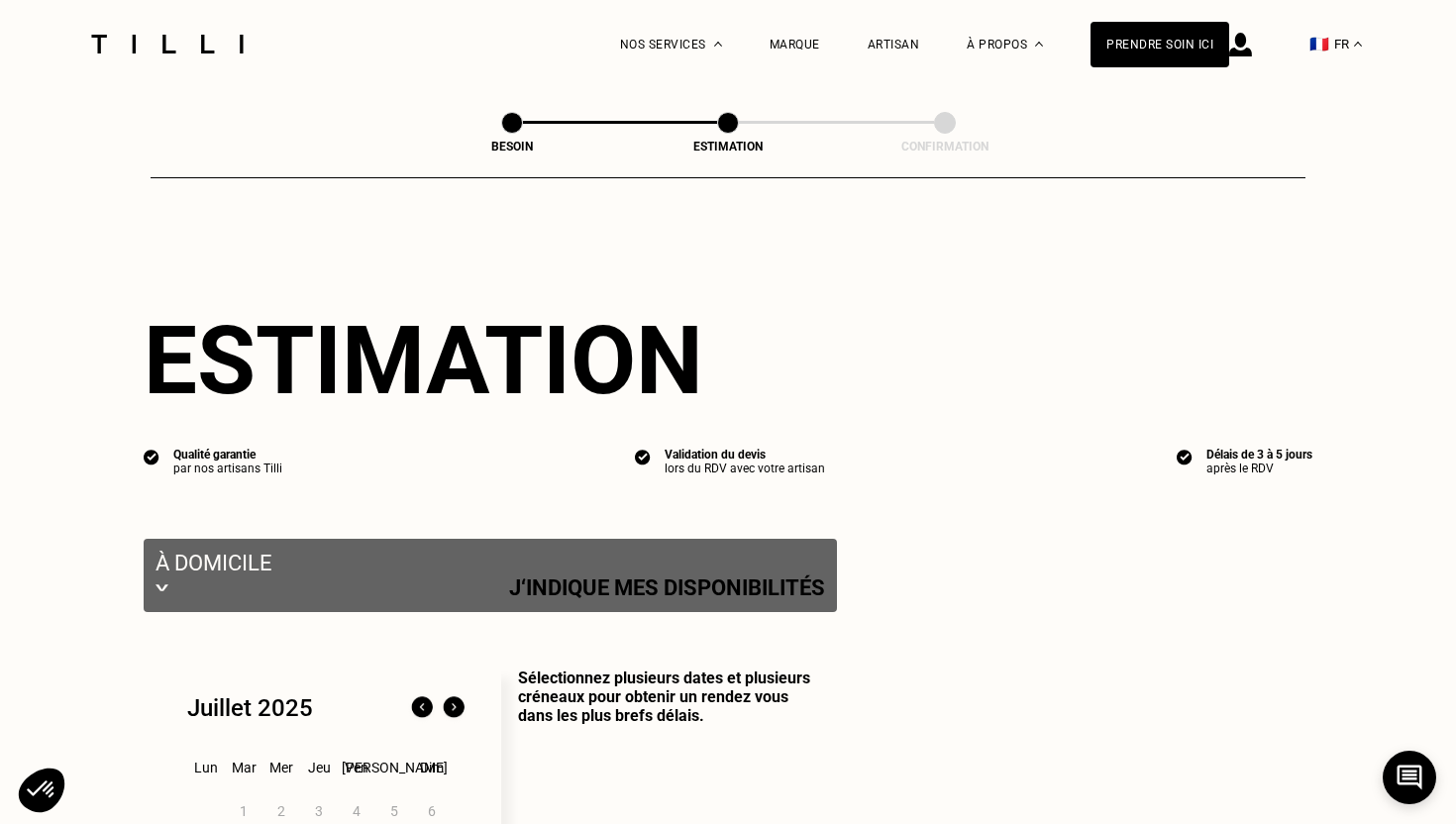 select on "FR" 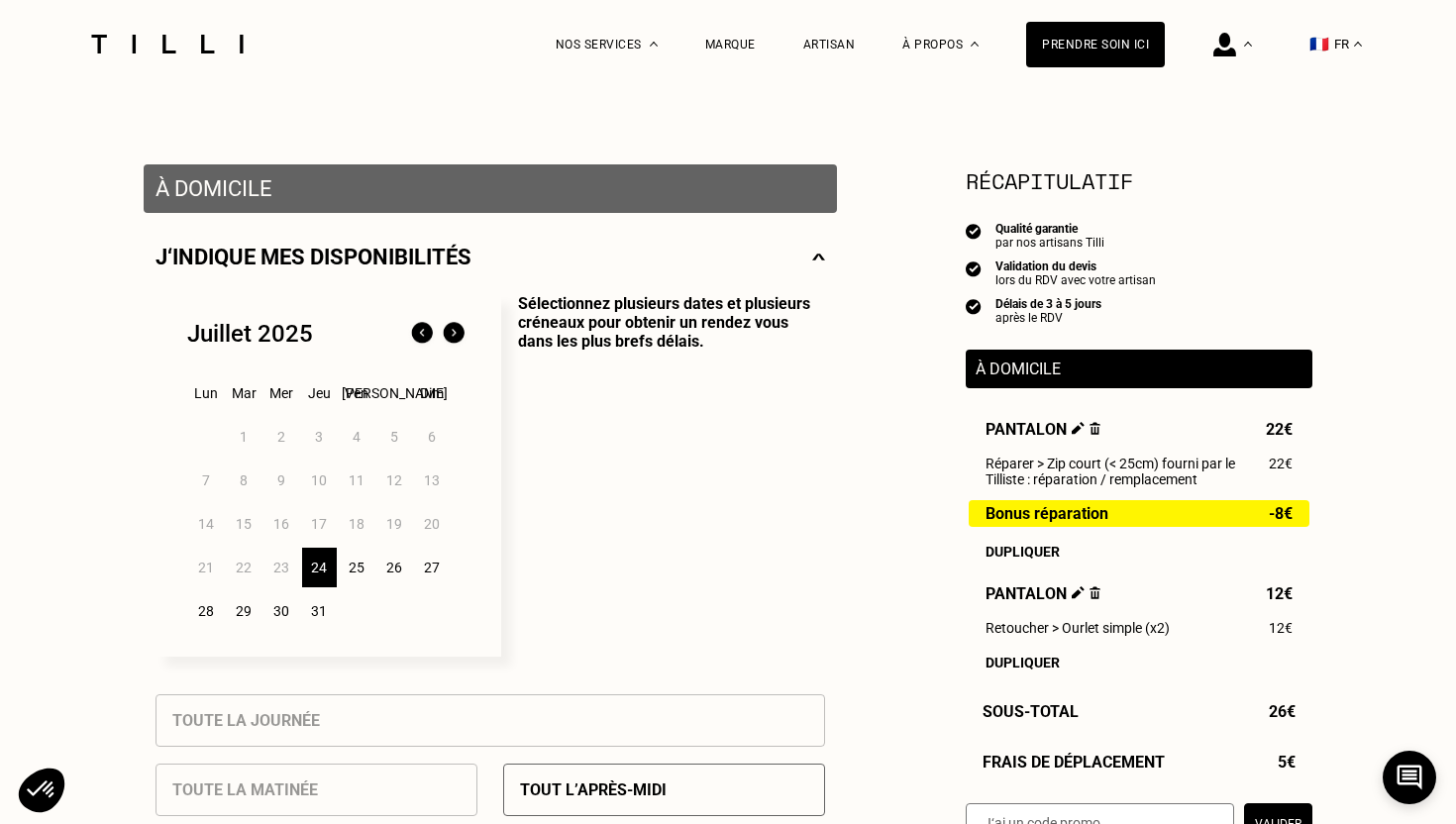 scroll, scrollTop: 267, scrollLeft: 0, axis: vertical 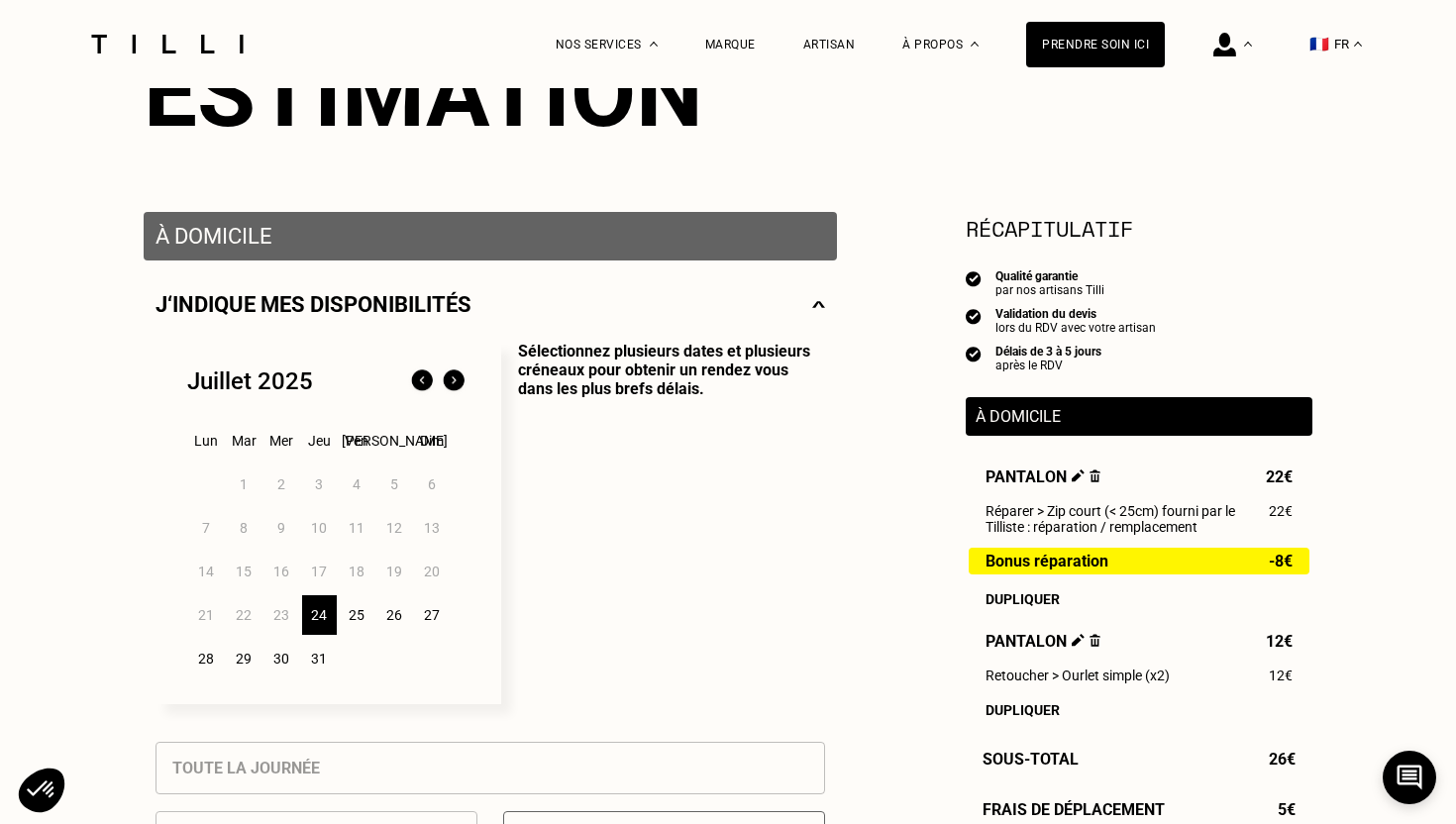 click on "25" at bounding box center (357, 615) 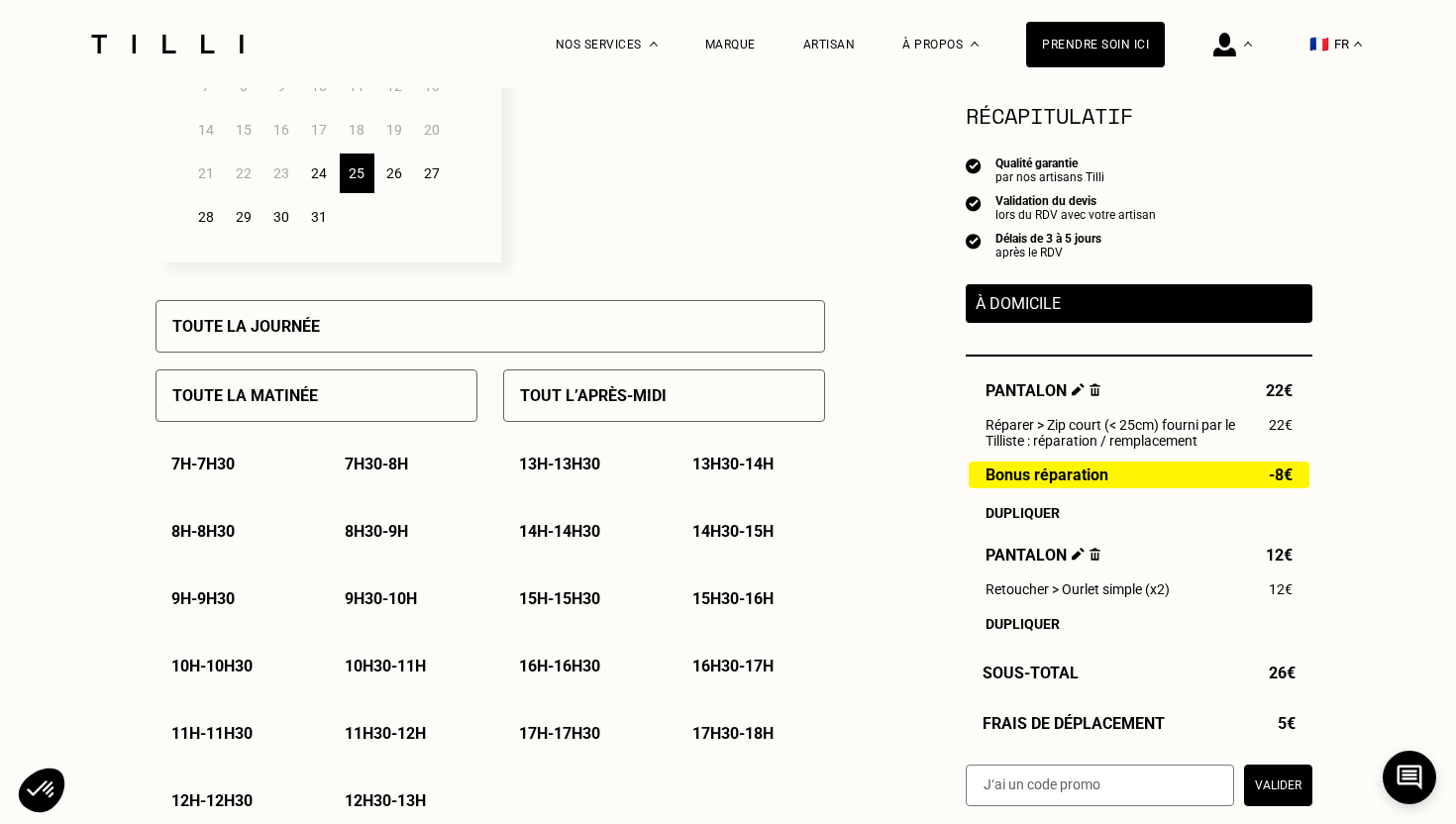 scroll, scrollTop: 664, scrollLeft: 0, axis: vertical 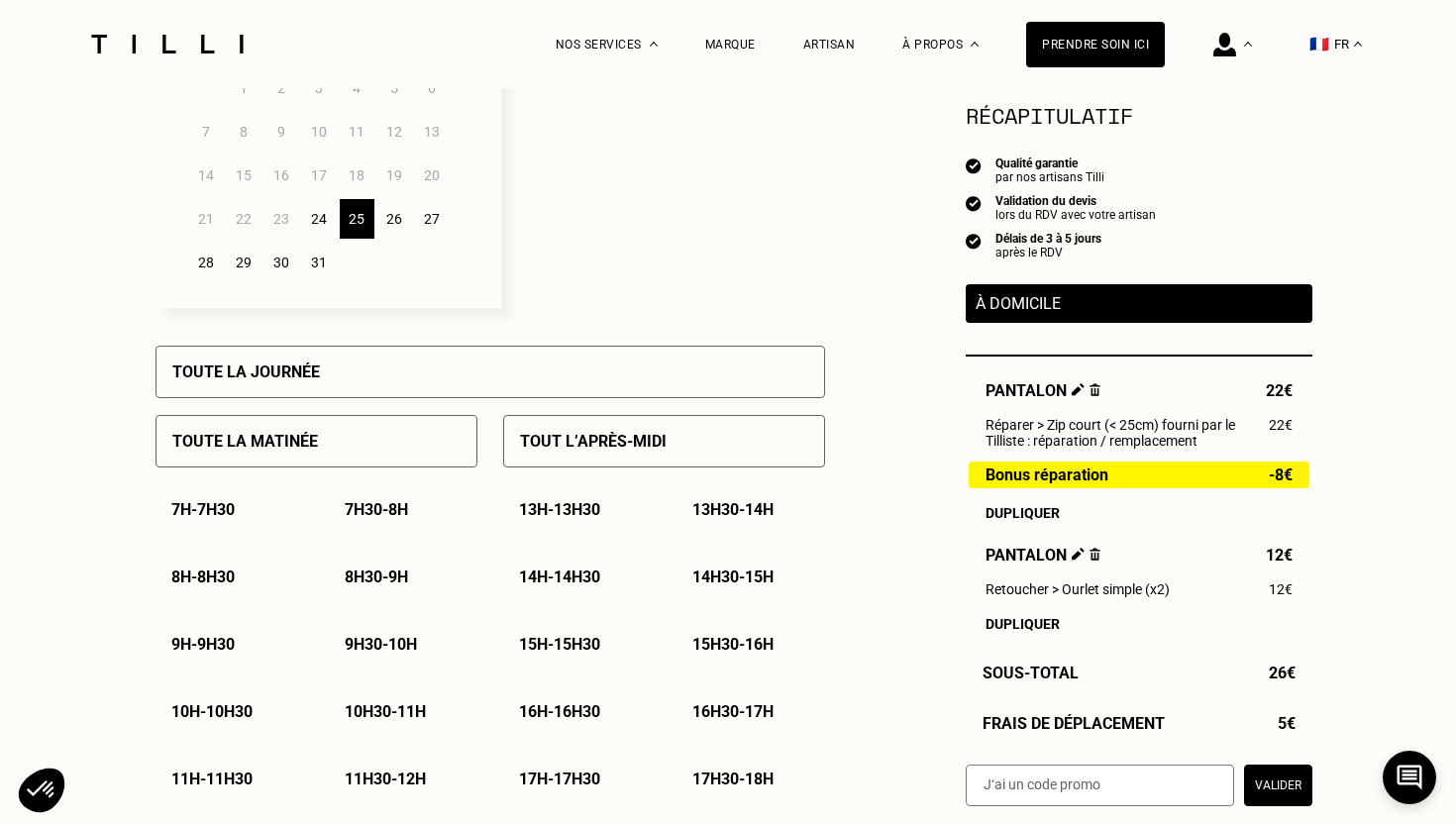 click on "Tout l’après-midi" at bounding box center (664, 441) 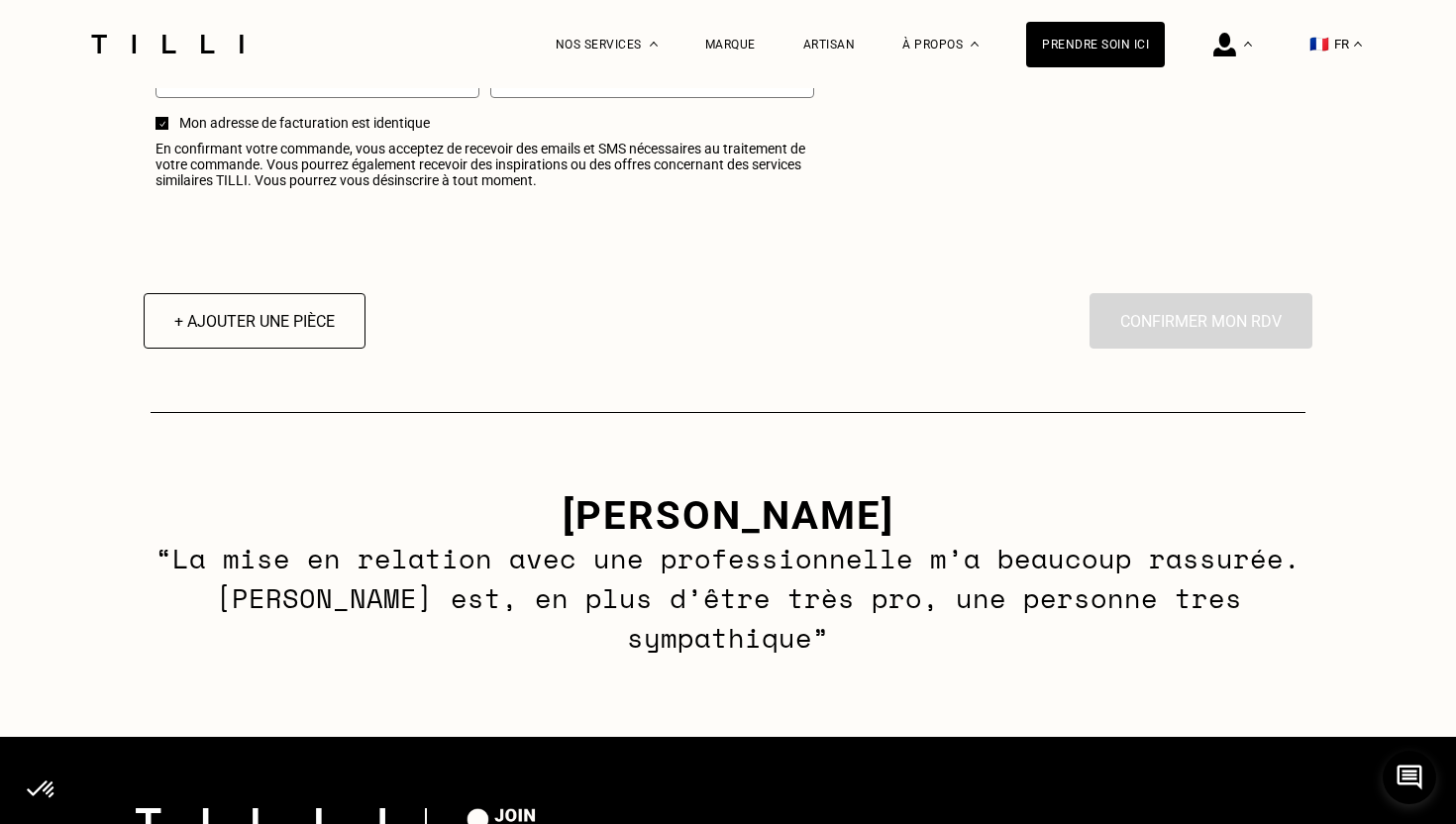 scroll, scrollTop: 2666, scrollLeft: 0, axis: vertical 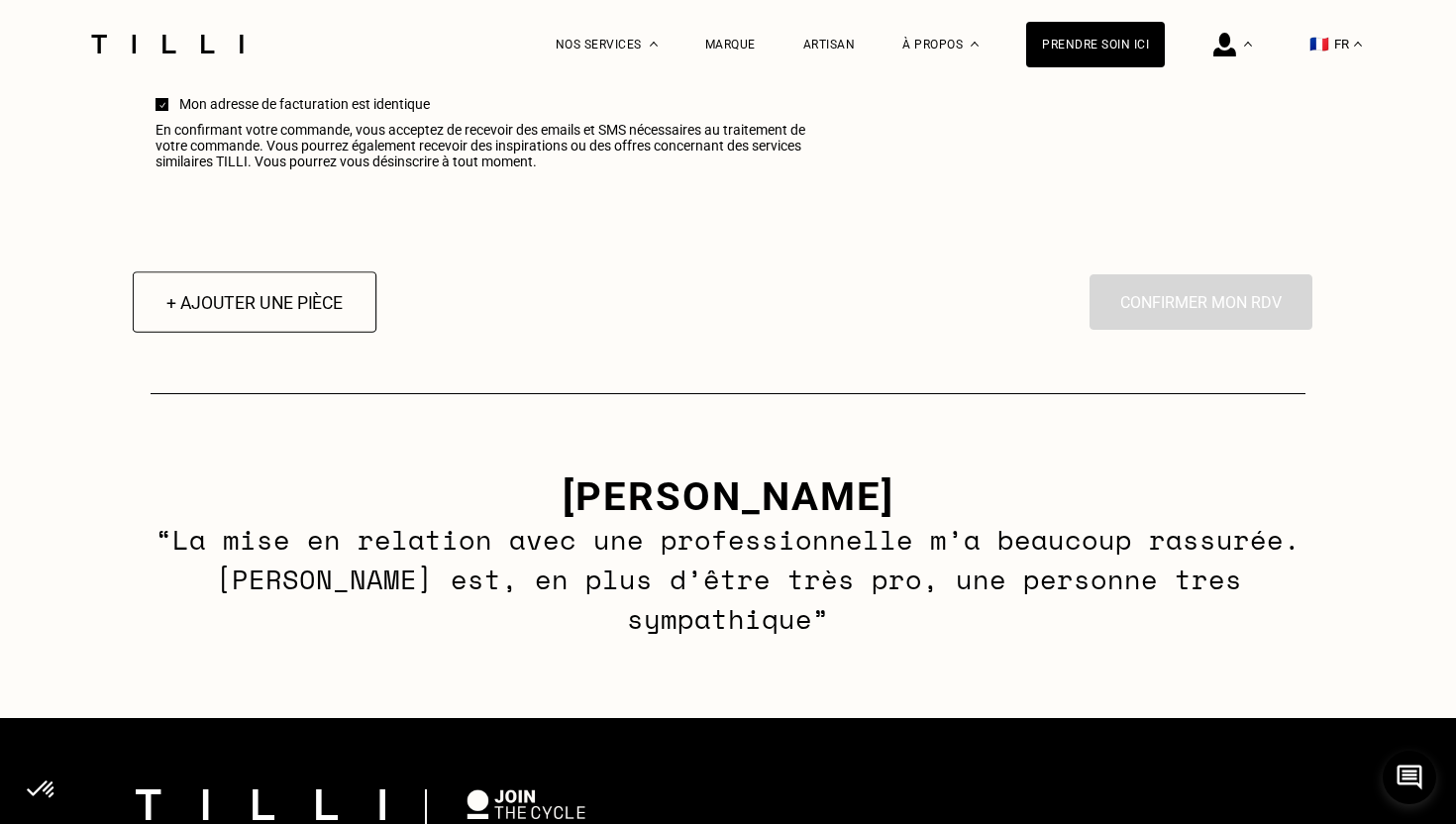 click on "+ Ajouter une pièce" at bounding box center (255, 302) 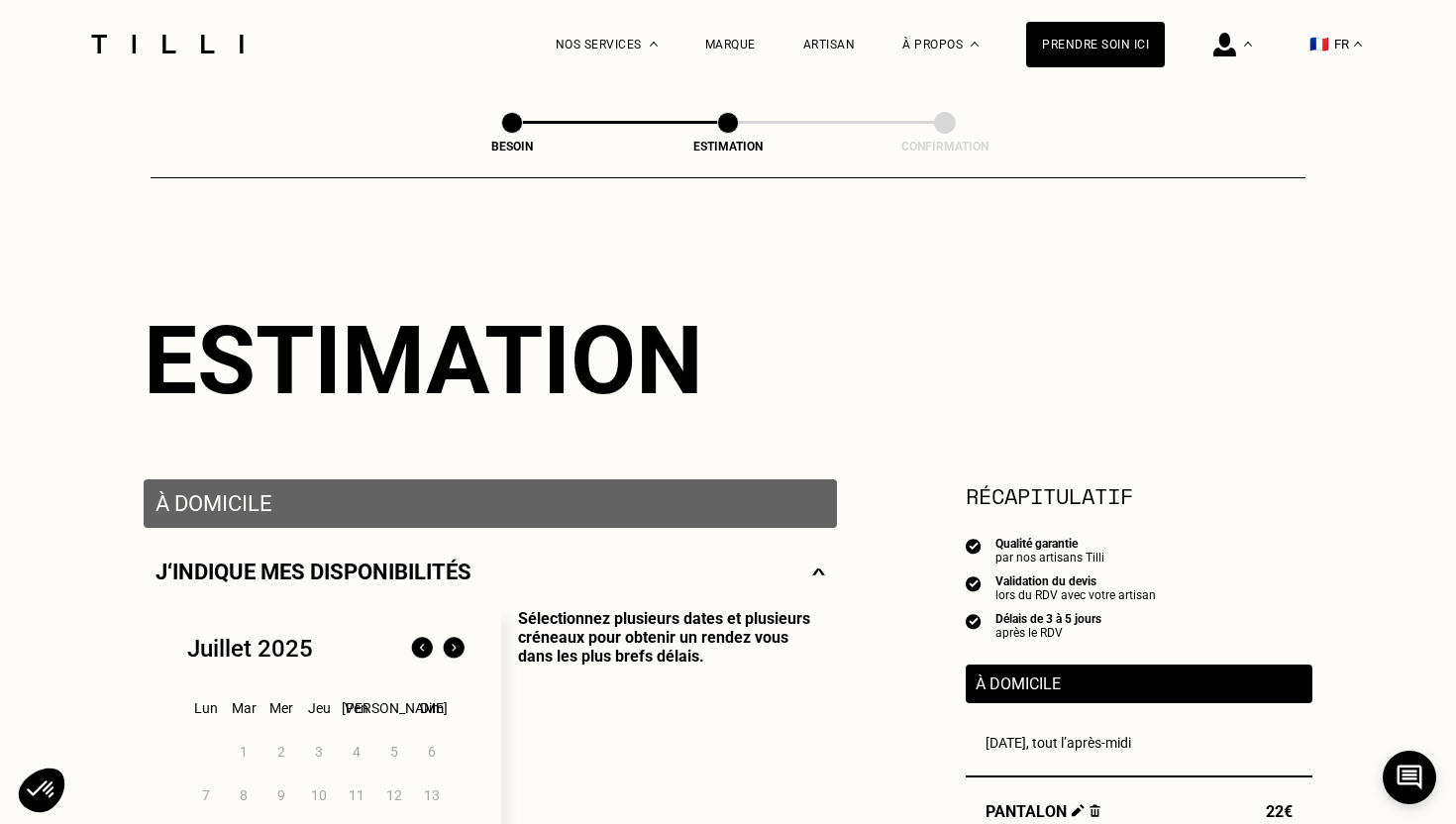 select on "FR" 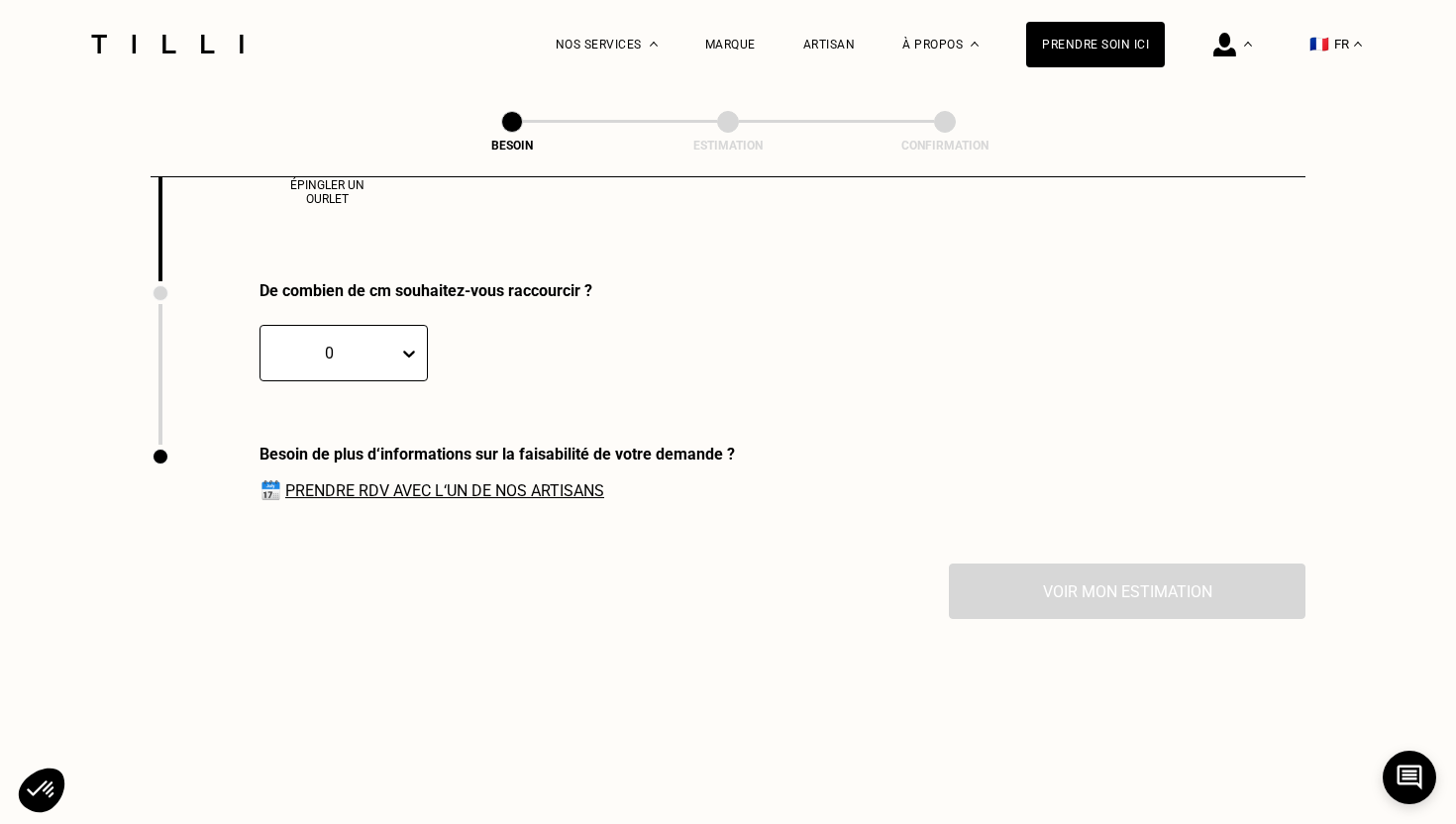 scroll, scrollTop: 3919, scrollLeft: 0, axis: vertical 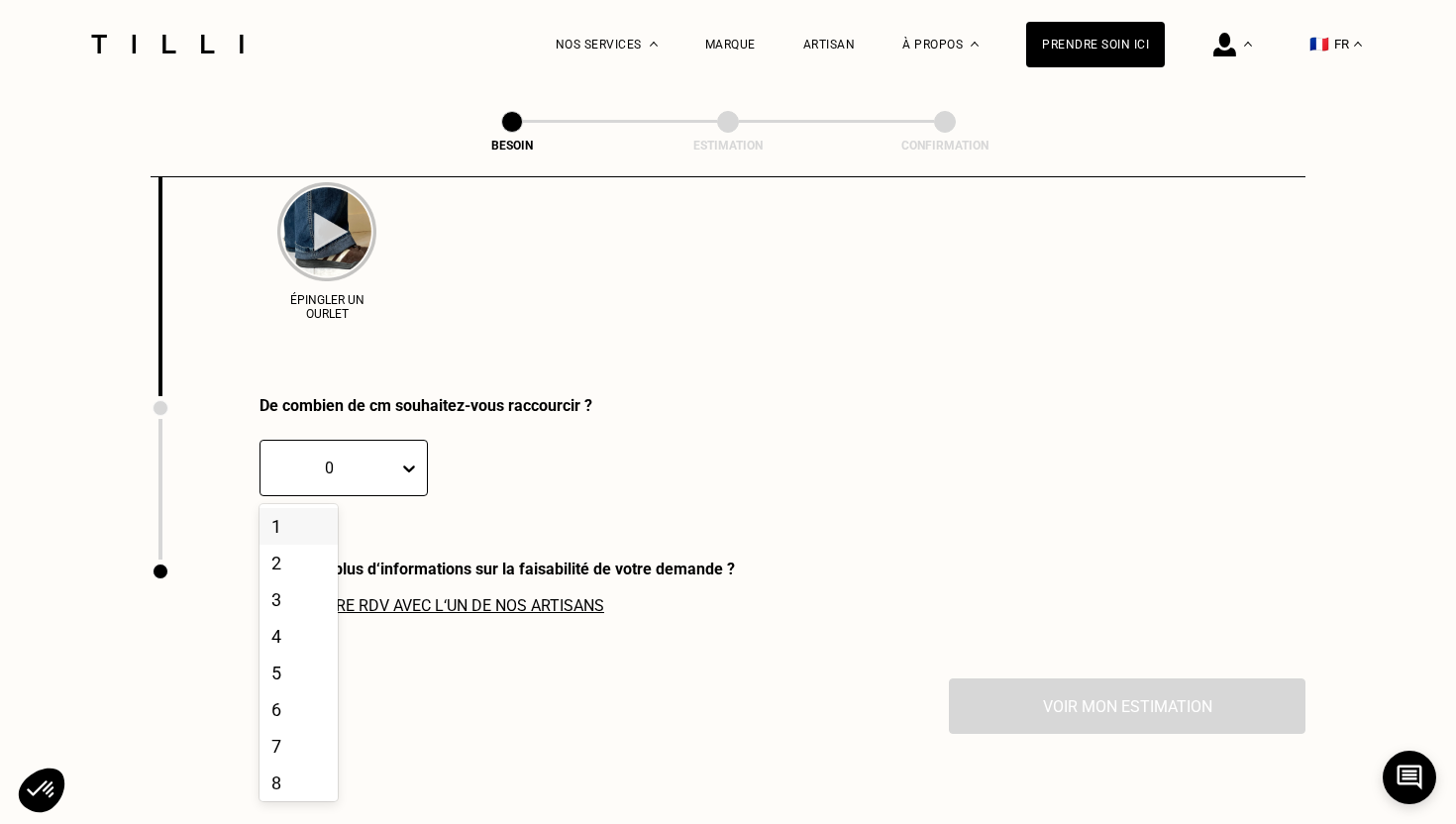 click at bounding box center (329, 467) 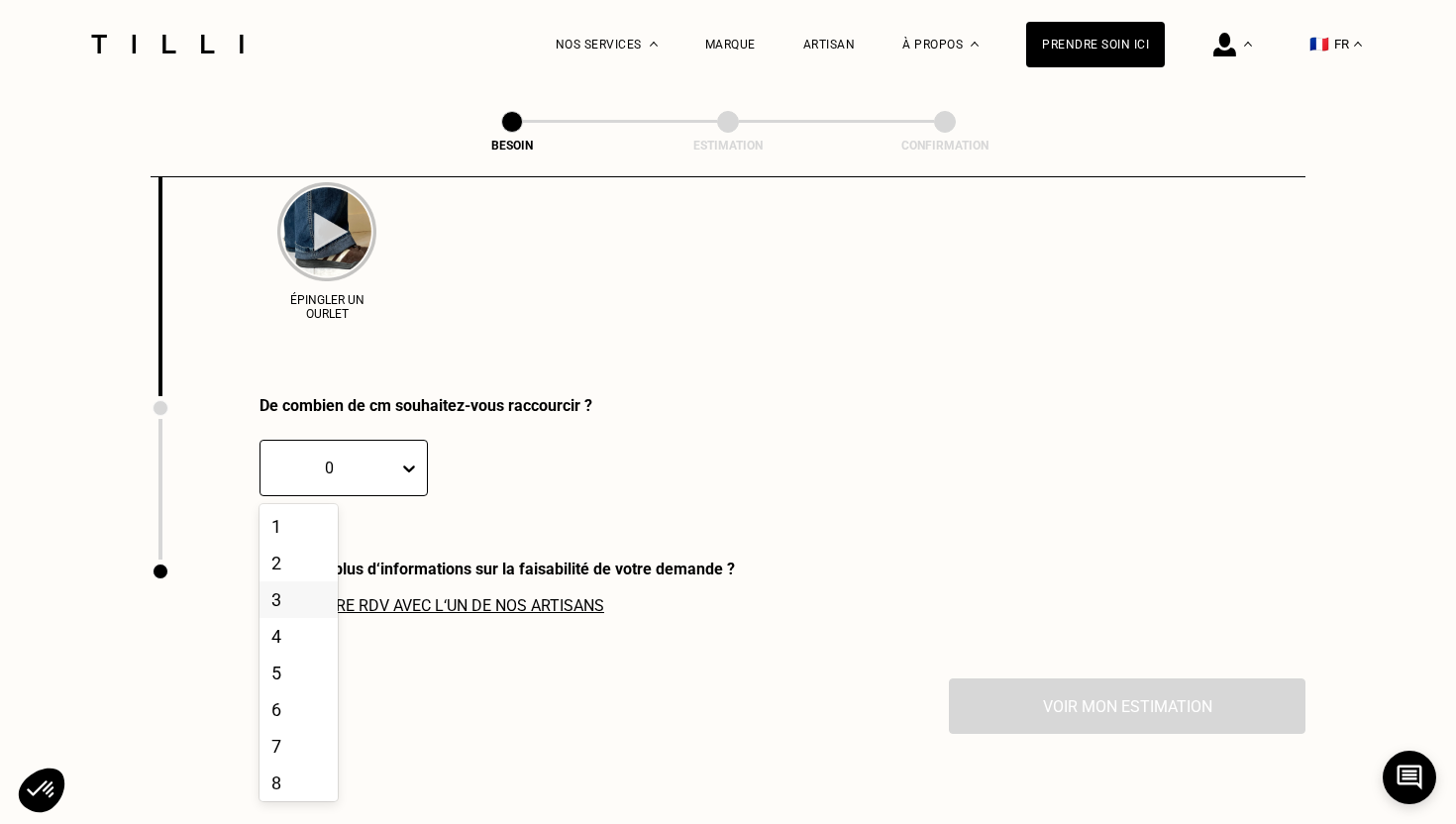 click on "3" at bounding box center [298, 599] 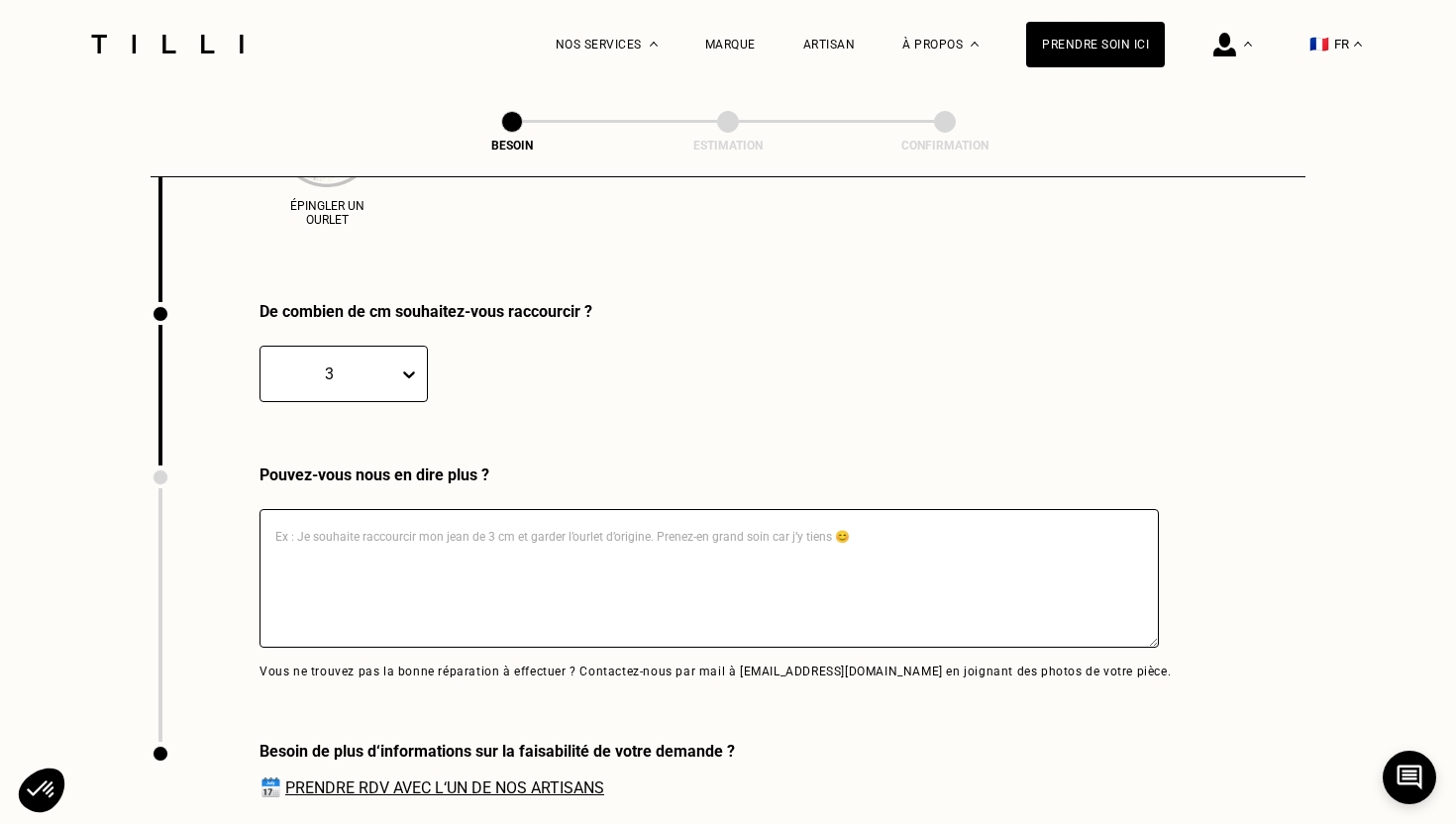 scroll, scrollTop: 4017, scrollLeft: 0, axis: vertical 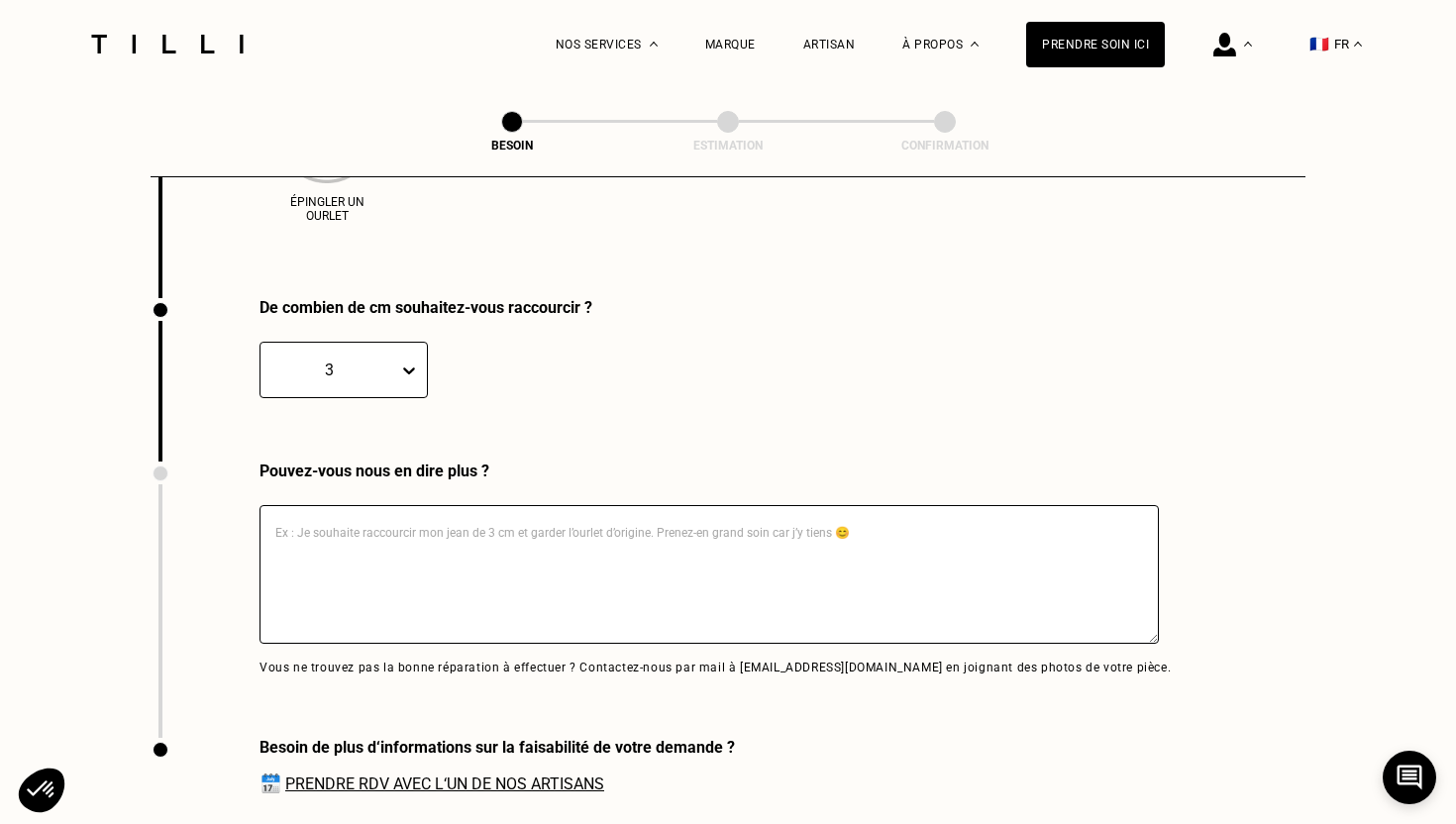 click at bounding box center [709, 574] 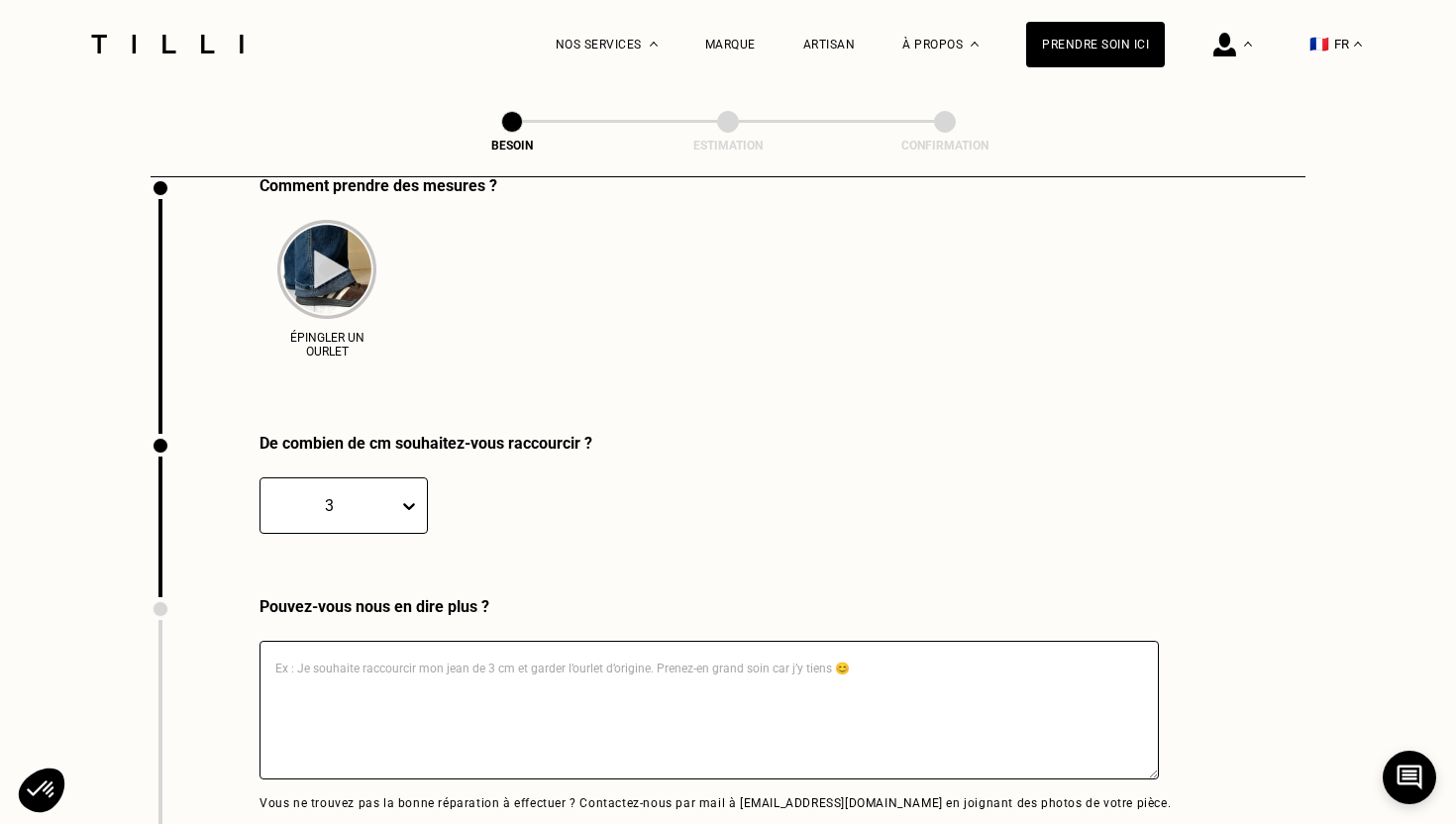 scroll, scrollTop: 3879, scrollLeft: 0, axis: vertical 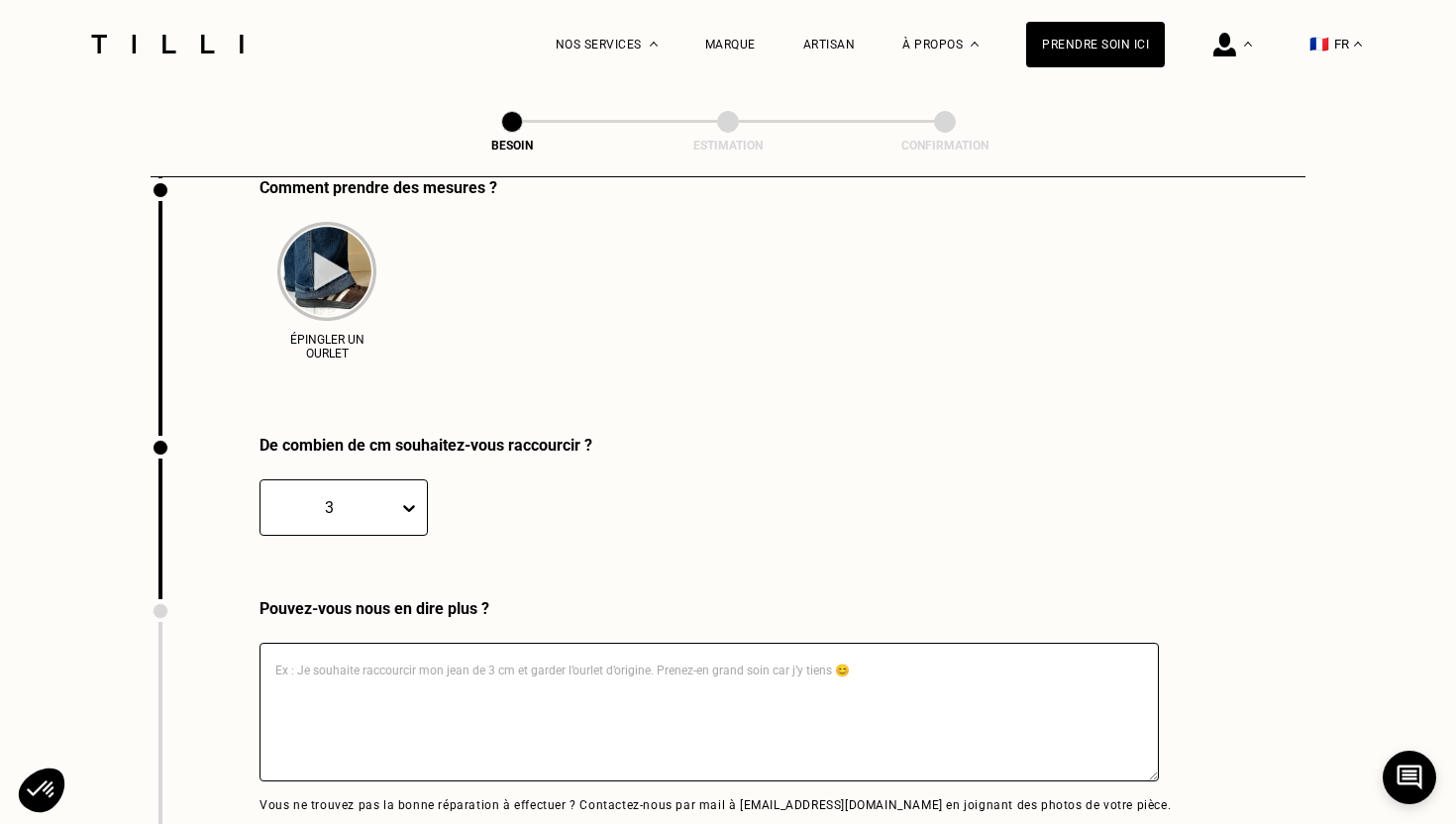 click on "3" at bounding box center (344, 507) 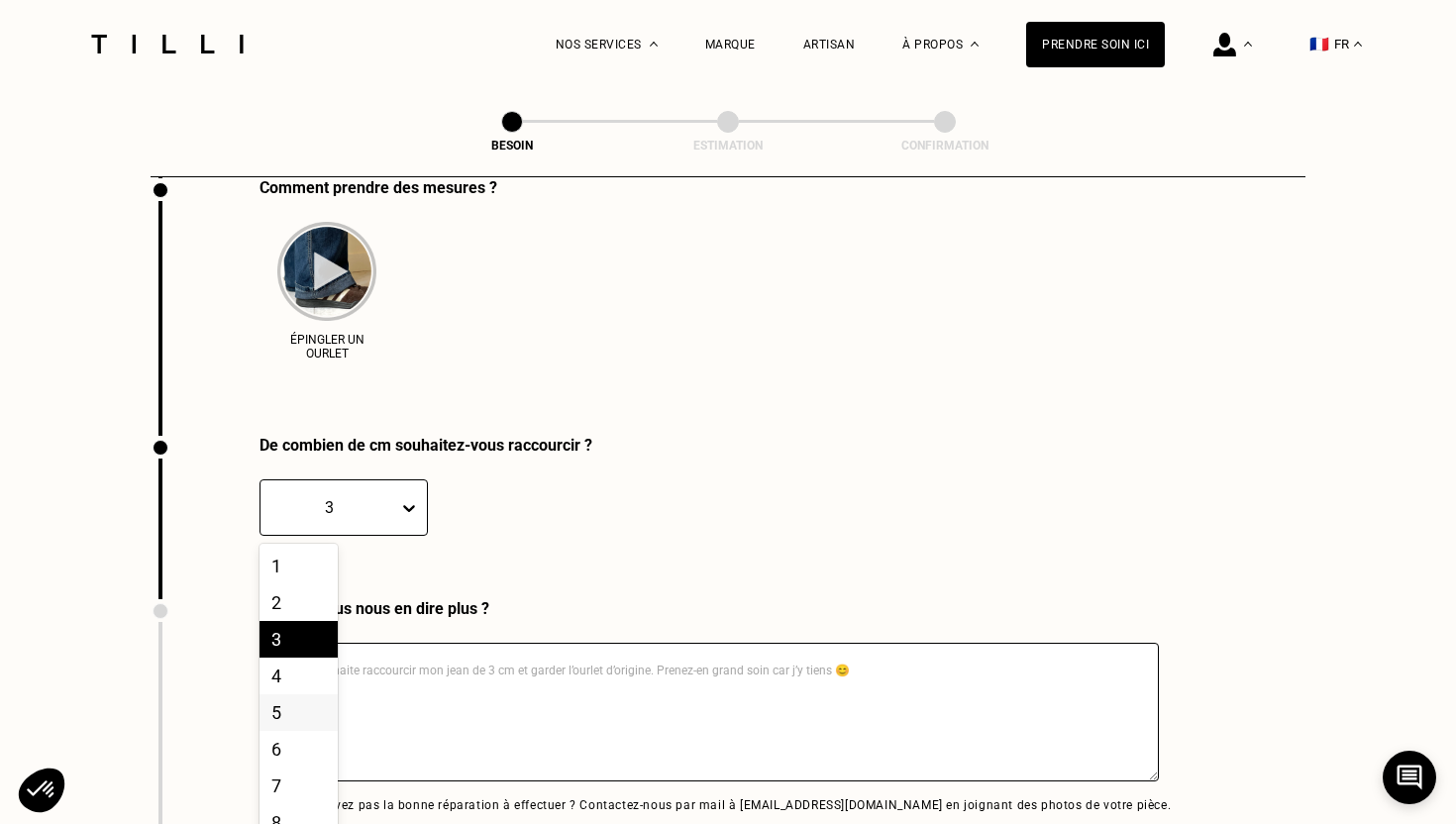click on "5" at bounding box center [298, 712] 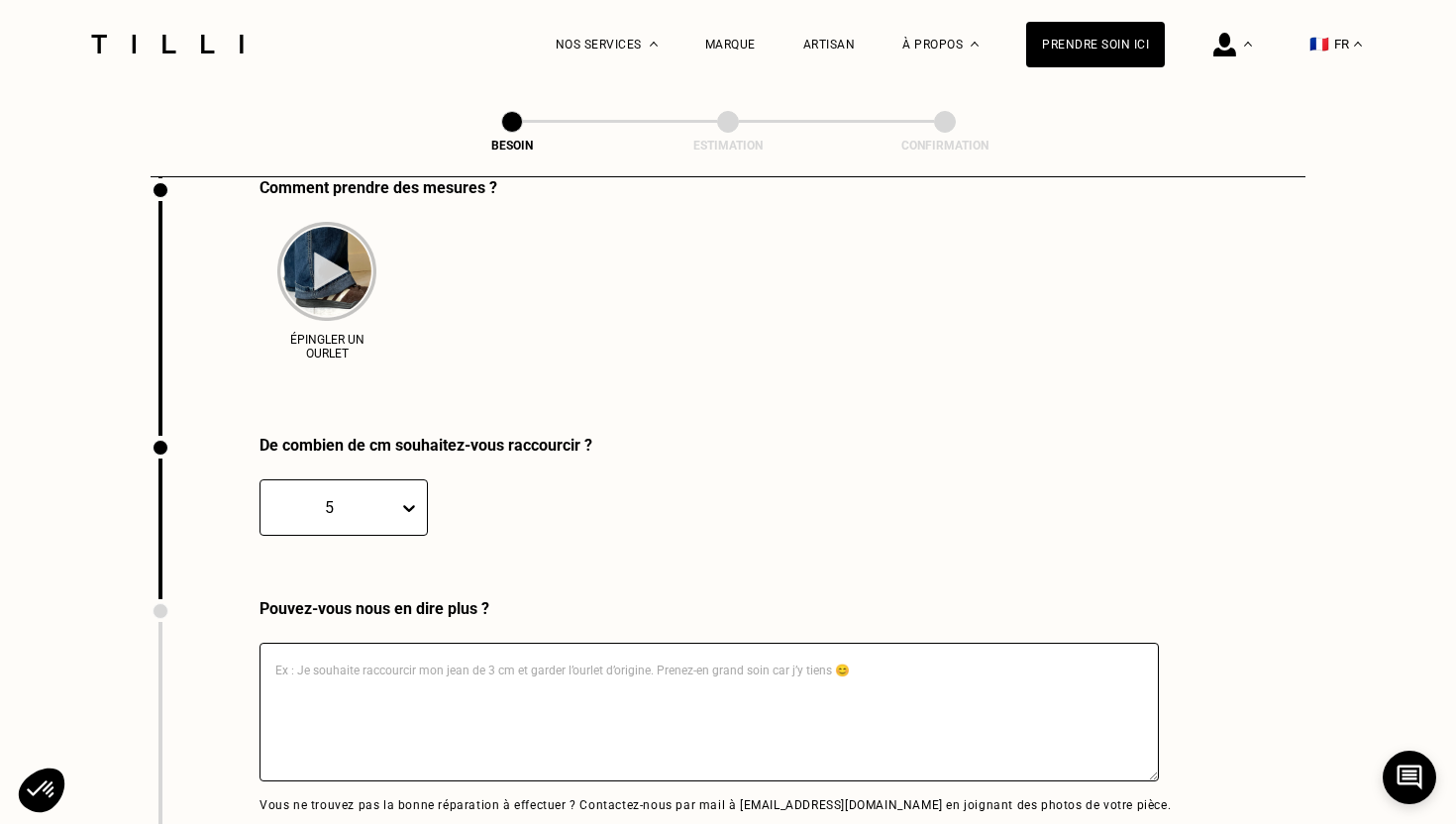 click at bounding box center [327, 271] 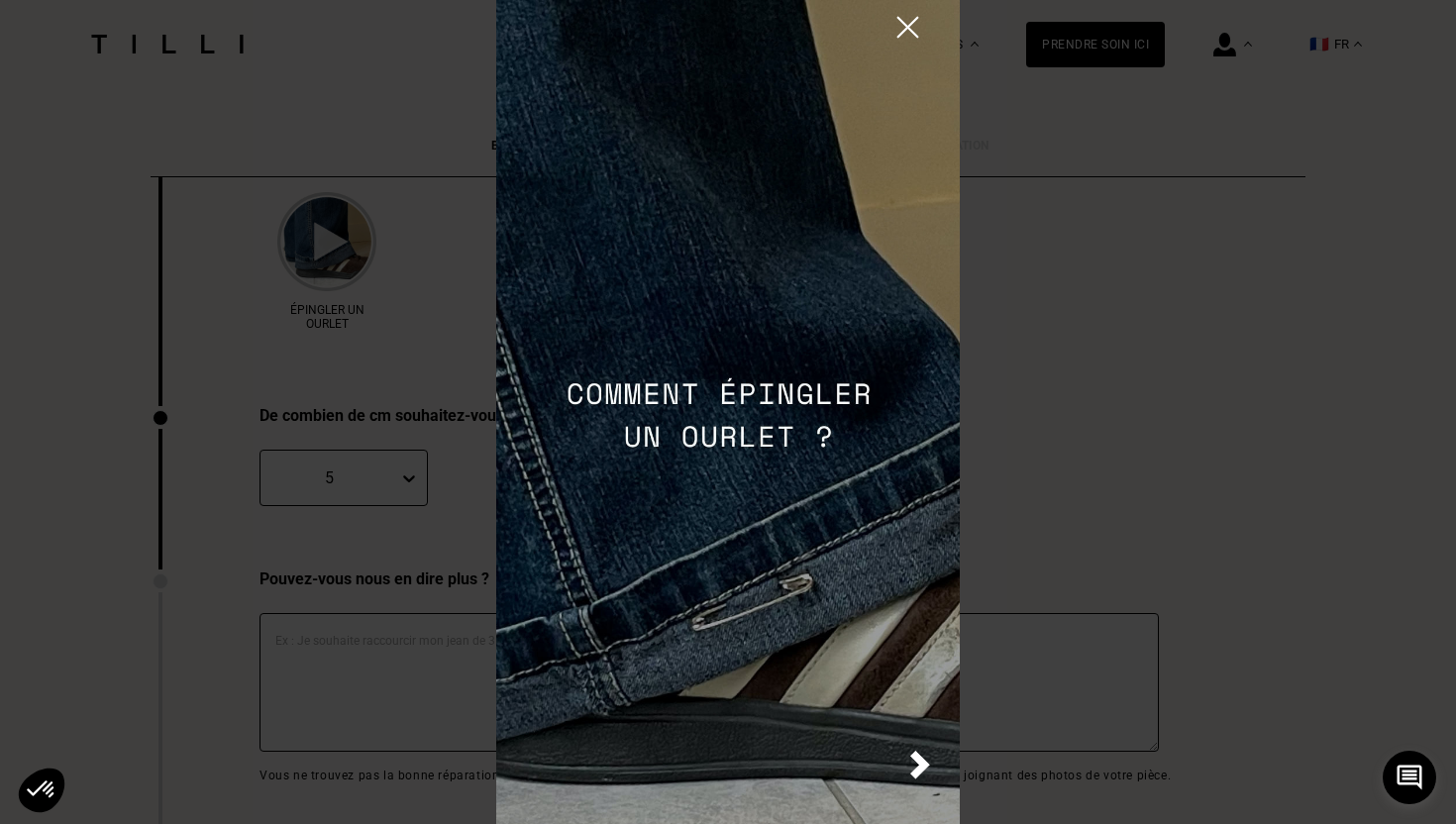 scroll, scrollTop: 3766, scrollLeft: 0, axis: vertical 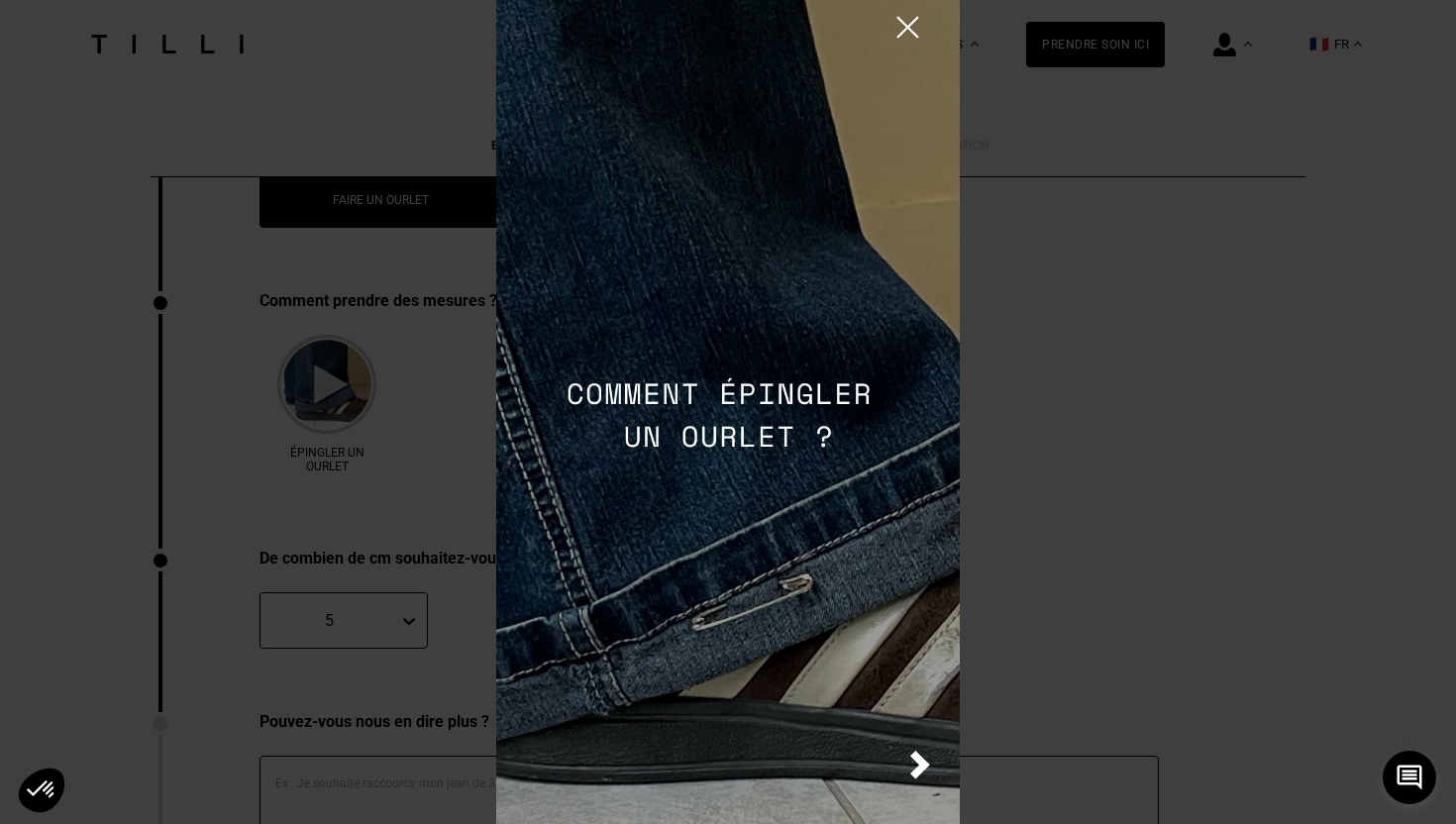 click at bounding box center (907, 27) 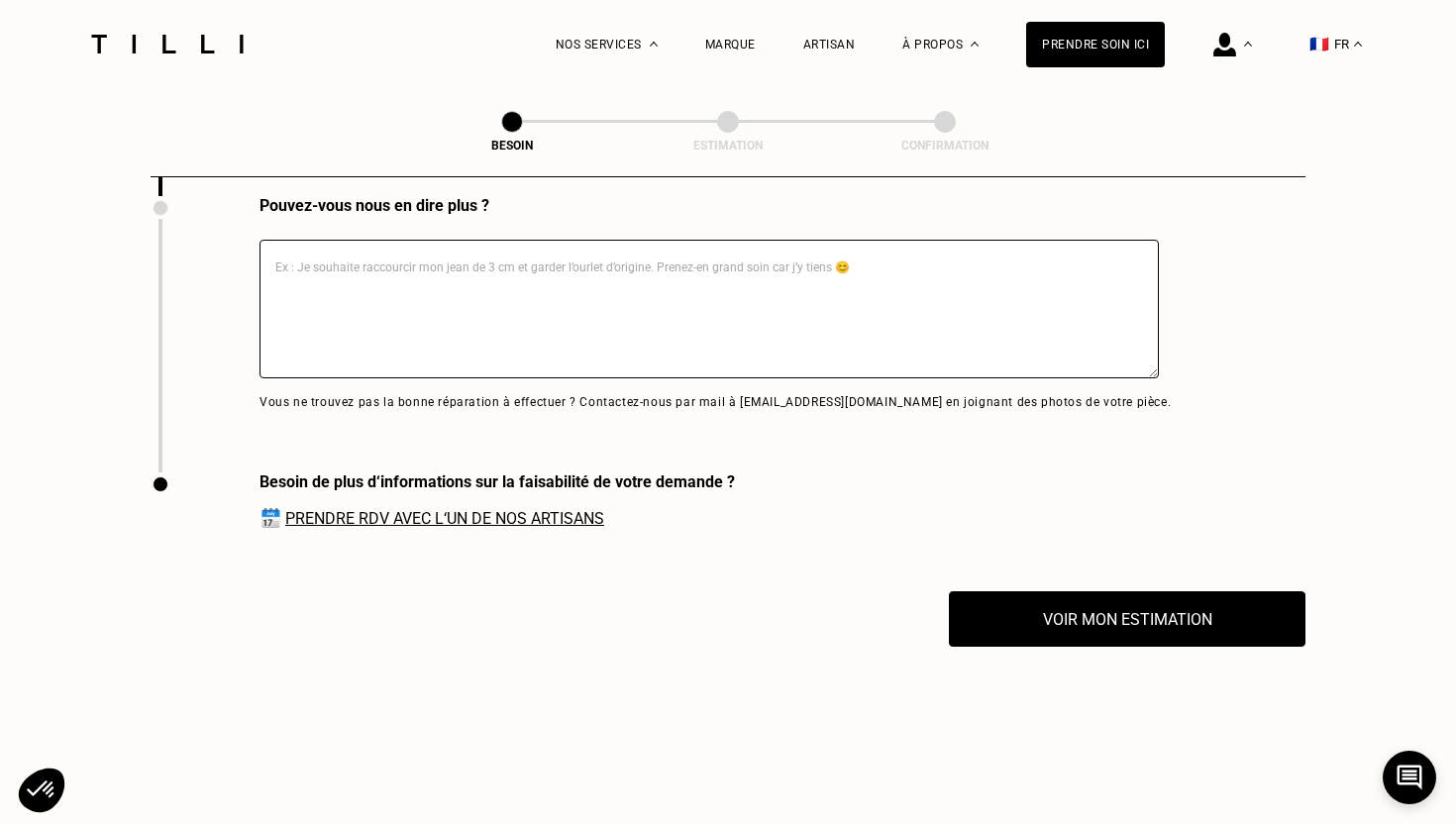 scroll, scrollTop: 4291, scrollLeft: 0, axis: vertical 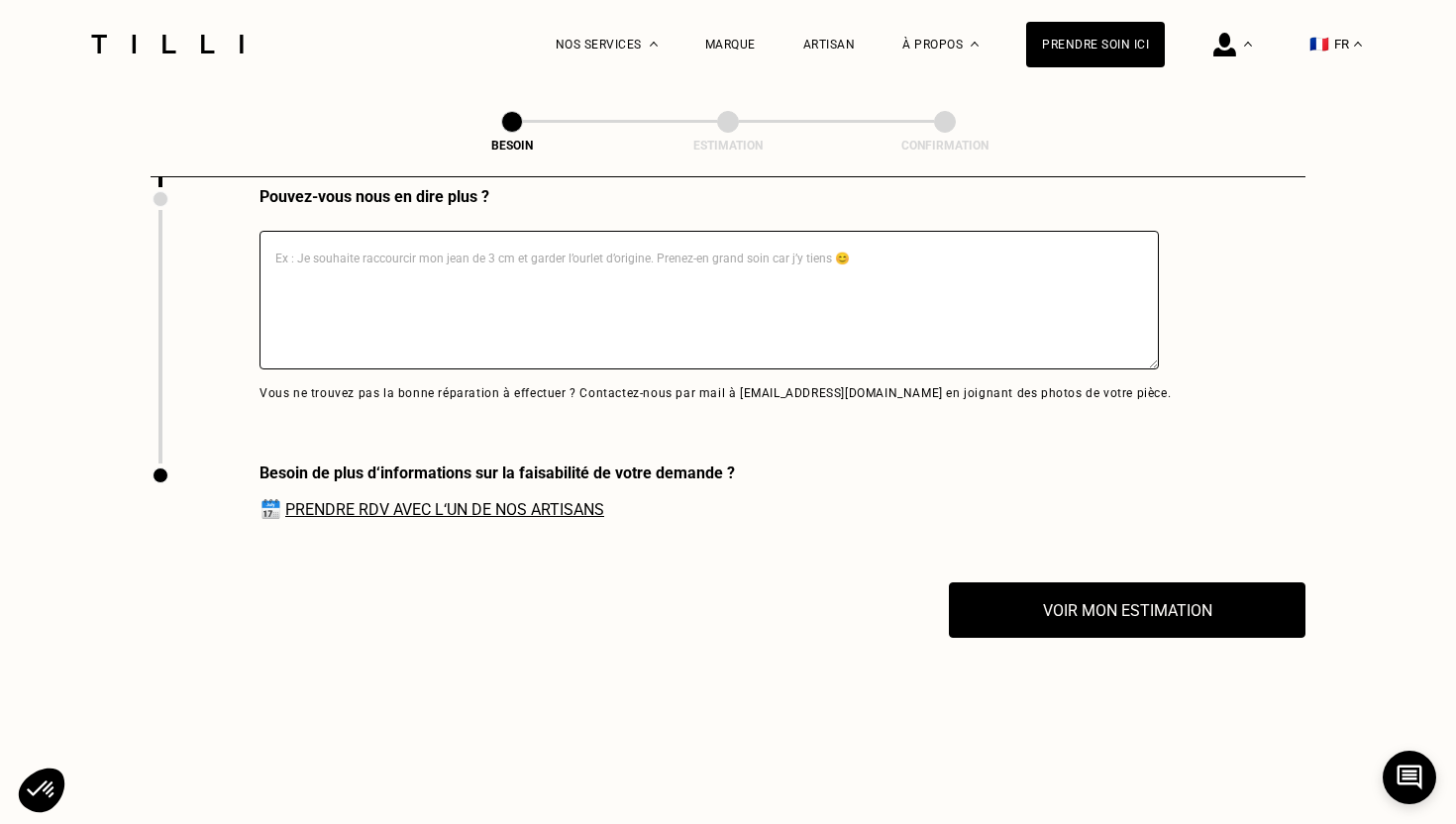 click at bounding box center [709, 300] 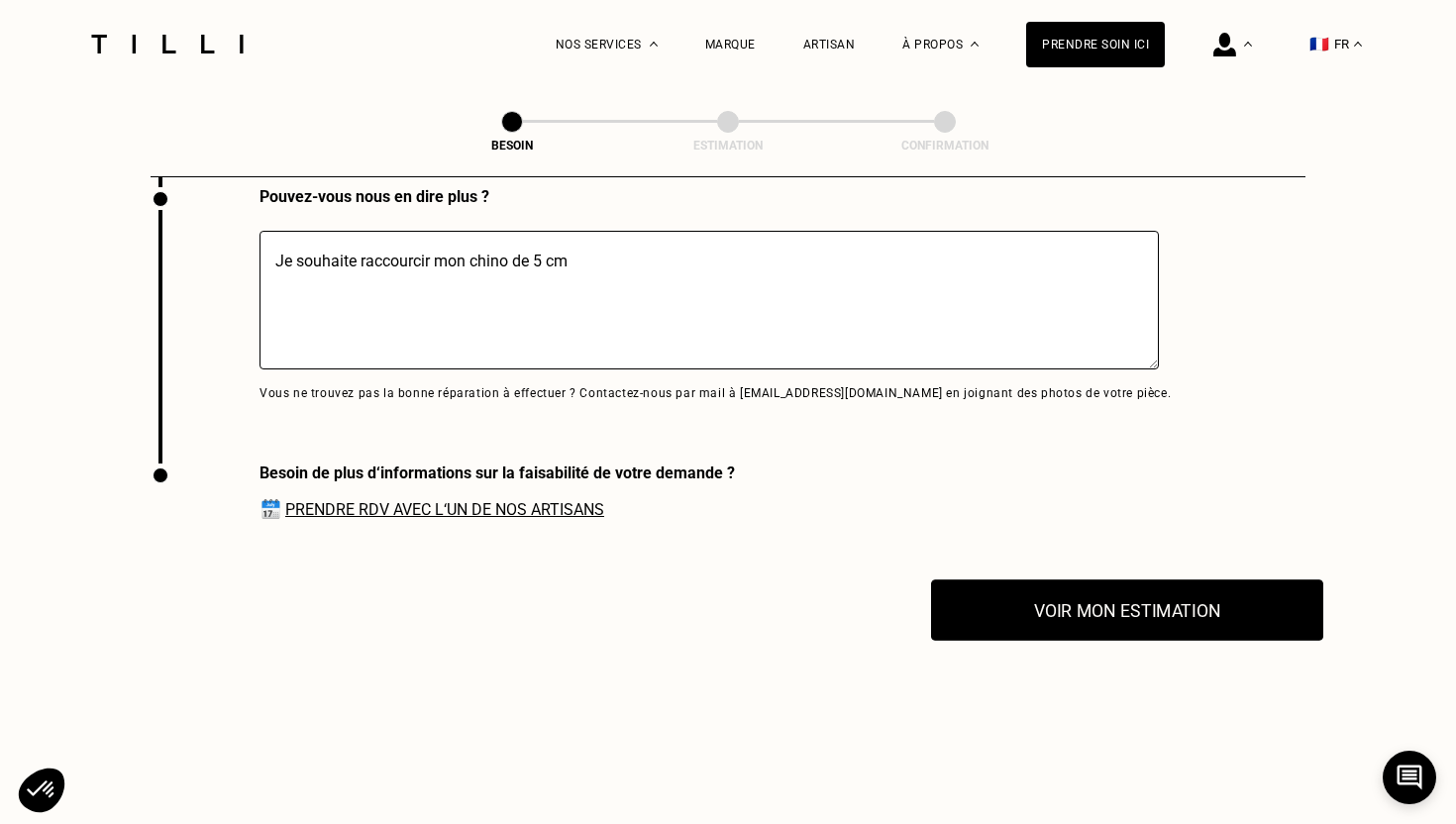 type on "Je souhaite raccourcir mon chino de 5 cm" 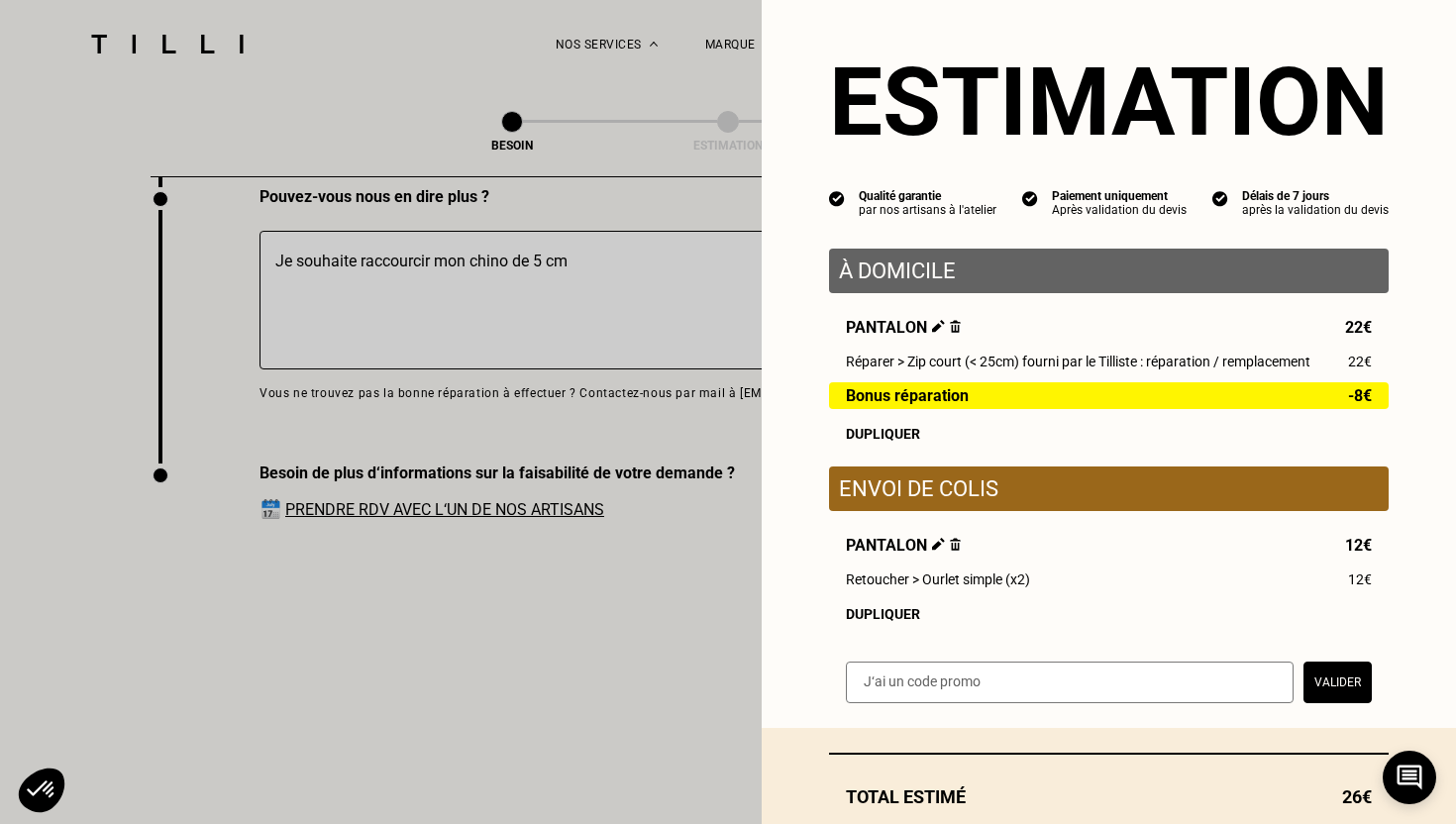 scroll, scrollTop: 20, scrollLeft: 0, axis: vertical 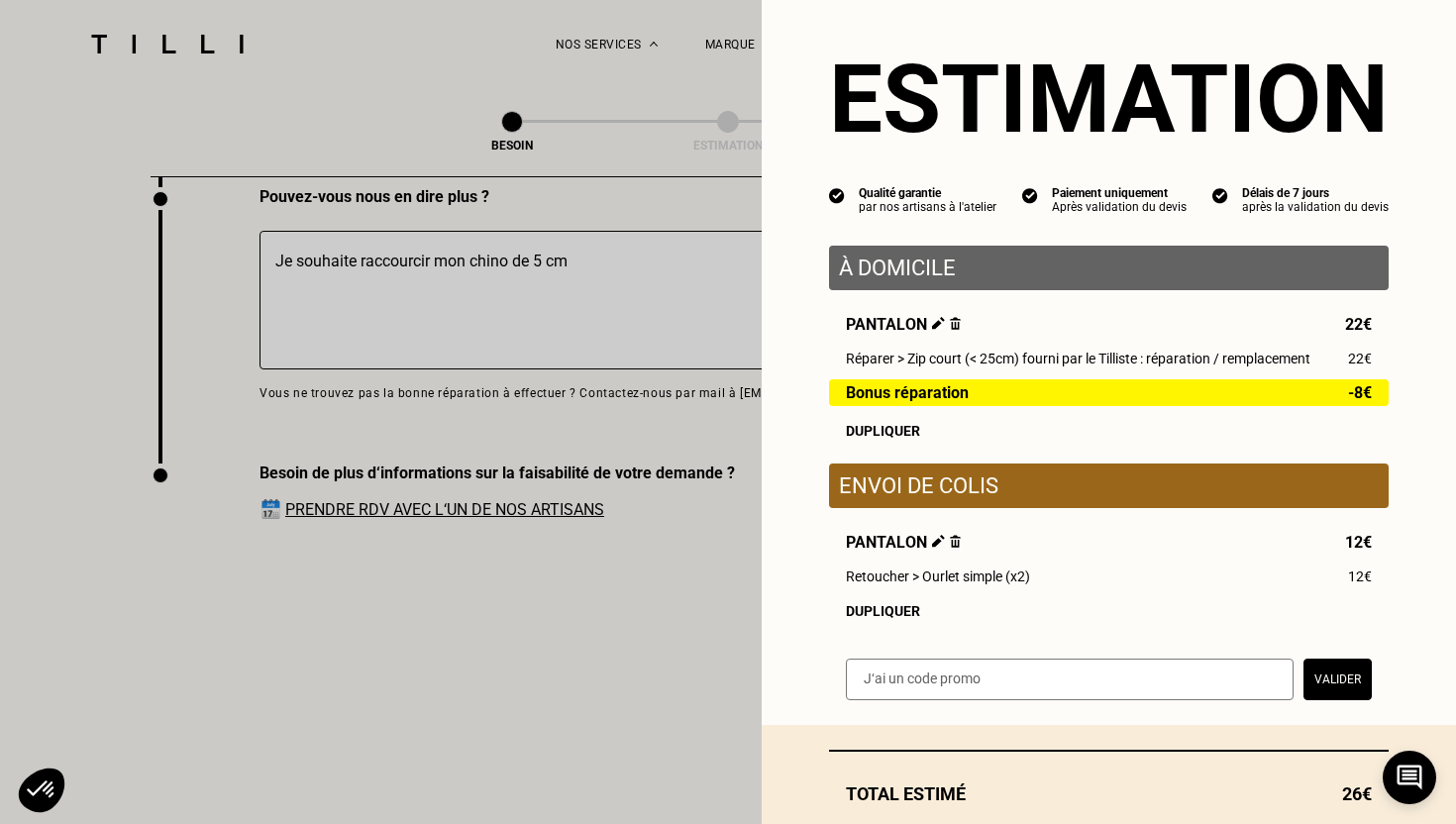 click on "Pantalon 12€" at bounding box center (1108, 542) 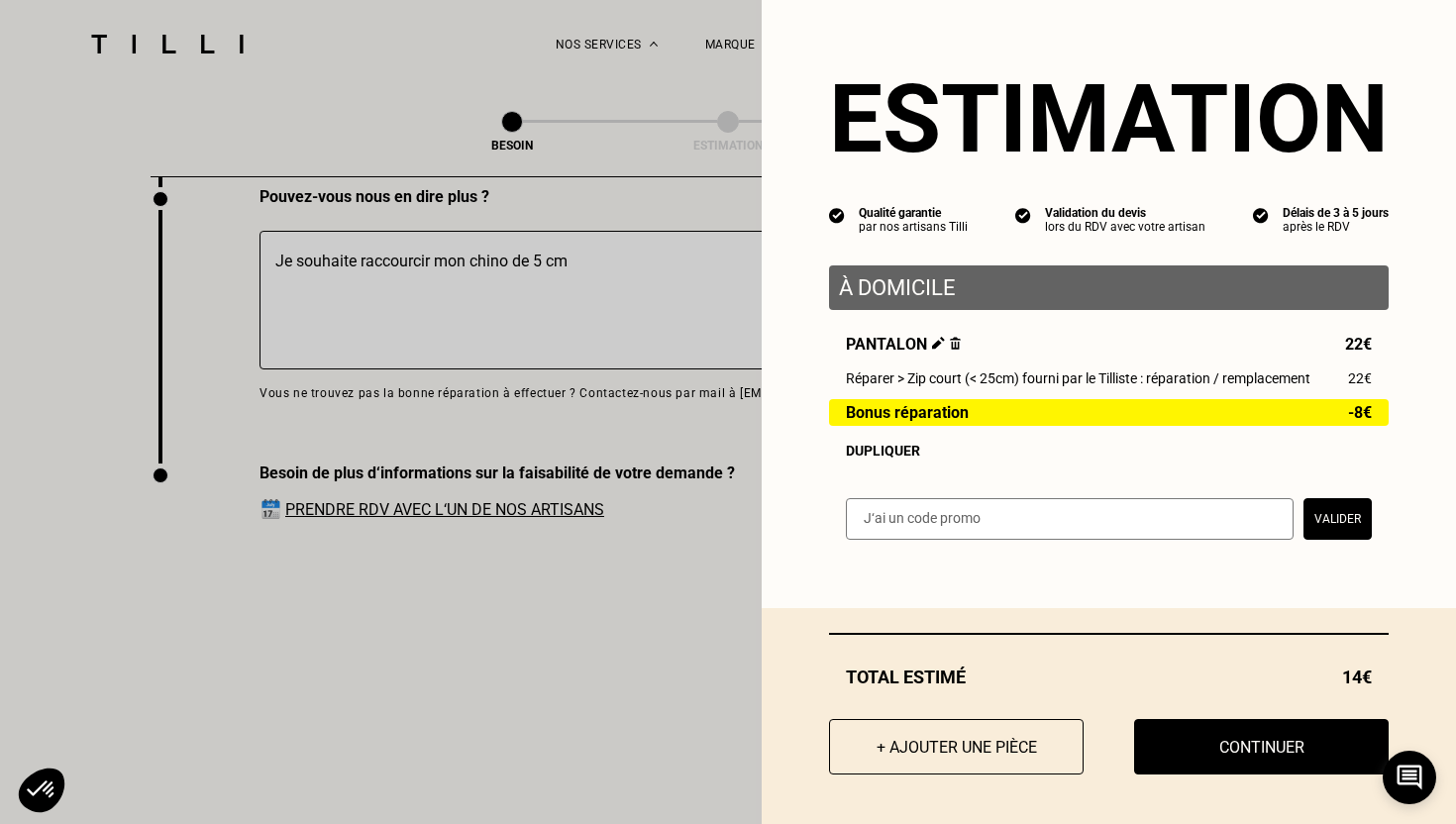 scroll, scrollTop: 0, scrollLeft: 0, axis: both 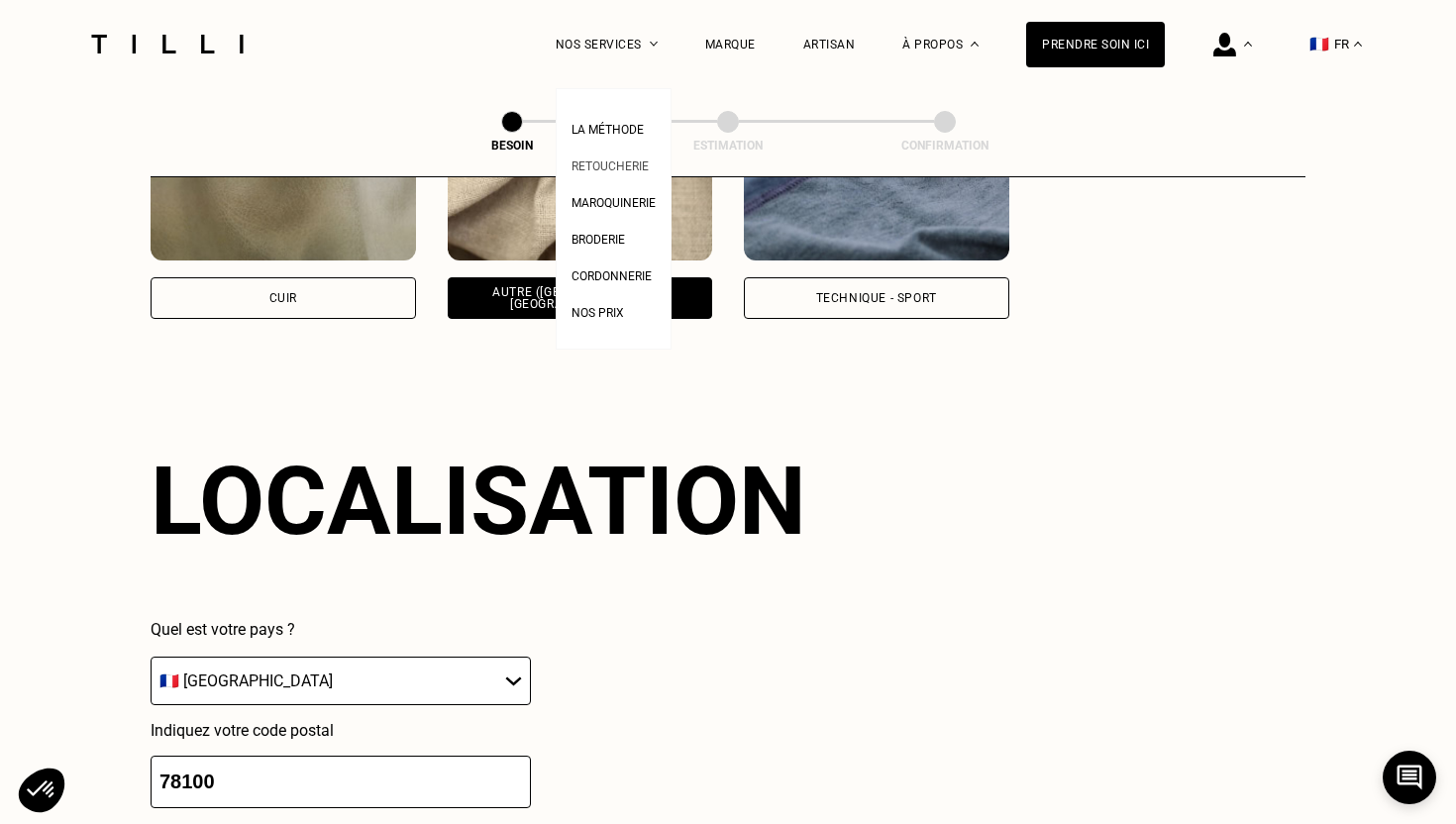 click on "Retoucherie" at bounding box center [610, 166] 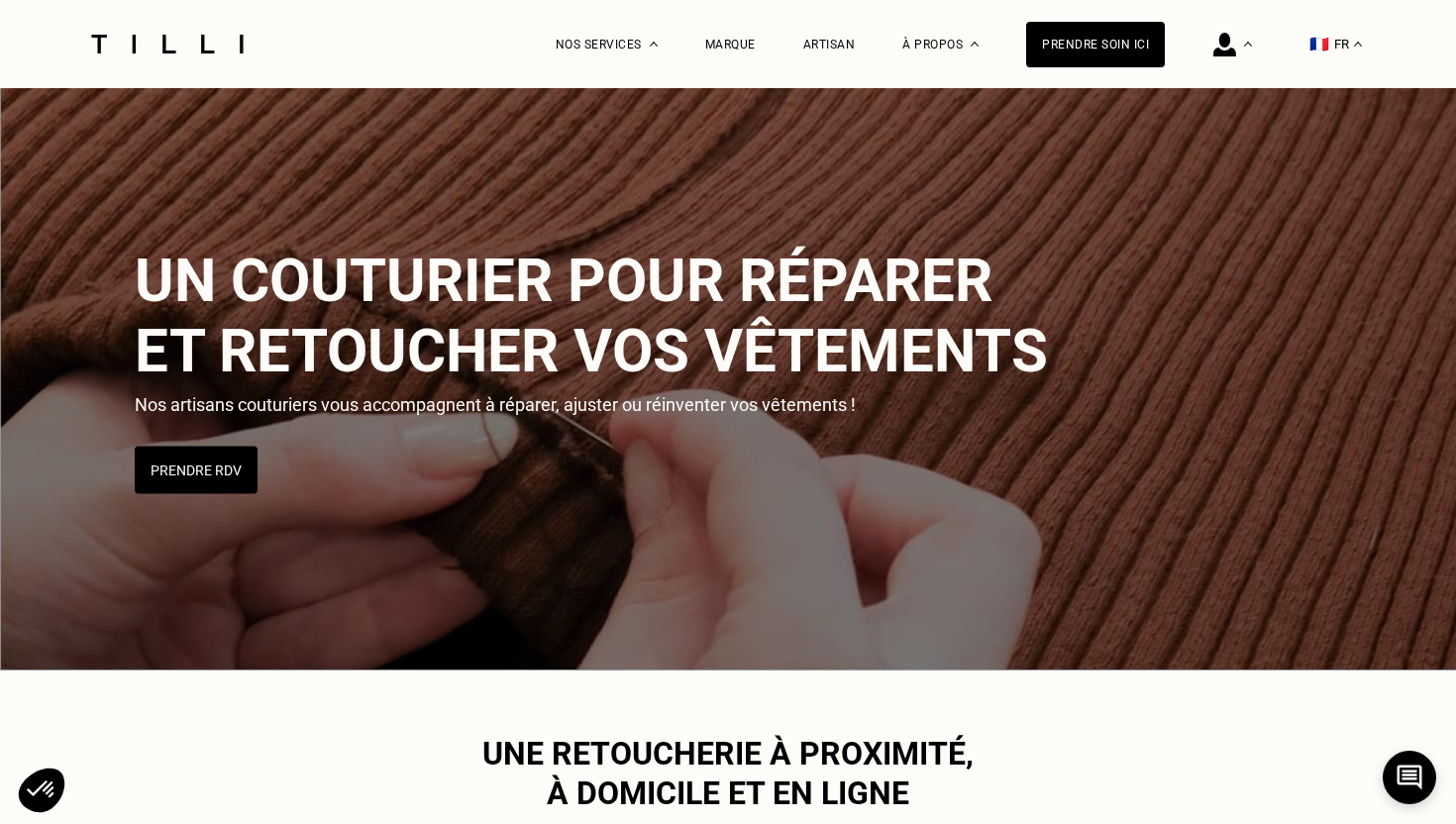 scroll, scrollTop: 22, scrollLeft: 0, axis: vertical 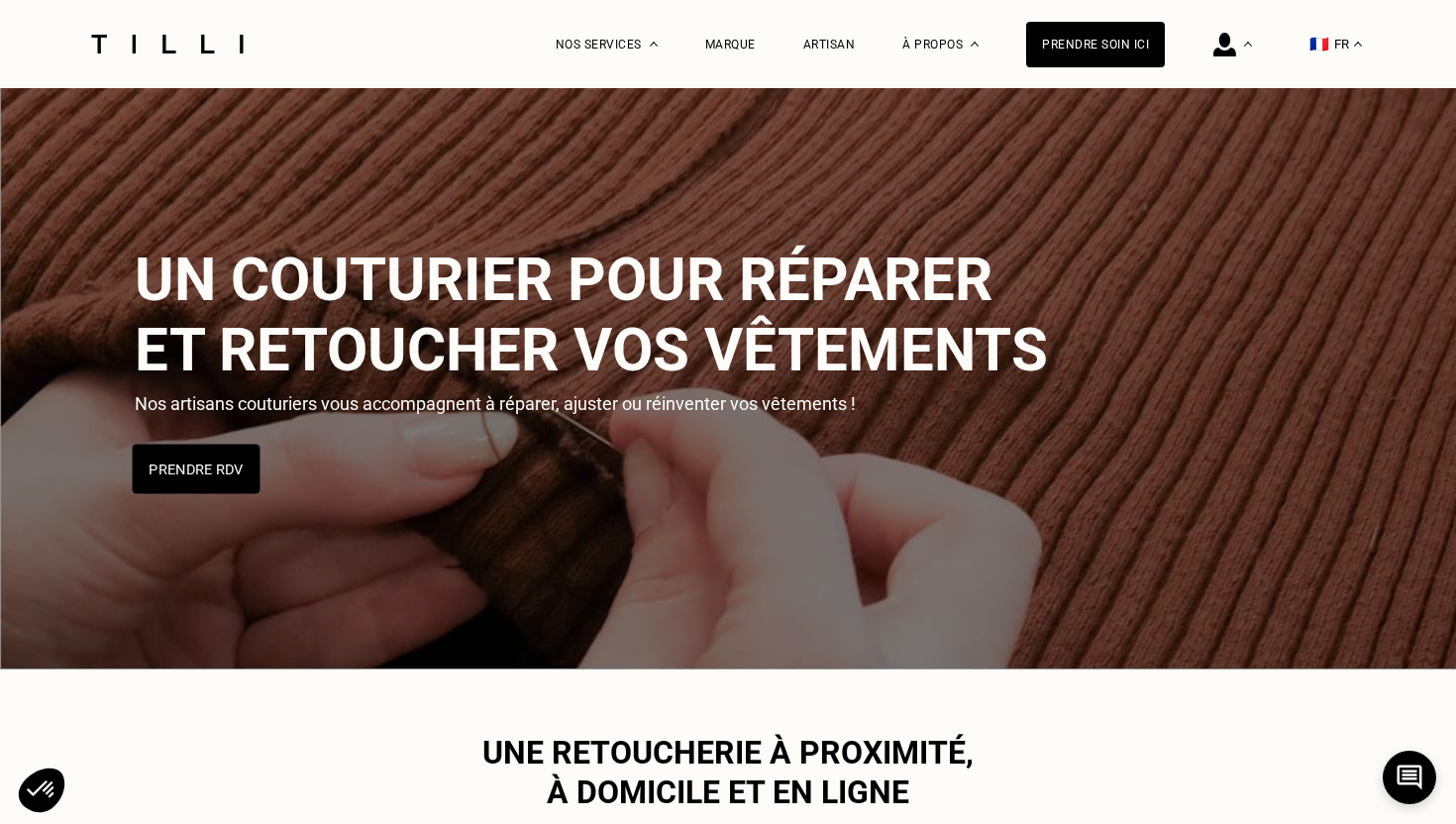 click on "Prendre RDV" at bounding box center (196, 468) 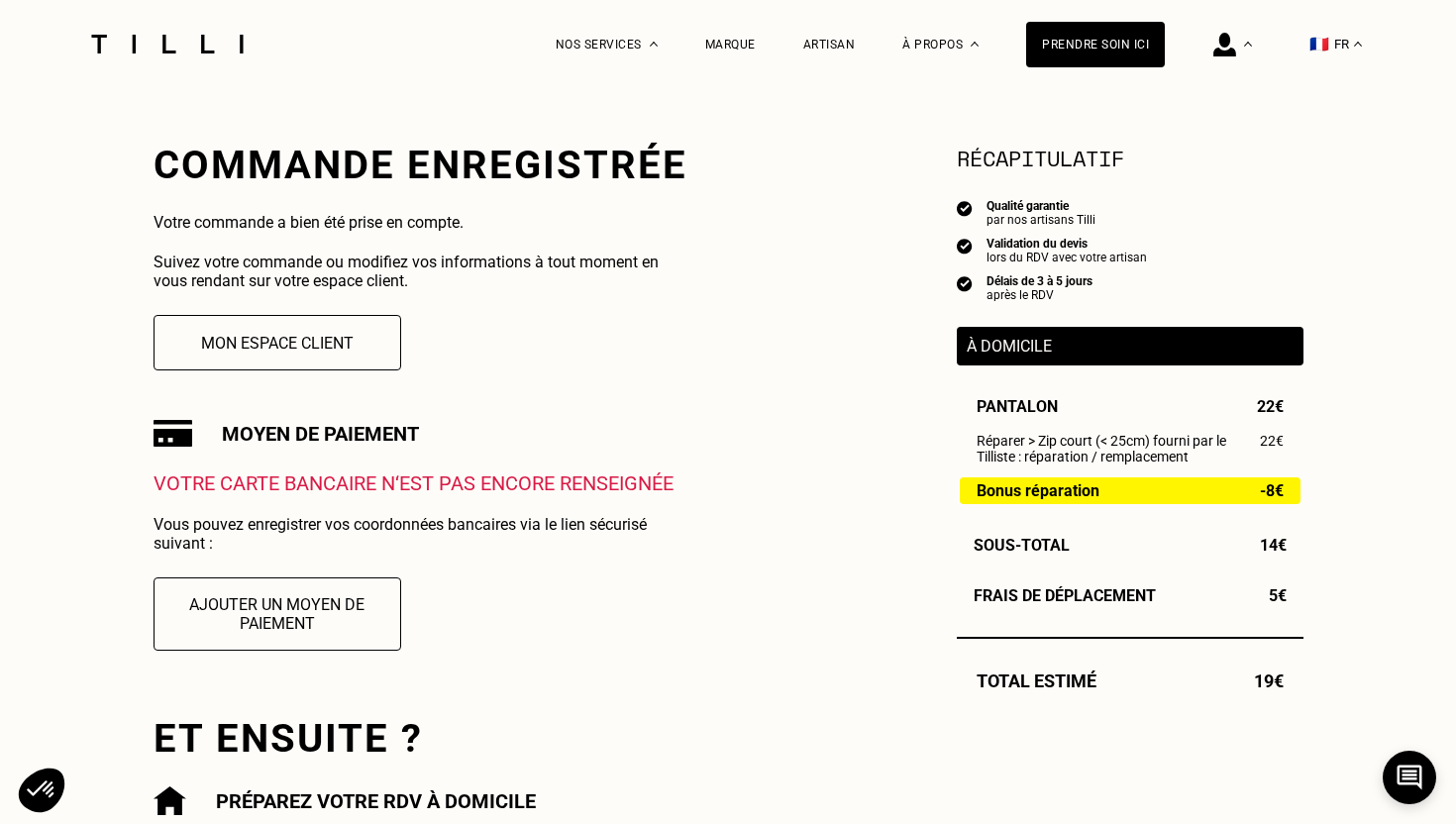 scroll, scrollTop: 325, scrollLeft: 0, axis: vertical 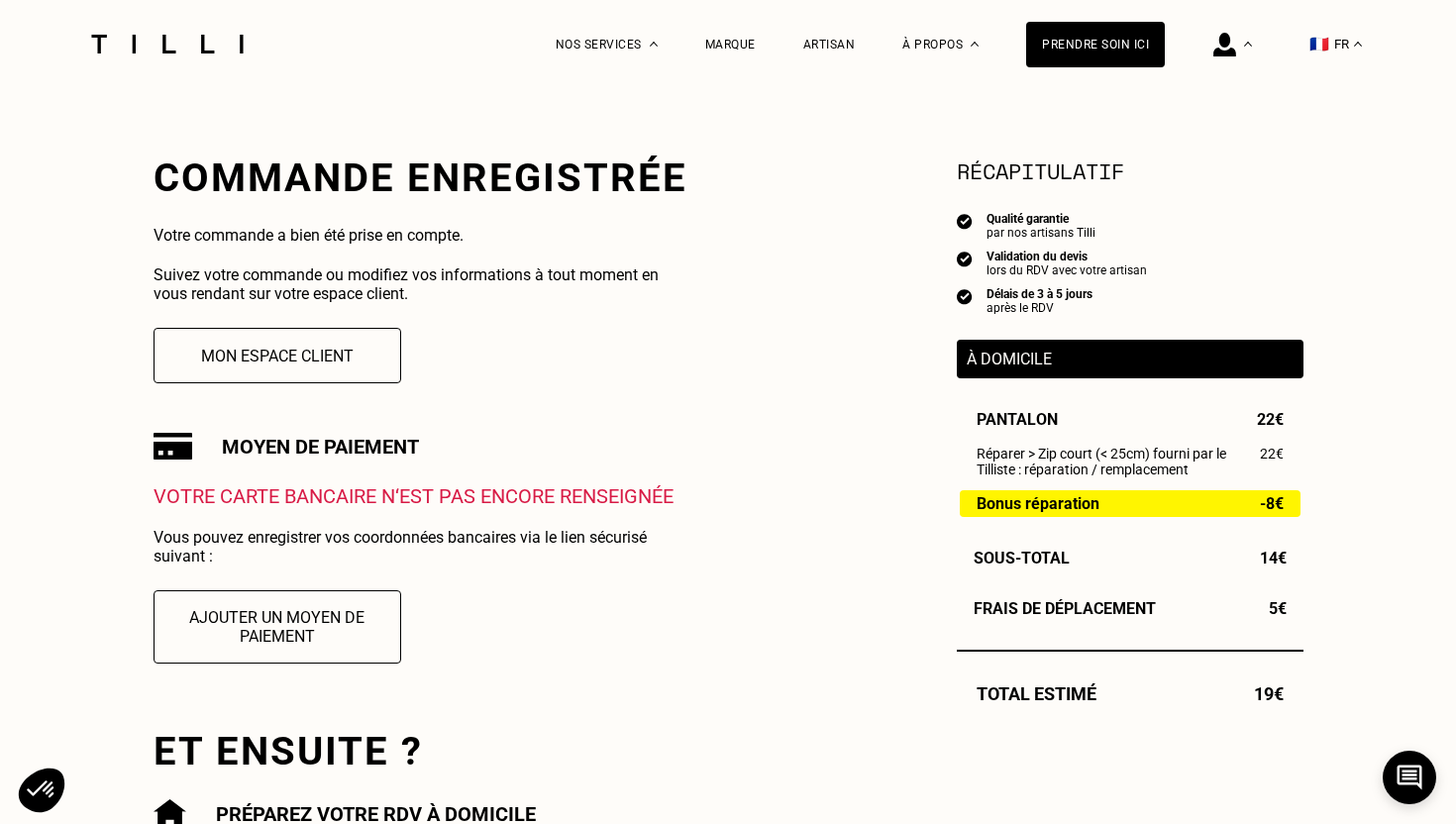 click on "Votre carte bancaire n‘est pas encore renseignée" at bounding box center [420, 496] 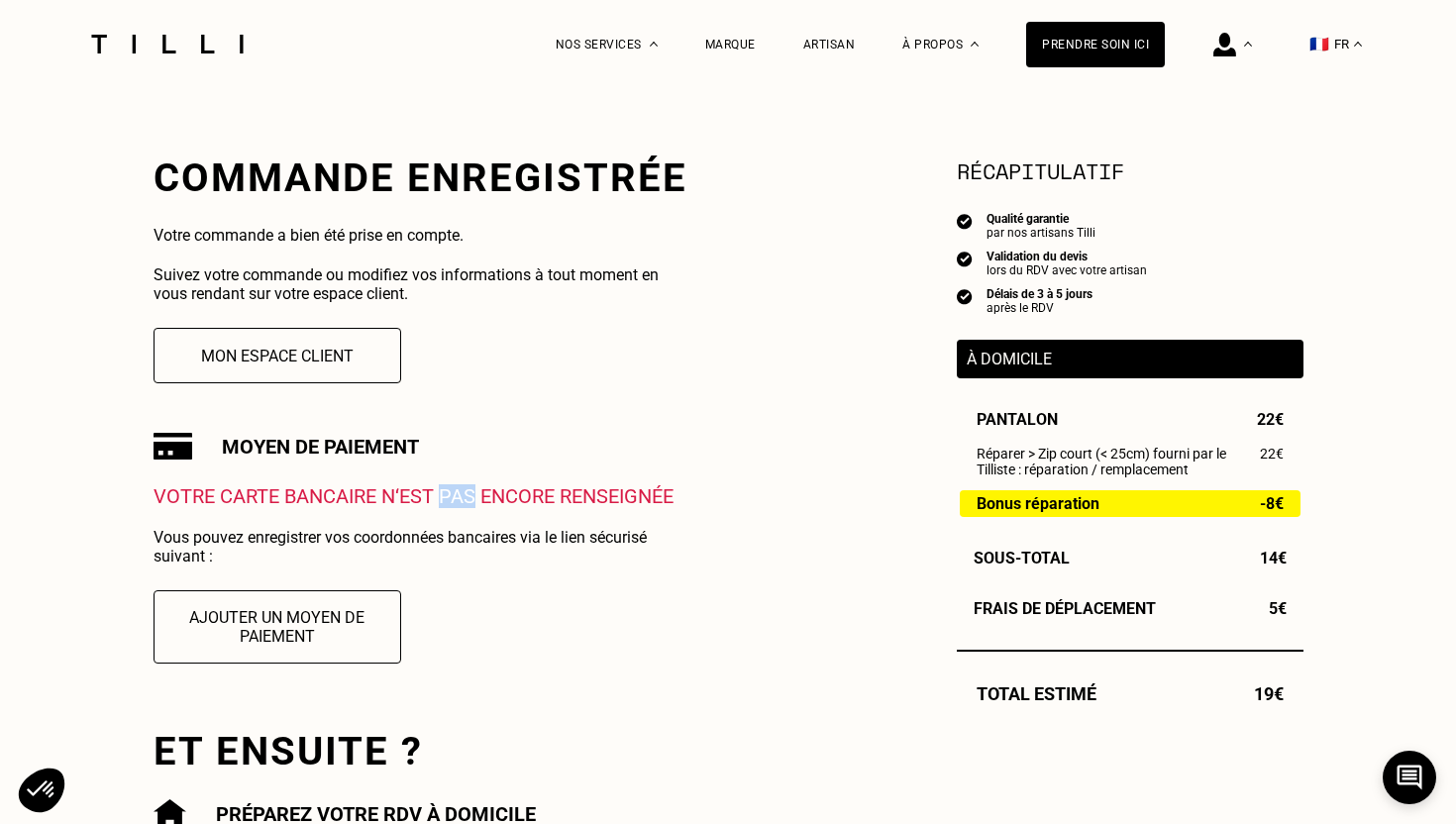click on "Votre carte bancaire n‘est pas encore renseignée" at bounding box center (420, 496) 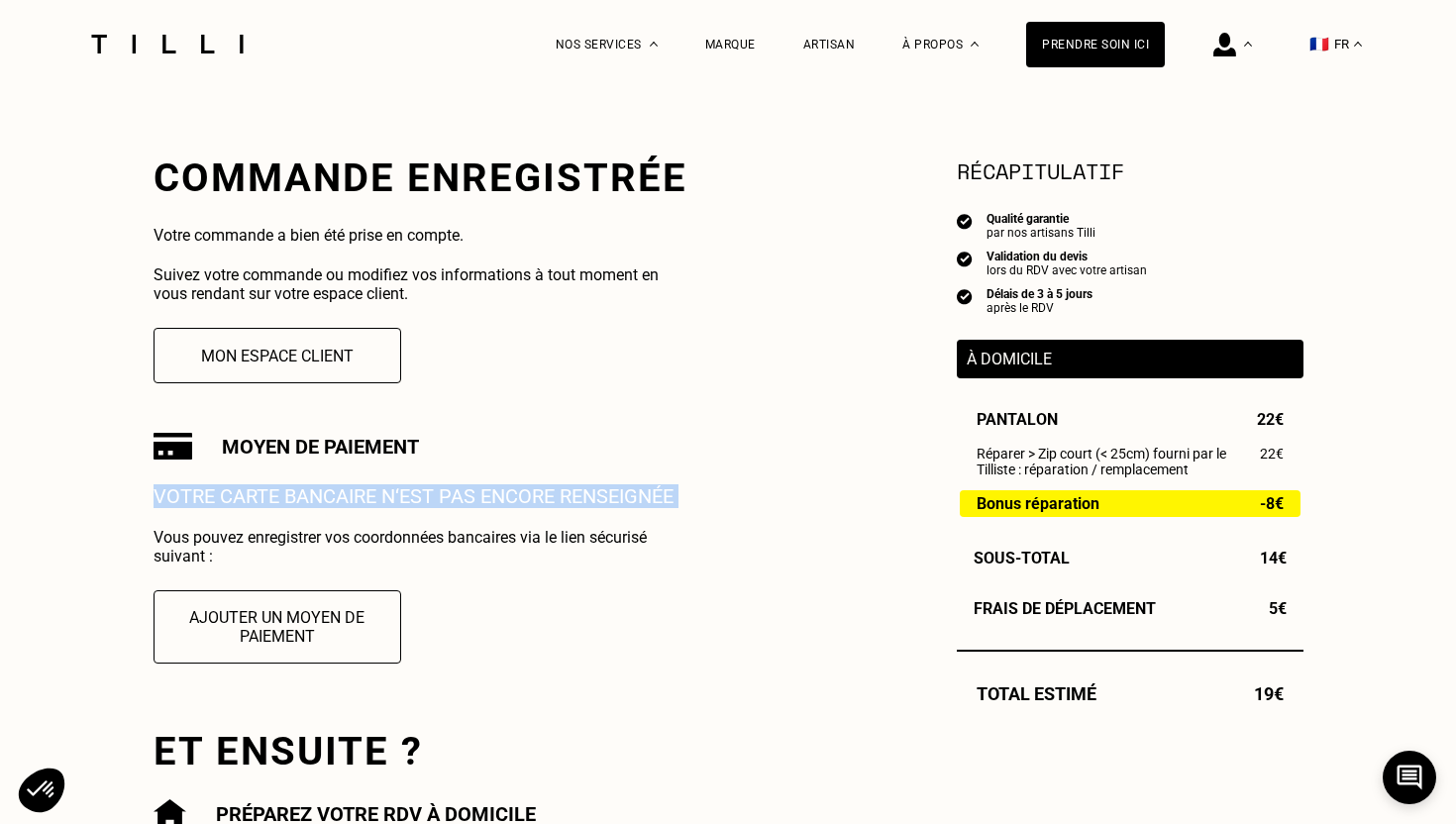 click on "Votre carte bancaire n‘est pas encore renseignée" at bounding box center (420, 496) 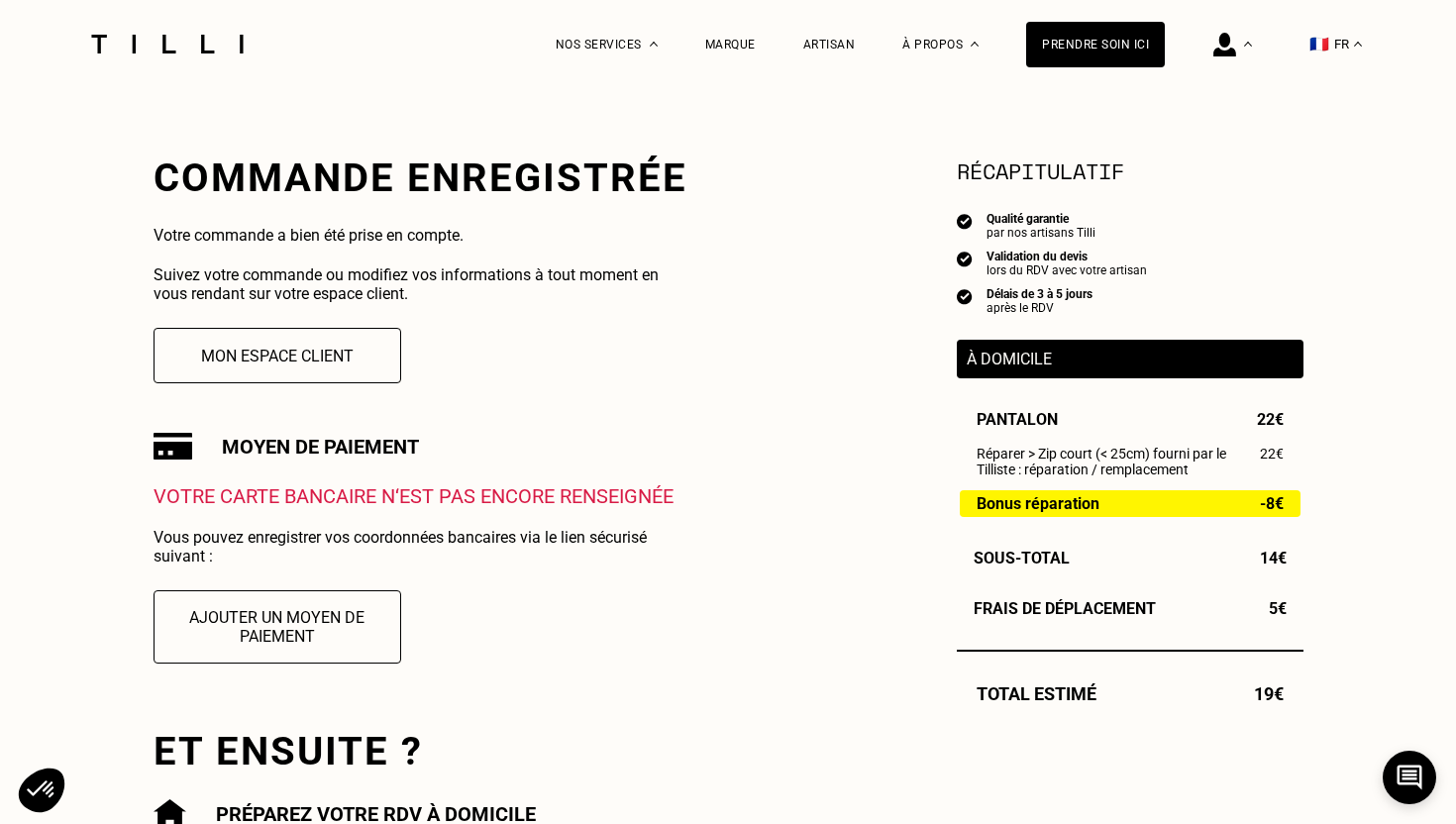 click on "Suivez votre commande ou modifiez vos informations à tout moment en vous rendant sur votre espace client." at bounding box center [417, 284] 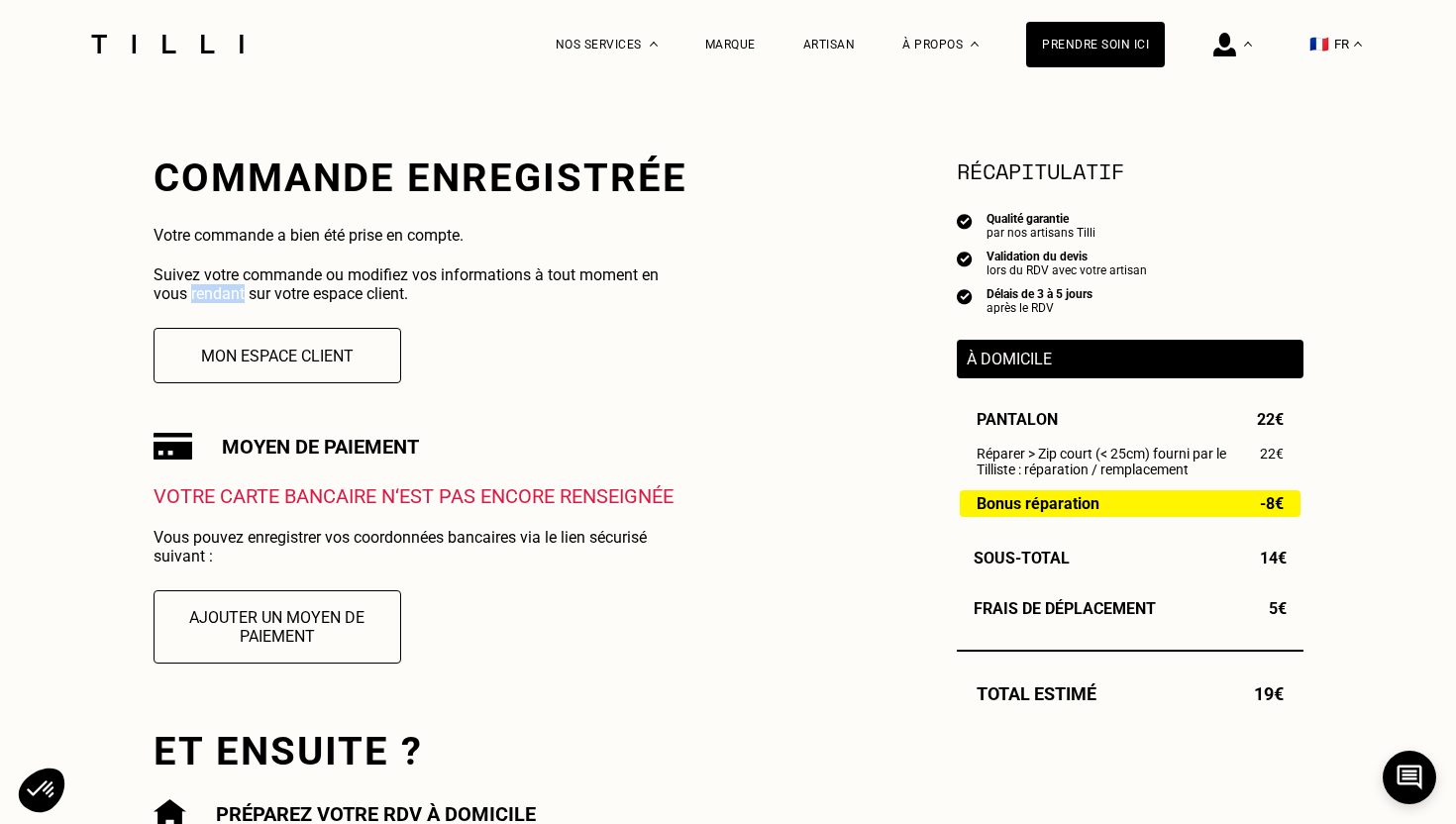 click on "Suivez votre commande ou modifiez vos informations à tout moment en vous rendant sur votre espace client." at bounding box center [417, 284] 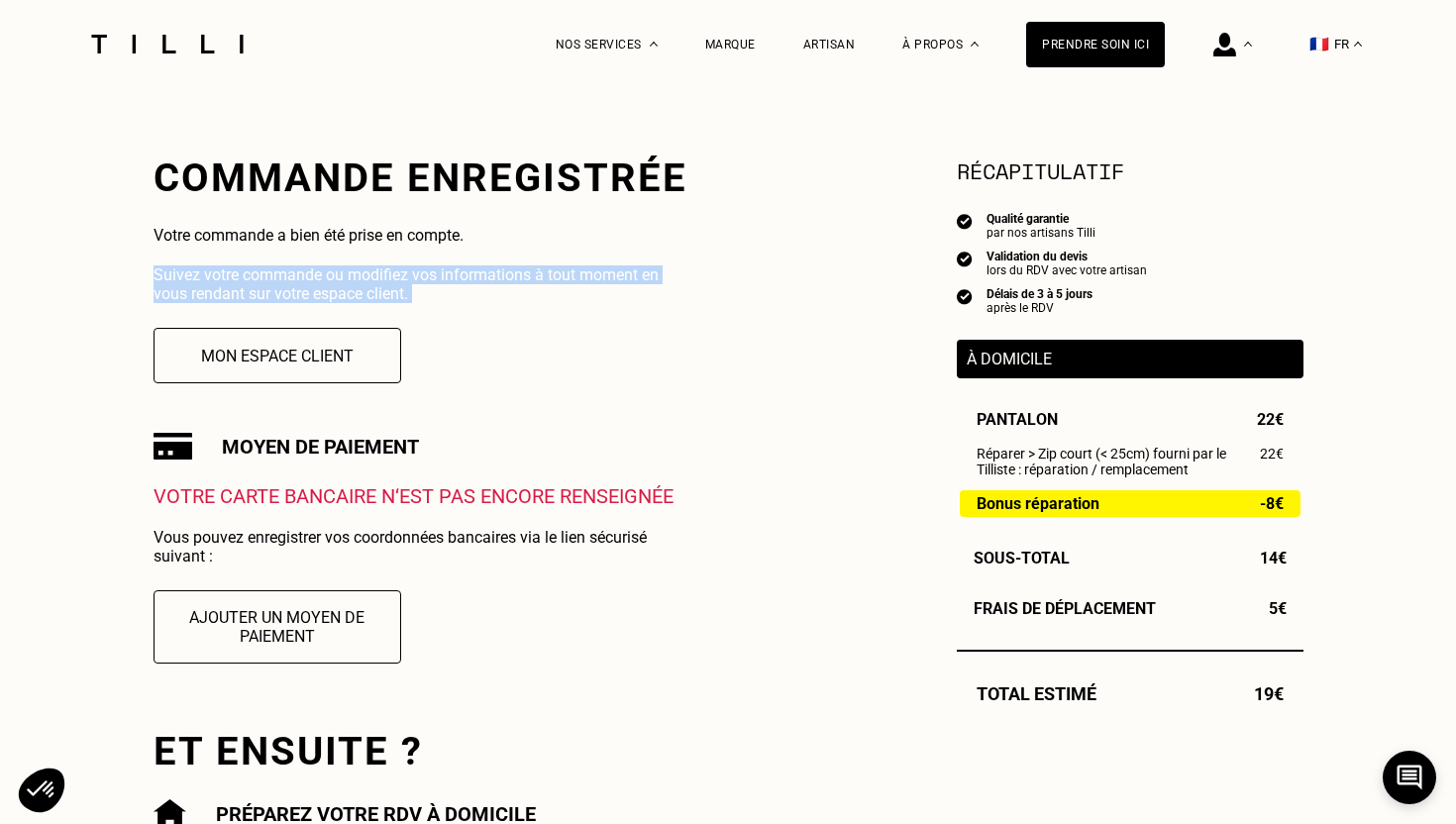 click on "Suivez votre commande ou modifiez vos informations à tout moment en vous rendant sur votre espace client." at bounding box center (417, 284) 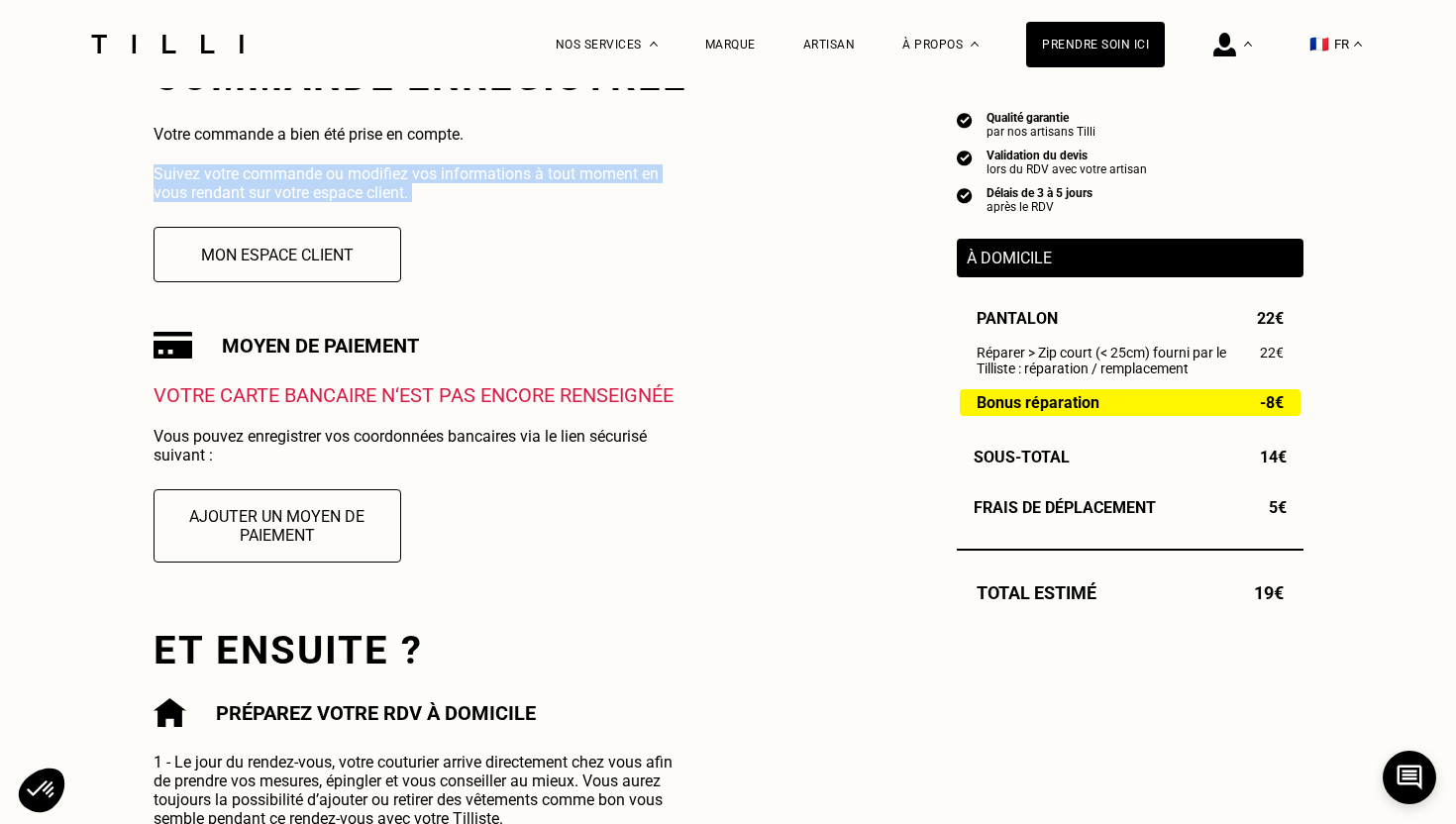 scroll, scrollTop: 321, scrollLeft: 0, axis: vertical 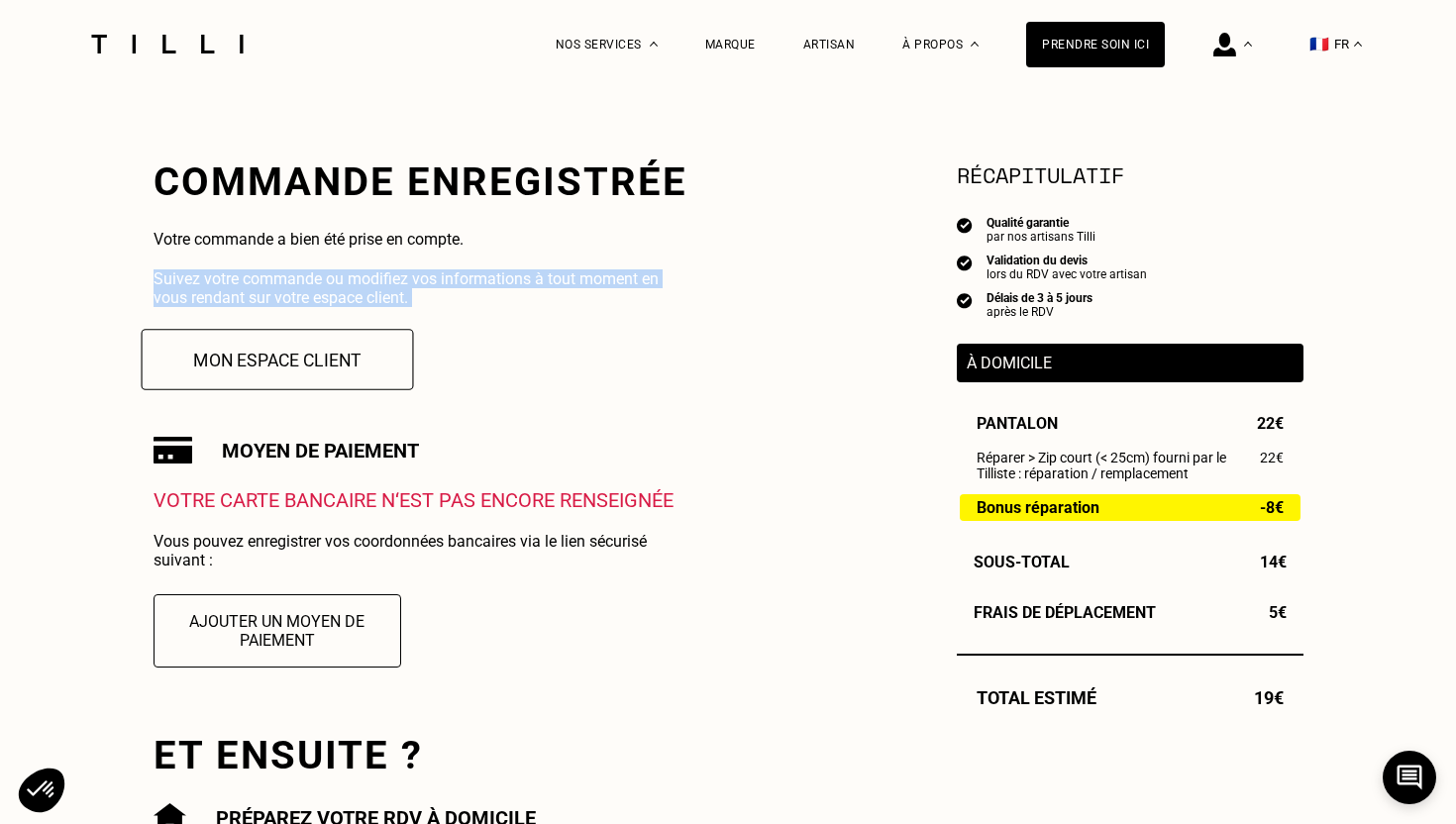 click on "Mon espace client" at bounding box center [276, 360] 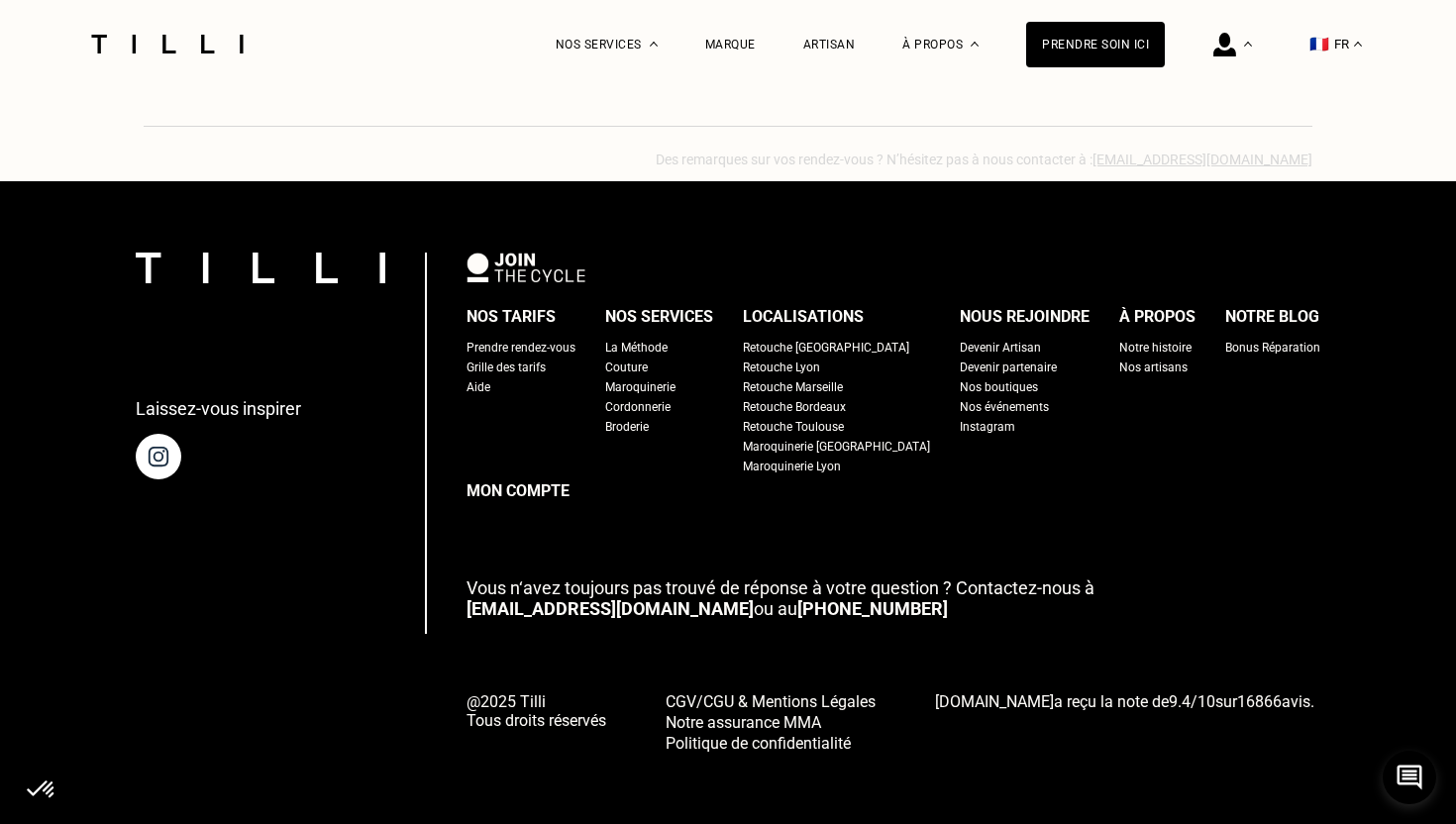 scroll, scrollTop: 0, scrollLeft: 0, axis: both 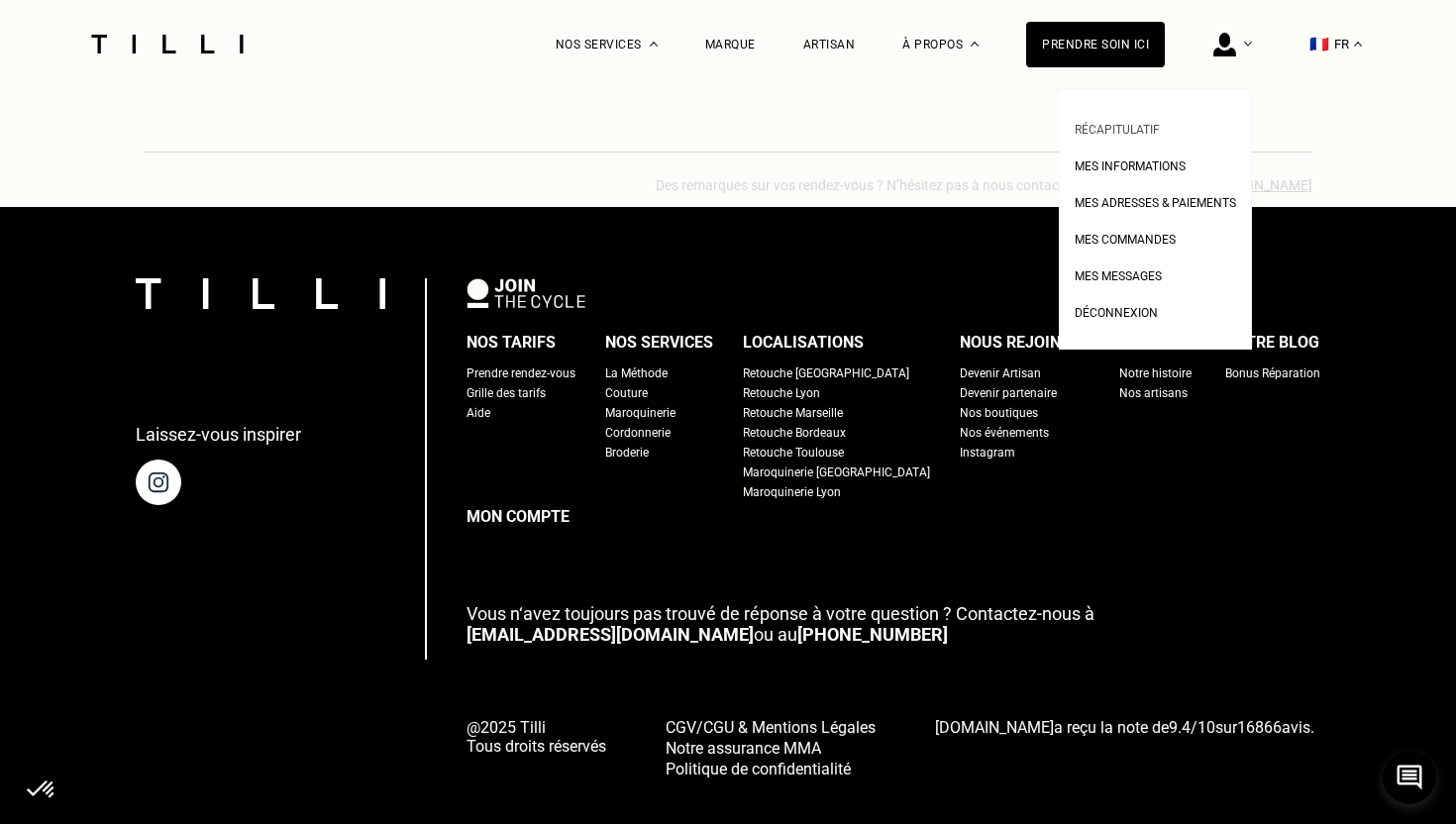 click on "Récapitulatif" at bounding box center [1117, 130] 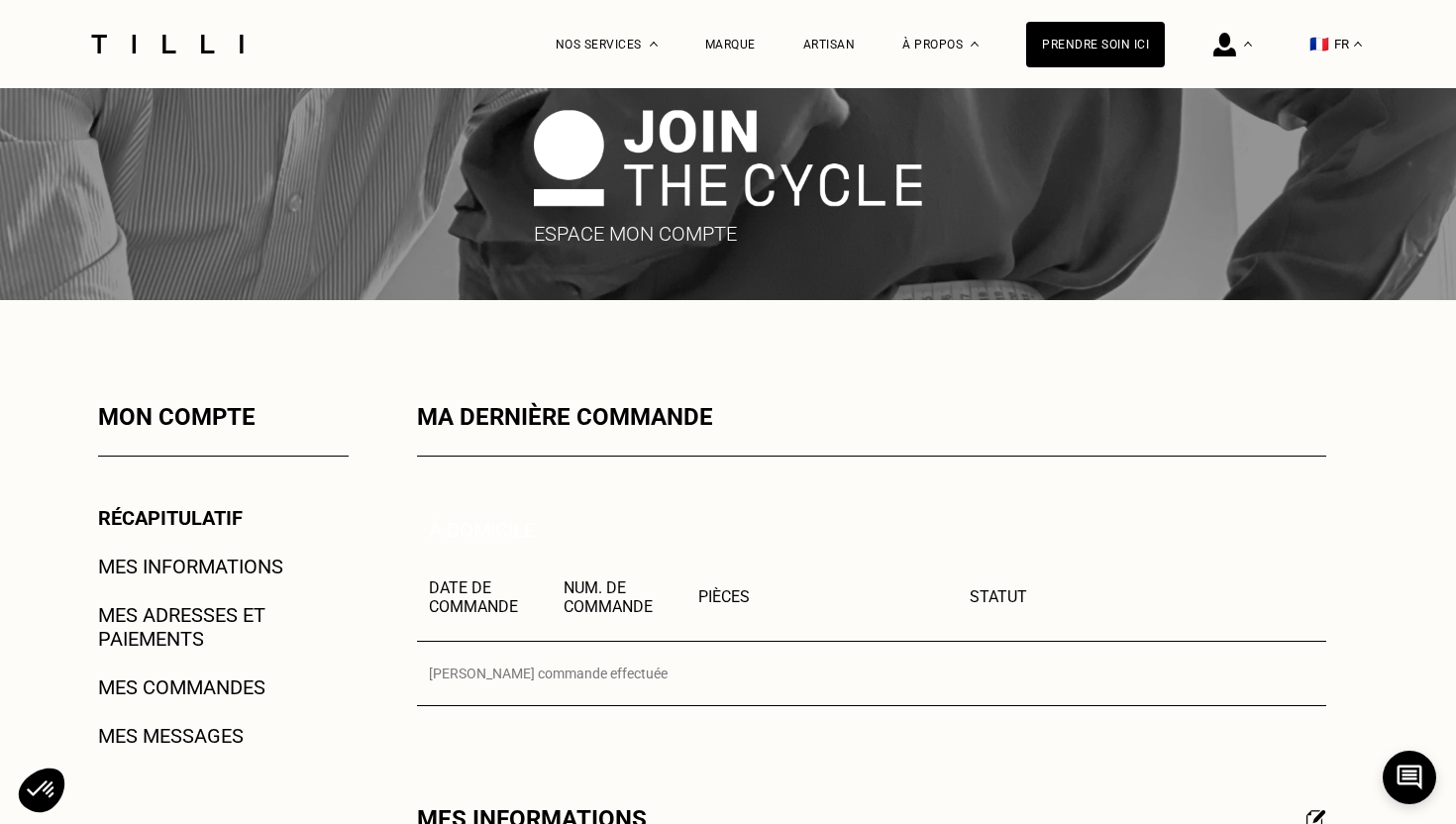 scroll, scrollTop: 0, scrollLeft: 0, axis: both 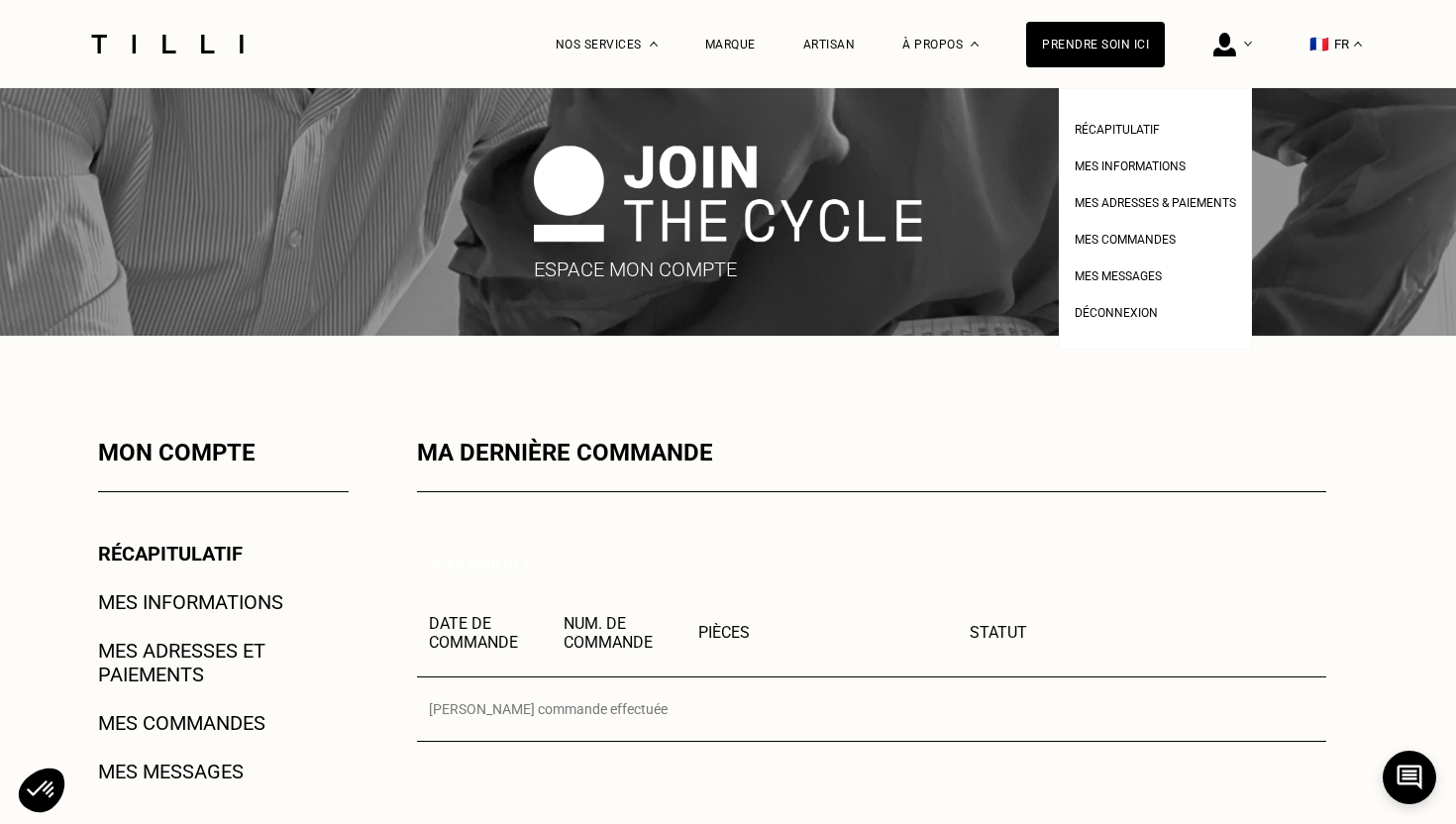 click at bounding box center [1224, 45] 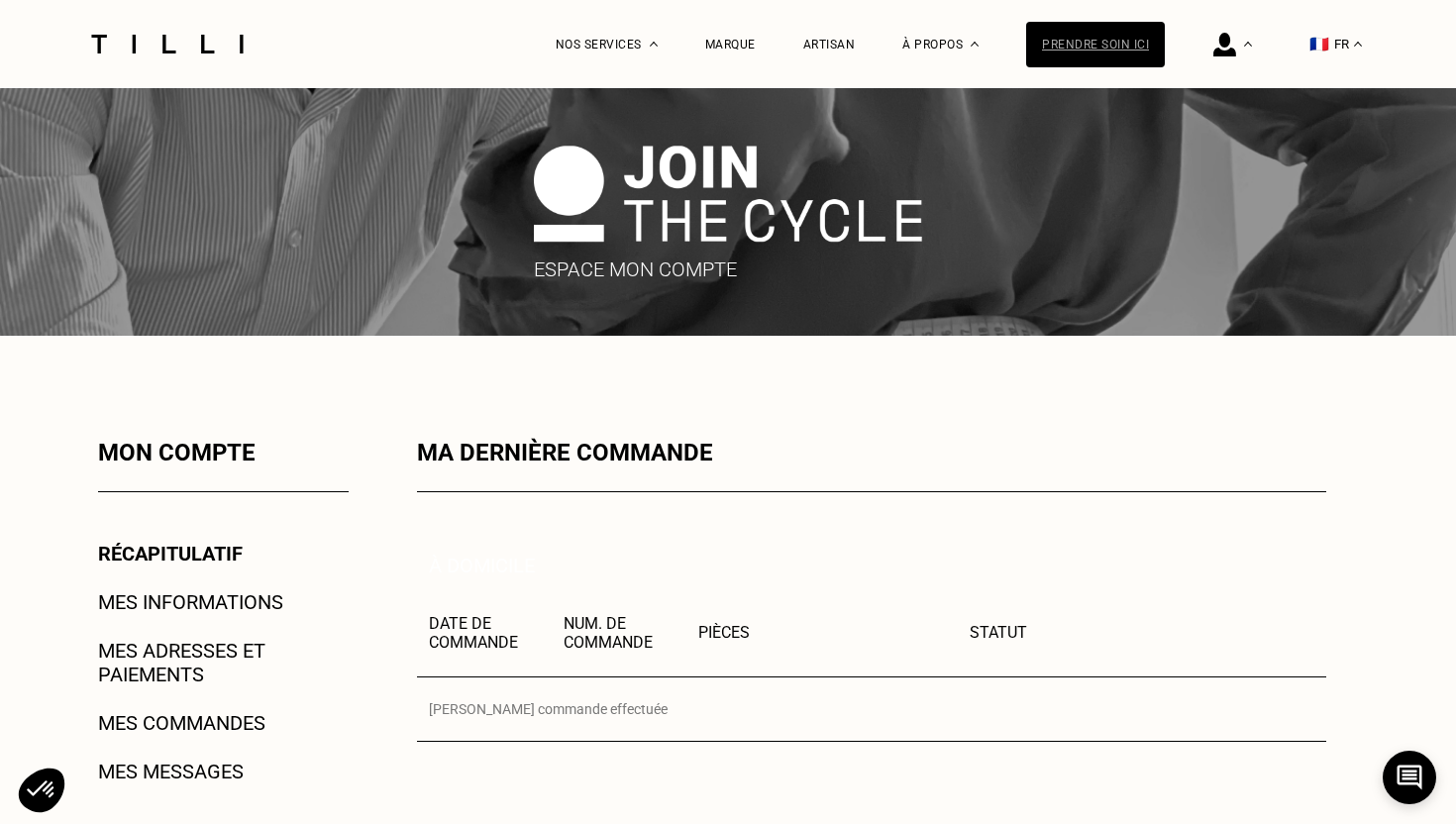 click on "Prendre soin ici" at bounding box center (1095, 45) 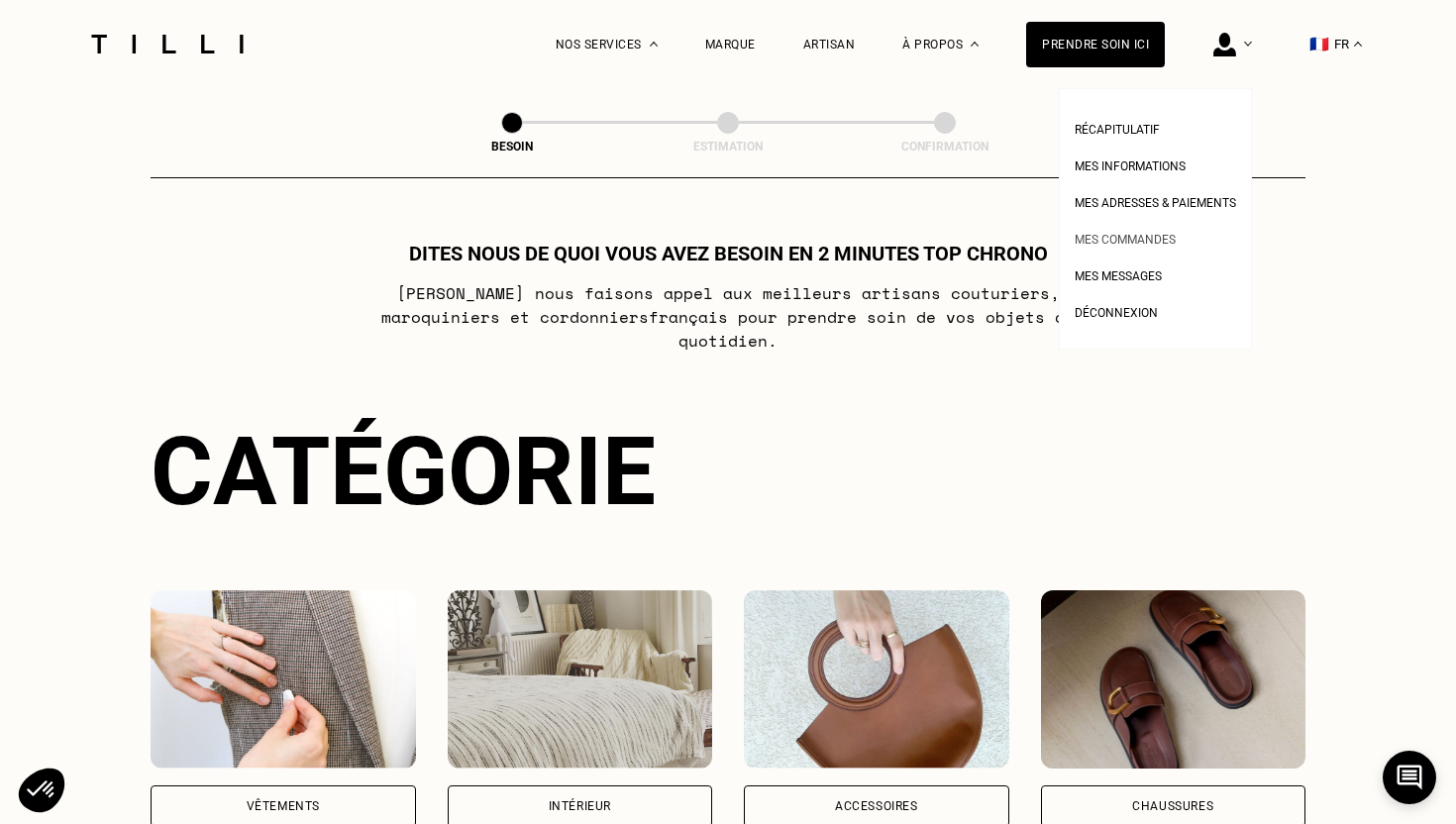 click on "Mes commandes" at bounding box center (1125, 240) 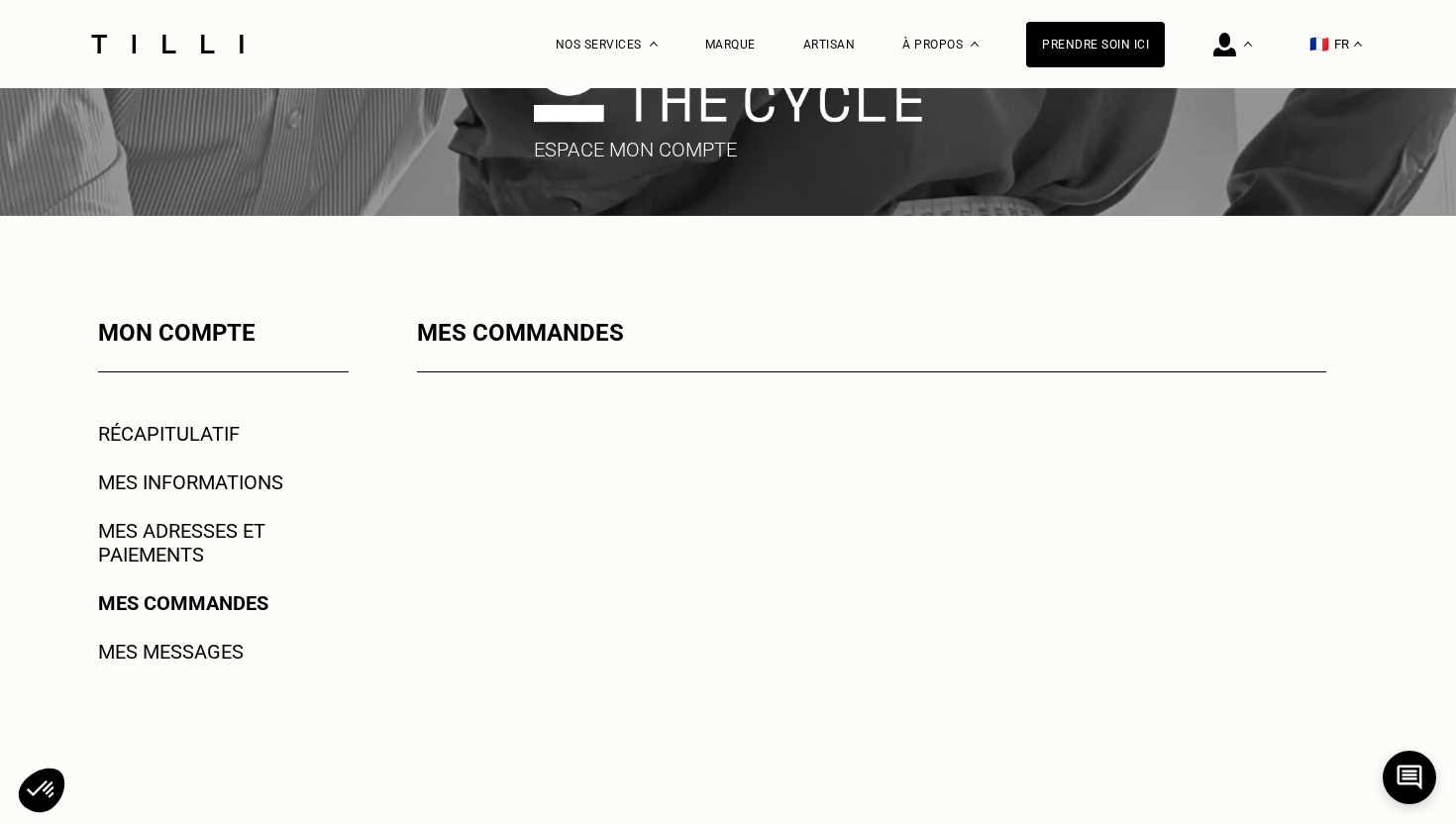 scroll, scrollTop: 0, scrollLeft: 0, axis: both 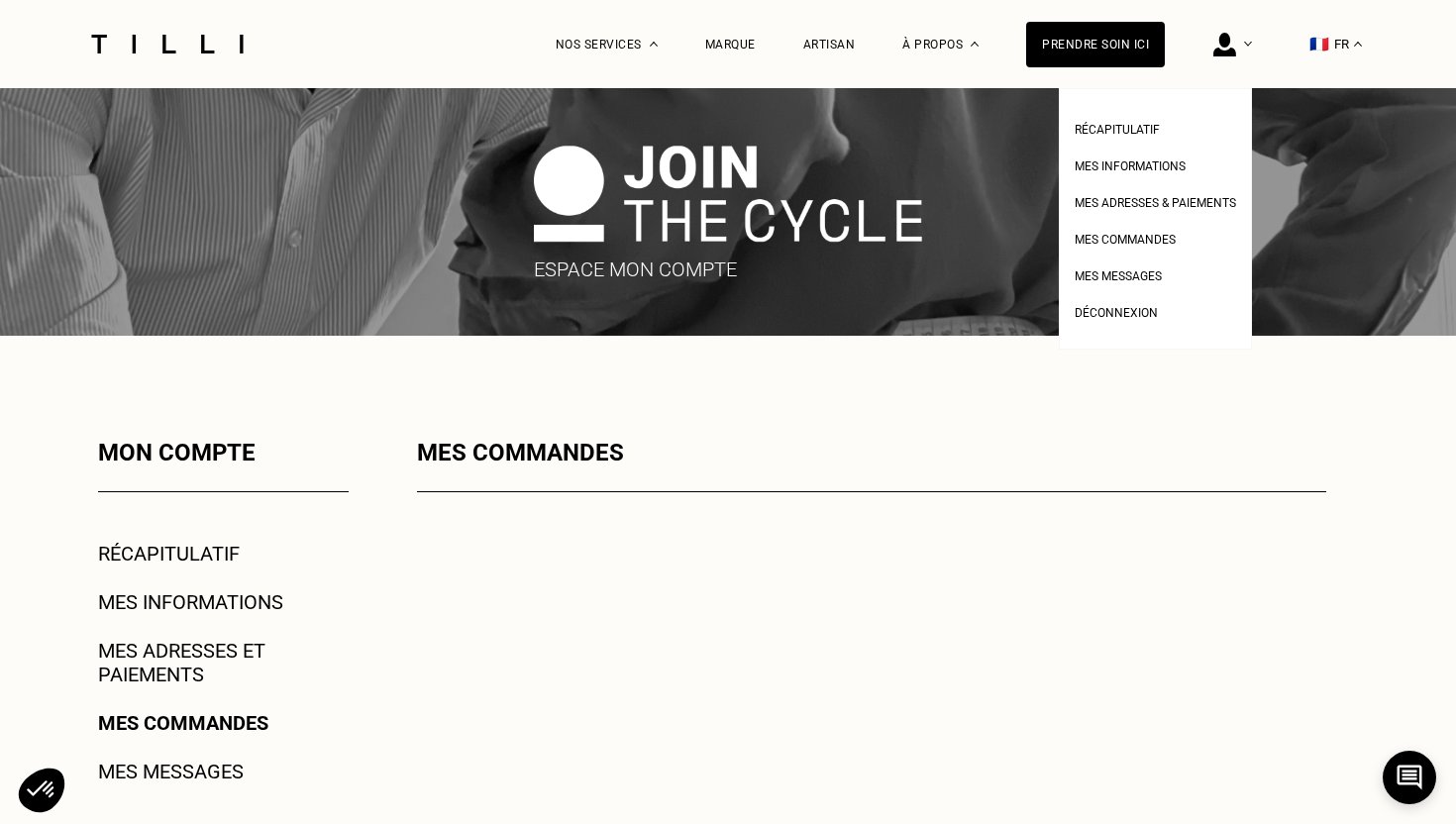 click at bounding box center [1232, 44] 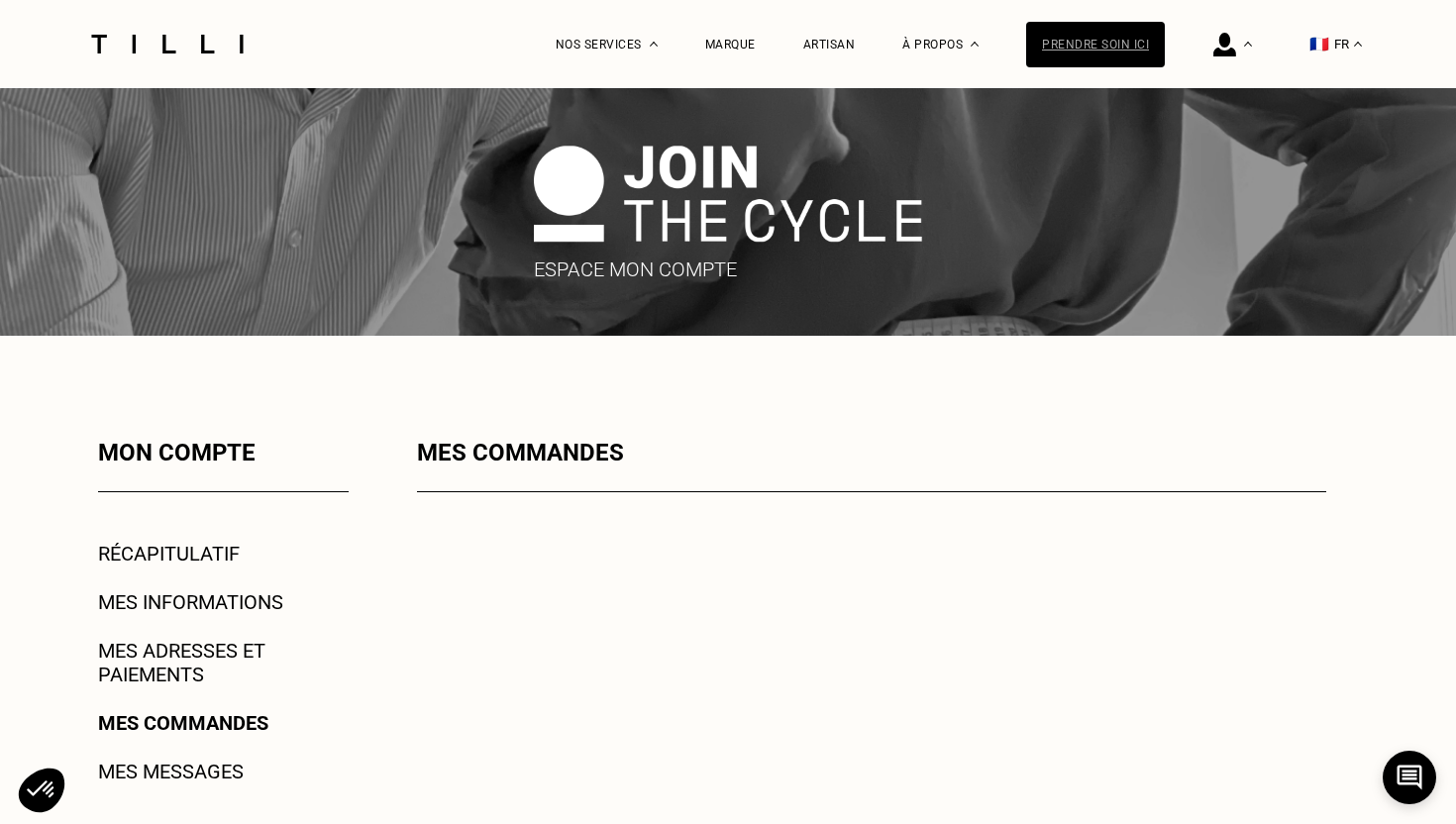 click on "Prendre soin ici" at bounding box center [1095, 45] 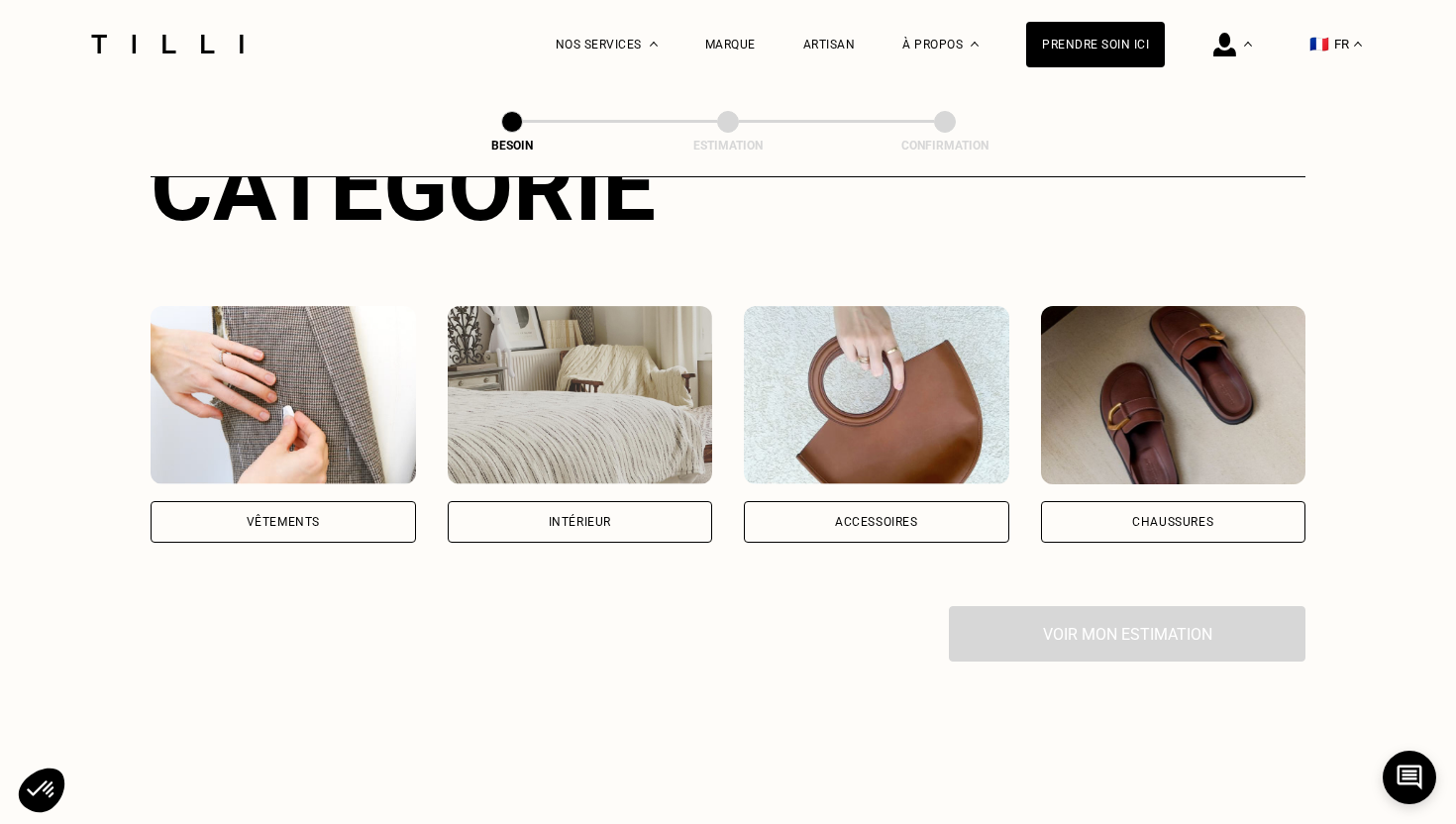 scroll, scrollTop: 416, scrollLeft: 0, axis: vertical 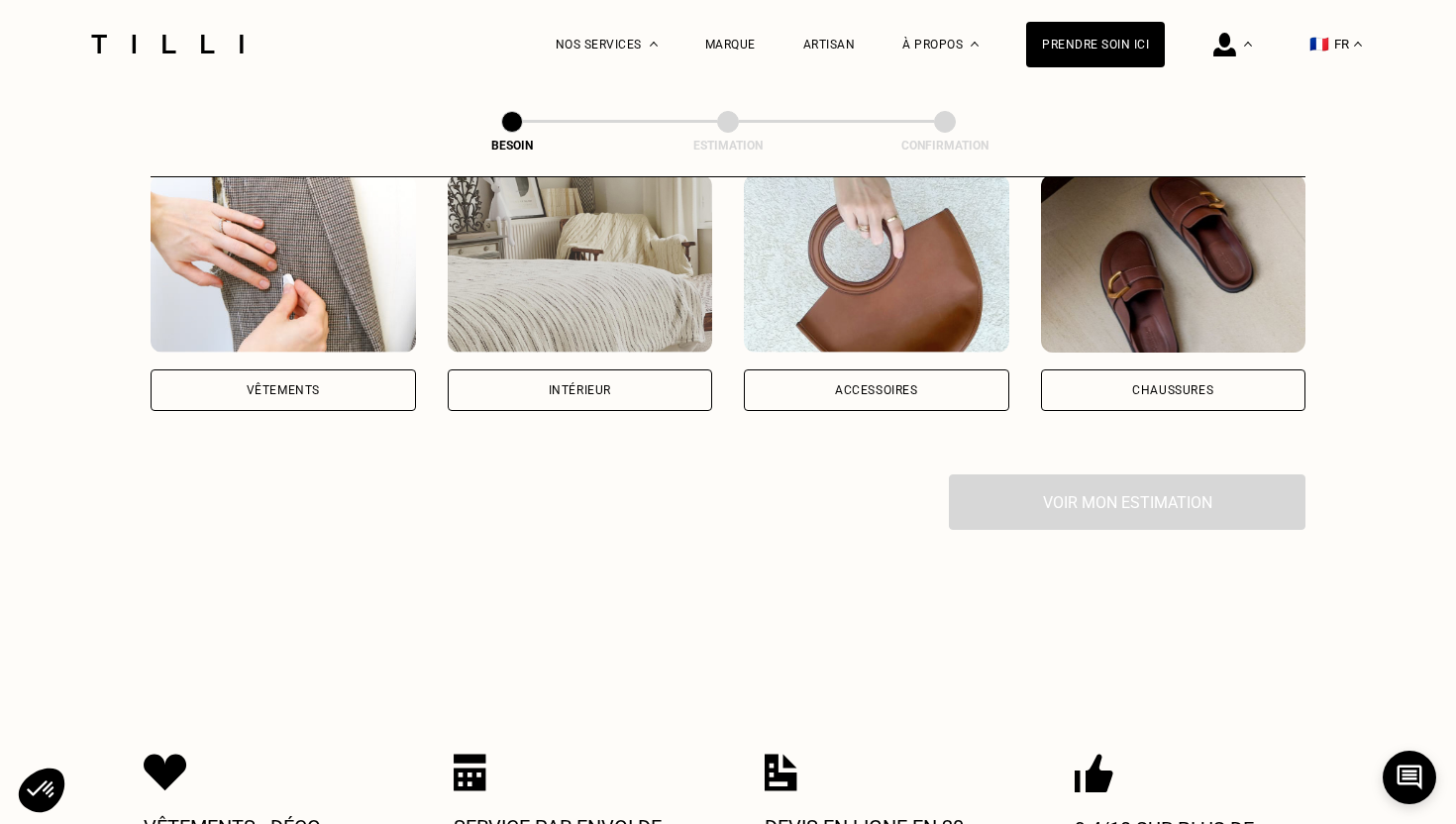 click on "Vêtements" at bounding box center [283, 390] 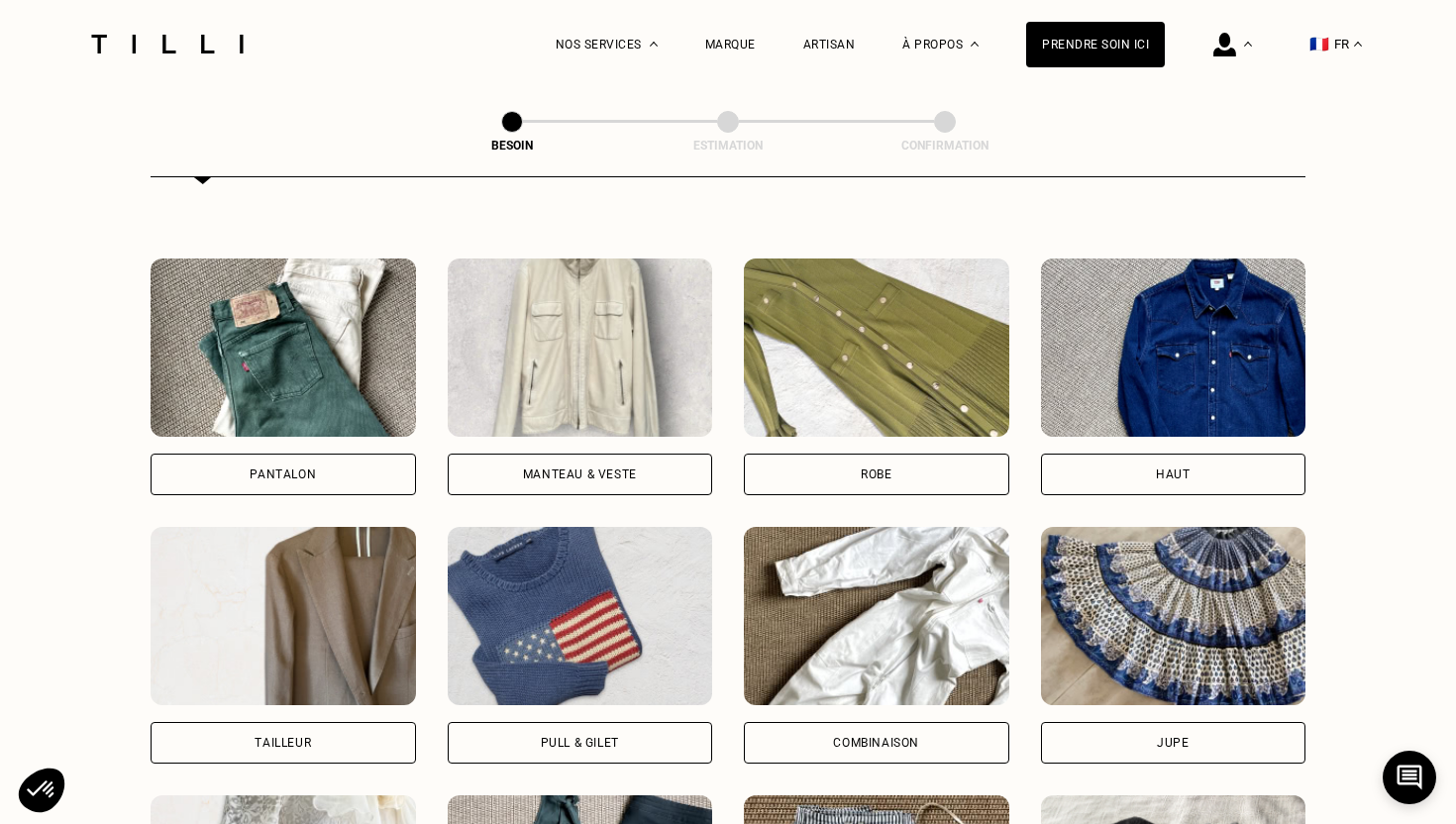 scroll, scrollTop: 924, scrollLeft: 0, axis: vertical 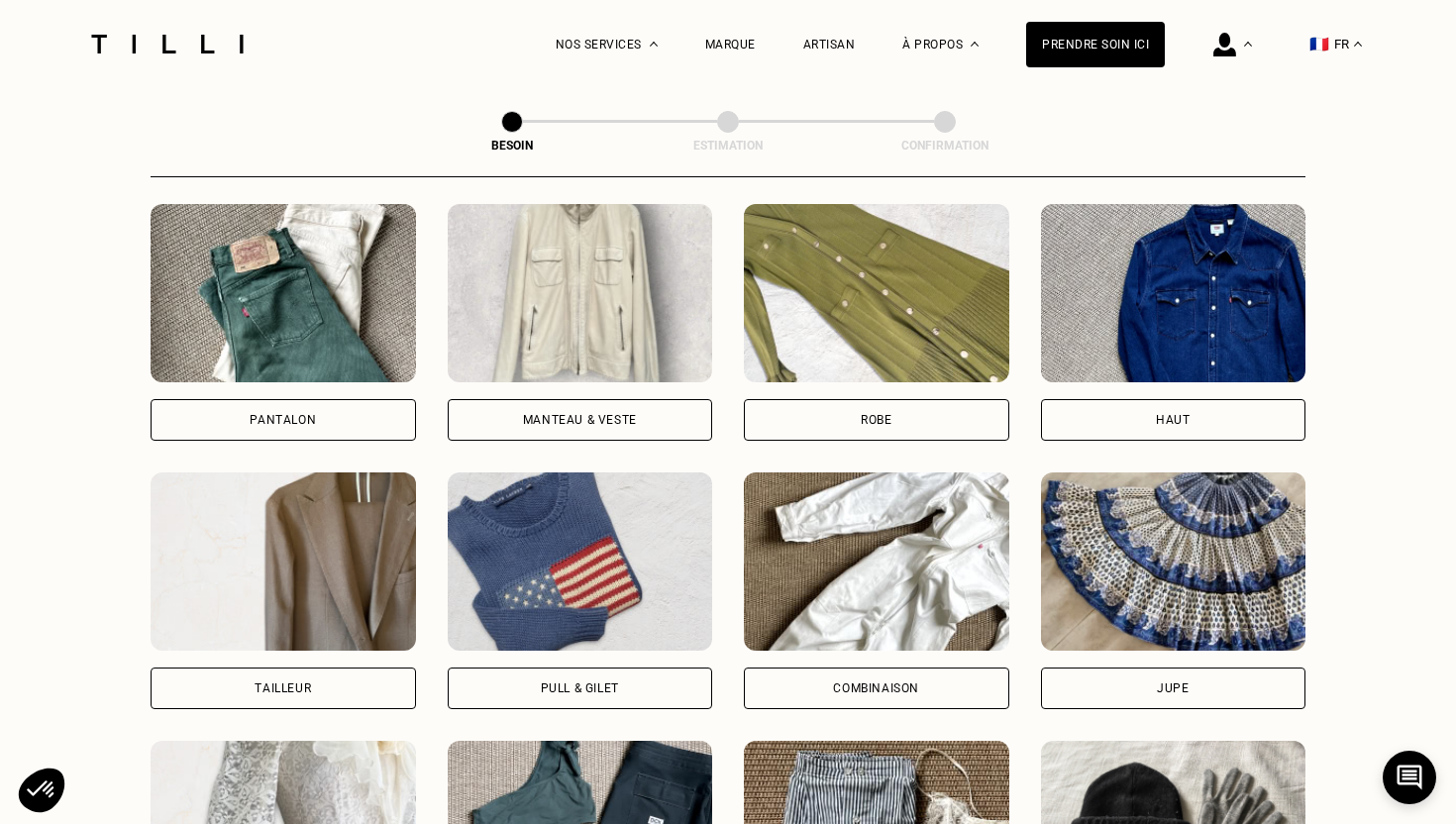 click on "Pantalon" at bounding box center [283, 420] 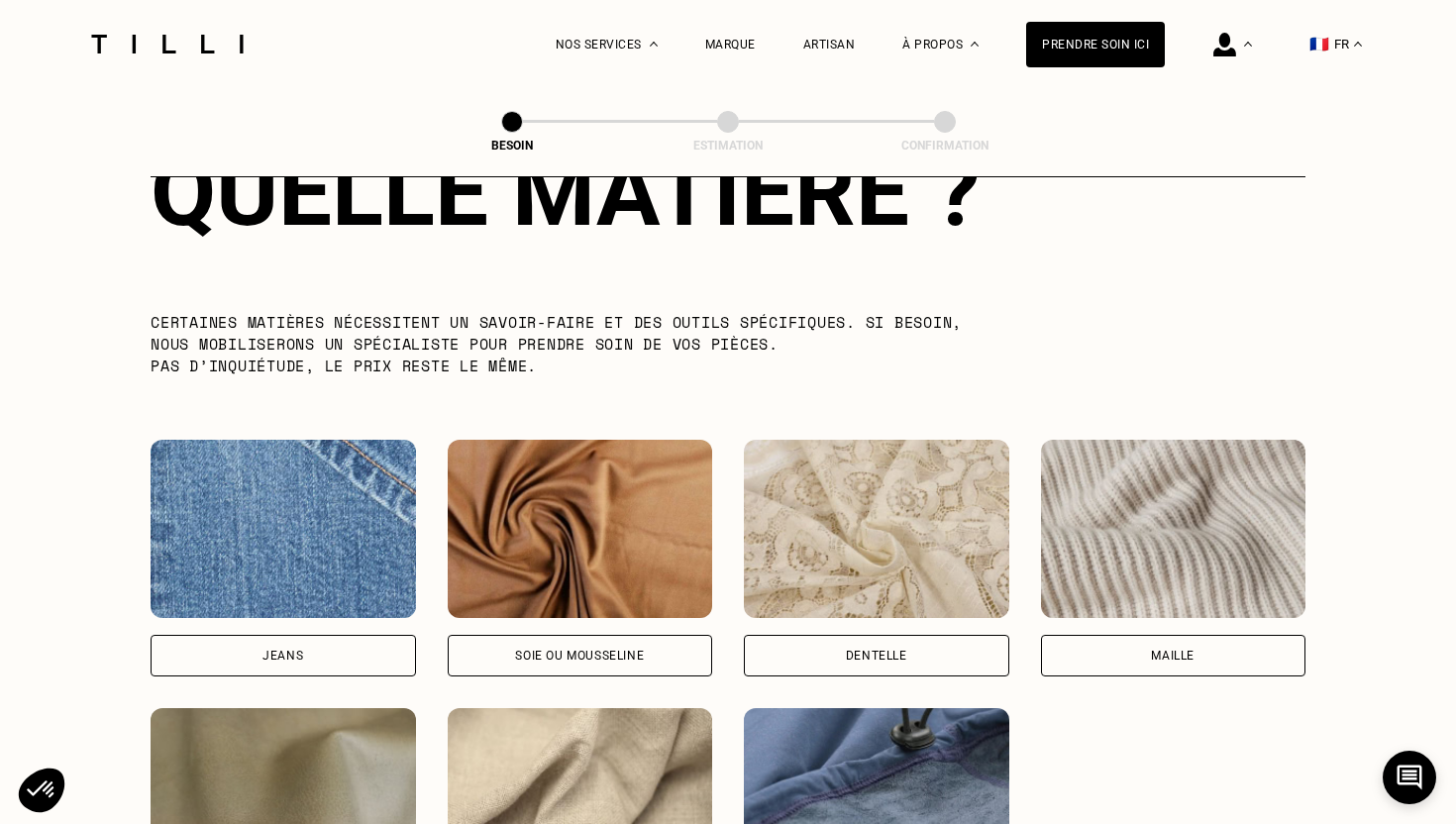 click on "Jeans" at bounding box center (283, 656) 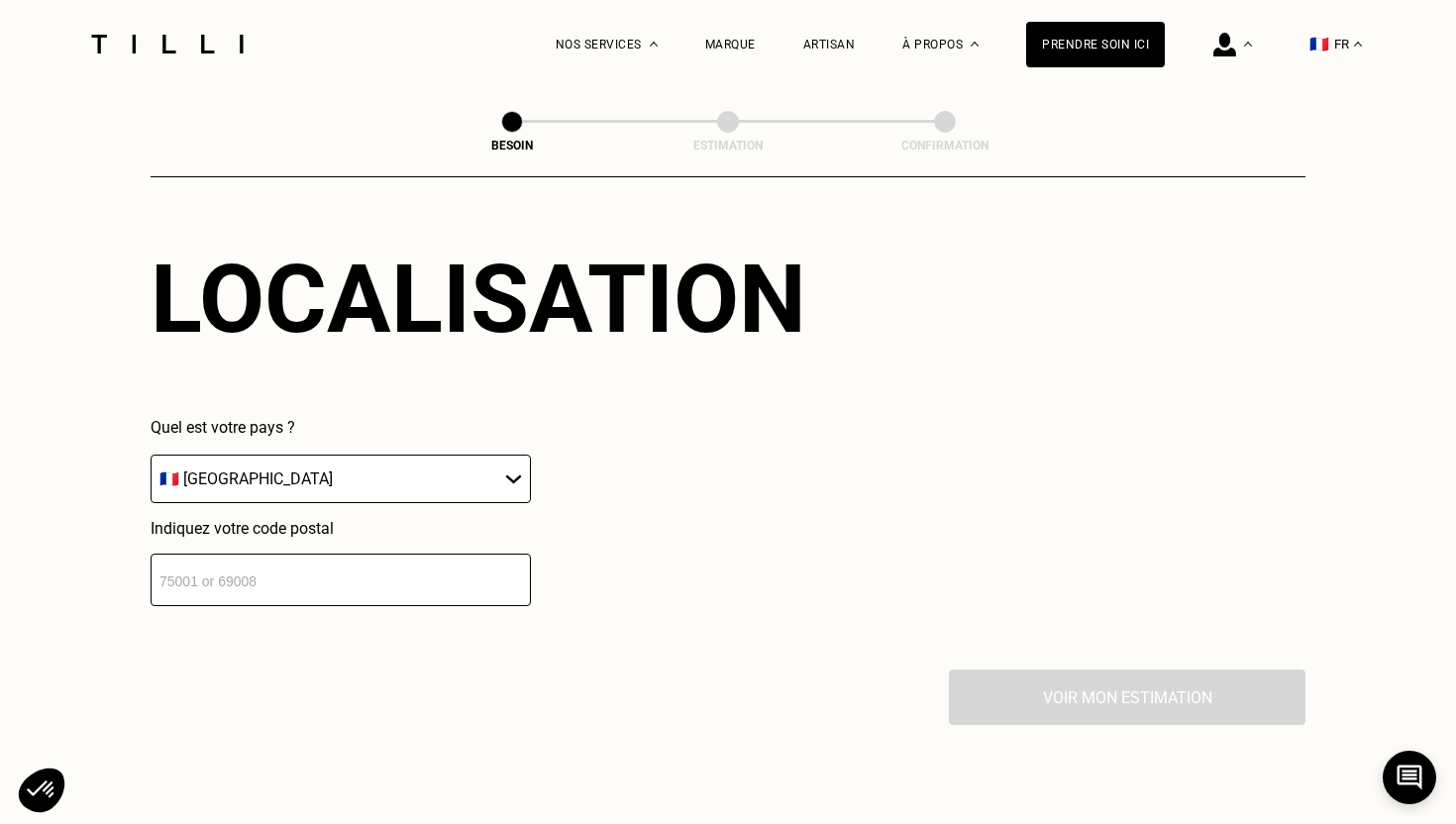 scroll, scrollTop: 2726, scrollLeft: 0, axis: vertical 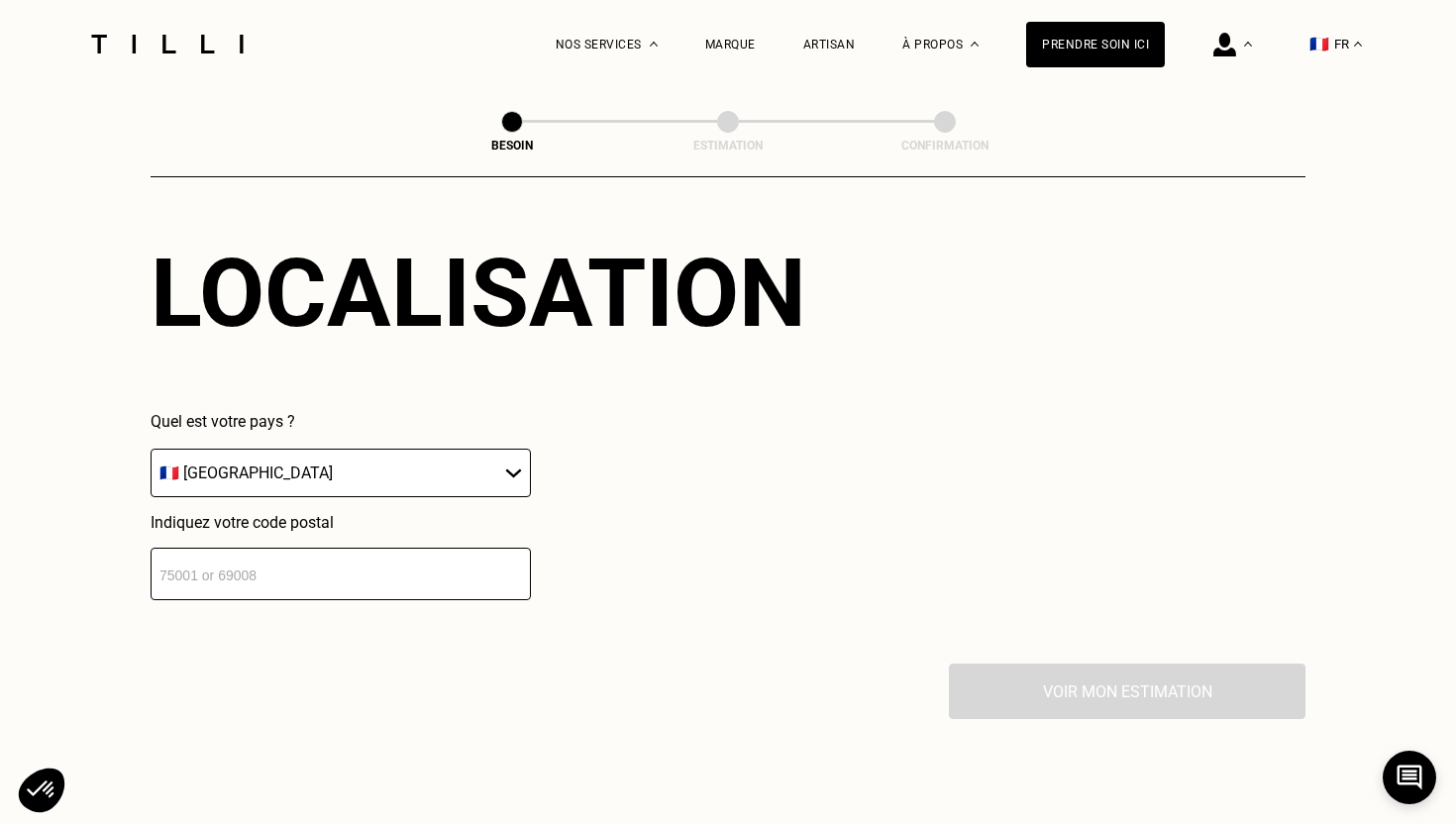 click at bounding box center [341, 573] 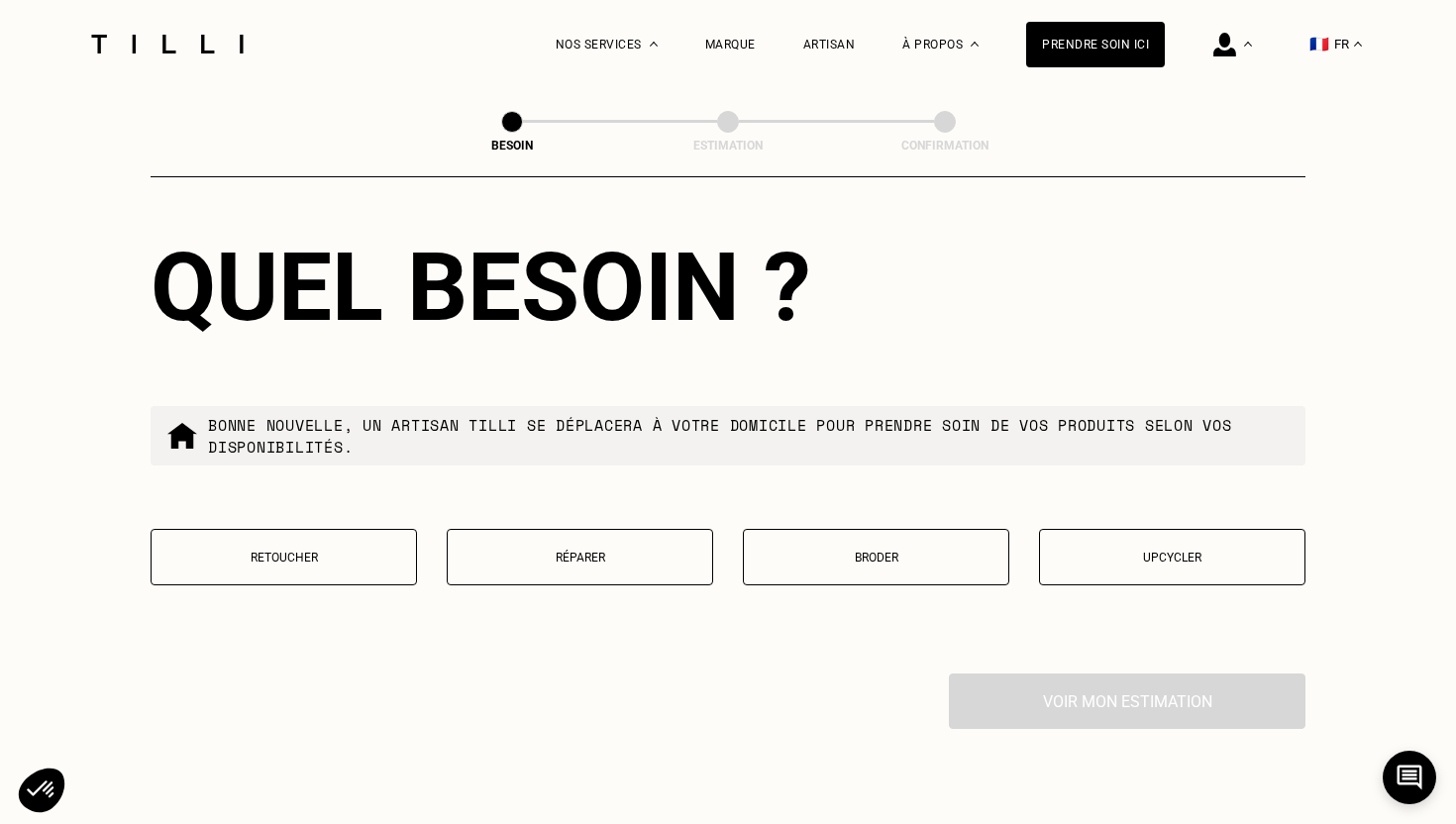 scroll, scrollTop: 3223, scrollLeft: 0, axis: vertical 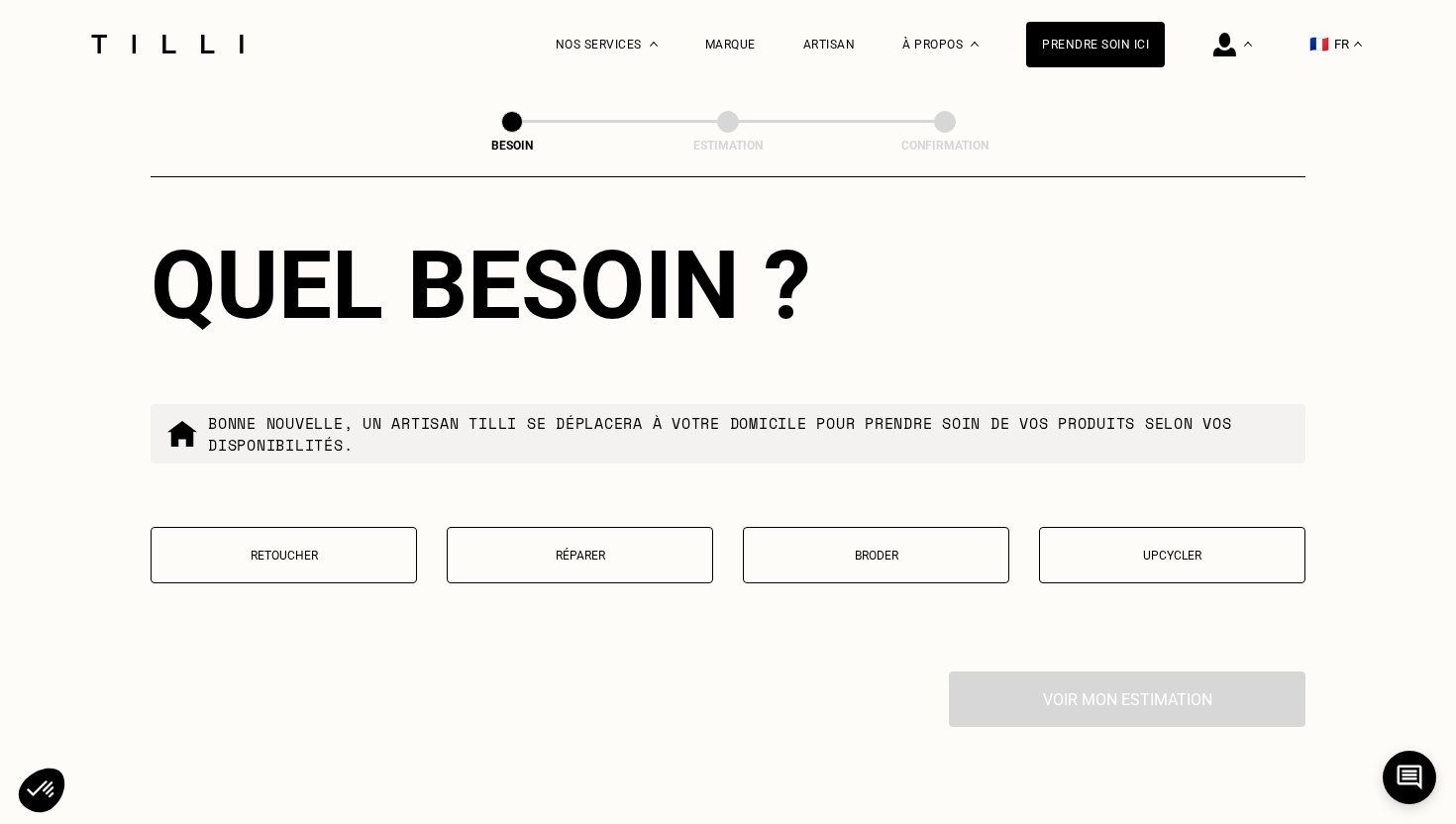 type on "78100" 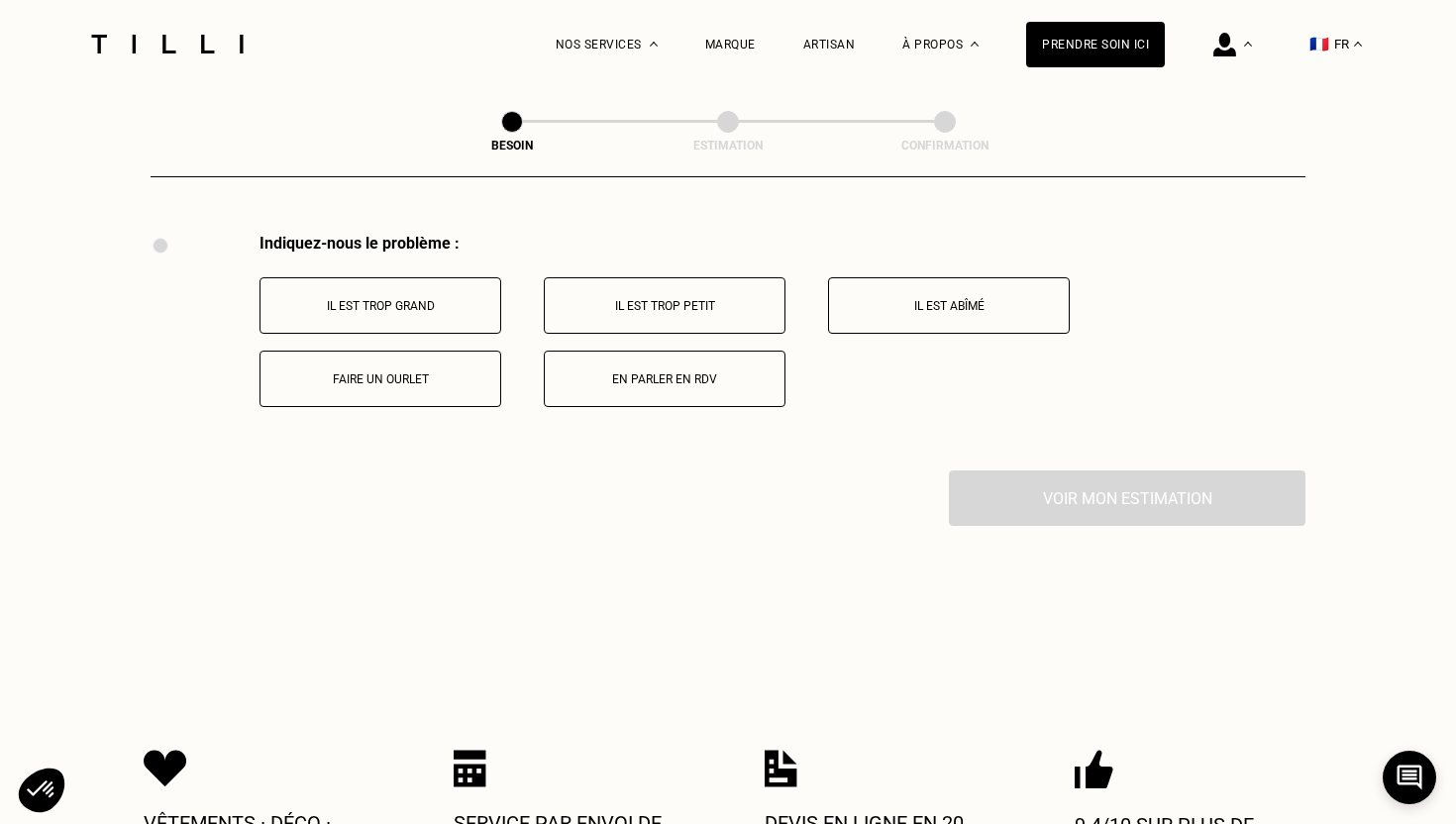 scroll, scrollTop: 3667, scrollLeft: 0, axis: vertical 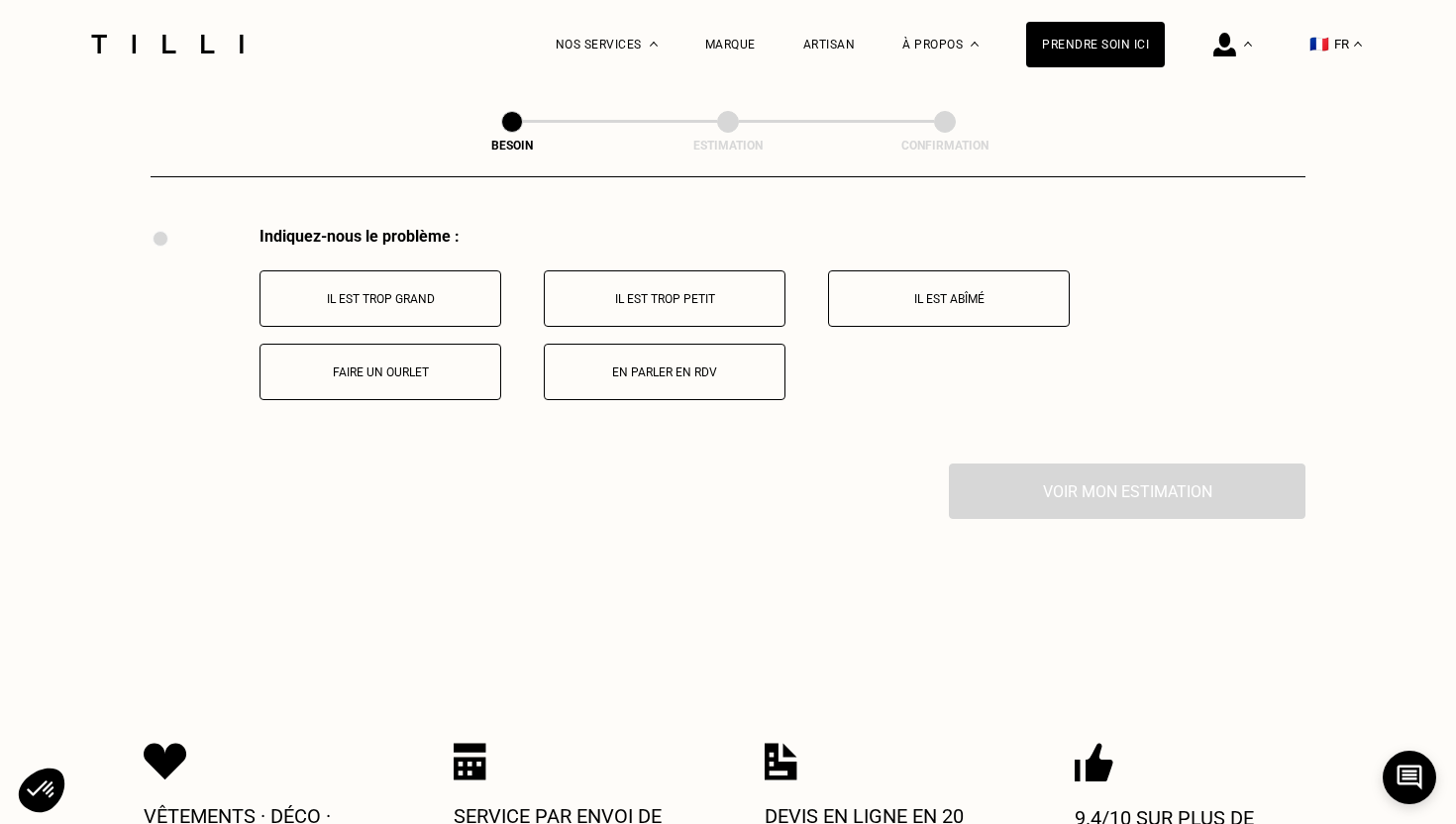 click on "Il est trop grand" at bounding box center (380, 298) 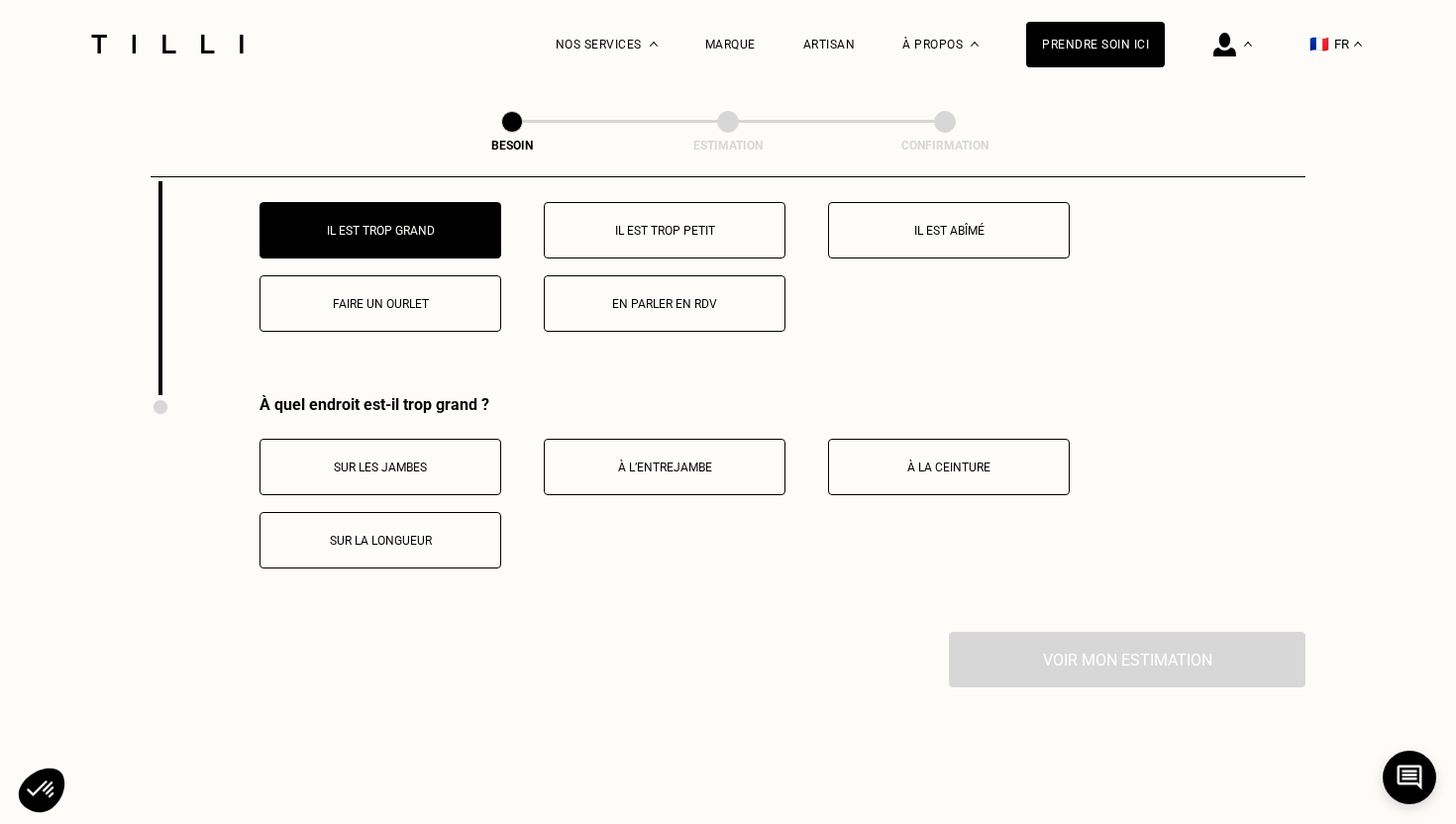 scroll, scrollTop: 3725, scrollLeft: 0, axis: vertical 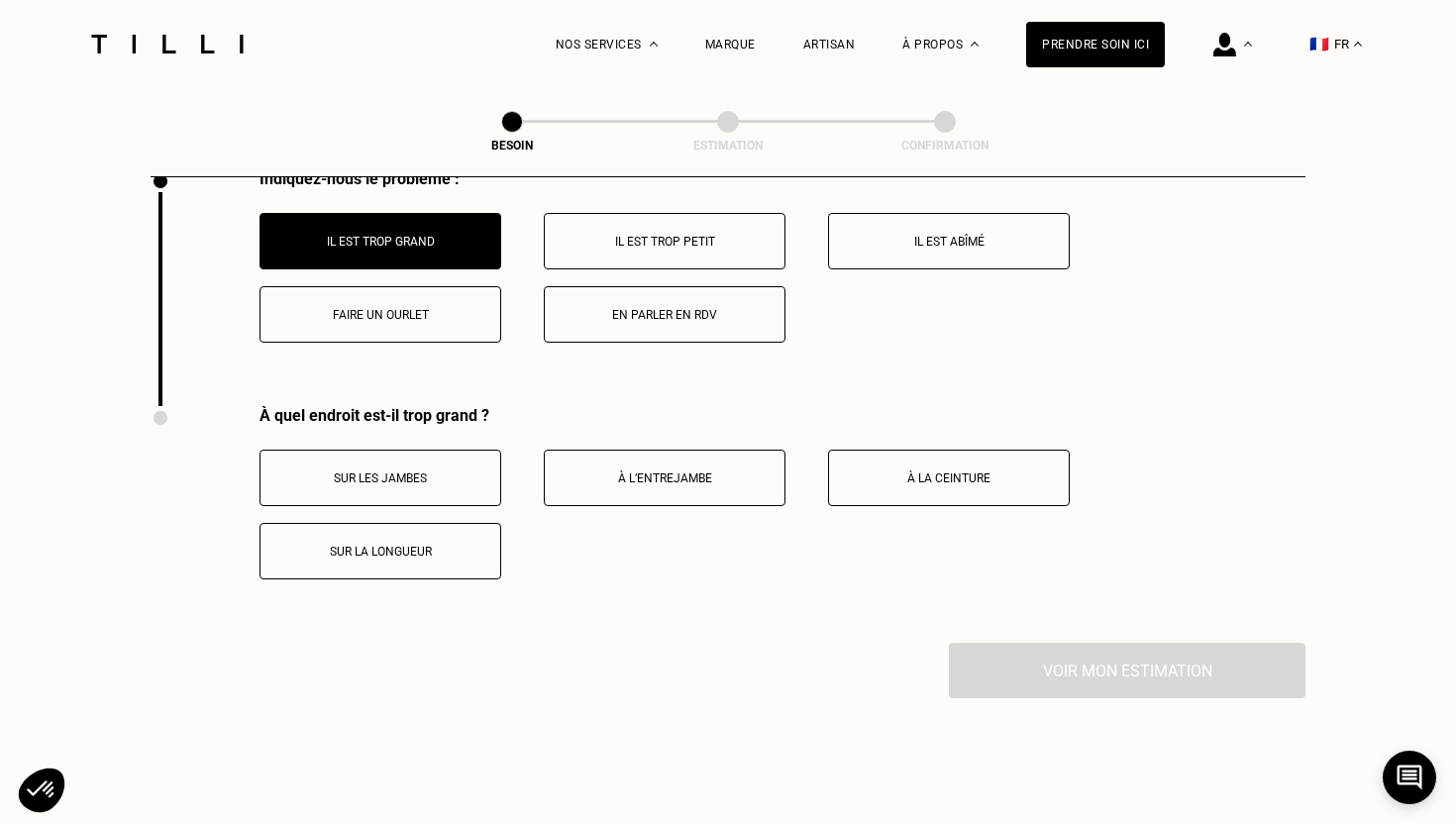click on "Faire un ourlet" at bounding box center [380, 314] 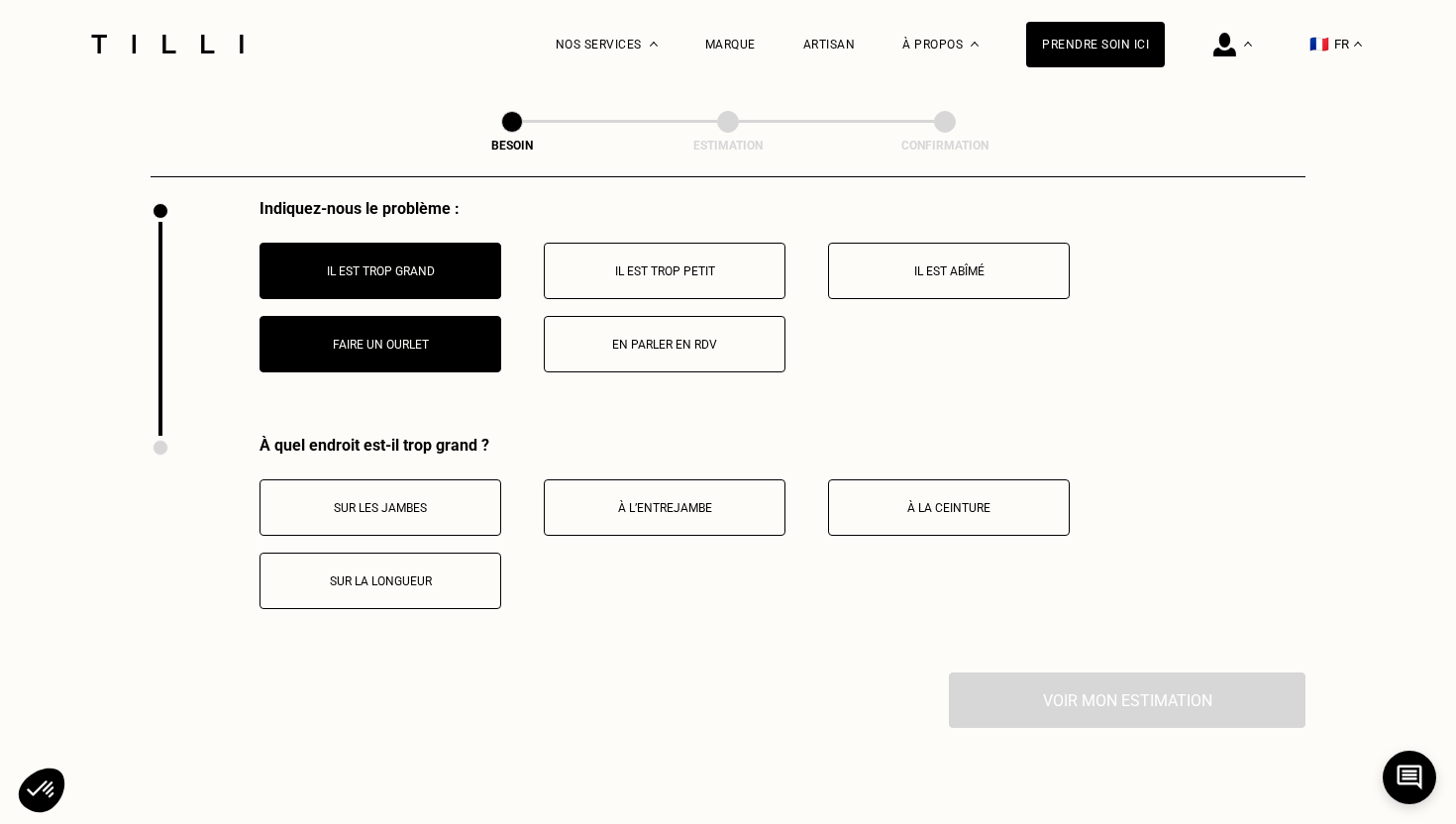 scroll, scrollTop: 3648, scrollLeft: 0, axis: vertical 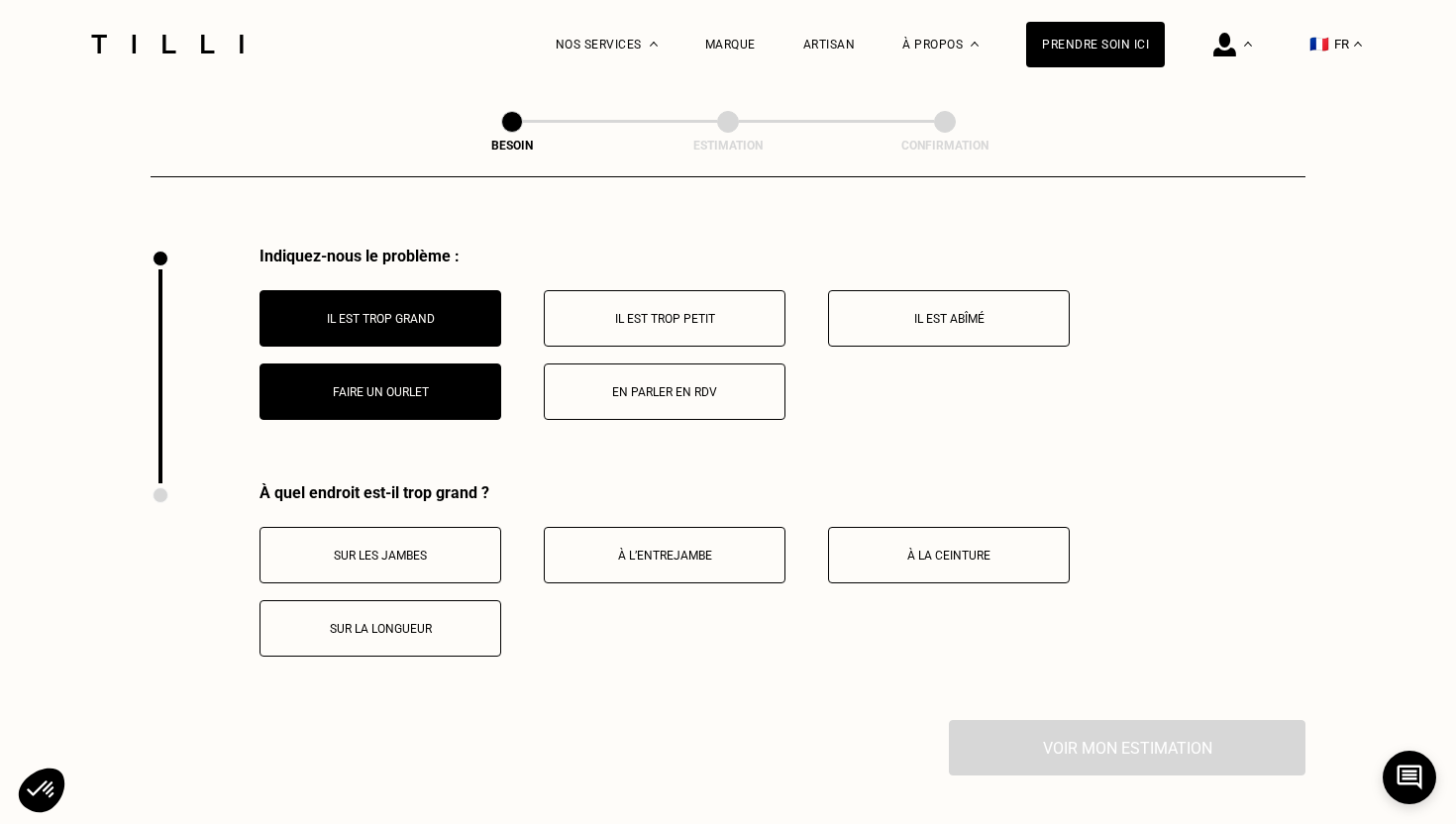 click on "Il est trop grand" at bounding box center (380, 319) 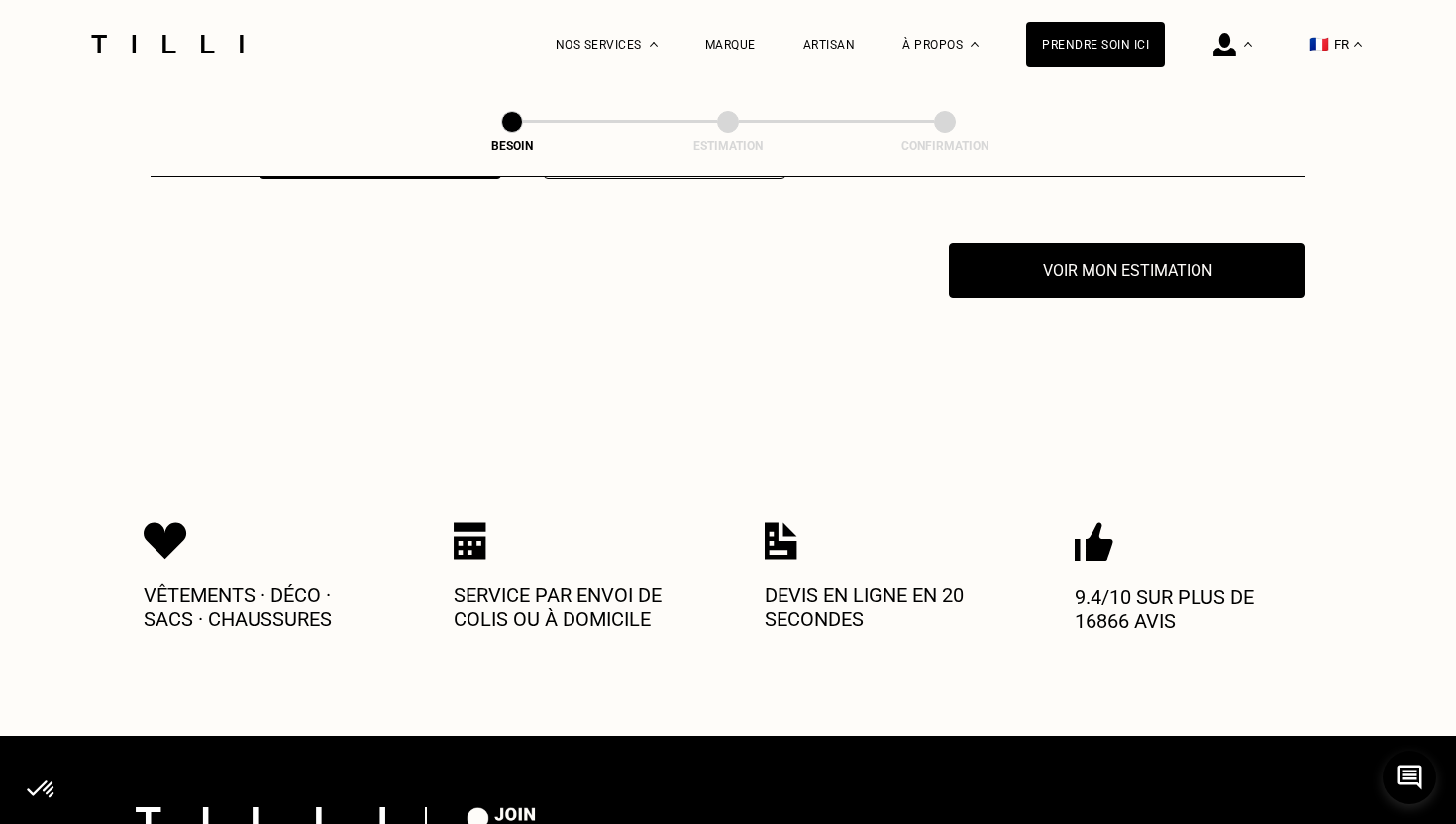 scroll, scrollTop: 3889, scrollLeft: 0, axis: vertical 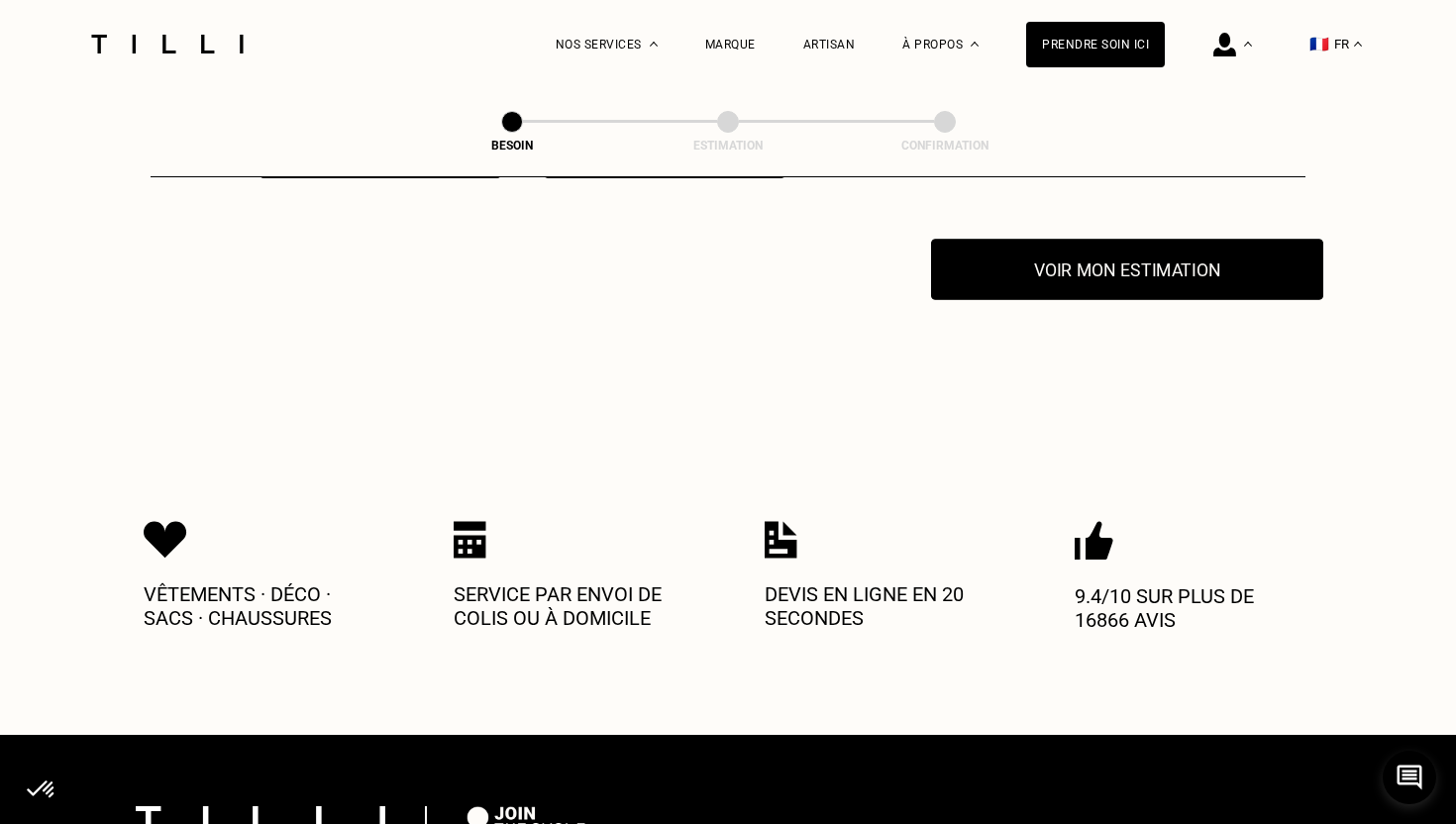 click on "Voir mon estimation" at bounding box center (1127, 269) 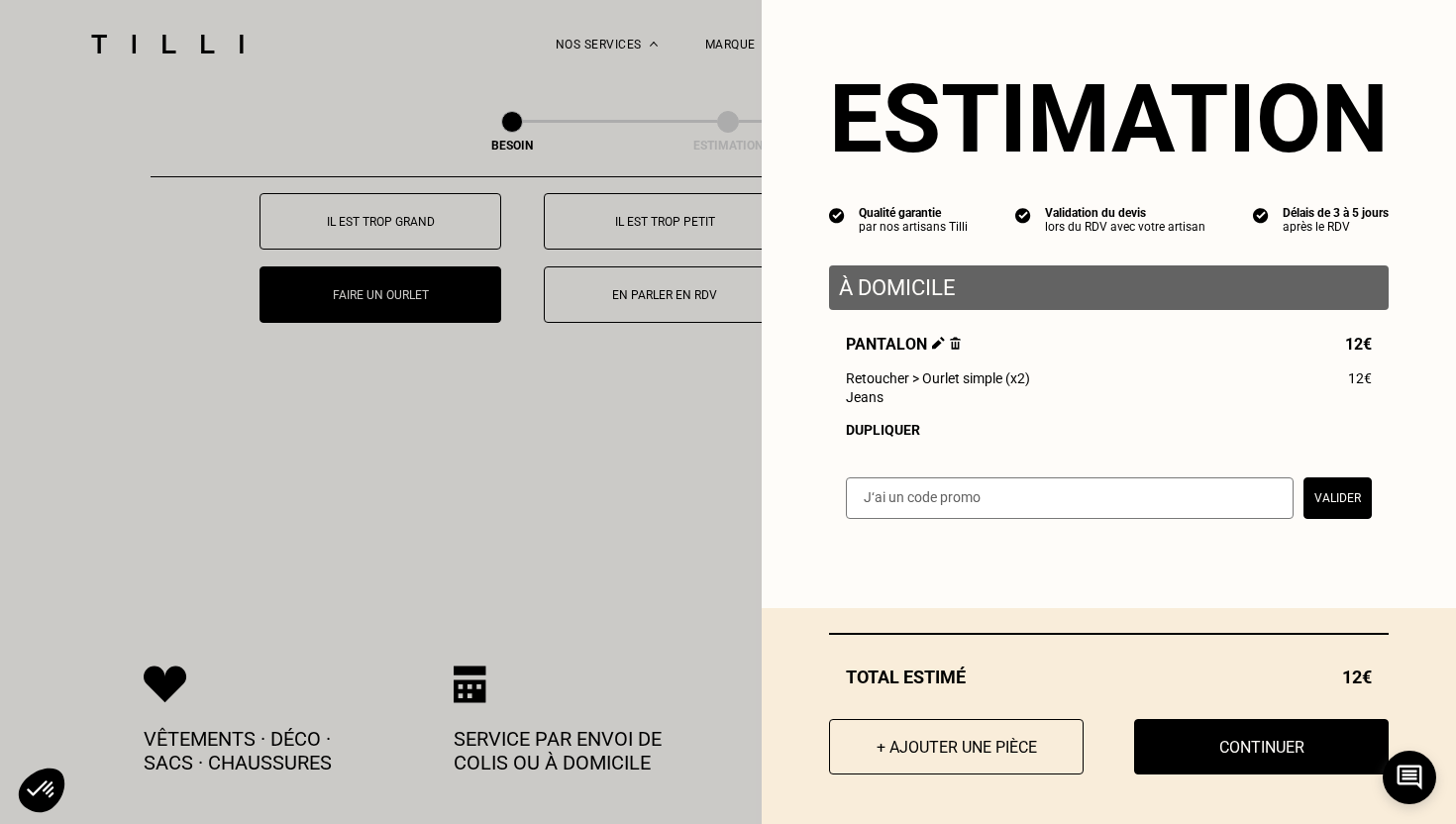 scroll, scrollTop: 3723, scrollLeft: 0, axis: vertical 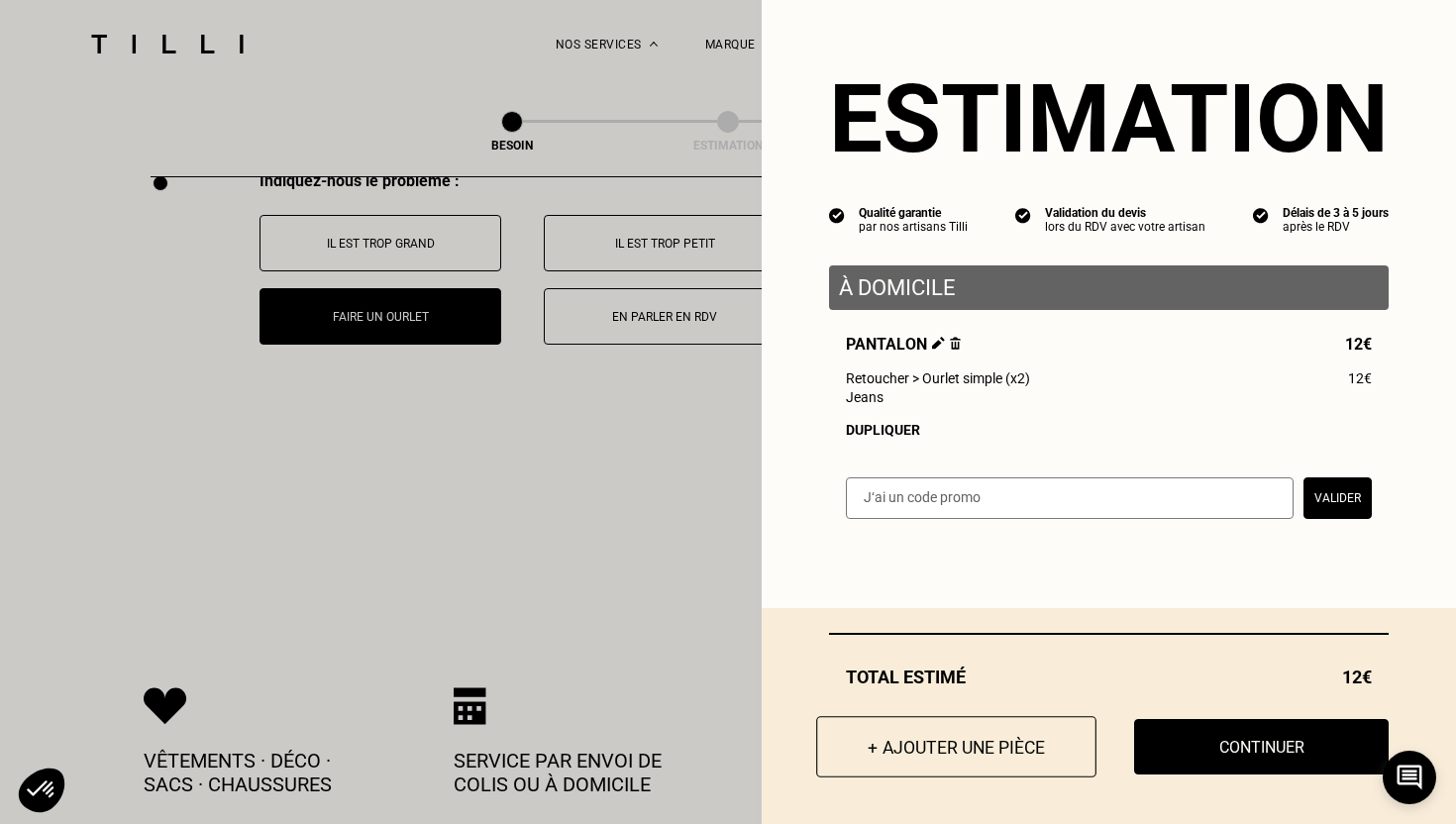 click on "+ Ajouter une pièce" at bounding box center [956, 747] 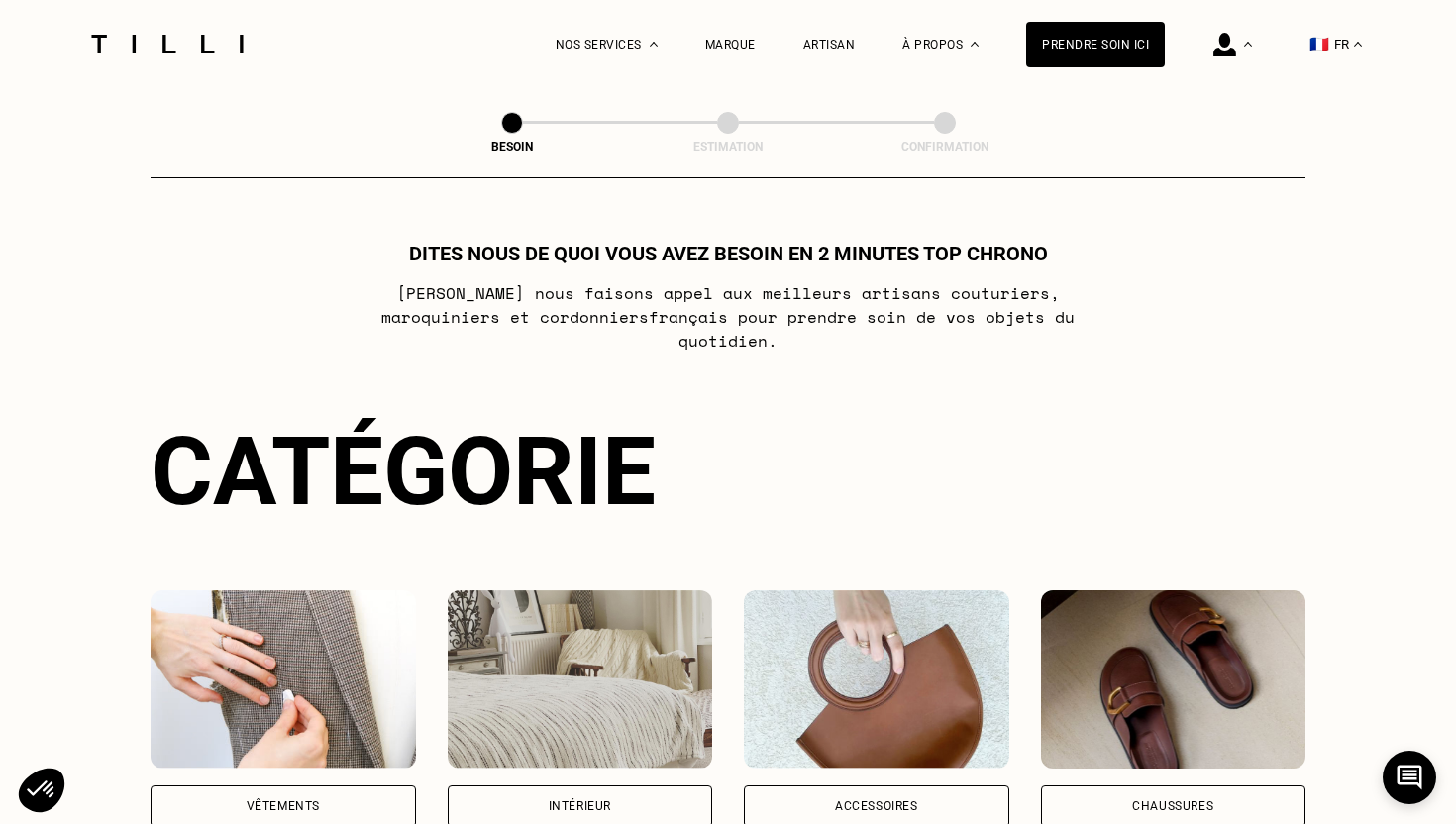 click on "Vêtements" at bounding box center [283, 806] 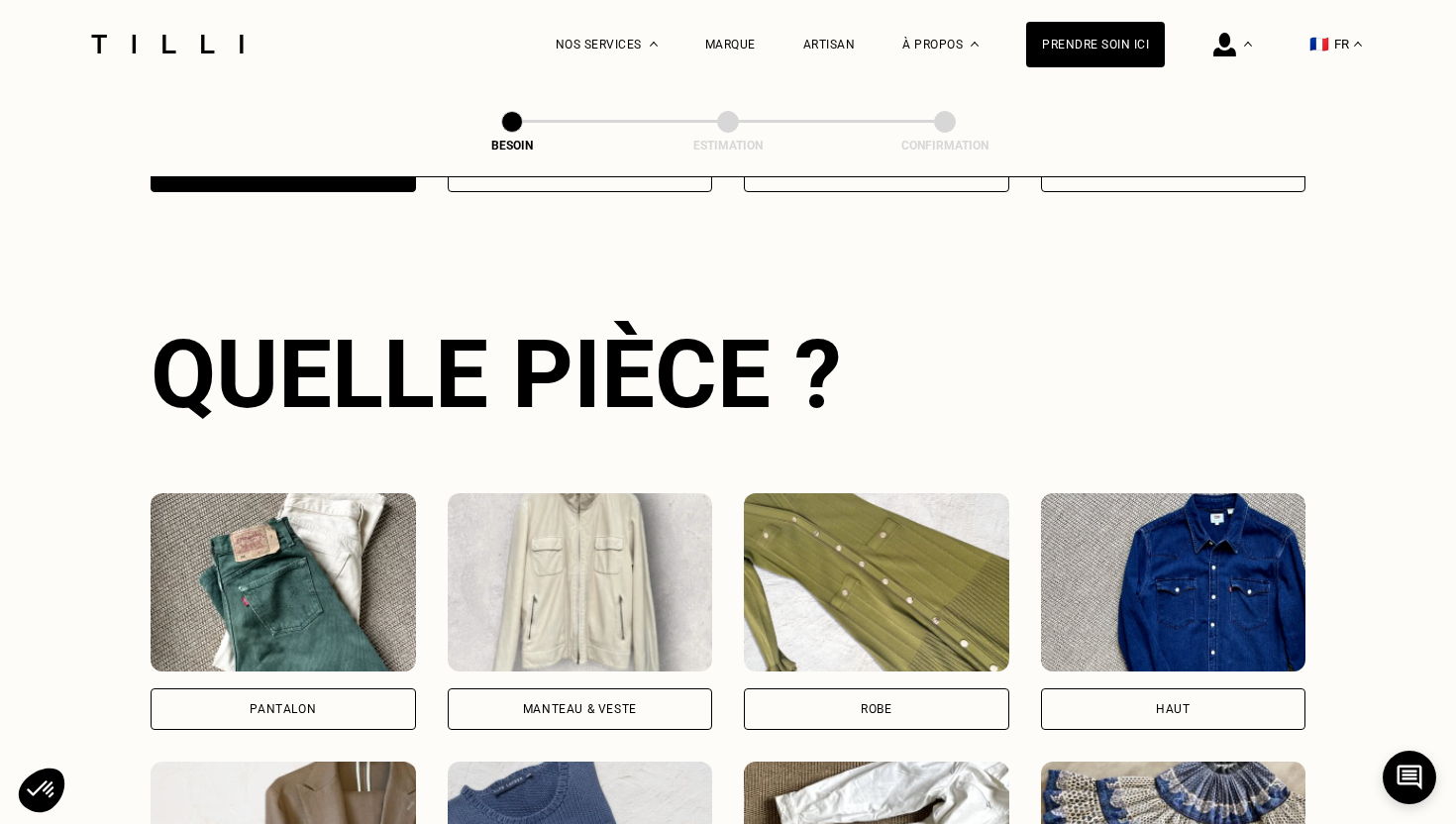 scroll, scrollTop: 645, scrollLeft: 0, axis: vertical 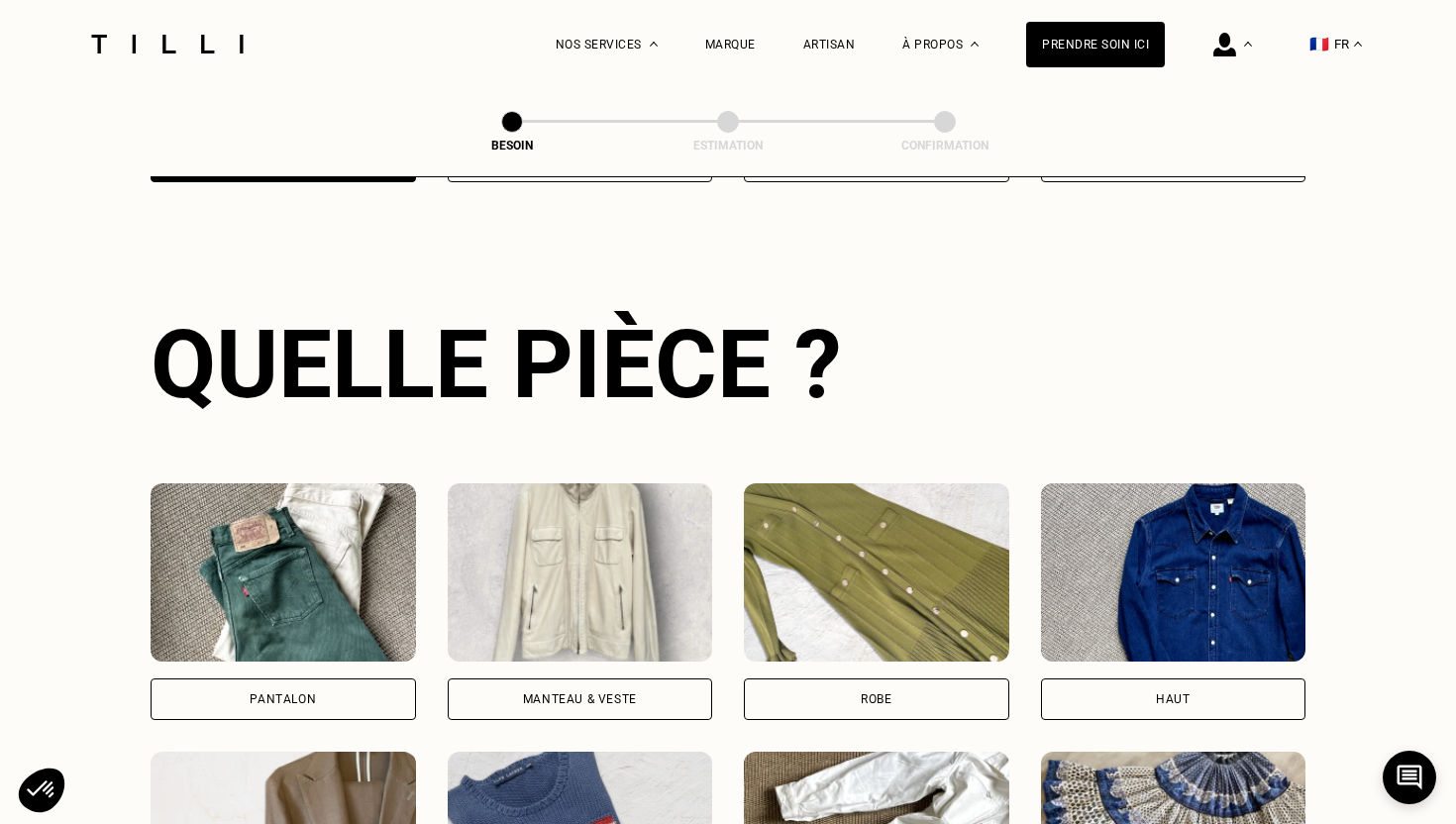 click on "Pantalon" at bounding box center [283, 601] 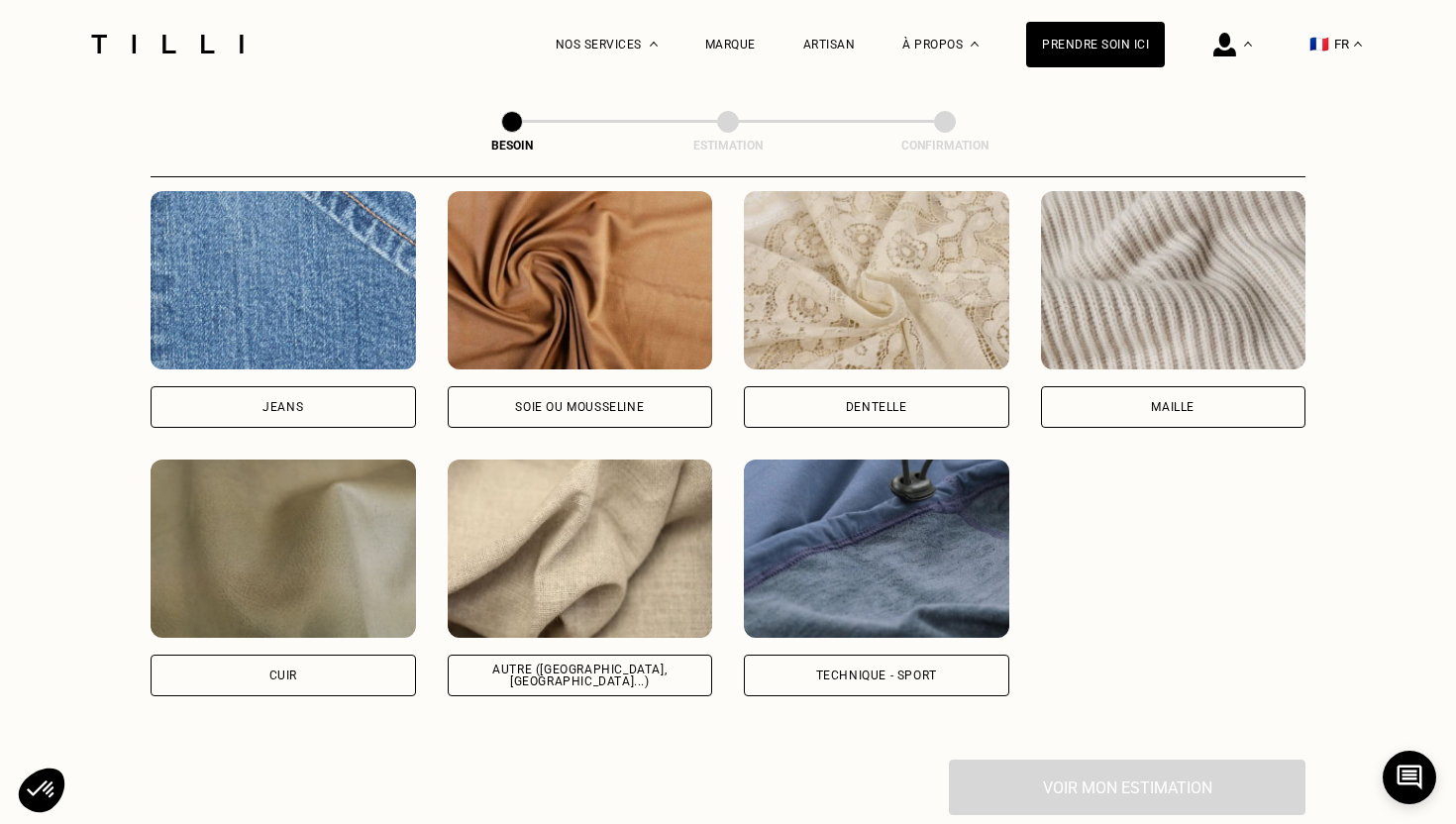 scroll, scrollTop: 2184, scrollLeft: 0, axis: vertical 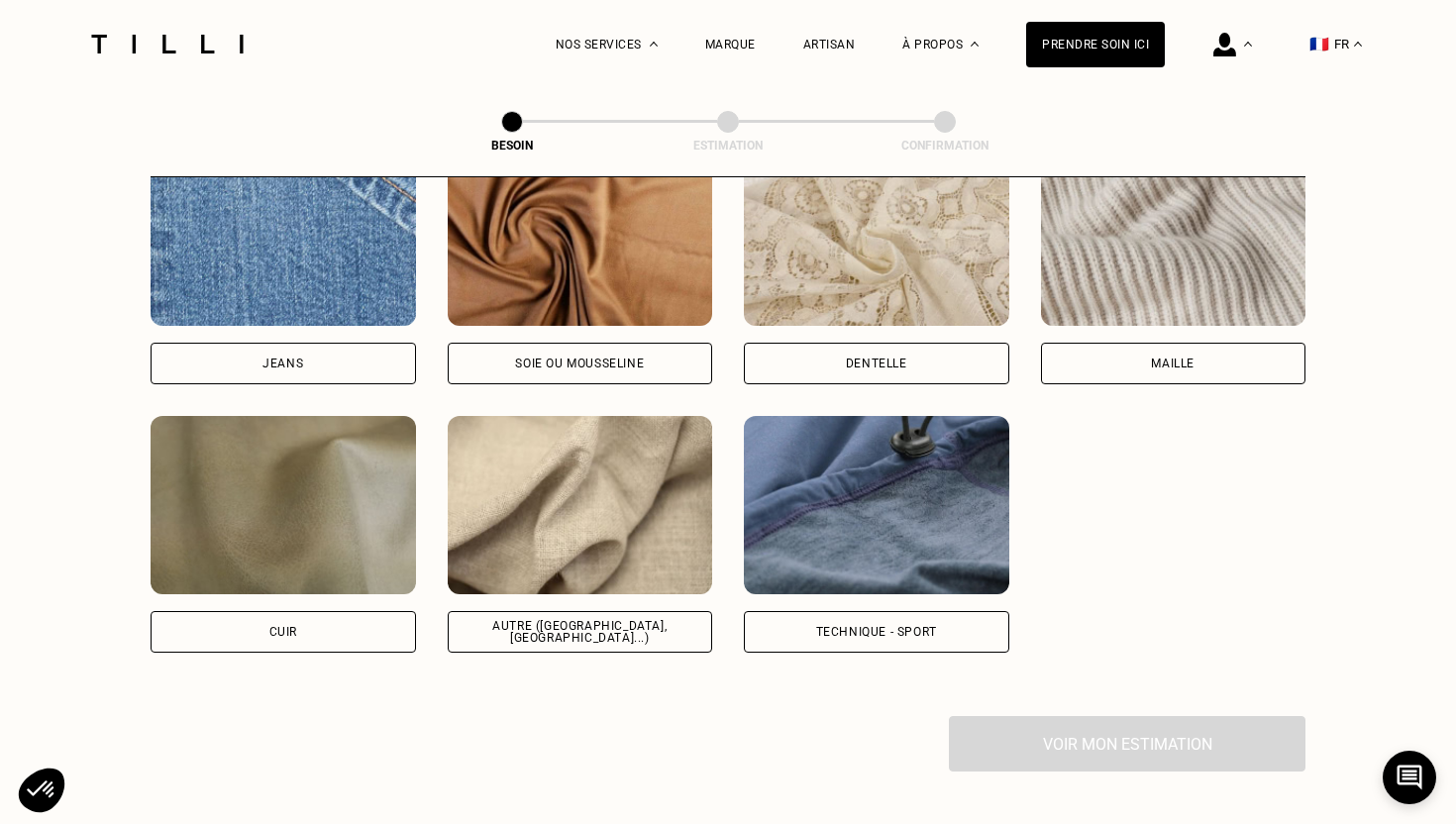 click on "Autre ([GEOGRAPHIC_DATA], [GEOGRAPHIC_DATA]...)" at bounding box center (580, 632) 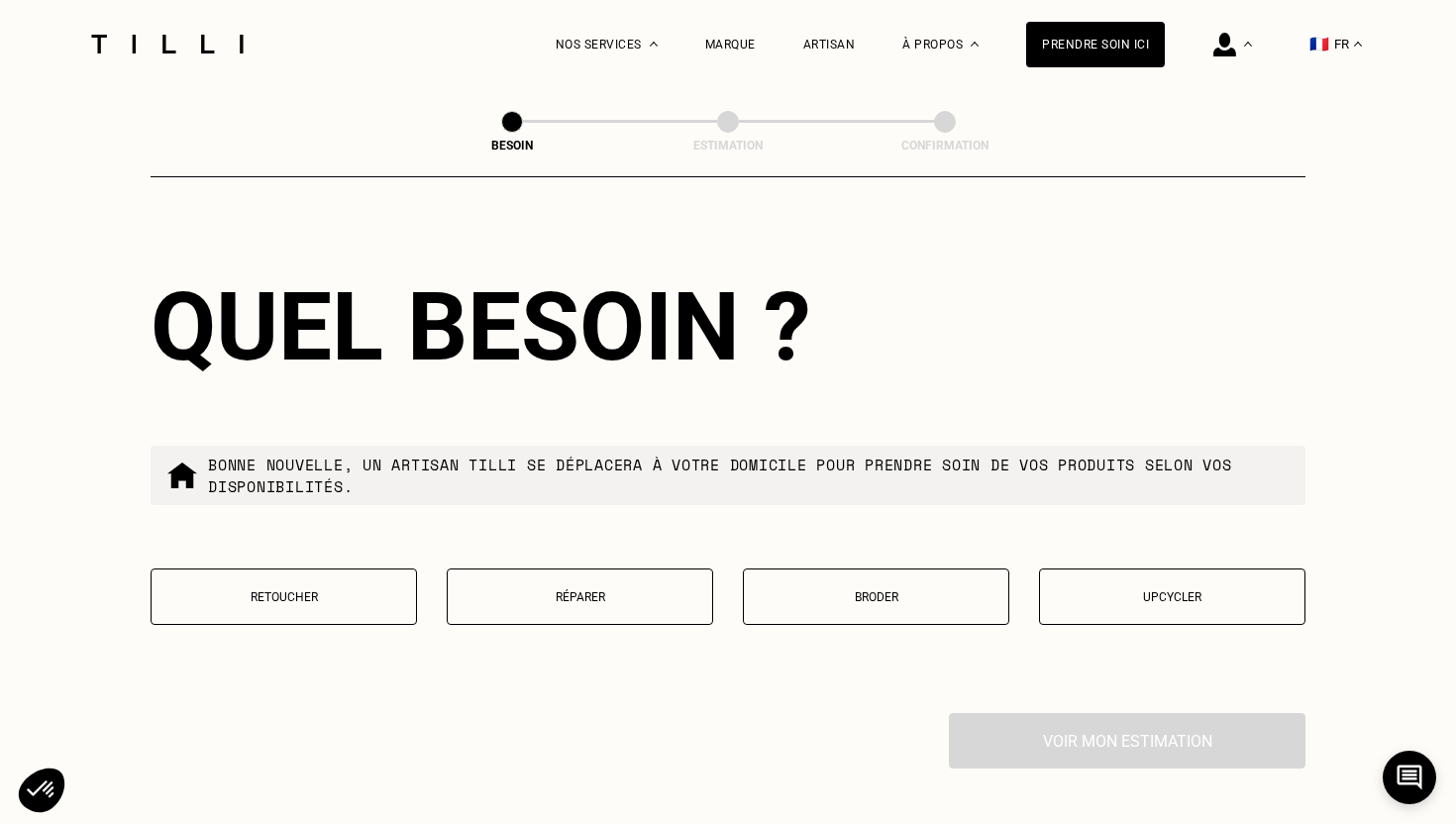 scroll, scrollTop: 3241, scrollLeft: 0, axis: vertical 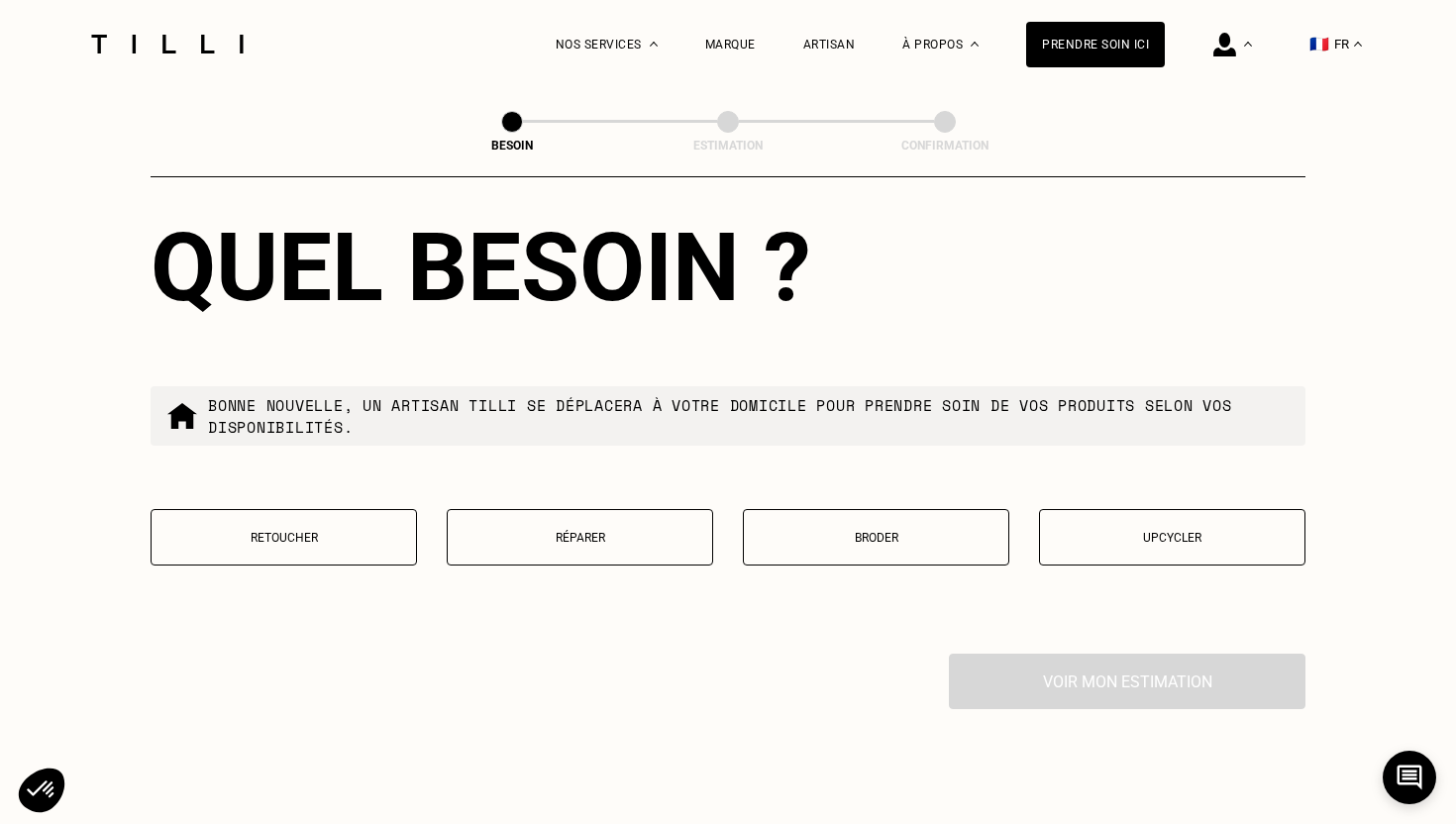click on "Retoucher" at bounding box center [283, 537] 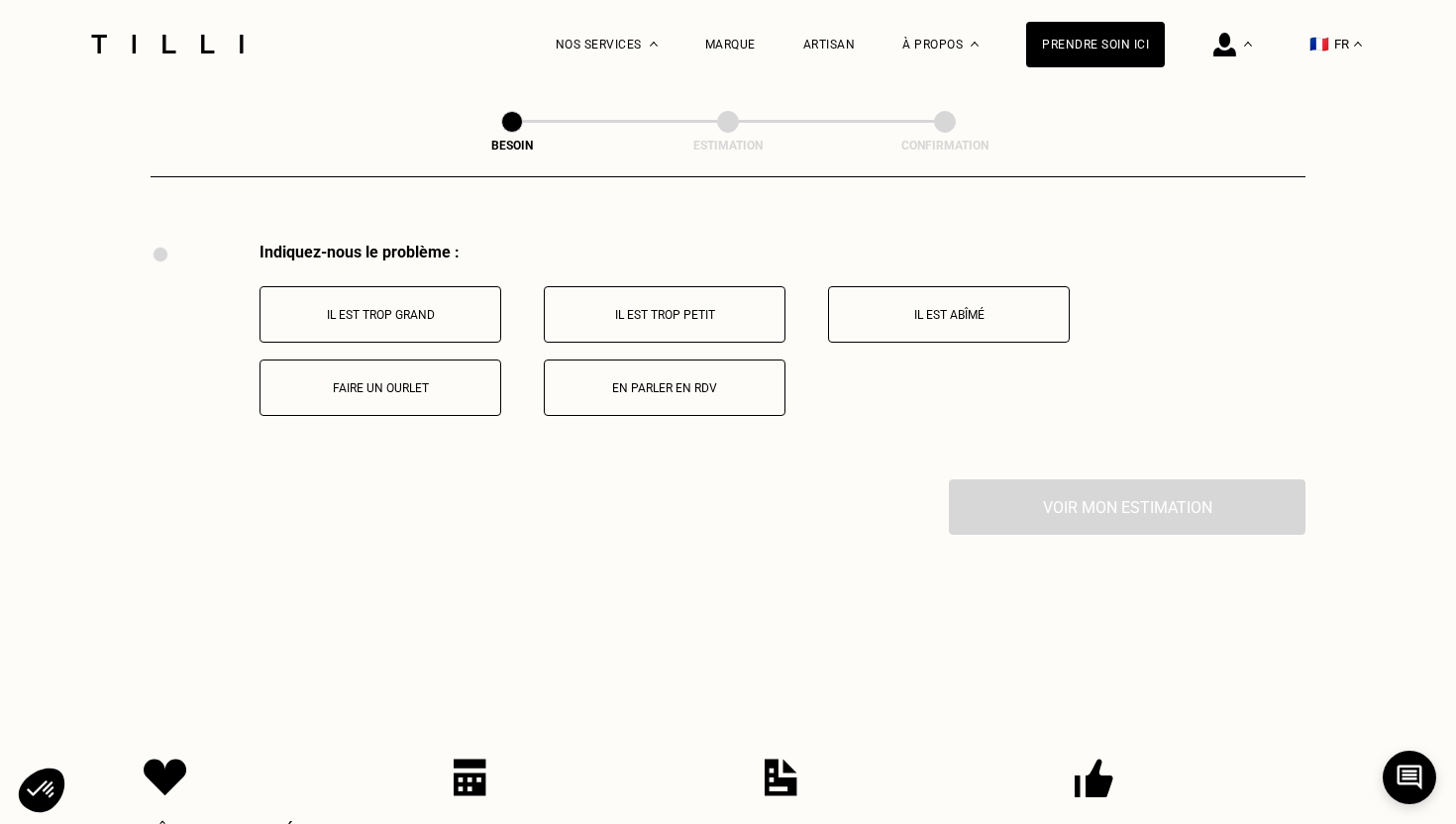 scroll, scrollTop: 3653, scrollLeft: 0, axis: vertical 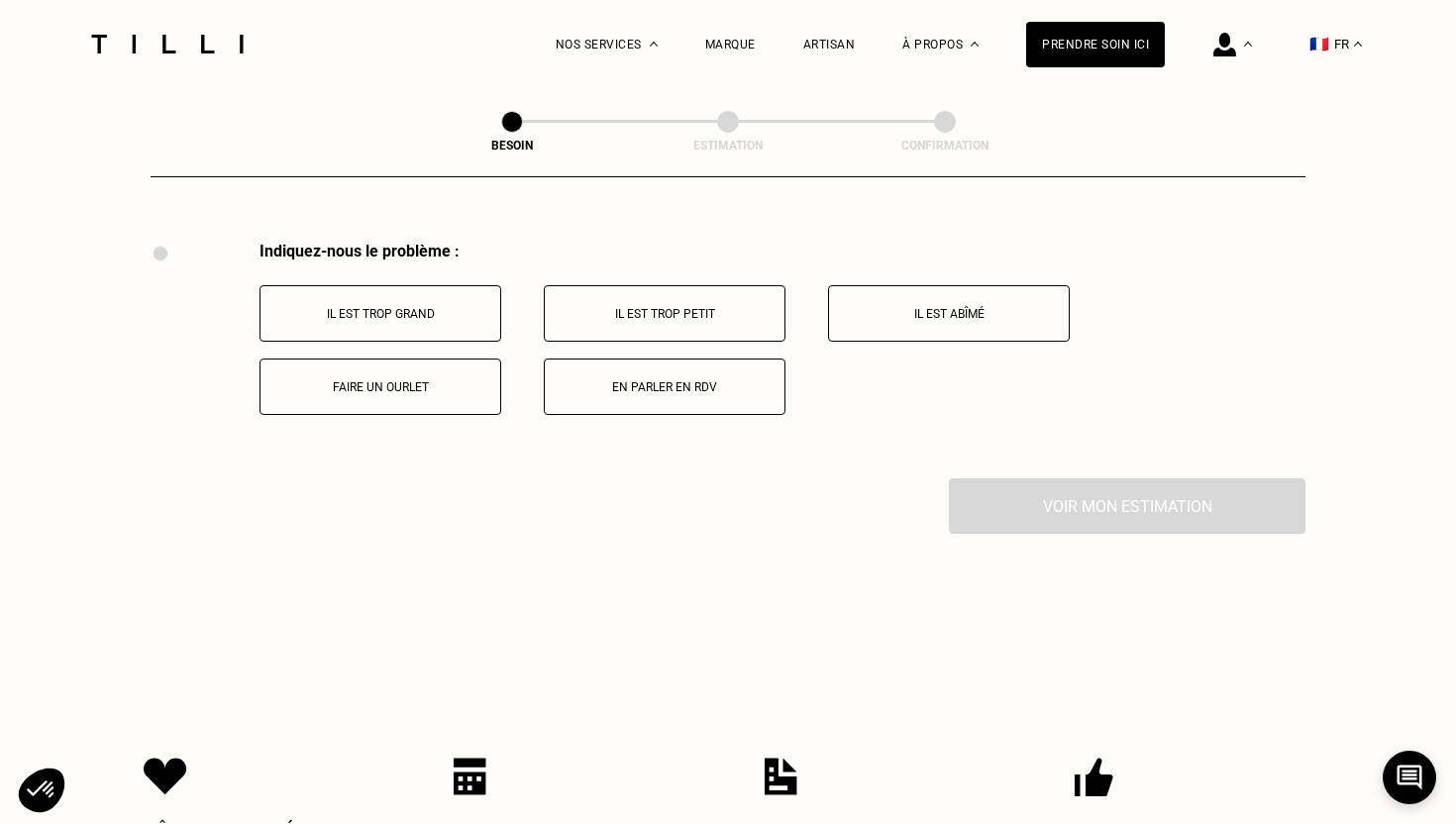 click on "Faire un ourlet" at bounding box center (380, 387) 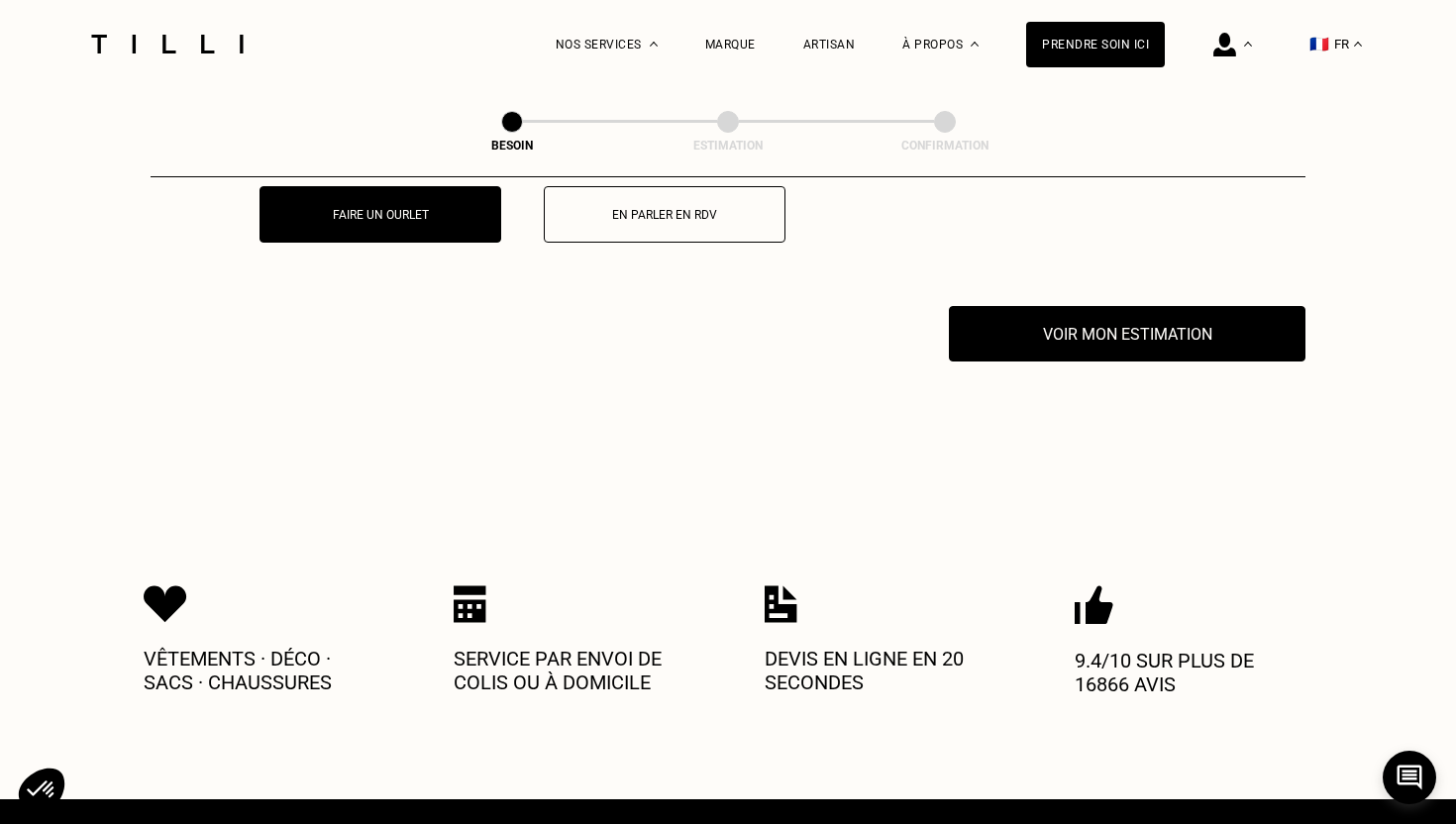 scroll, scrollTop: 3889, scrollLeft: 0, axis: vertical 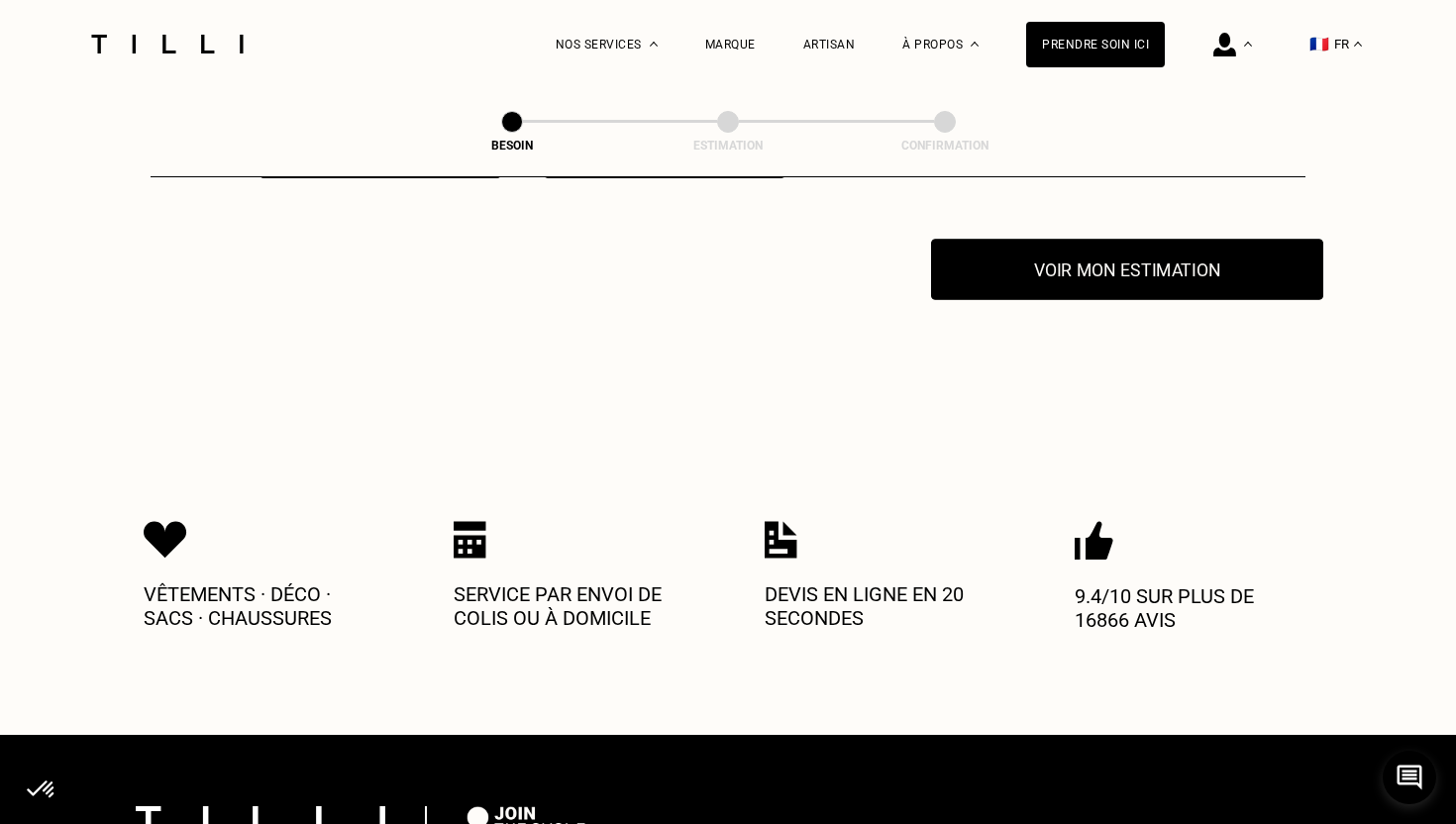 click on "Voir mon estimation" at bounding box center (1127, 269) 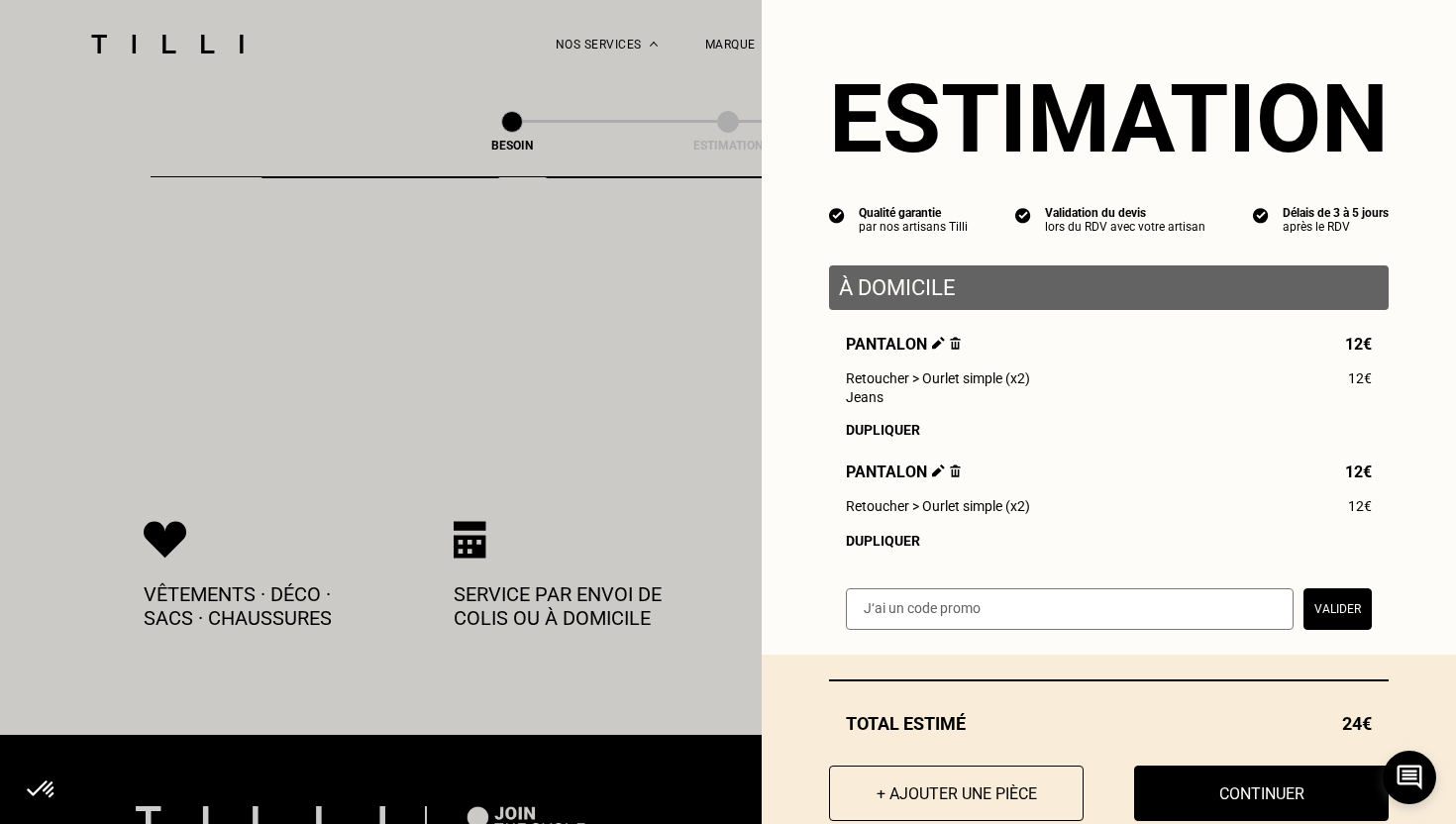 scroll, scrollTop: 50, scrollLeft: 0, axis: vertical 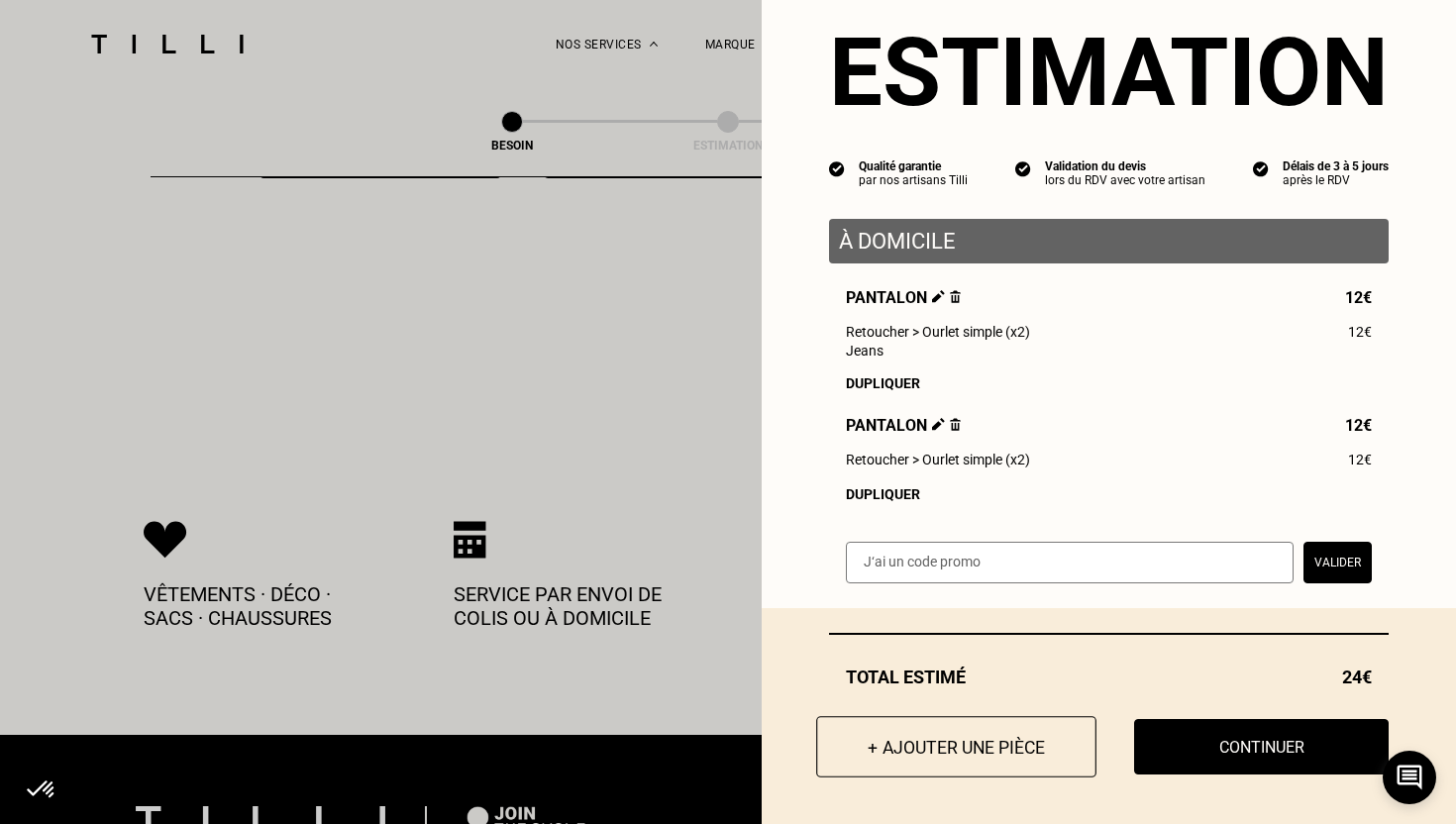click on "+ Ajouter une pièce" at bounding box center (956, 747) 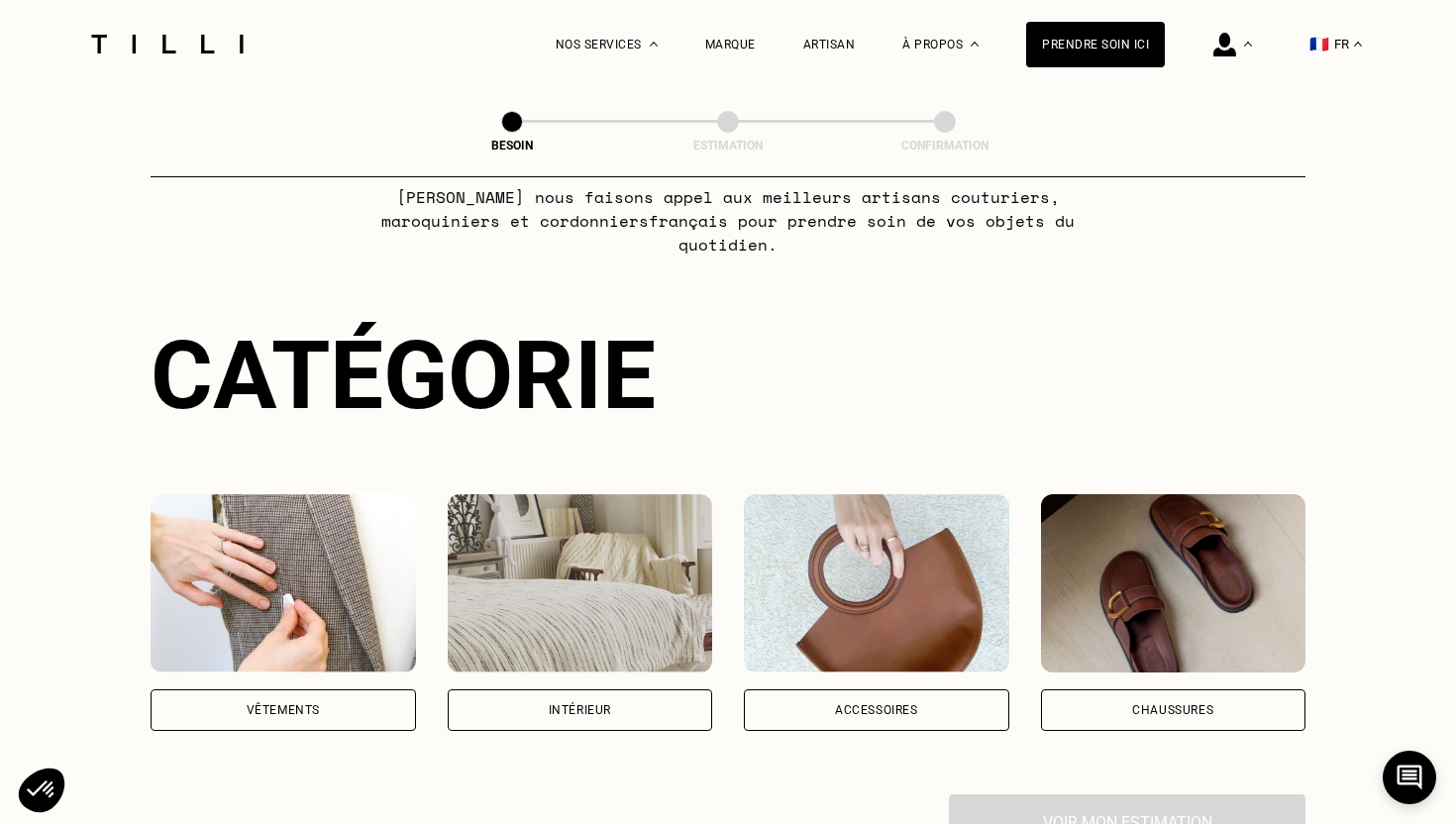 scroll, scrollTop: 131, scrollLeft: 0, axis: vertical 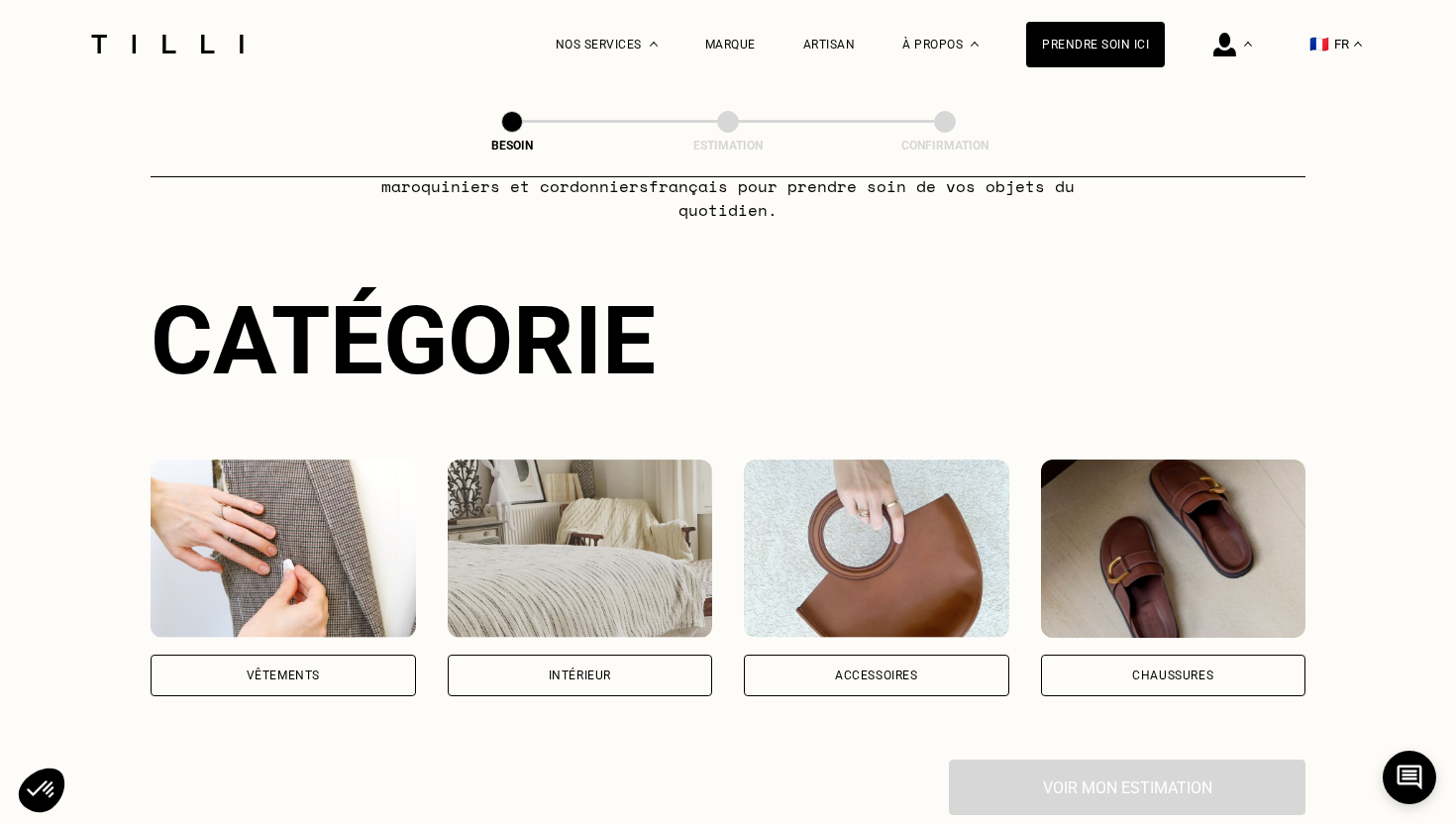 click on "Vêtements" at bounding box center (283, 675) 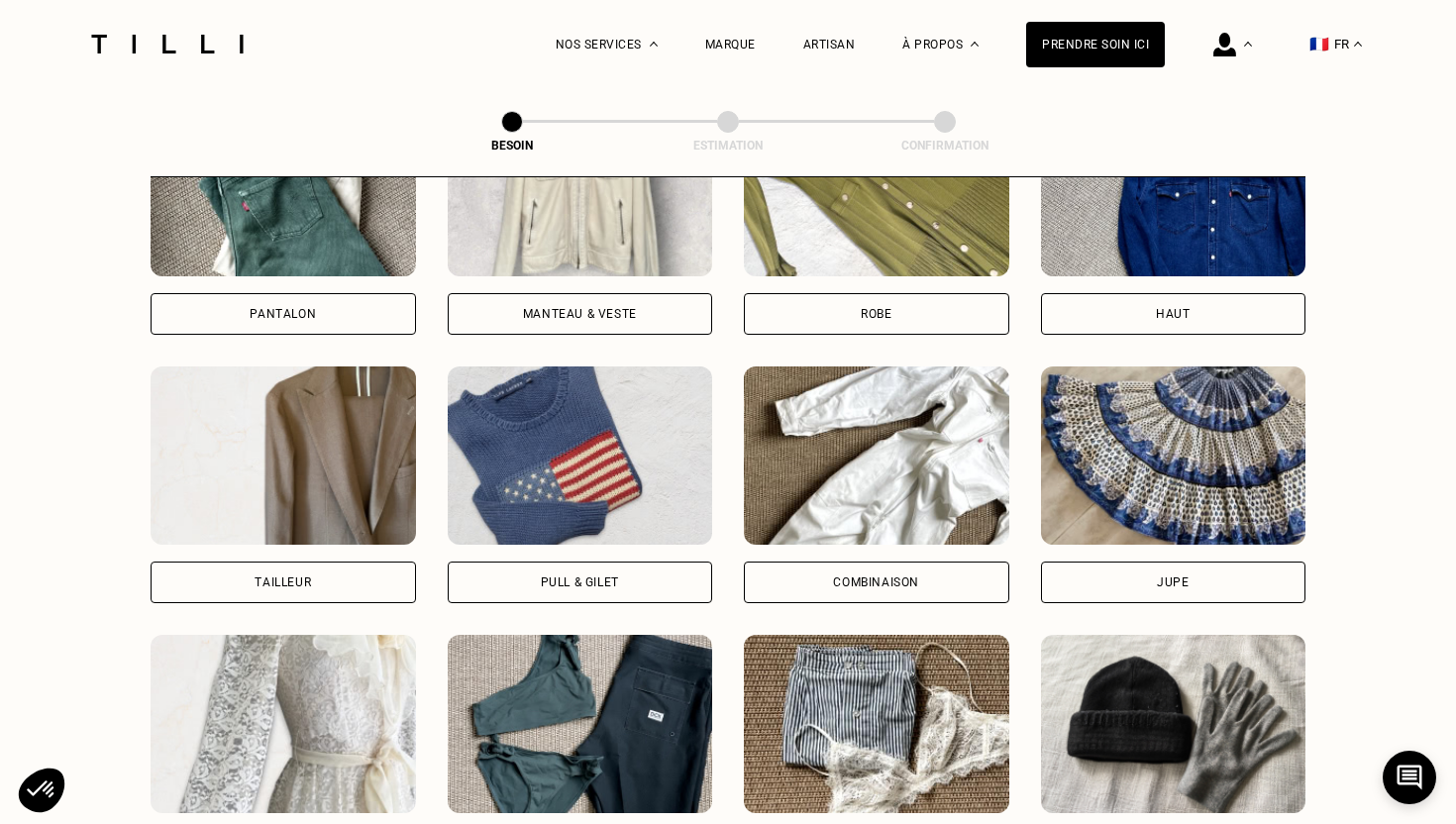 scroll, scrollTop: 1071, scrollLeft: 0, axis: vertical 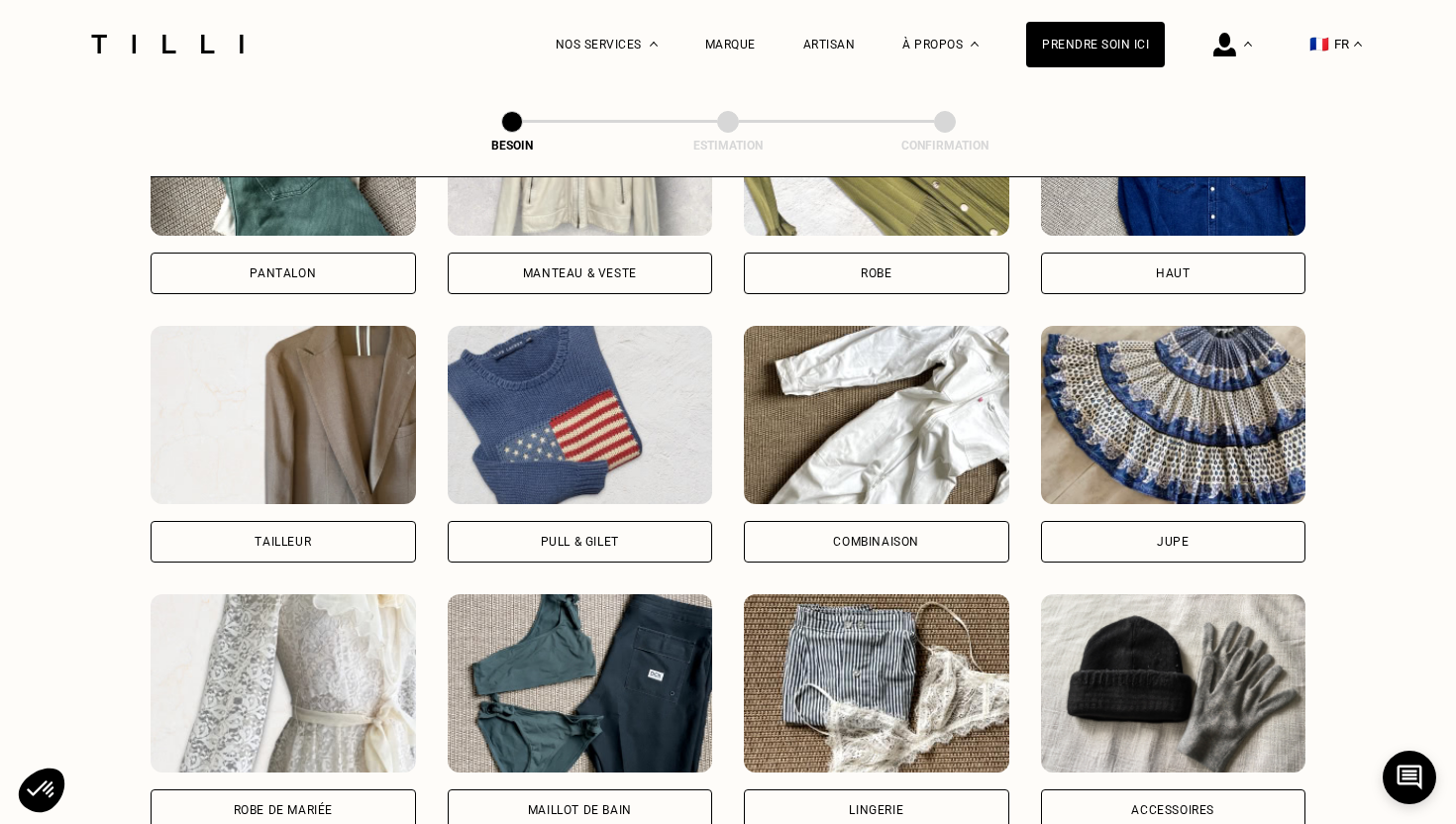 click on "Pantalon" at bounding box center [282, 273] 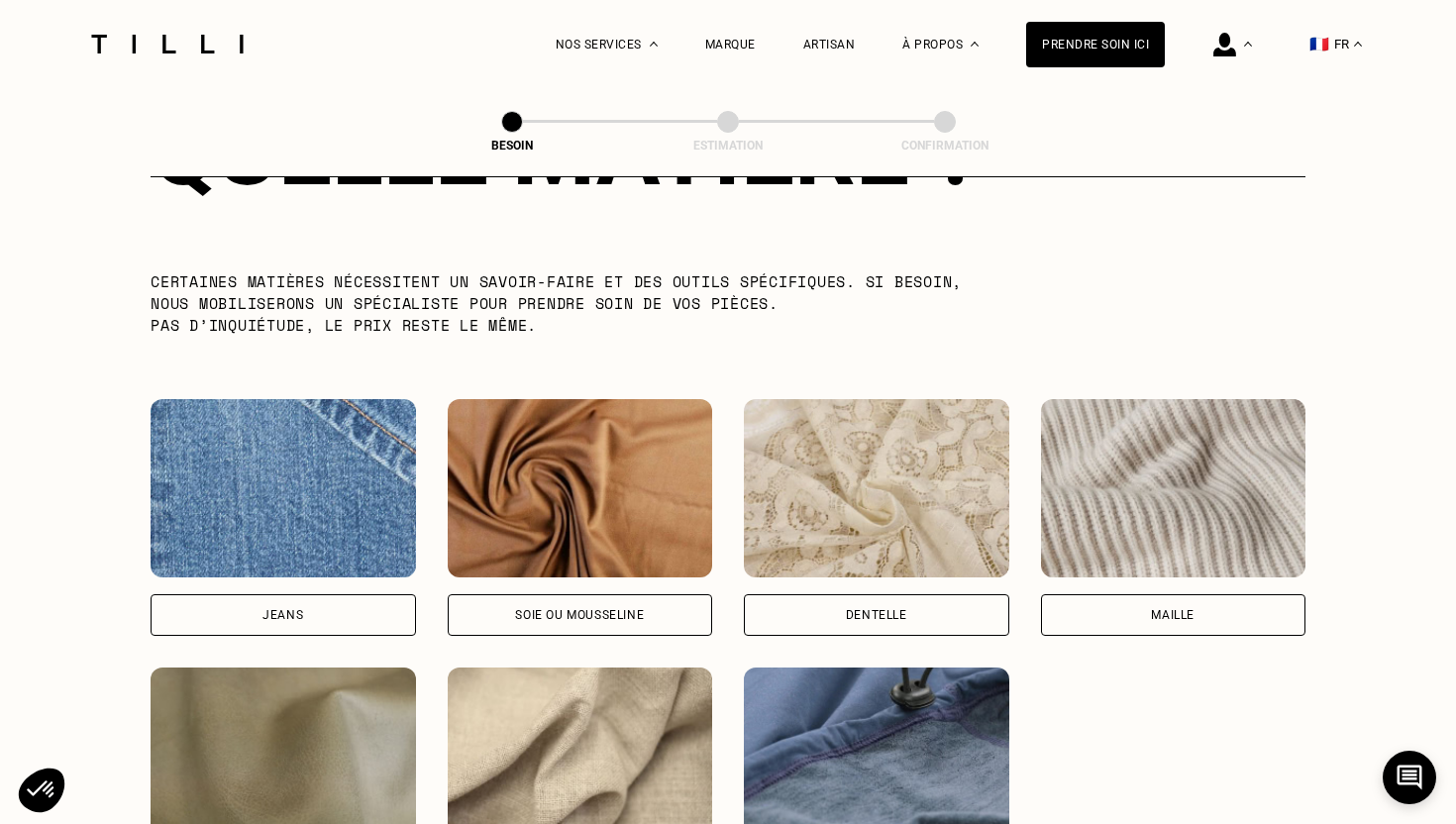 scroll, scrollTop: 2052, scrollLeft: 0, axis: vertical 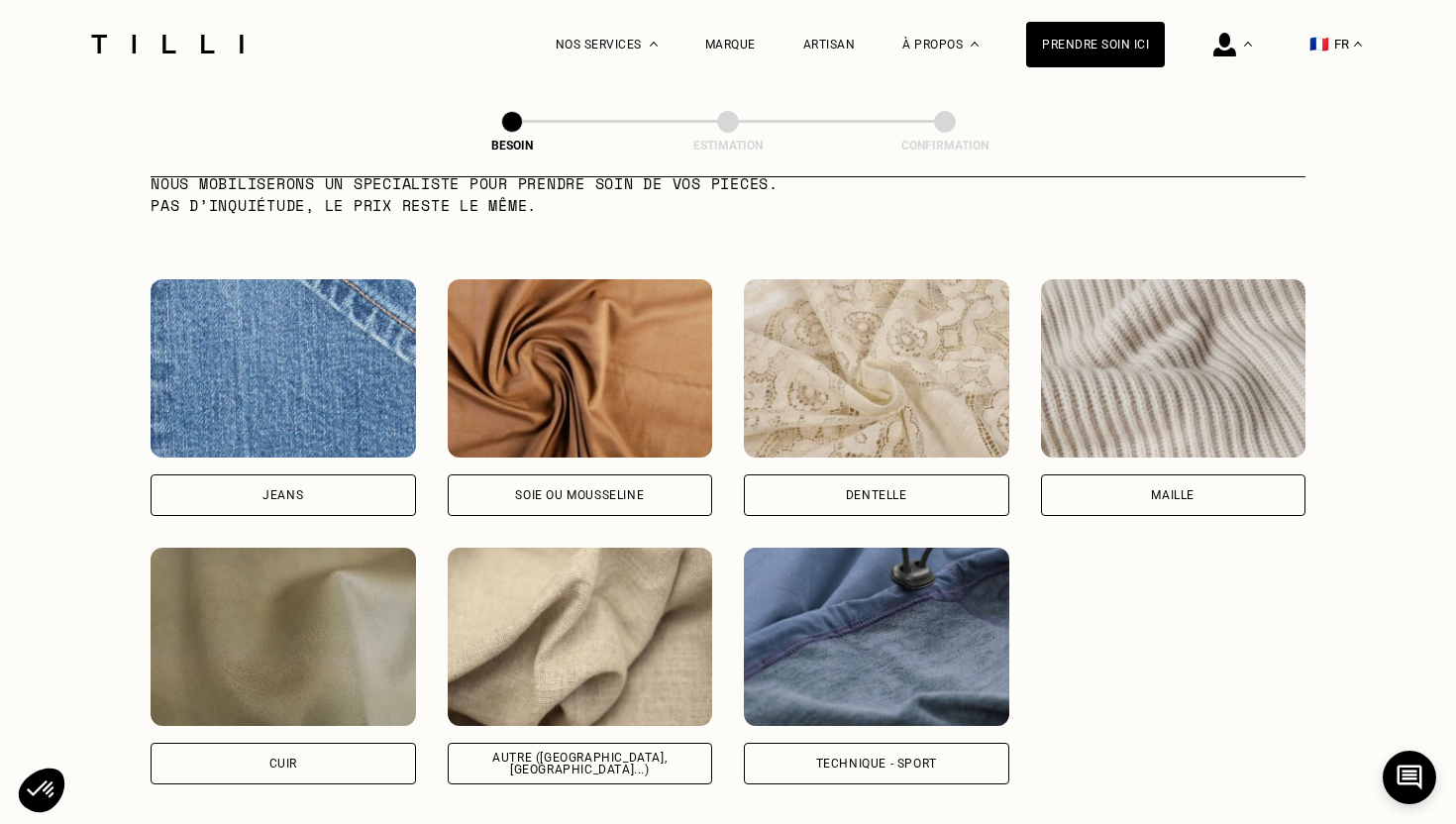 click on "Autre ([GEOGRAPHIC_DATA], [GEOGRAPHIC_DATA]...)" at bounding box center [580, 764] 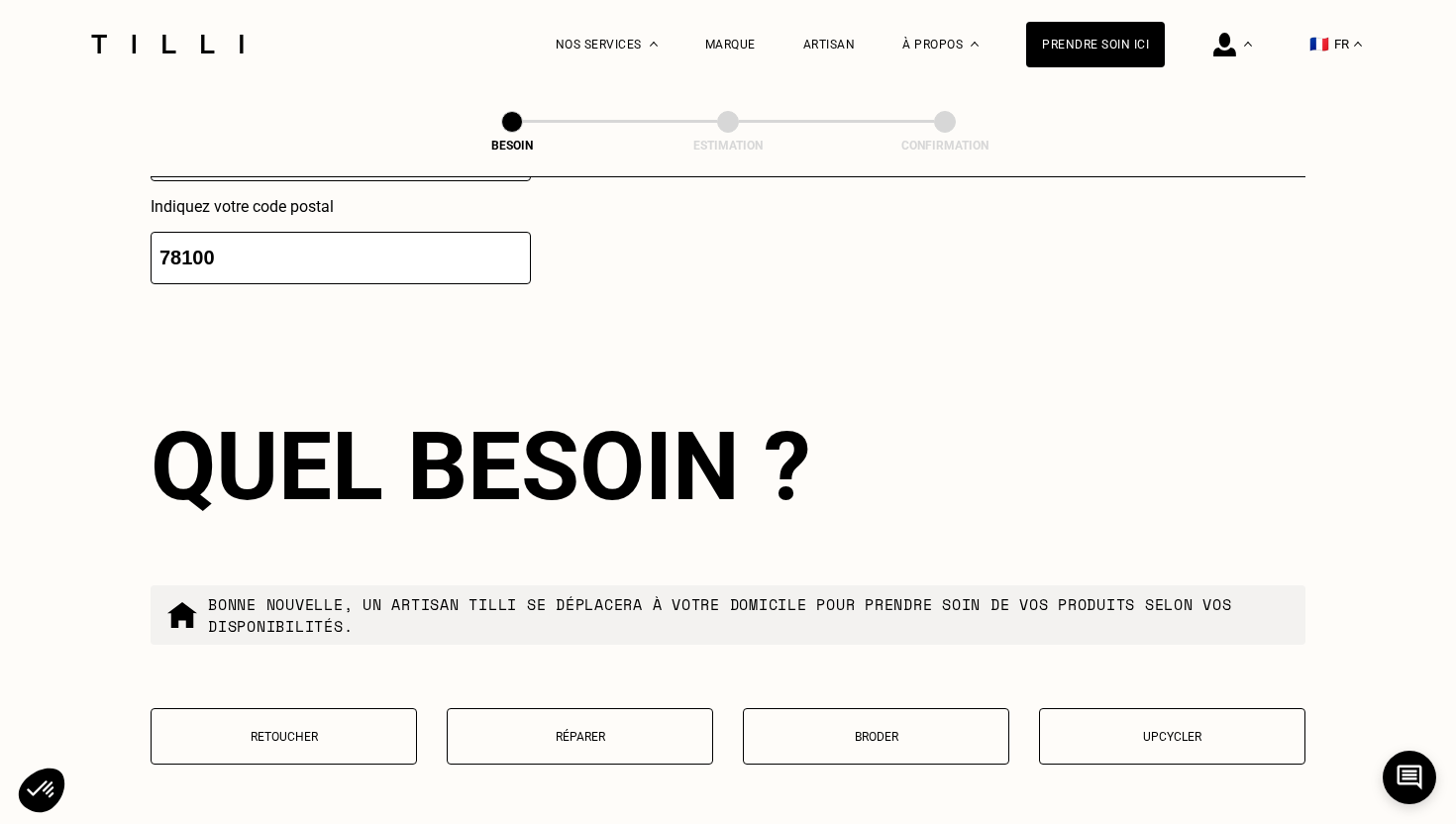 scroll, scrollTop: 3220, scrollLeft: 0, axis: vertical 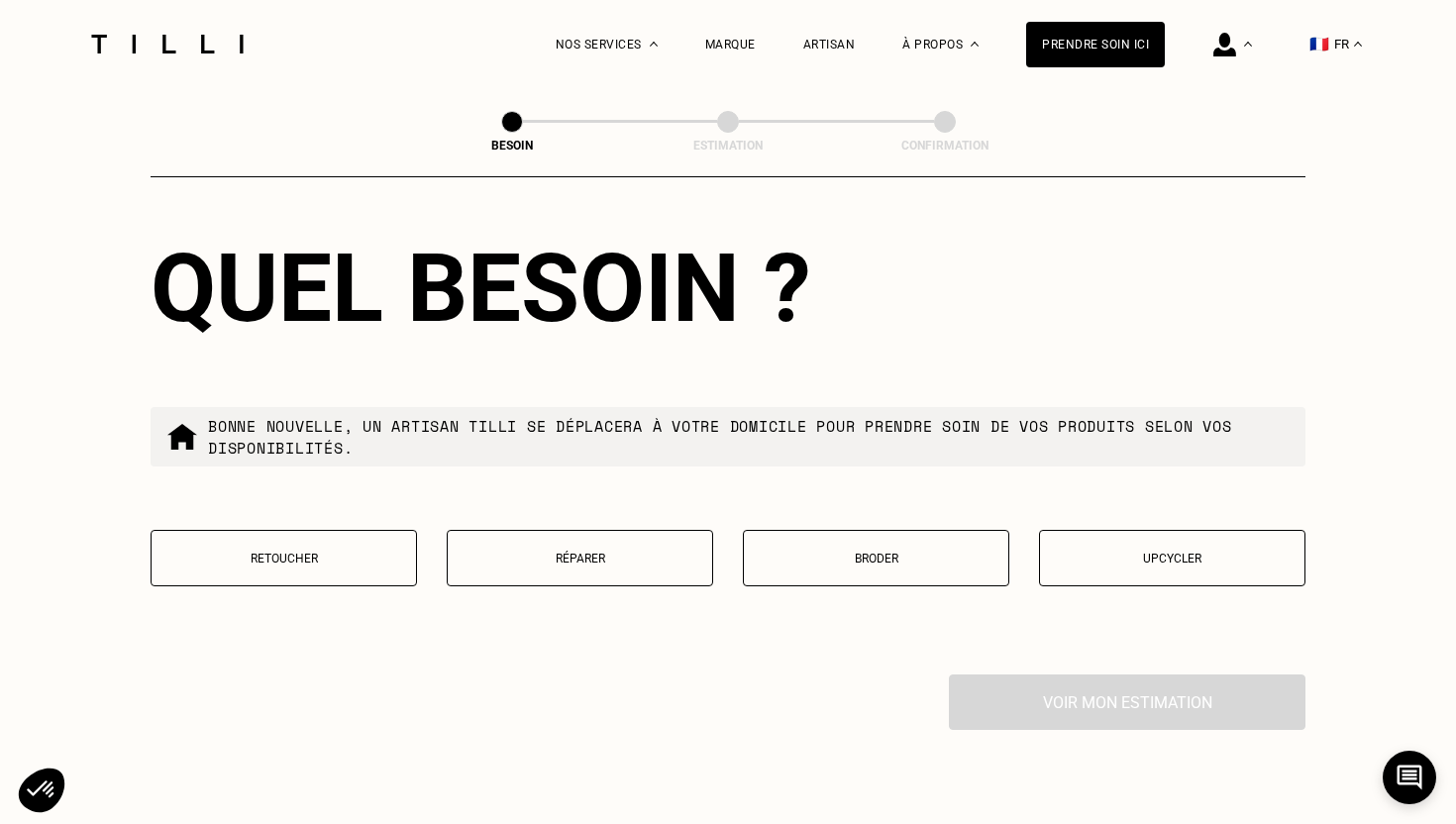 click on "Retoucher" at bounding box center (283, 559) 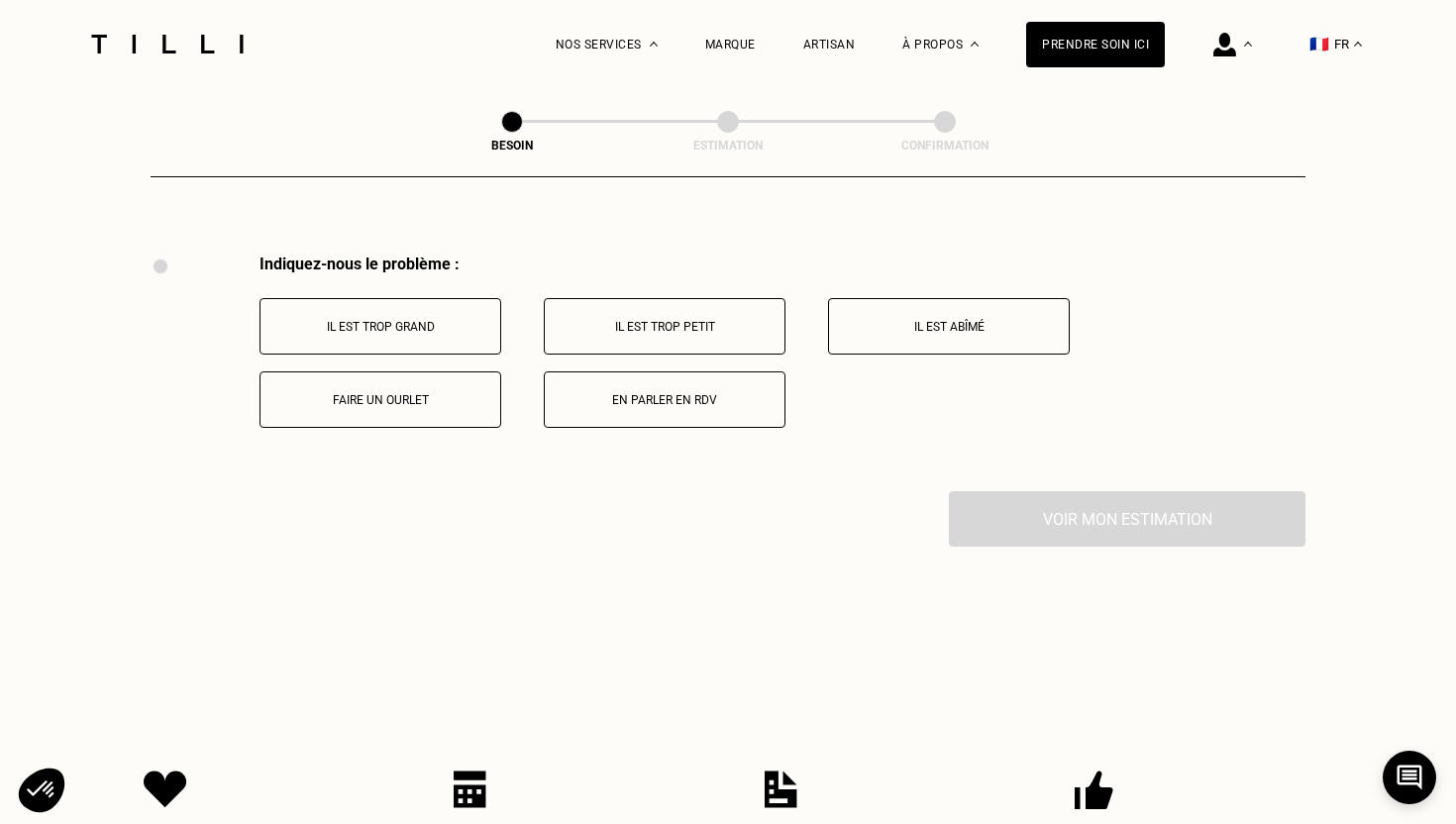 scroll, scrollTop: 3655, scrollLeft: 0, axis: vertical 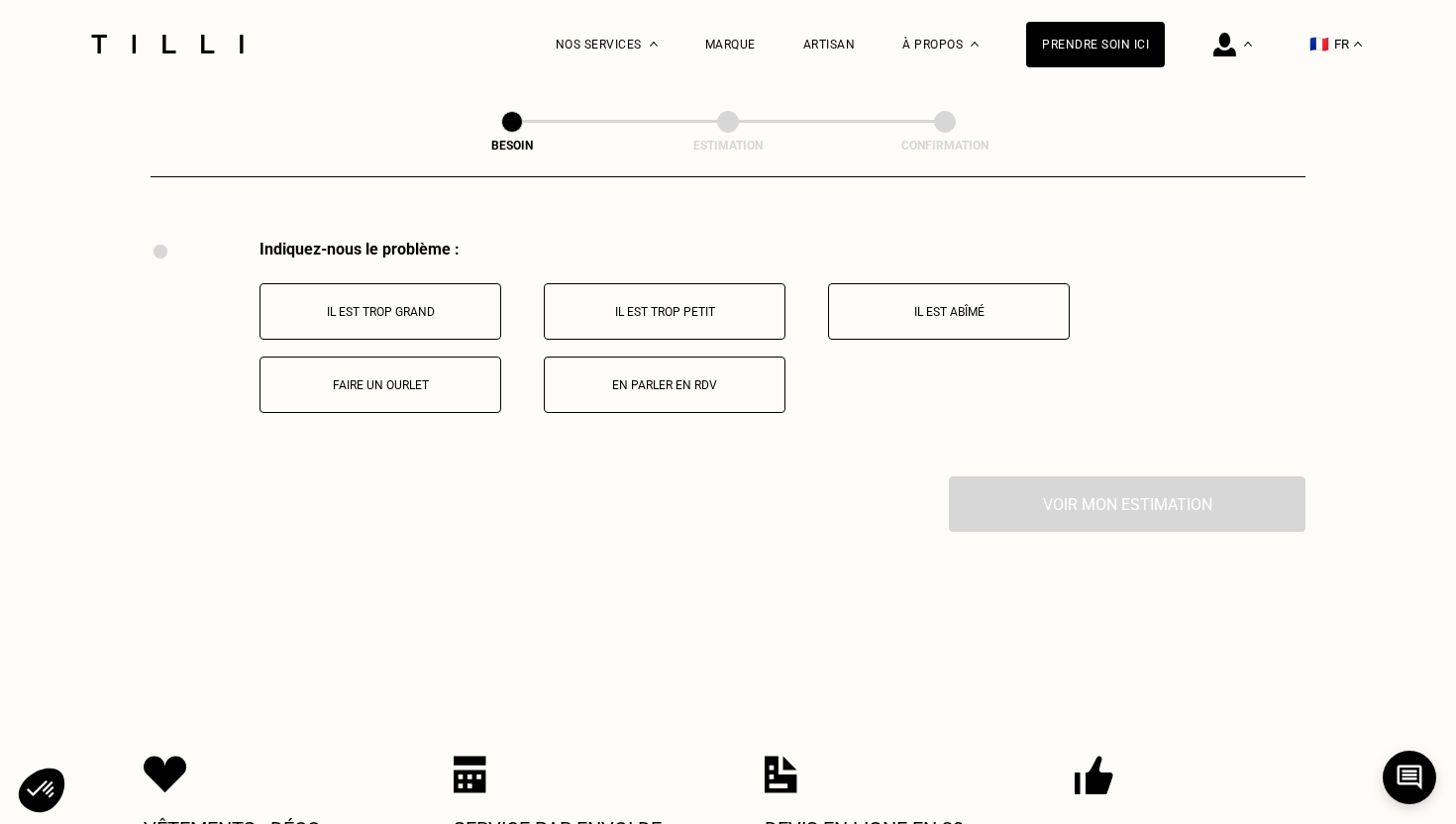 click on "Faire un ourlet" at bounding box center (380, 385) 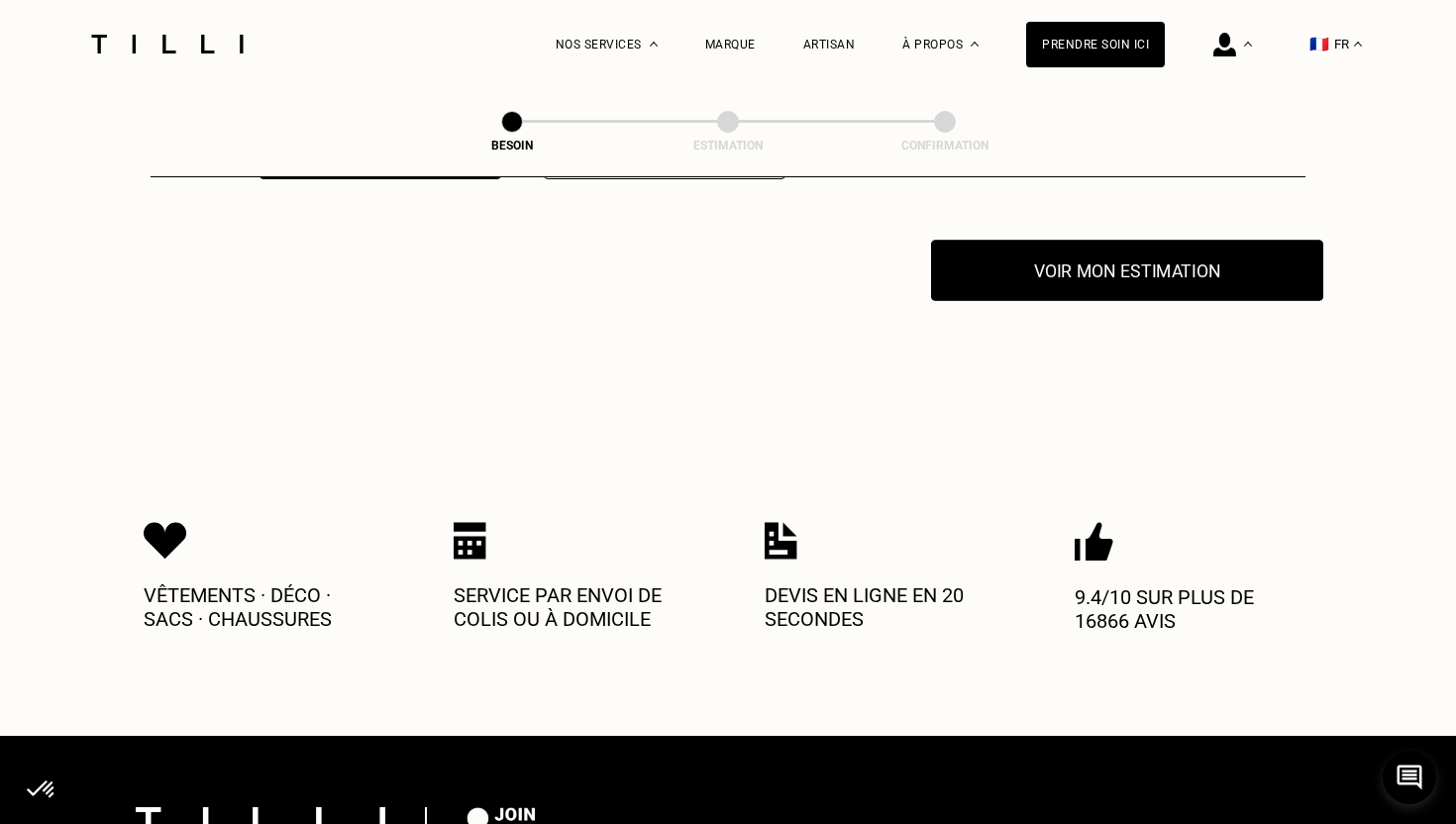 scroll, scrollTop: 3889, scrollLeft: 0, axis: vertical 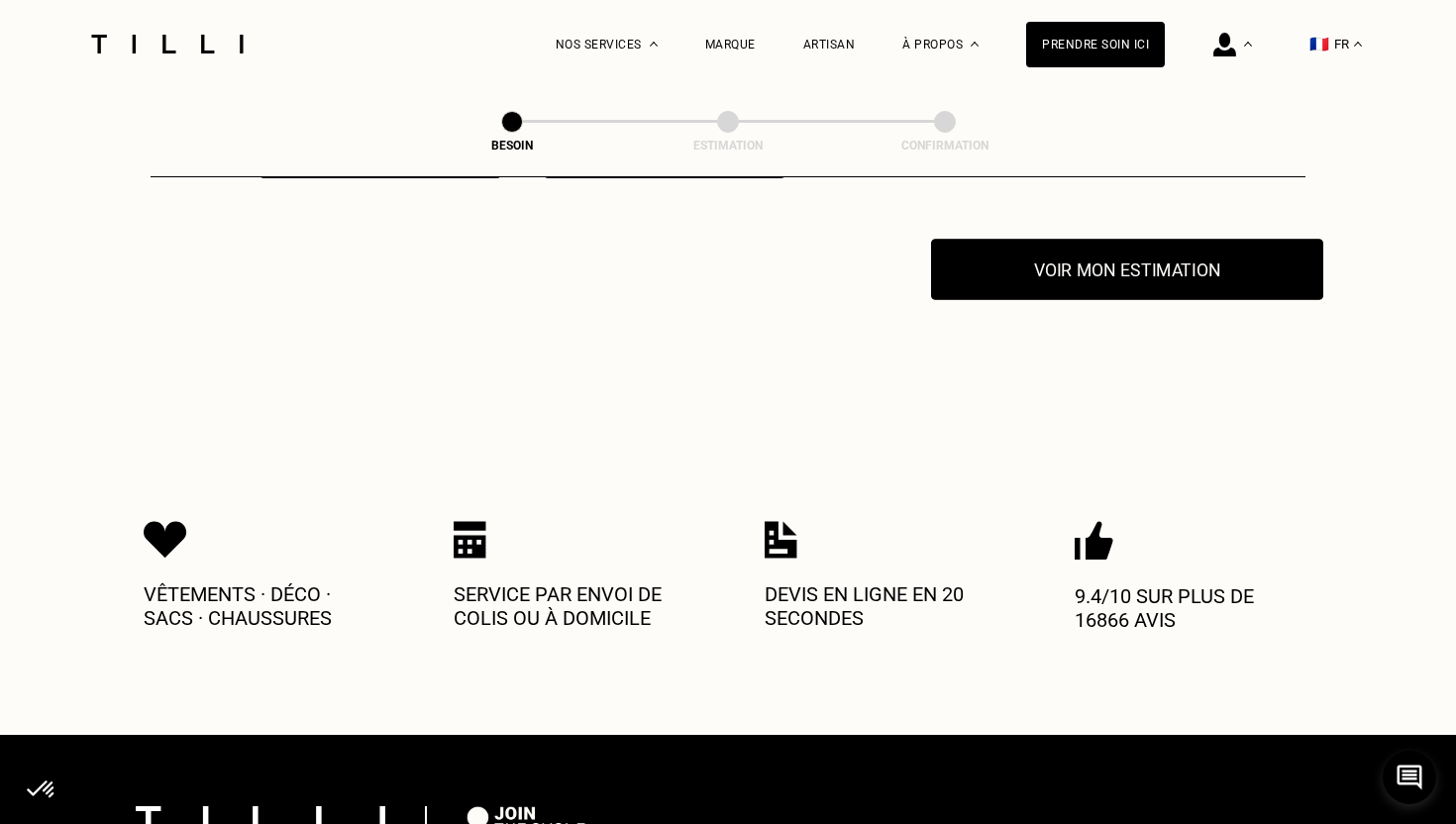 click on "Voir mon estimation" at bounding box center (1127, 269) 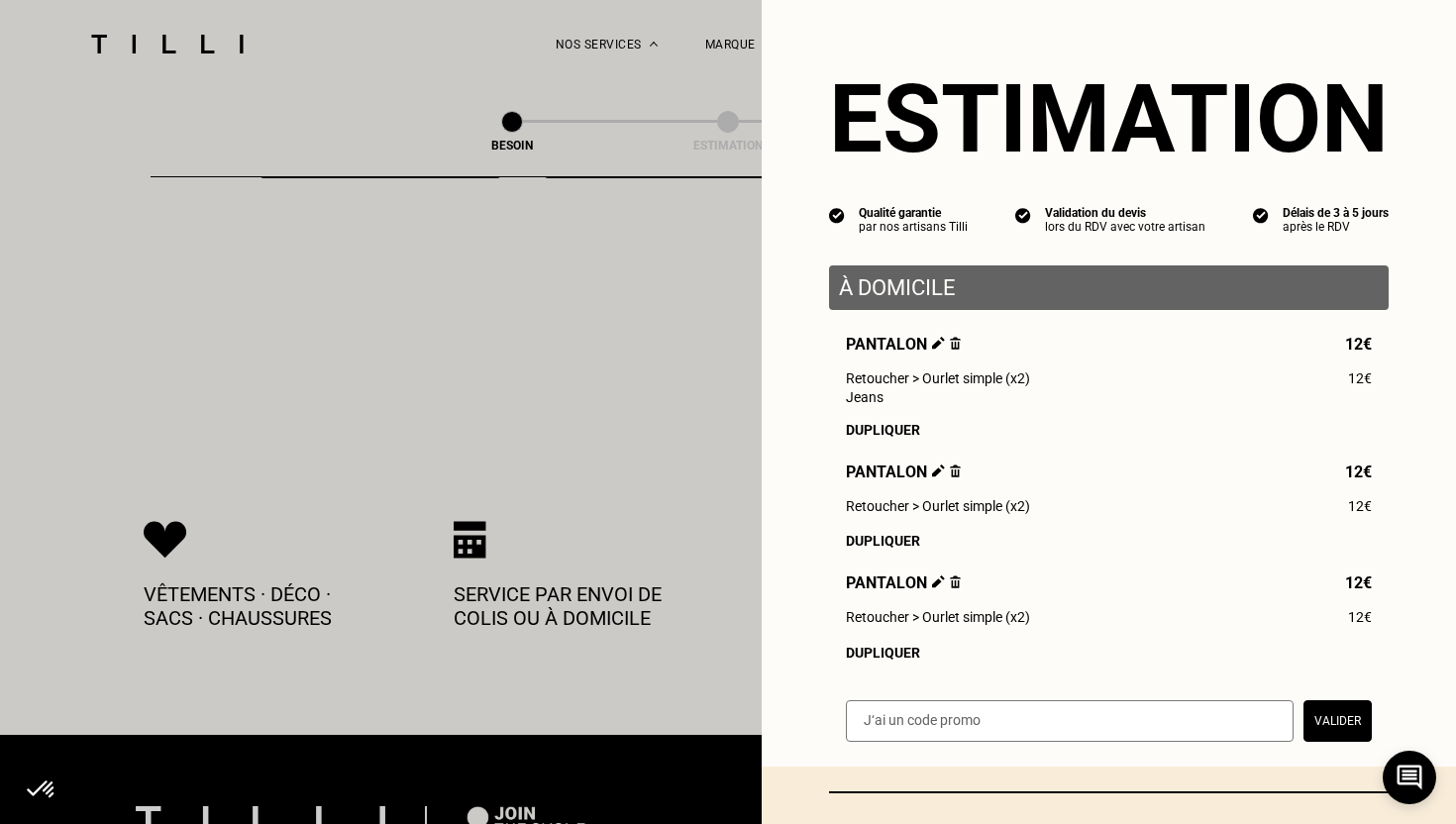 scroll, scrollTop: 161, scrollLeft: 0, axis: vertical 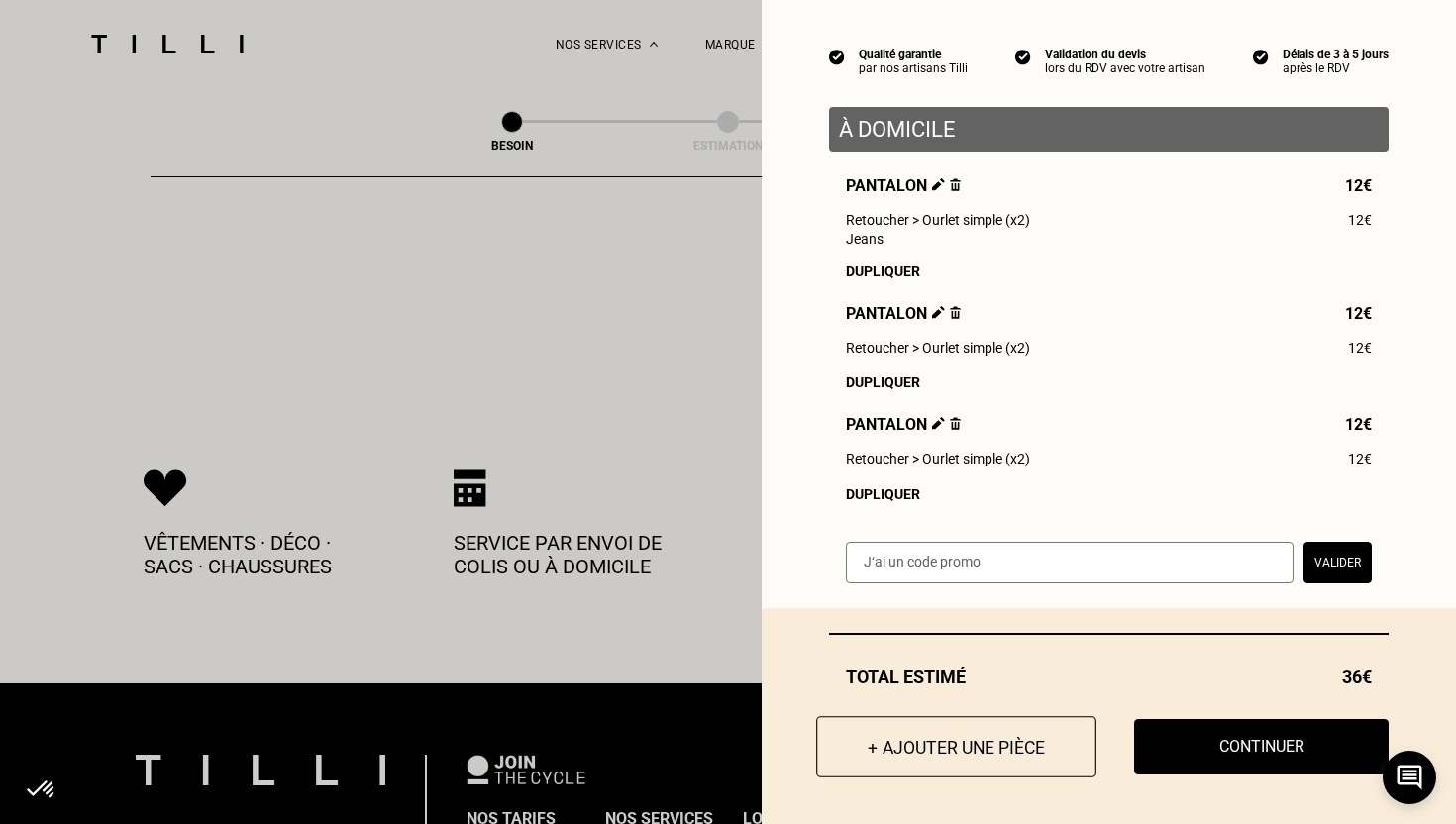 click on "+ Ajouter une pièce" at bounding box center [956, 747] 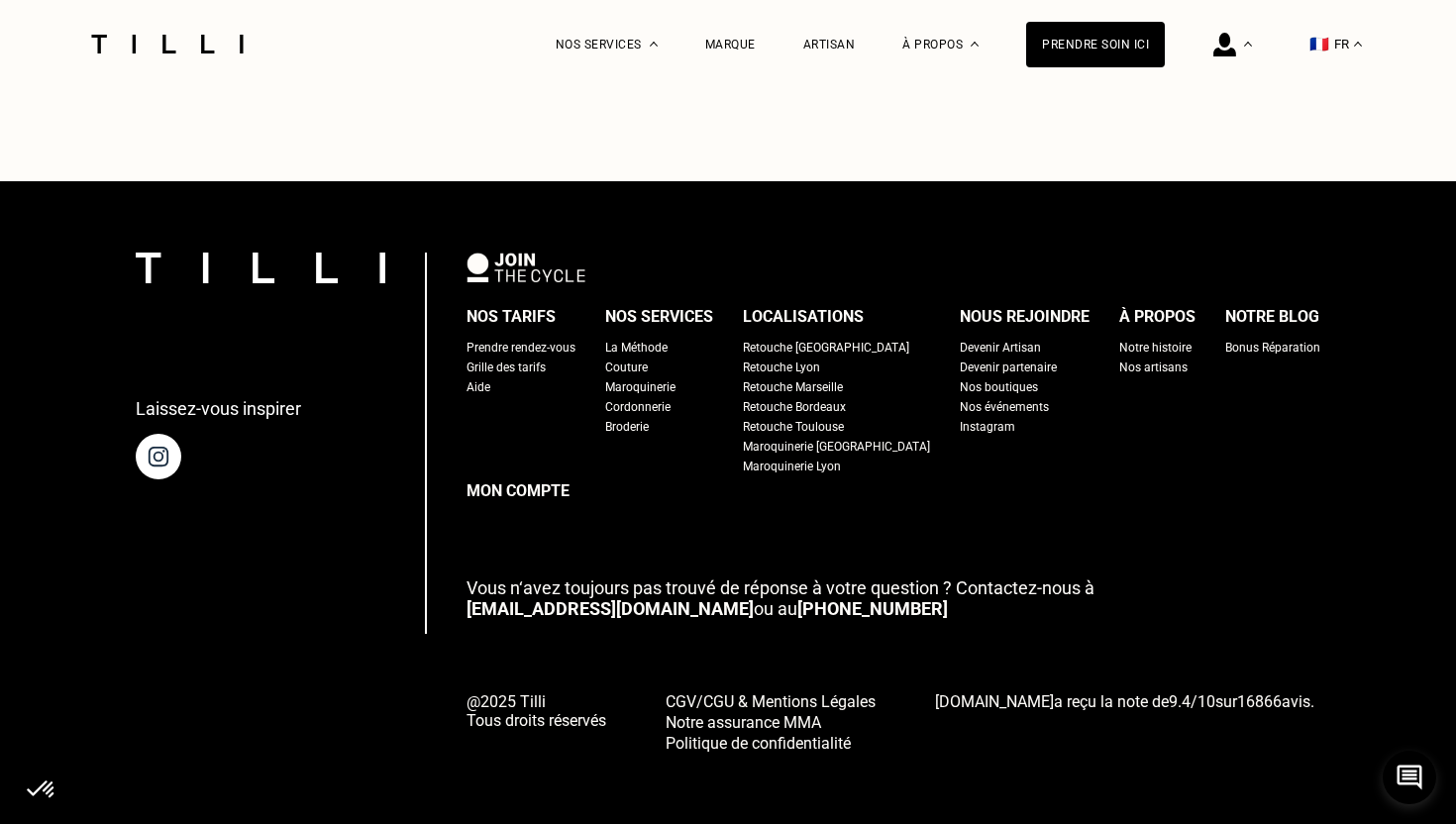 scroll, scrollTop: 0, scrollLeft: 0, axis: both 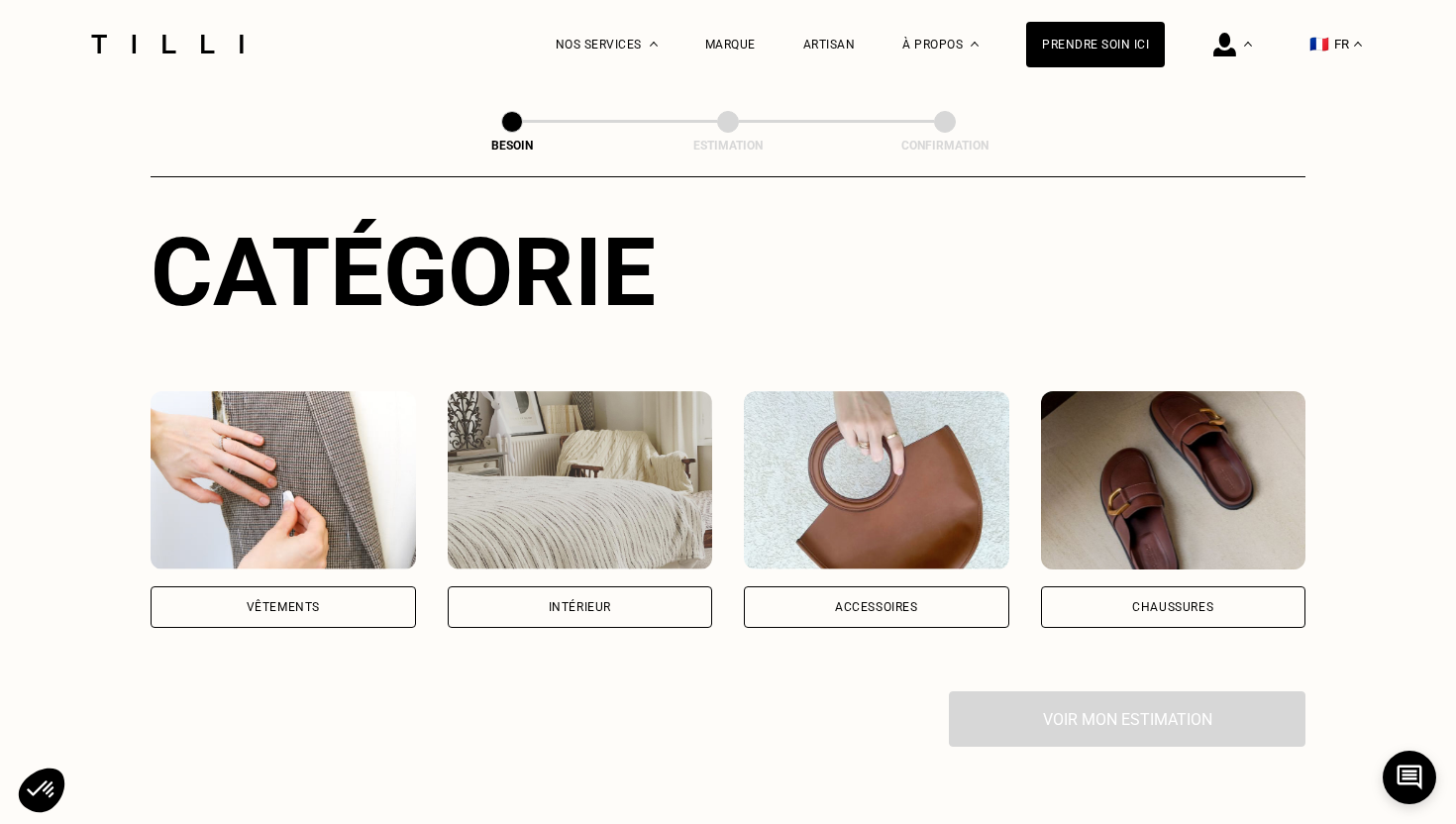 click on "Vêtements" at bounding box center [283, 607] 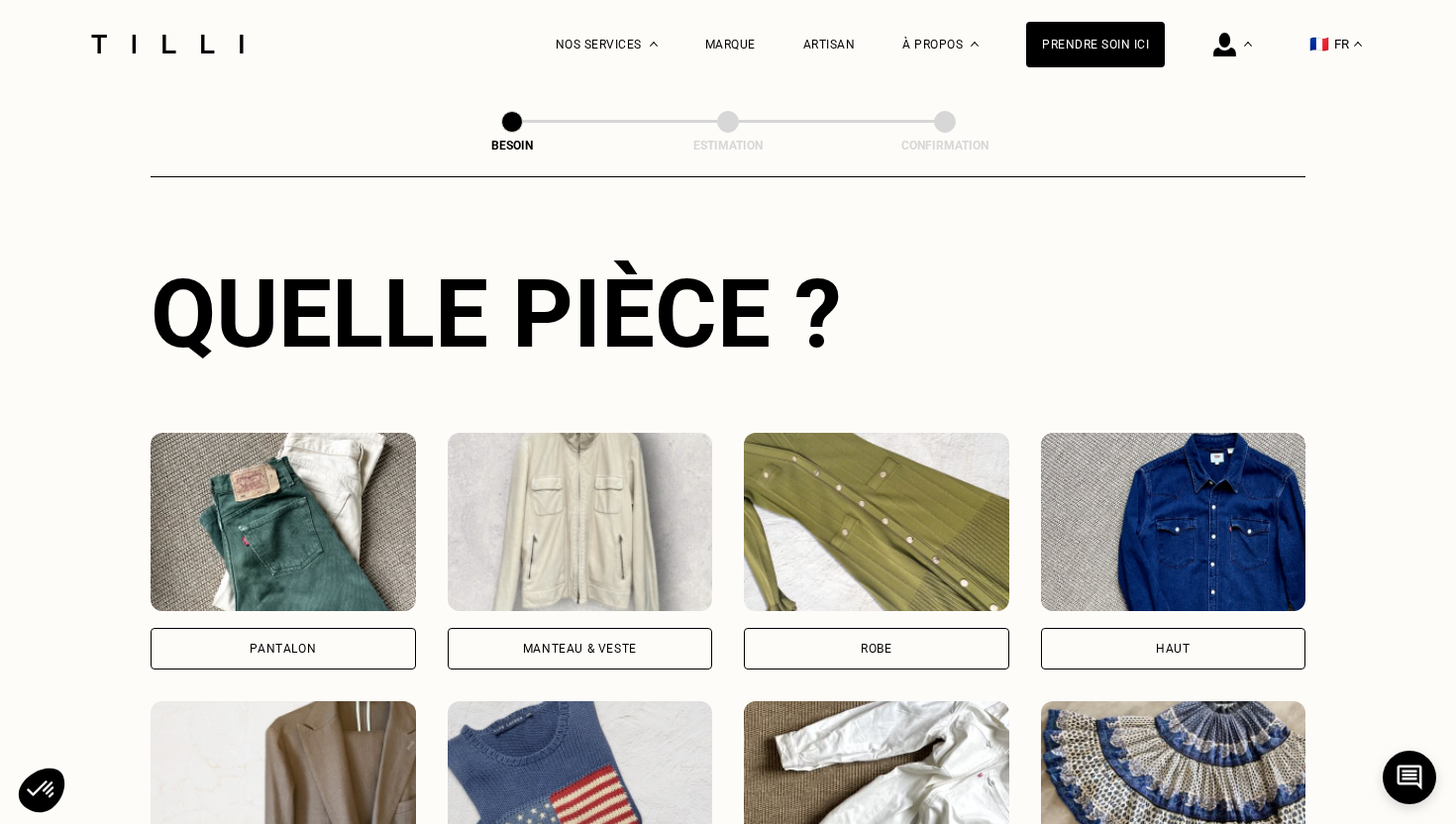 scroll, scrollTop: 788, scrollLeft: 0, axis: vertical 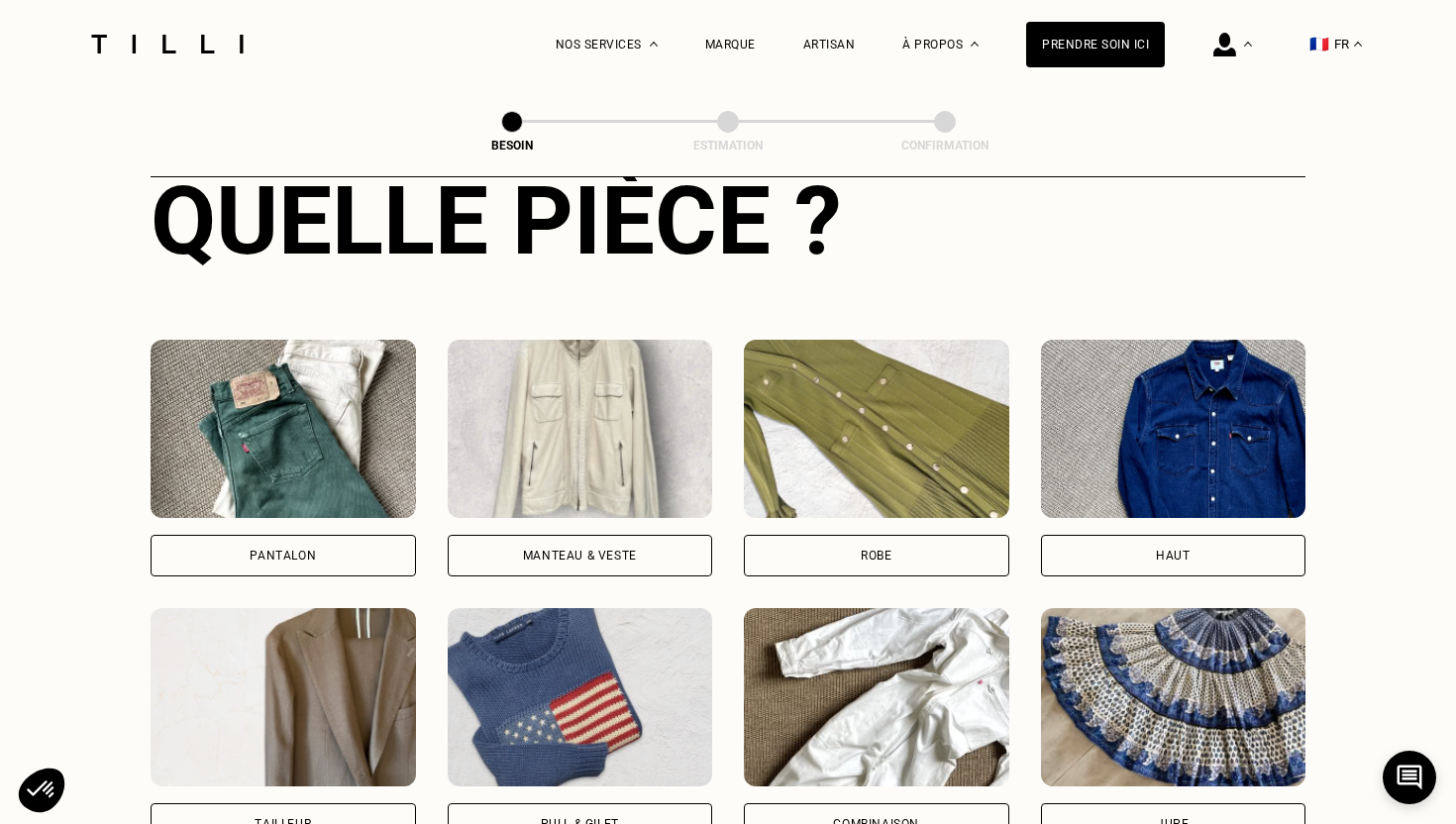 click on "Pantalon" at bounding box center [283, 458] 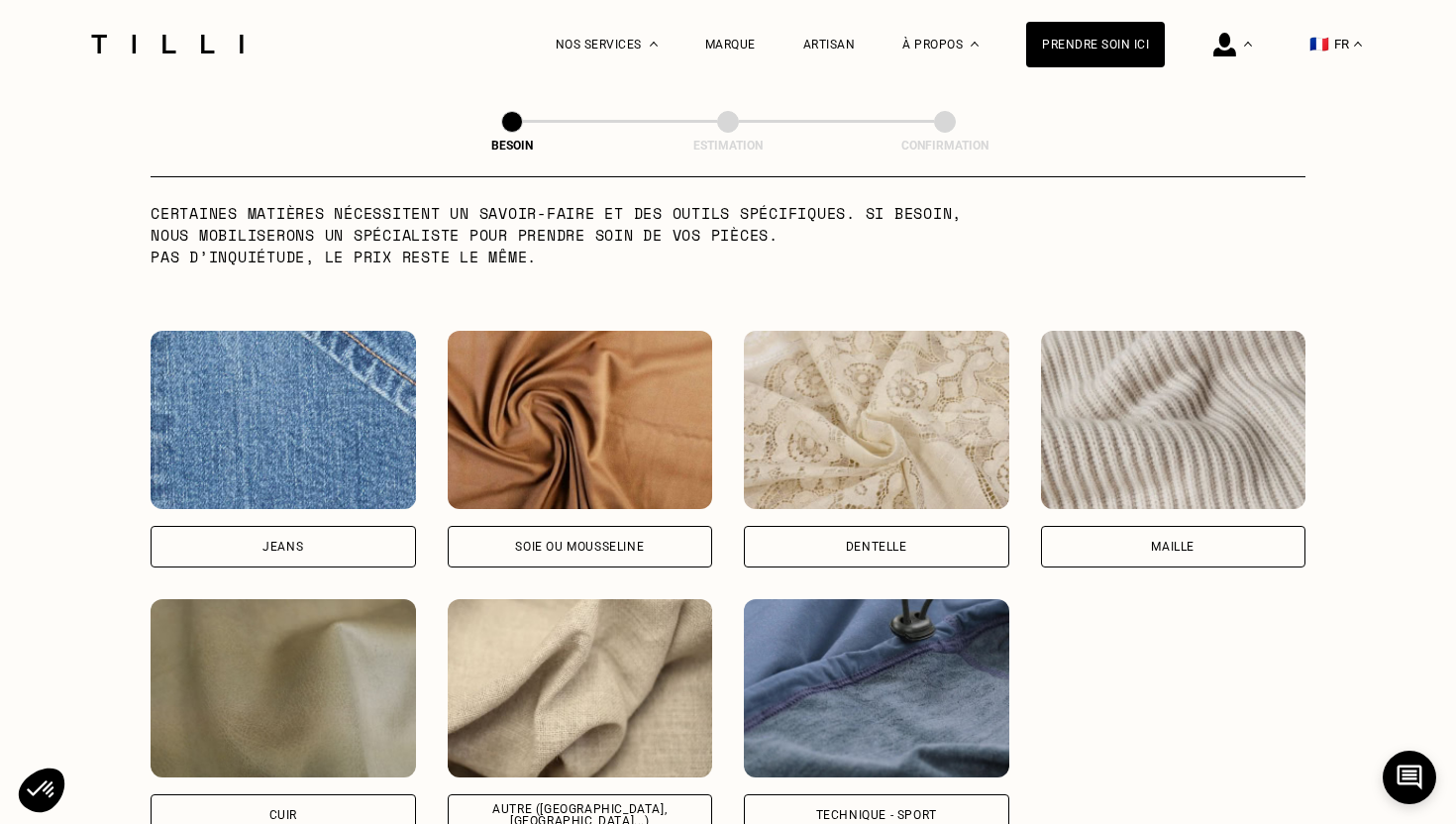 scroll, scrollTop: 2073, scrollLeft: 0, axis: vertical 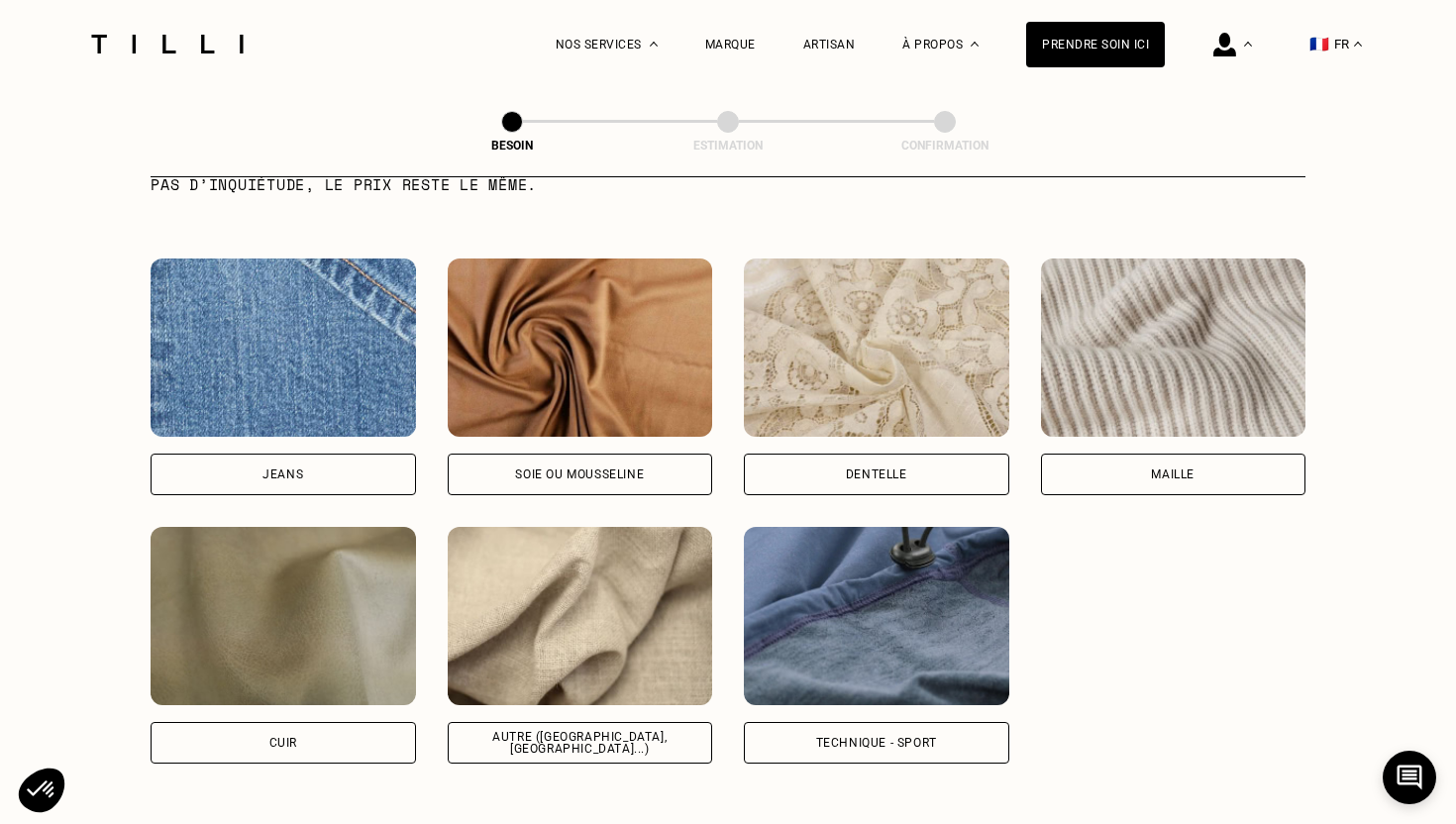 click on "Autre ([GEOGRAPHIC_DATA], [GEOGRAPHIC_DATA]...)" at bounding box center [580, 743] 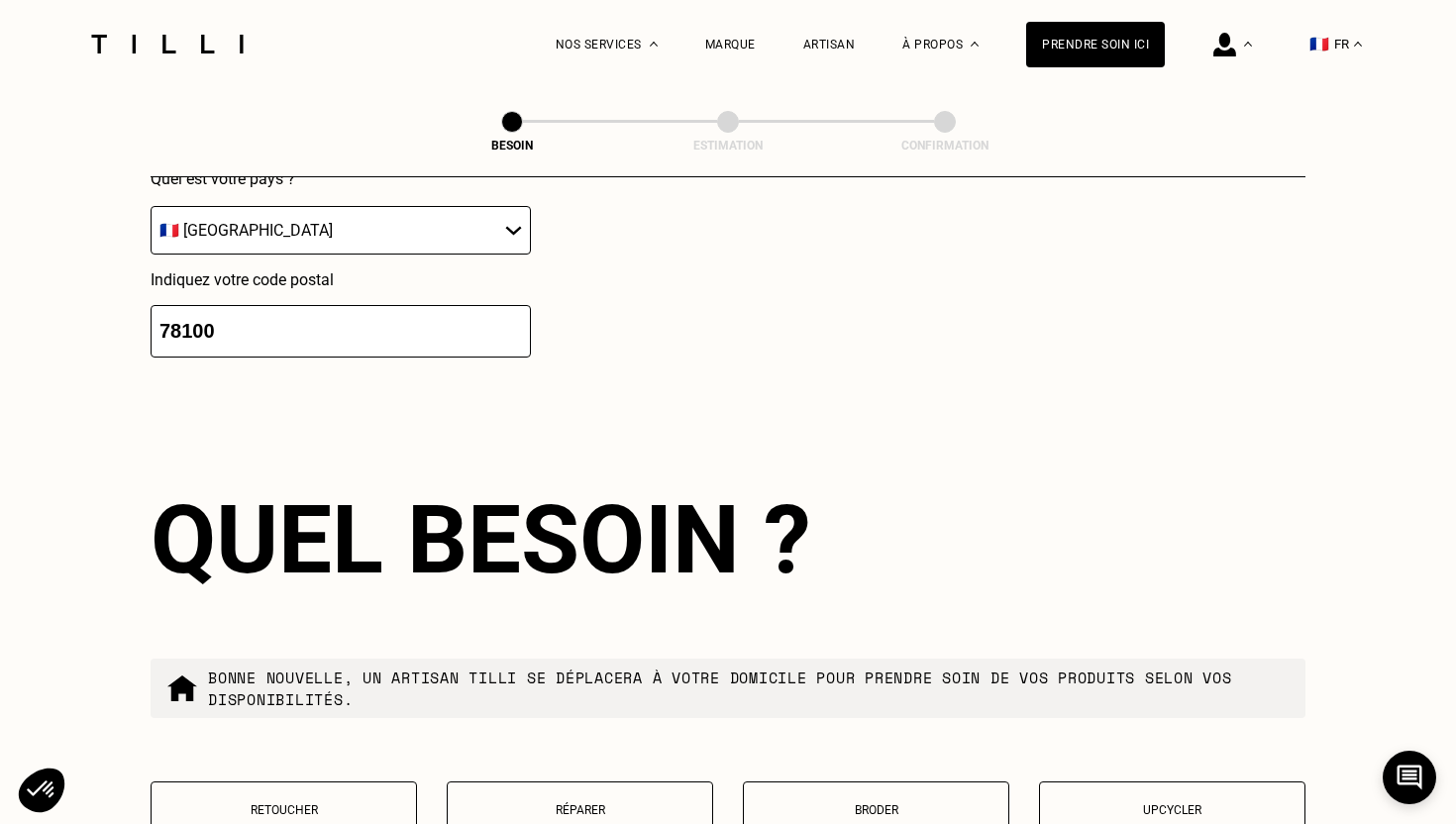 scroll, scrollTop: 3141, scrollLeft: 0, axis: vertical 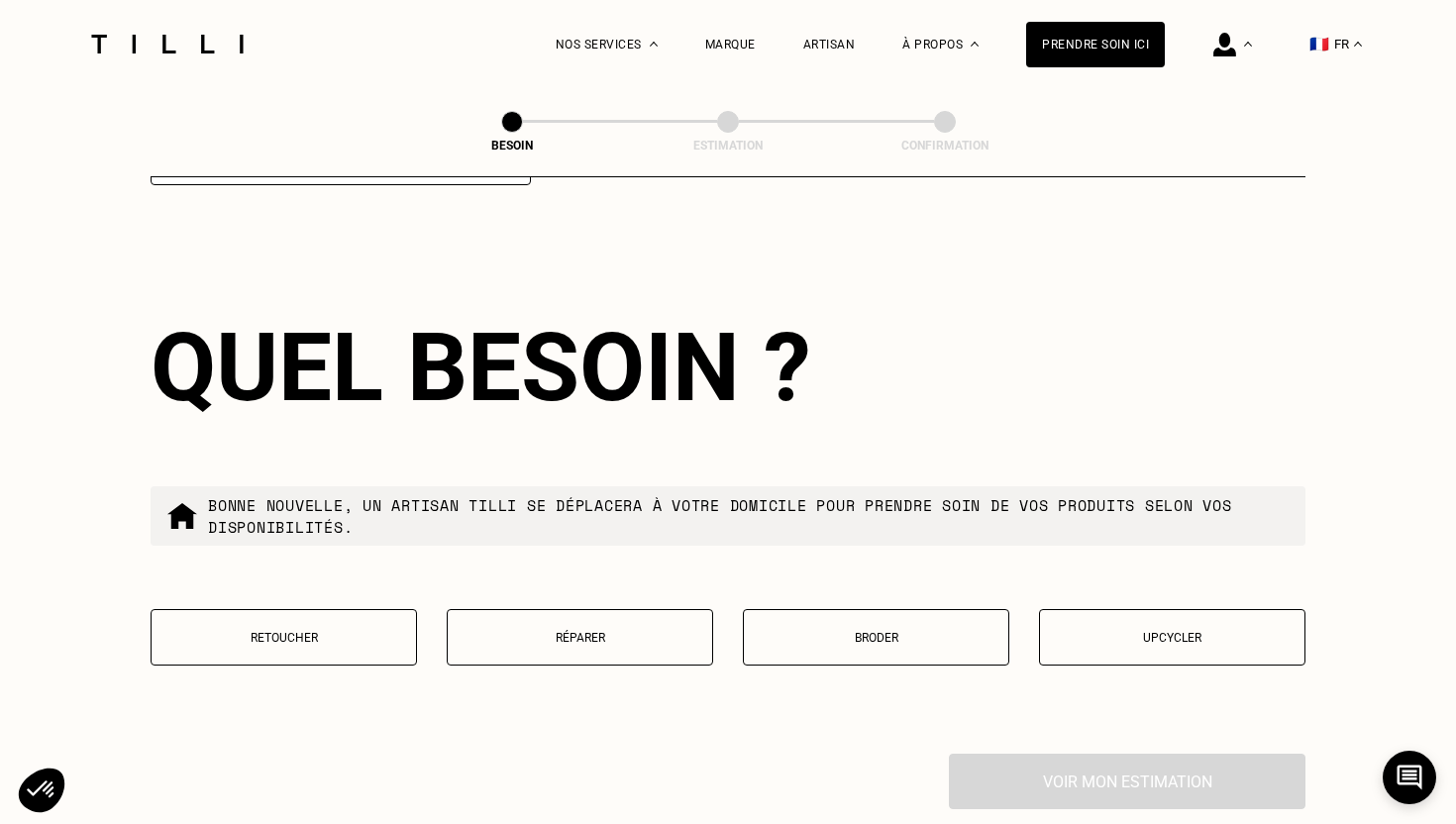 click on "Réparer" at bounding box center [579, 638] 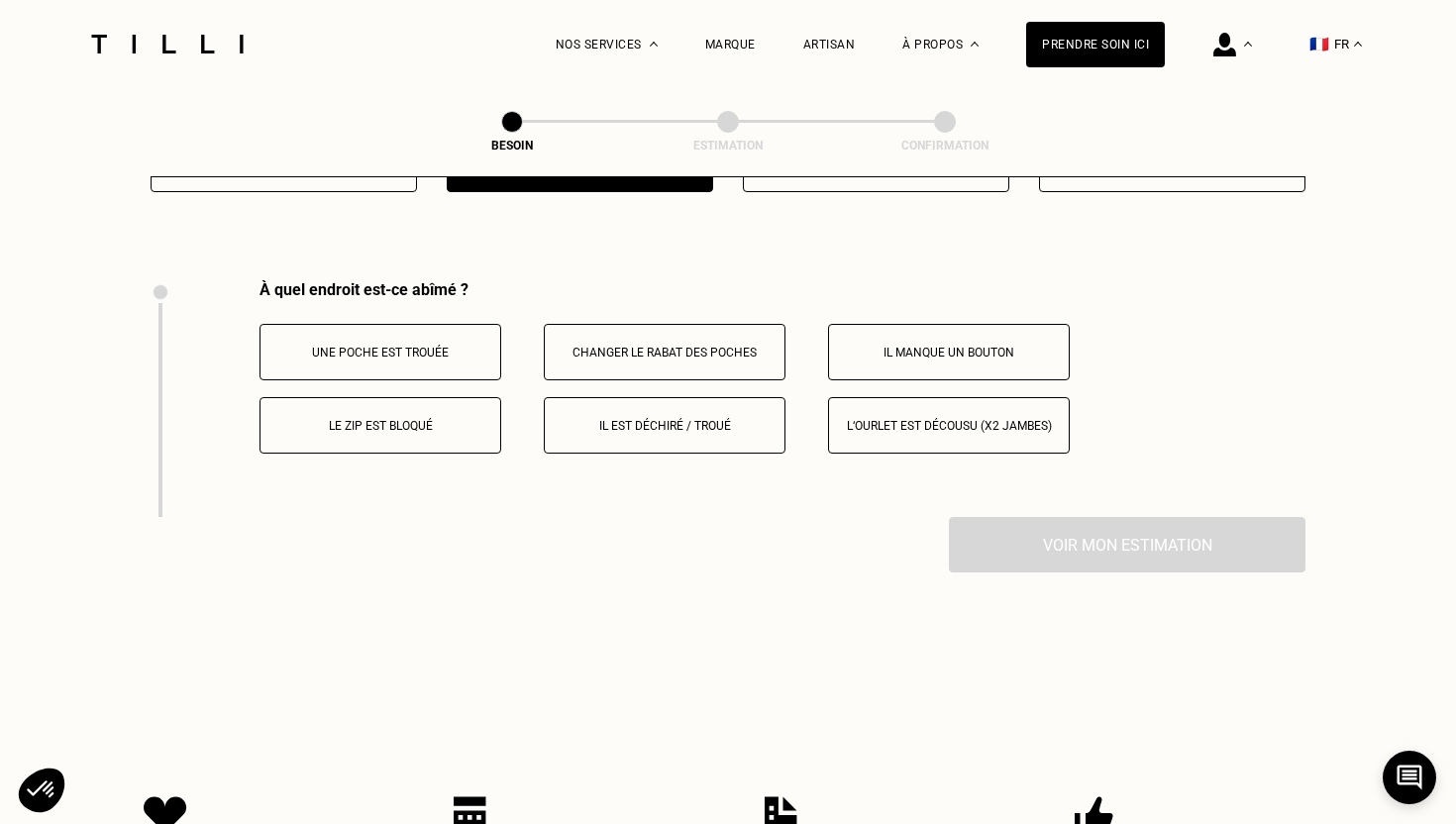 scroll, scrollTop: 3653, scrollLeft: 0, axis: vertical 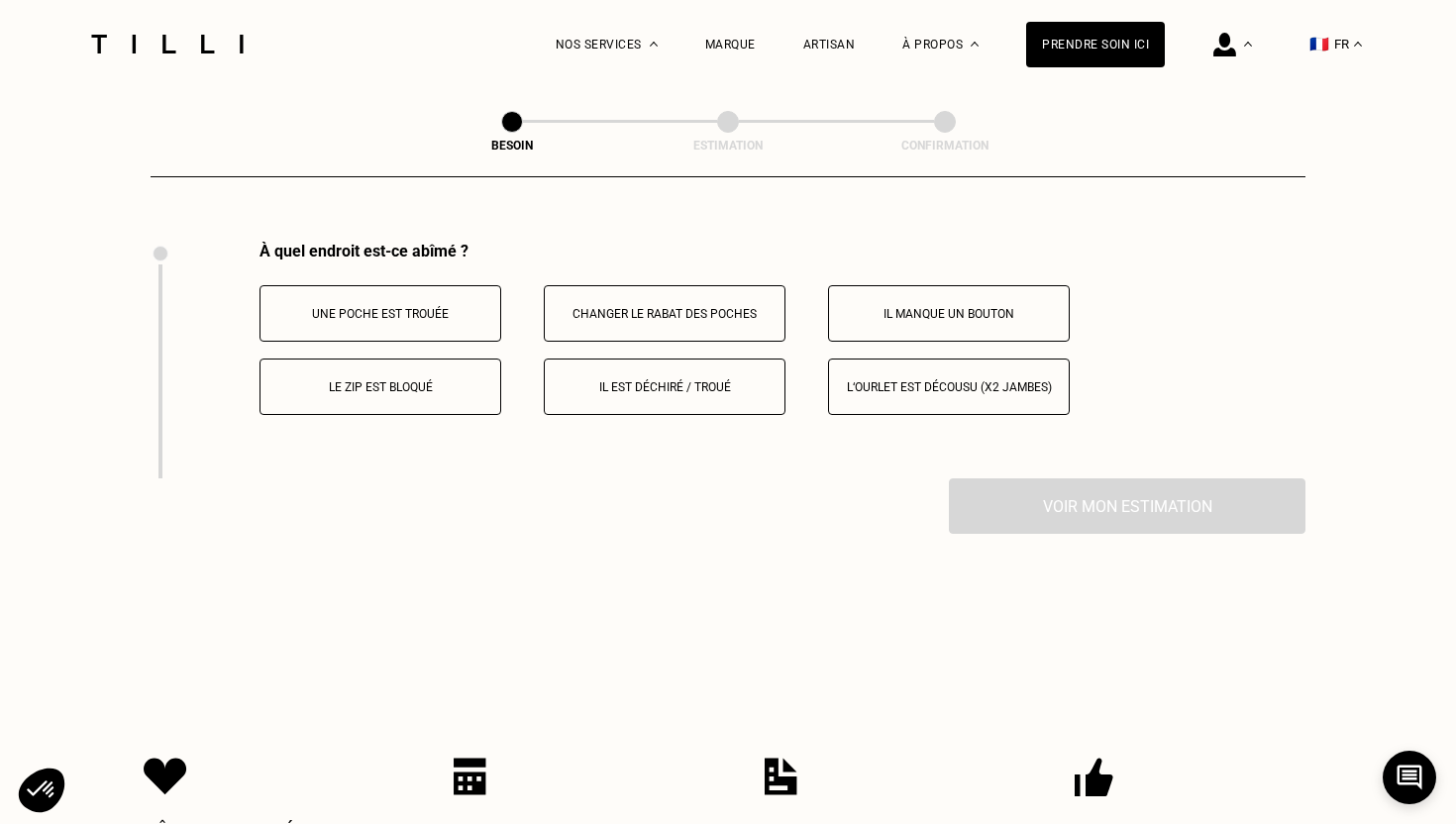 click on "Le zip est bloqué" at bounding box center [380, 387] 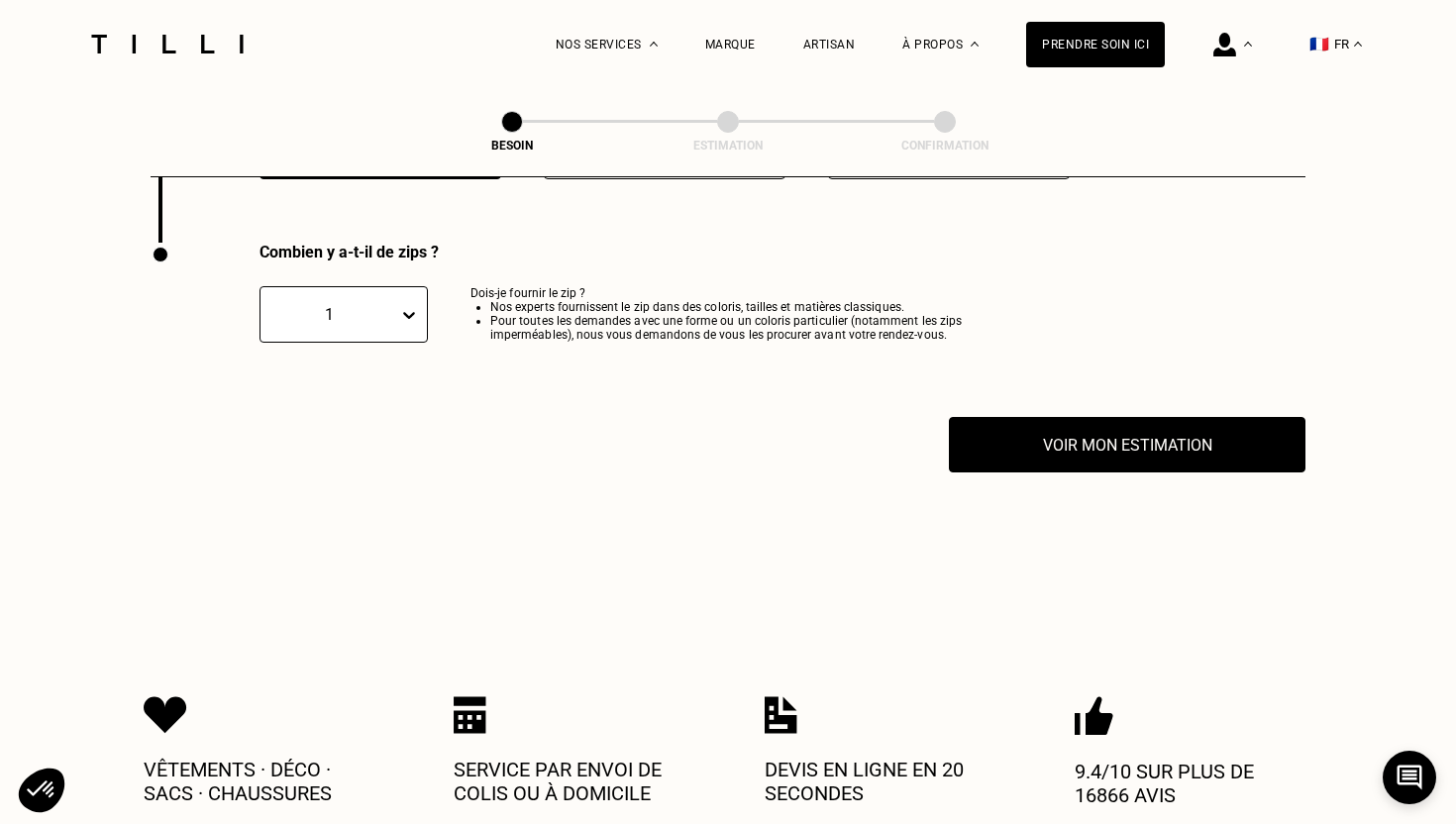 scroll, scrollTop: 3889, scrollLeft: 0, axis: vertical 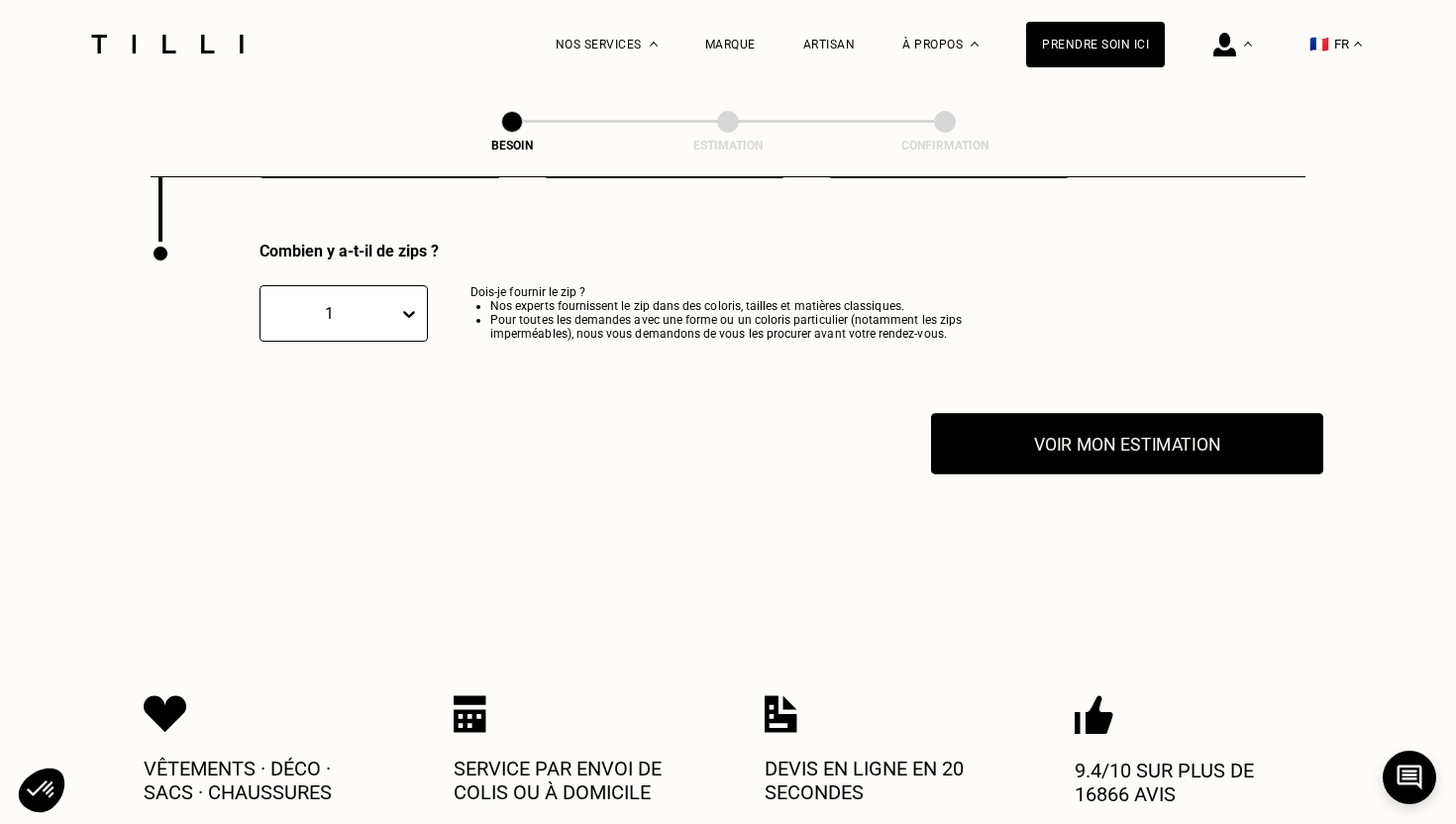 click on "Voir mon estimation" at bounding box center [1127, 444] 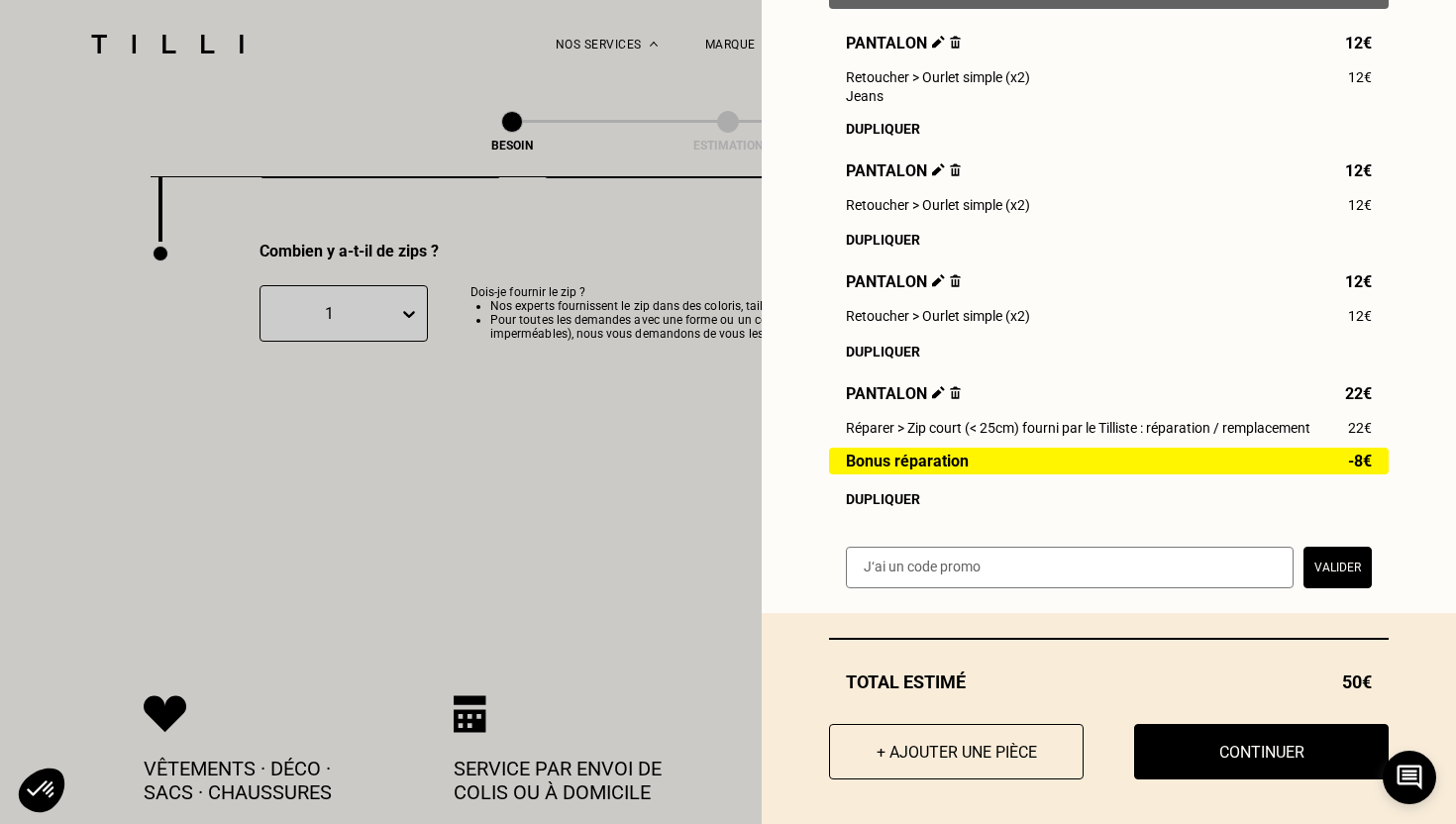 scroll, scrollTop: 311, scrollLeft: 0, axis: vertical 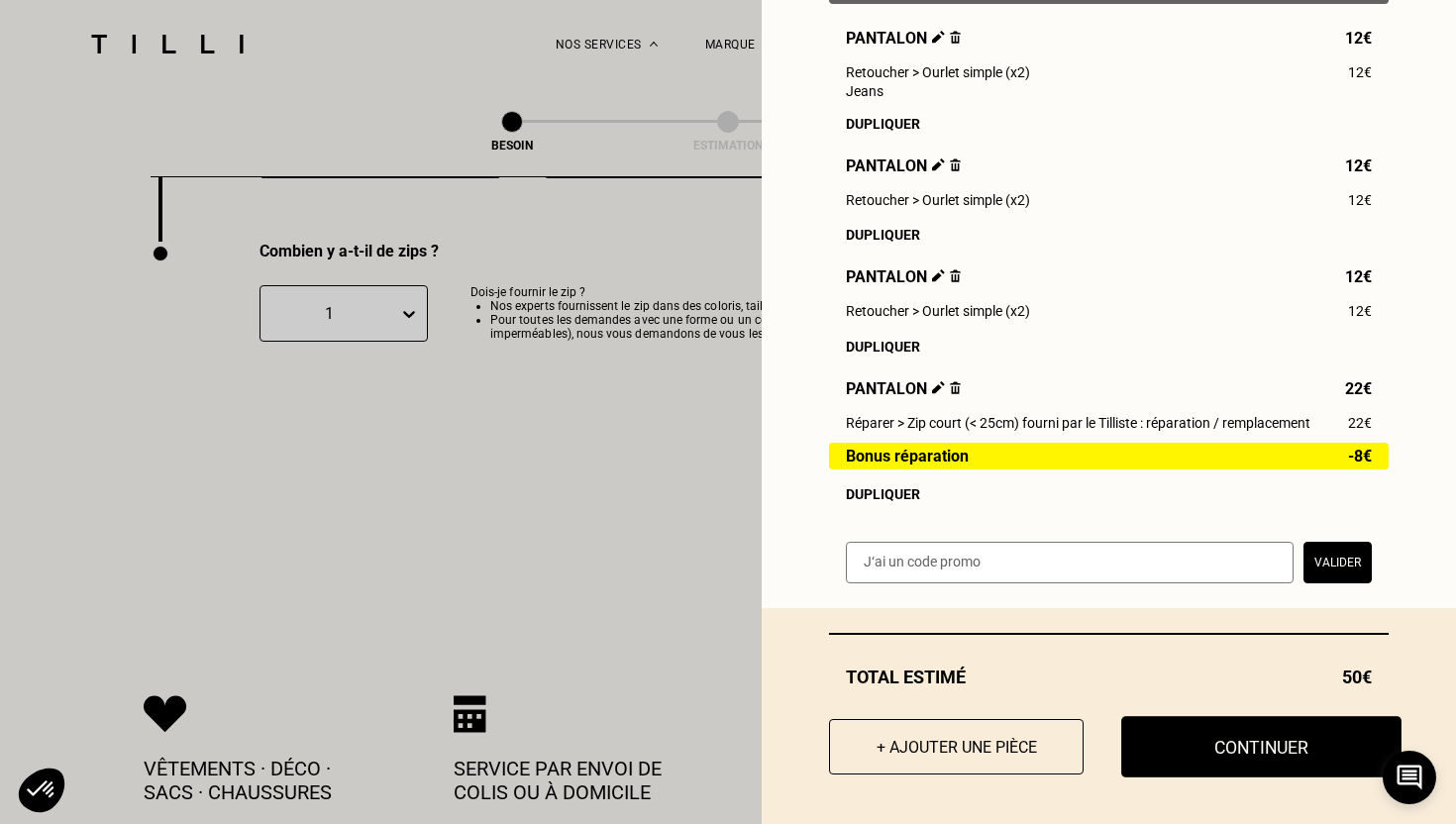 click on "Continuer" at bounding box center (1261, 747) 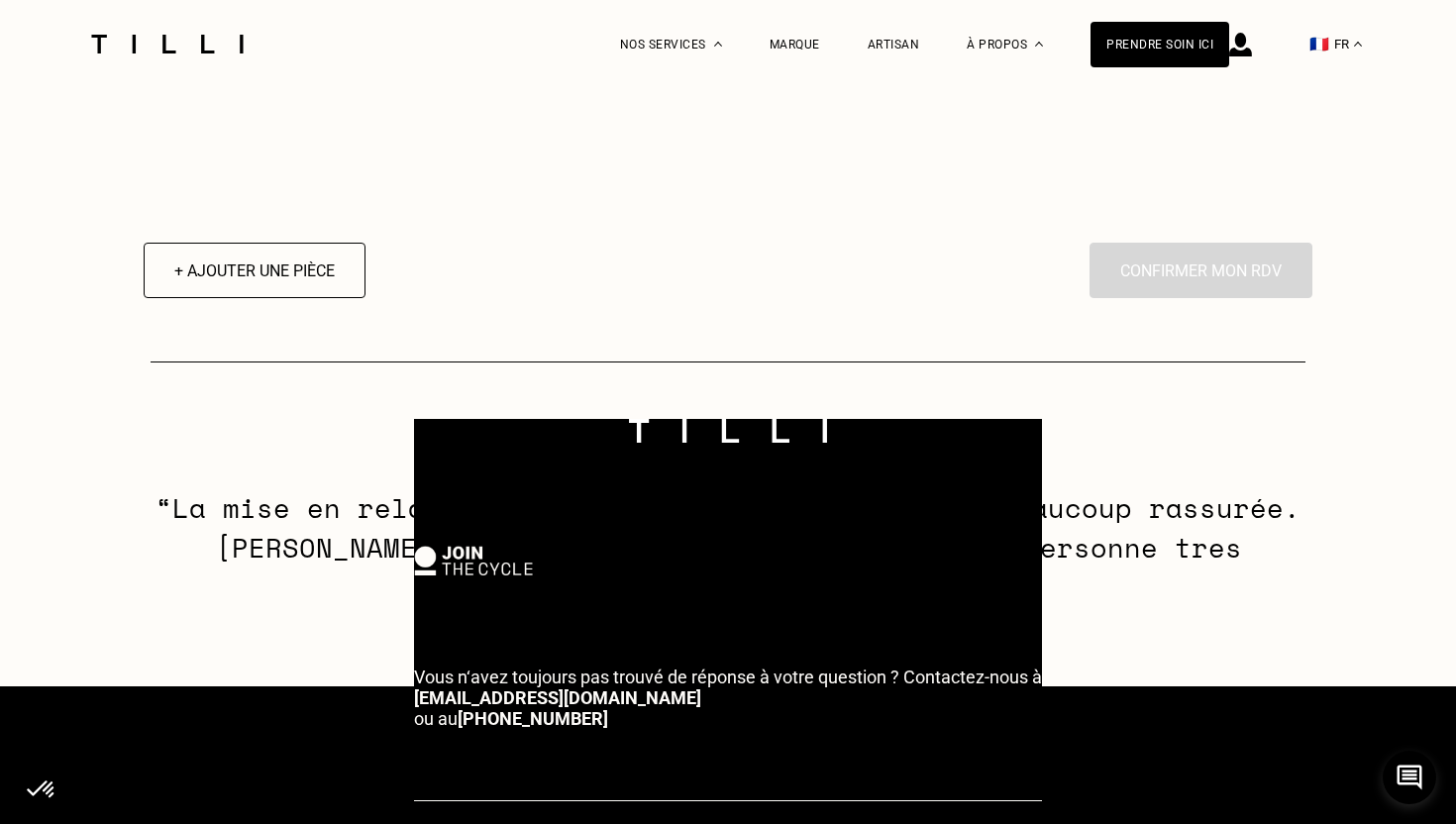 select on "FR" 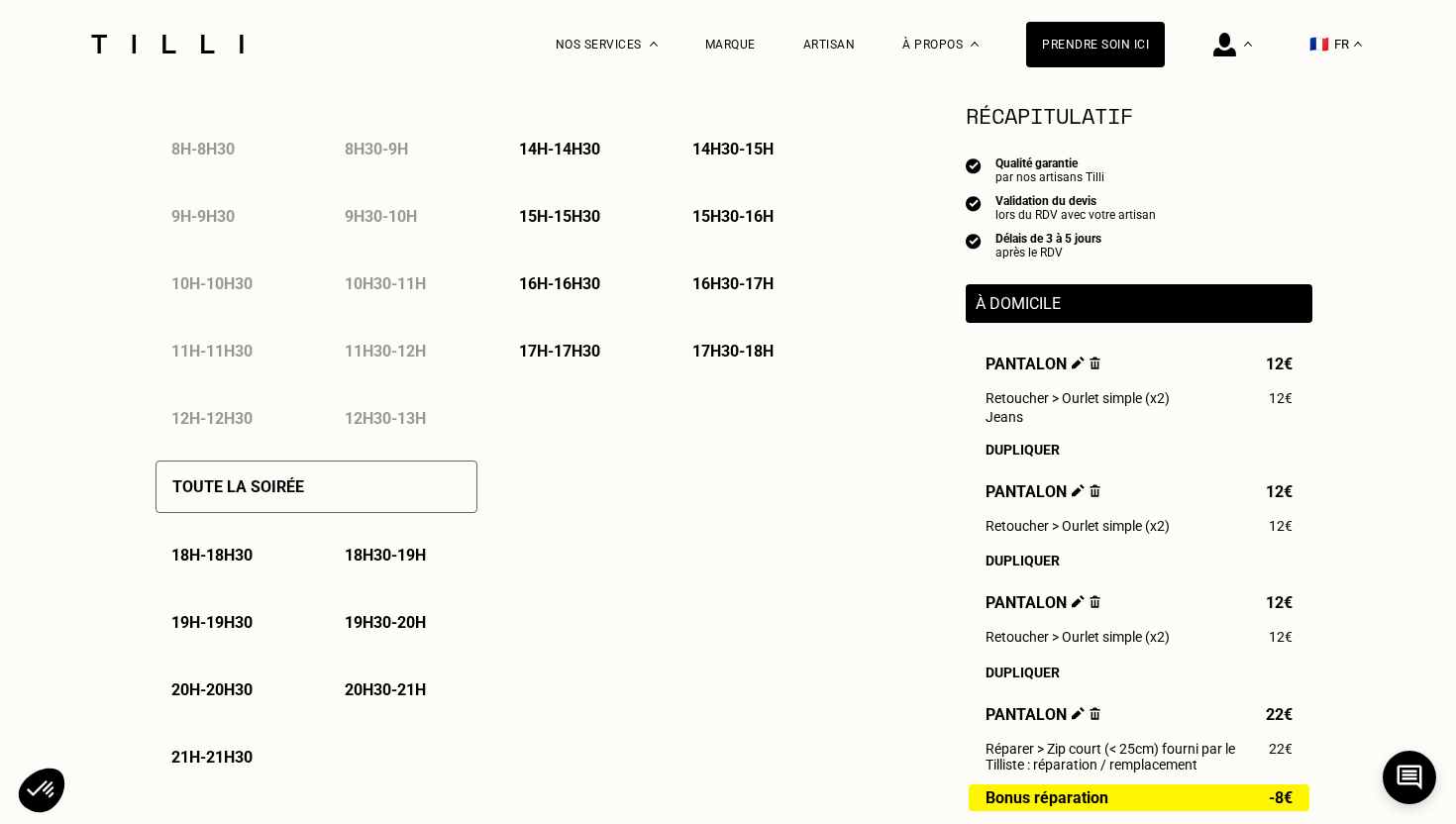 scroll, scrollTop: 1152, scrollLeft: 0, axis: vertical 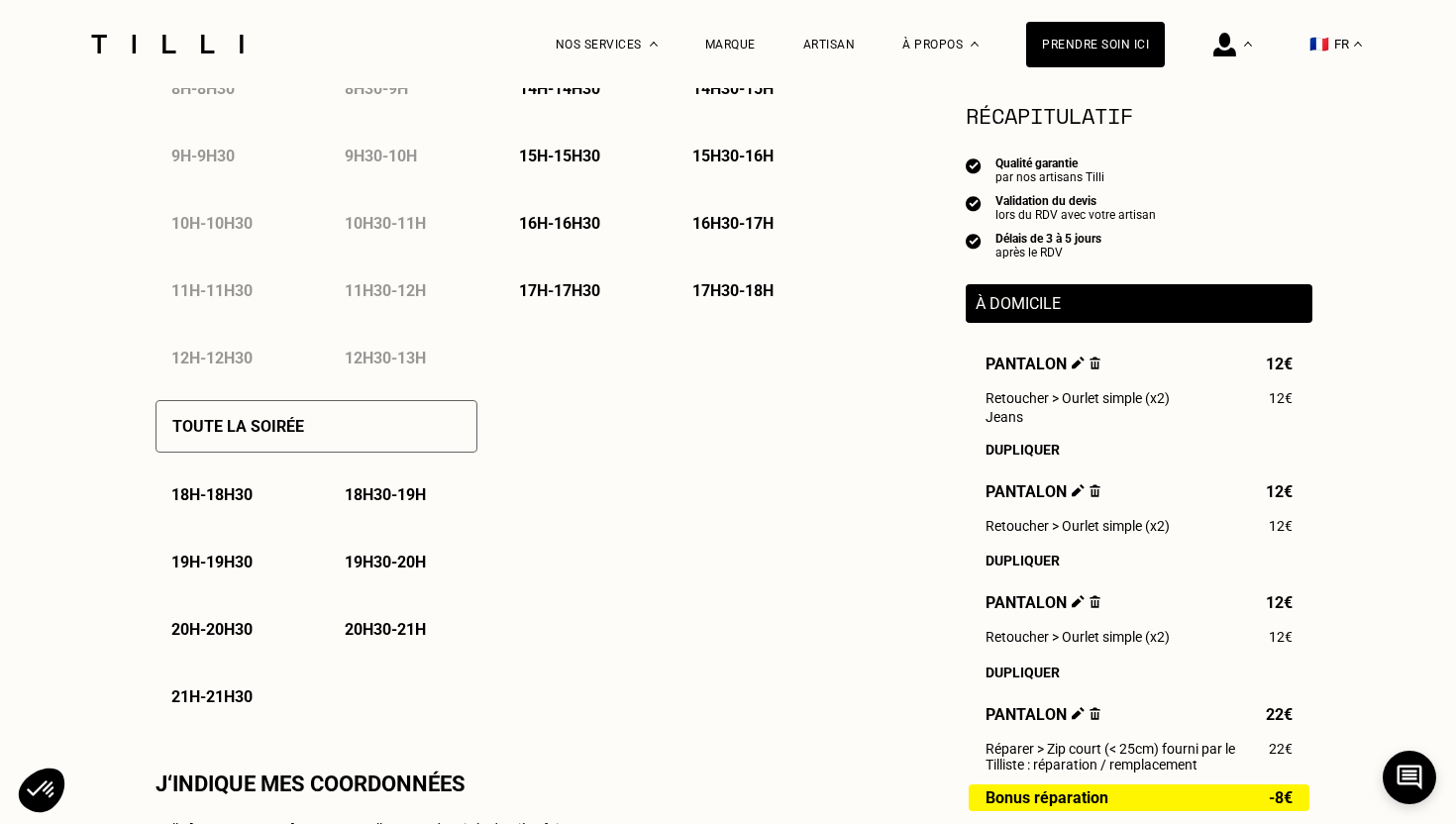 click on "Toute la soirée" at bounding box center (238, 426) 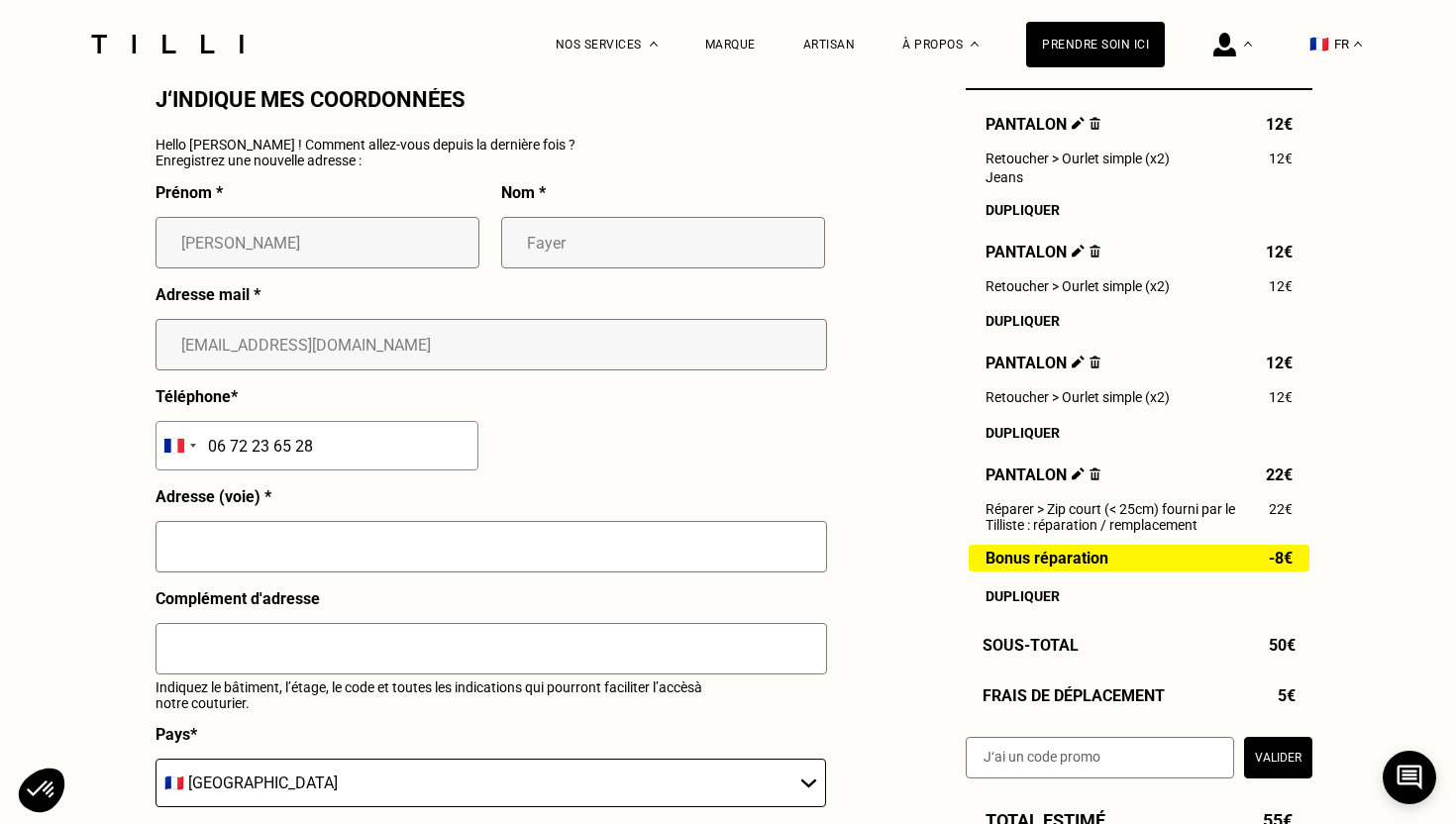 scroll, scrollTop: 1859, scrollLeft: 0, axis: vertical 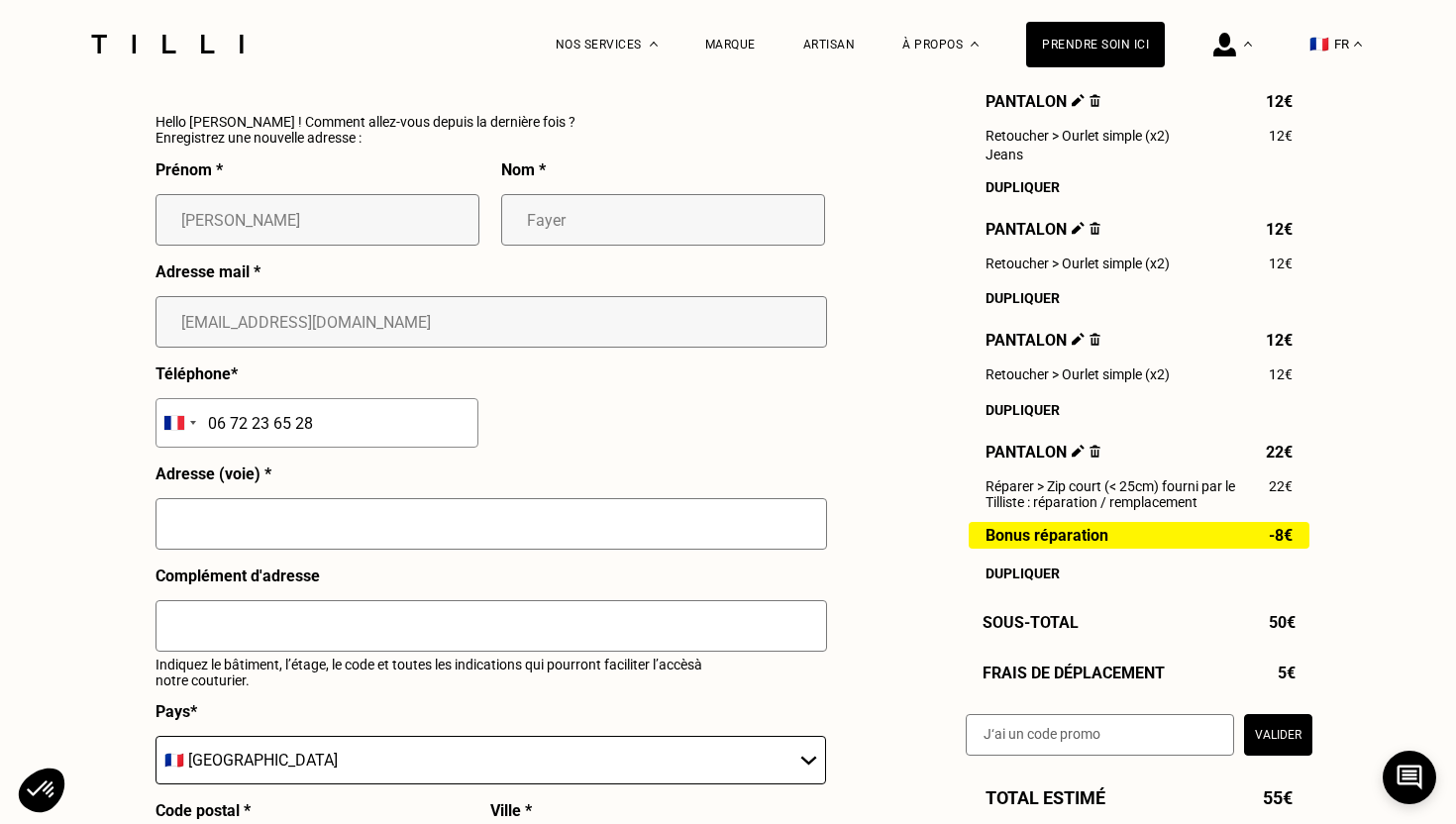 click at bounding box center (491, 524) 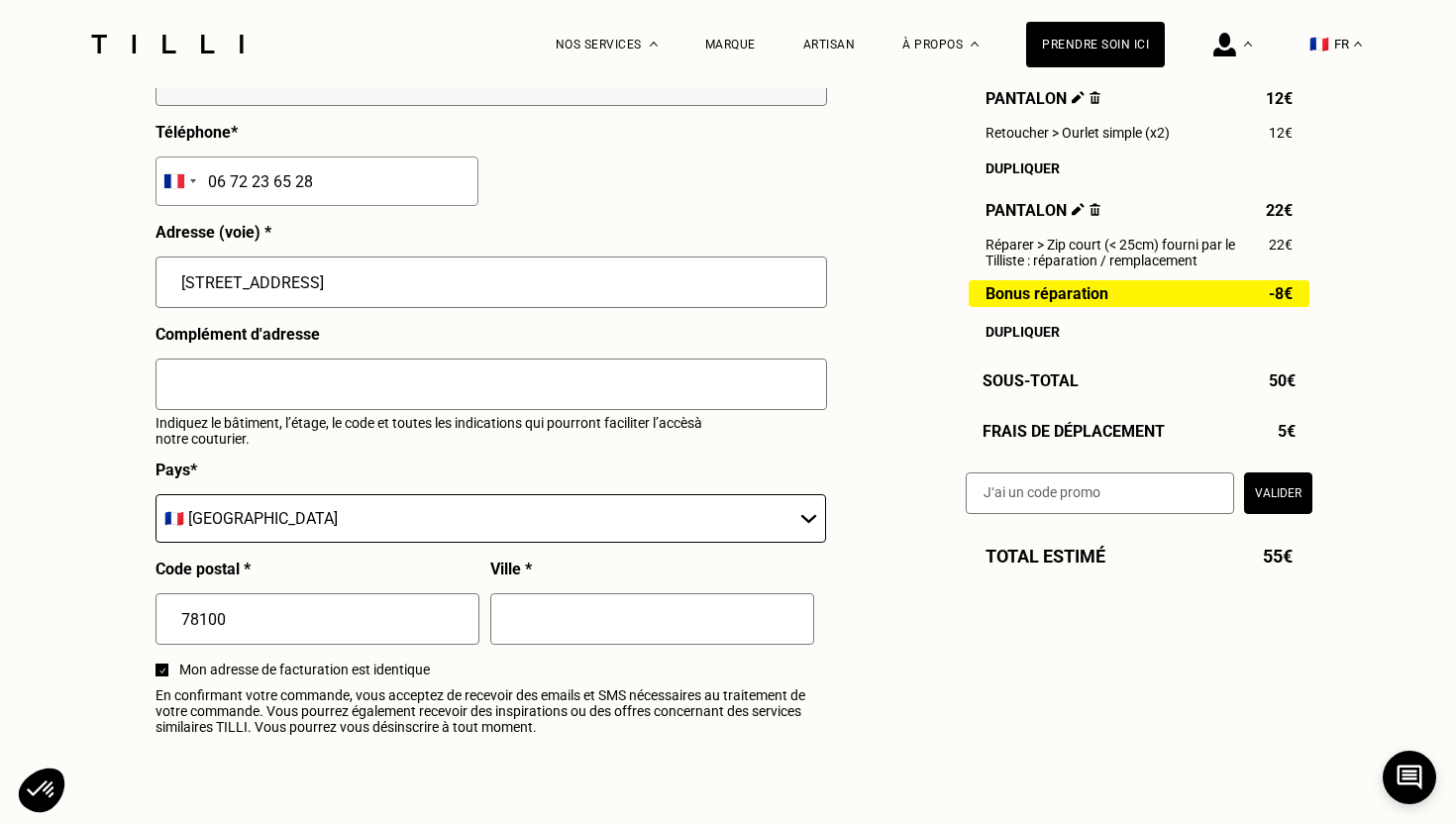 scroll, scrollTop: 2103, scrollLeft: 0, axis: vertical 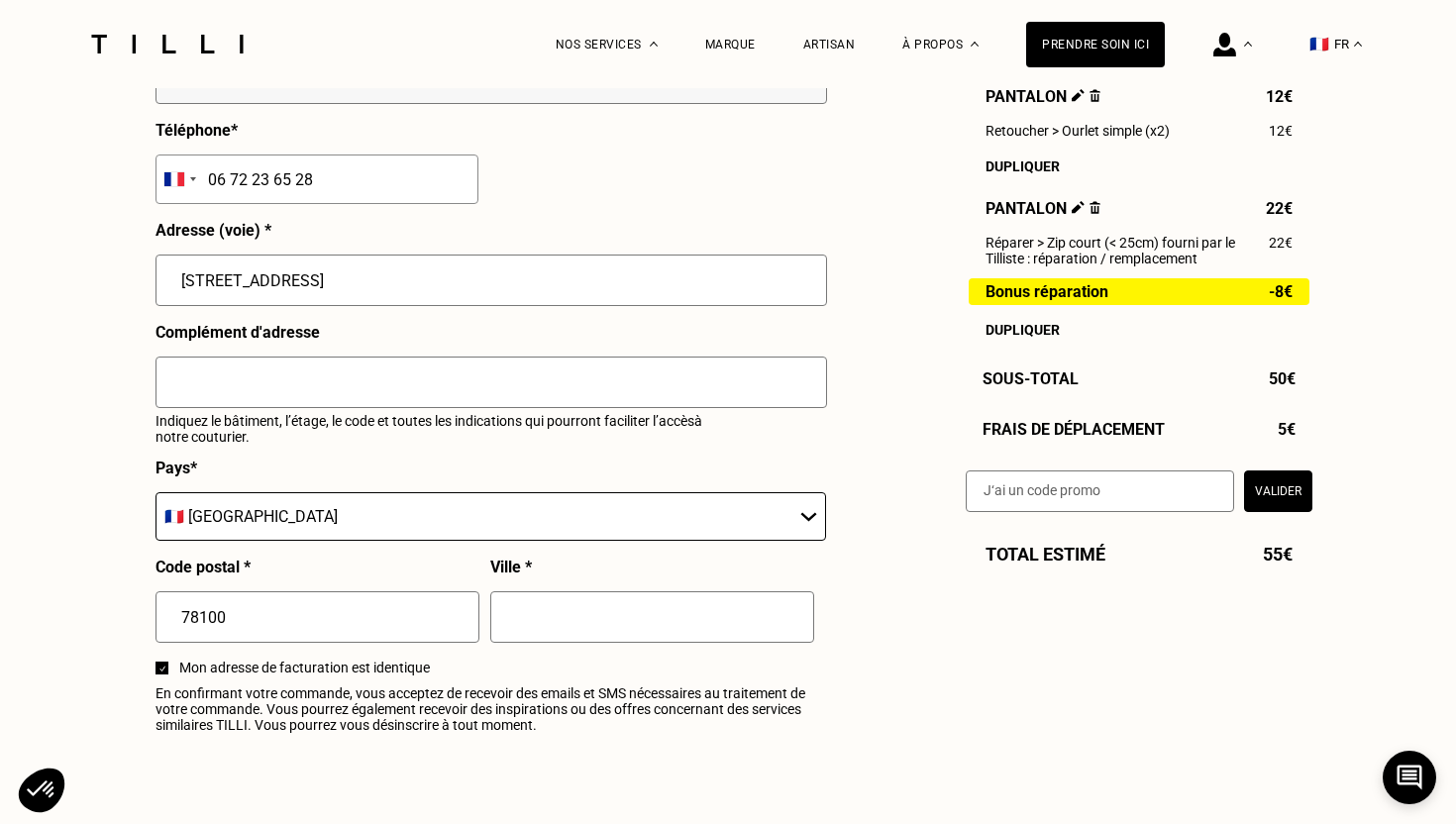 type on "[STREET_ADDRESS]" 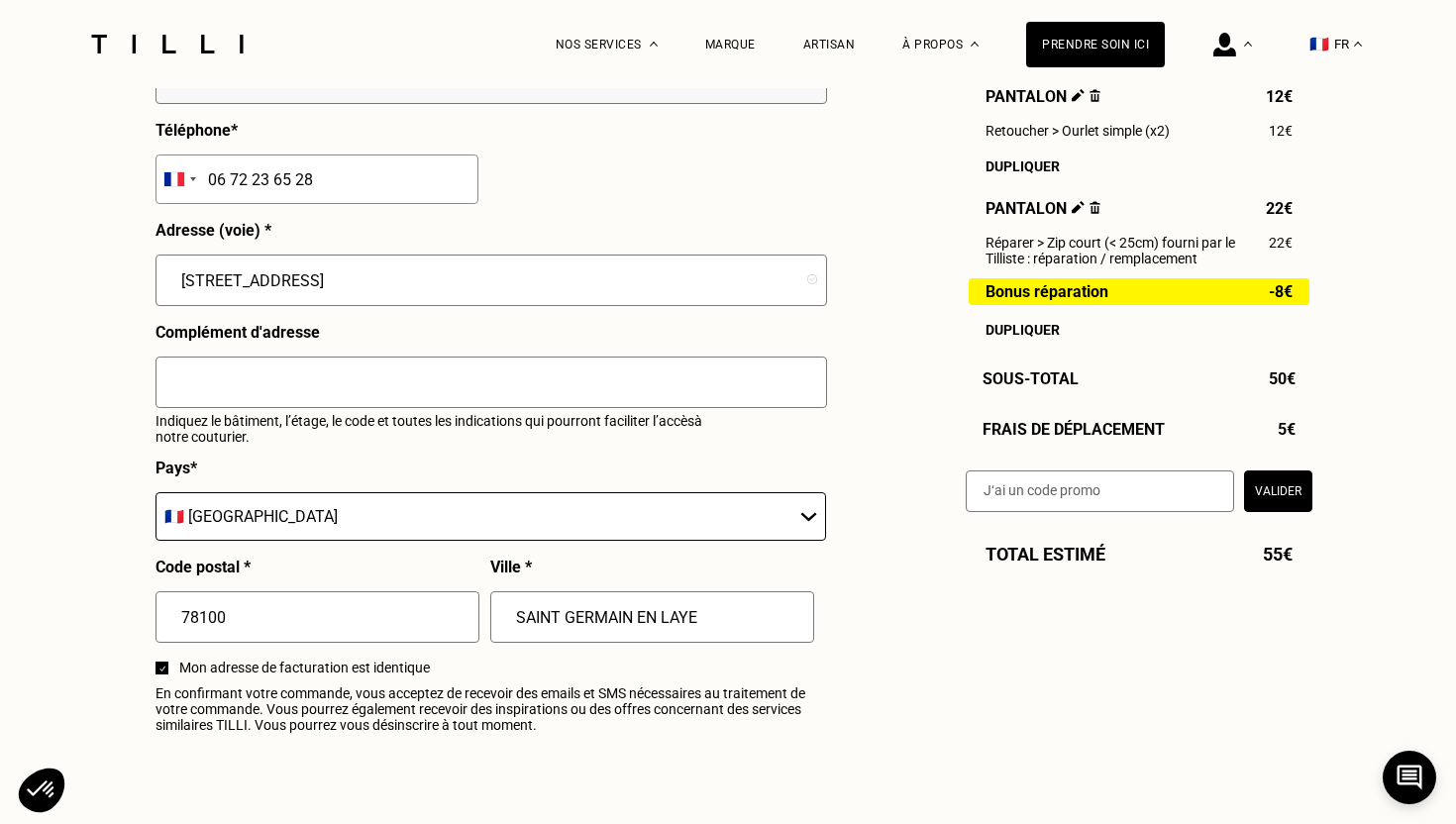 type on "SAINT GERMAIN EN LAYE" 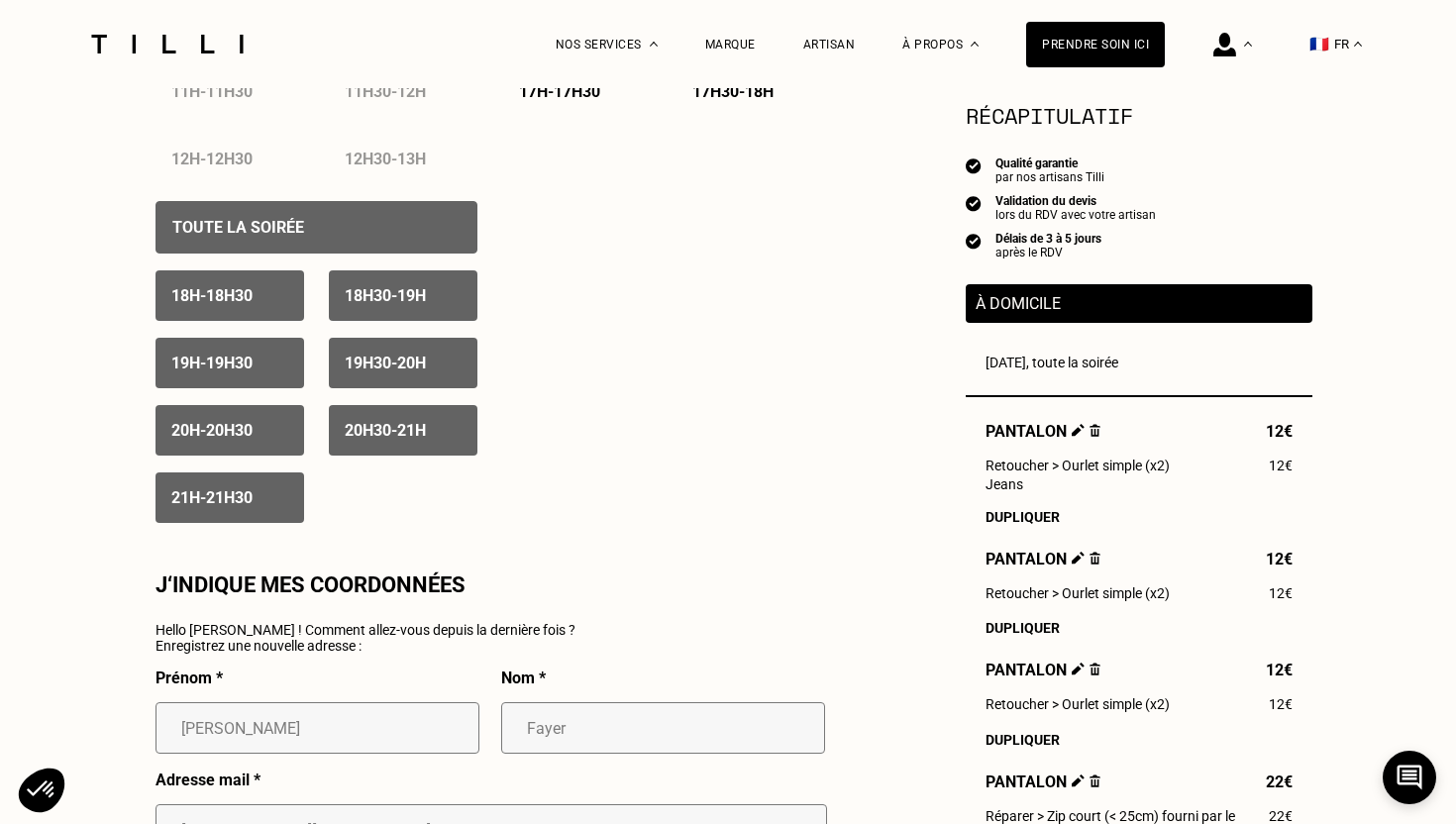 scroll, scrollTop: 1289, scrollLeft: 0, axis: vertical 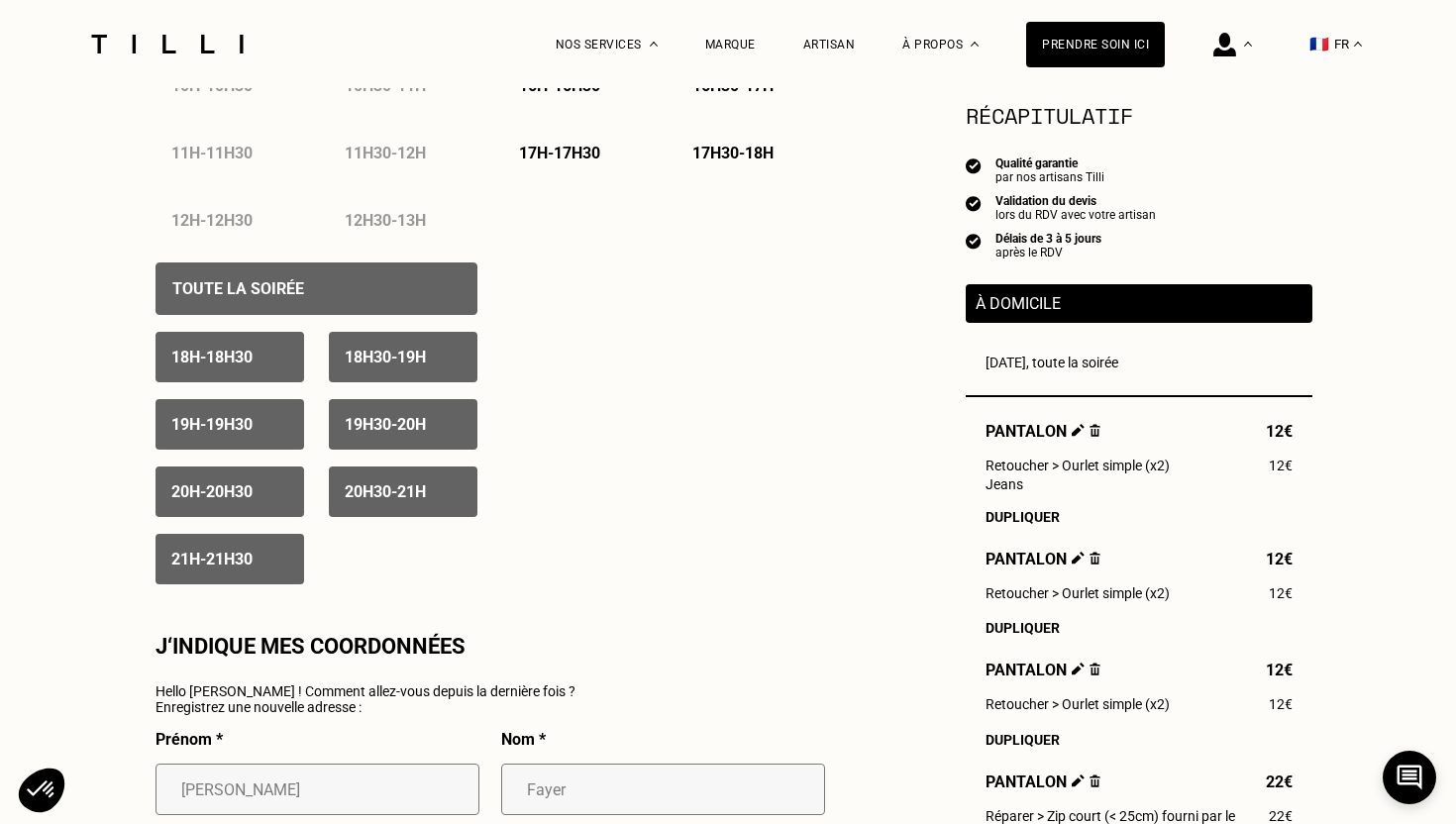 type on "Bâtiment 3" 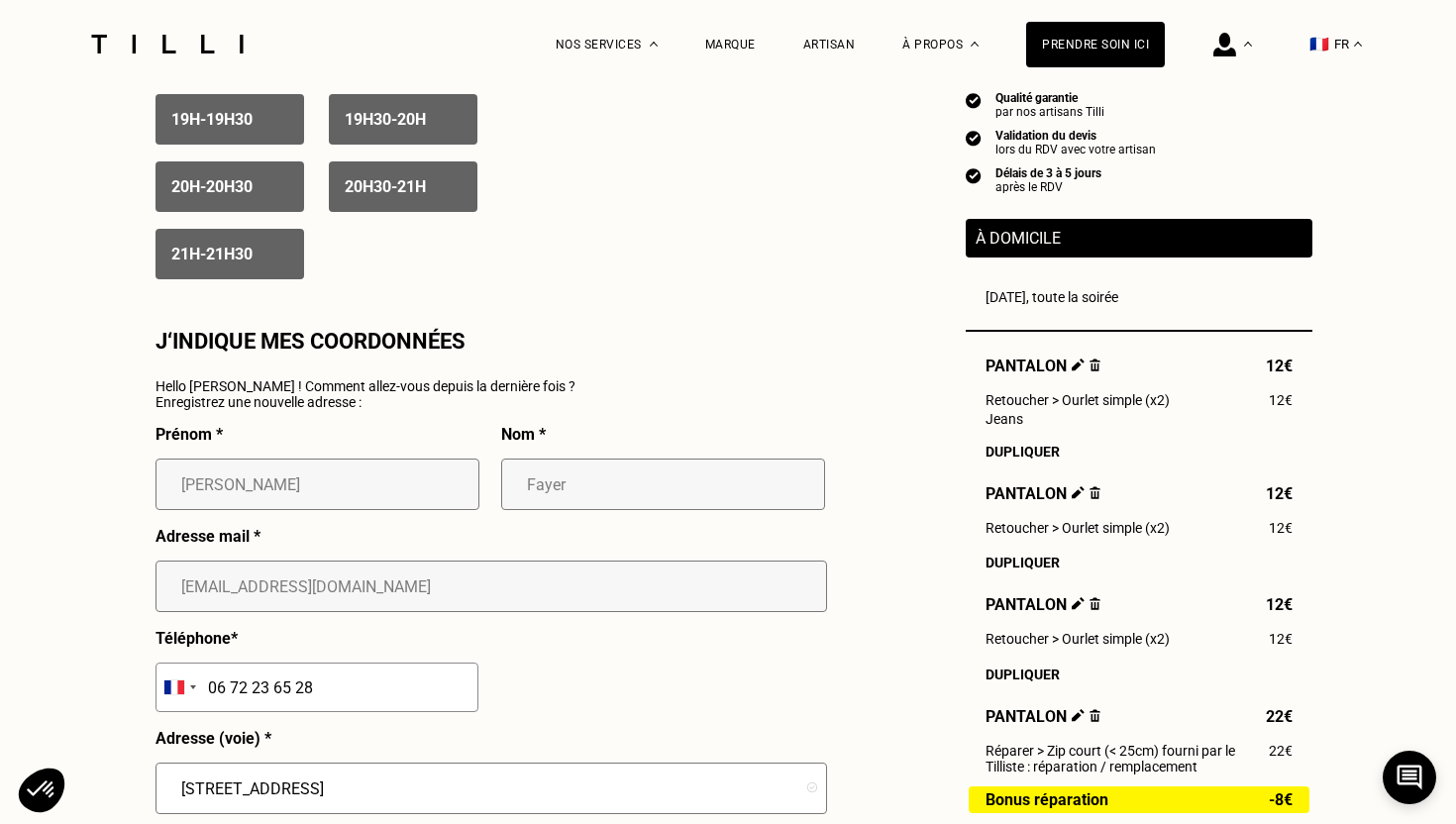 scroll, scrollTop: 1820, scrollLeft: 0, axis: vertical 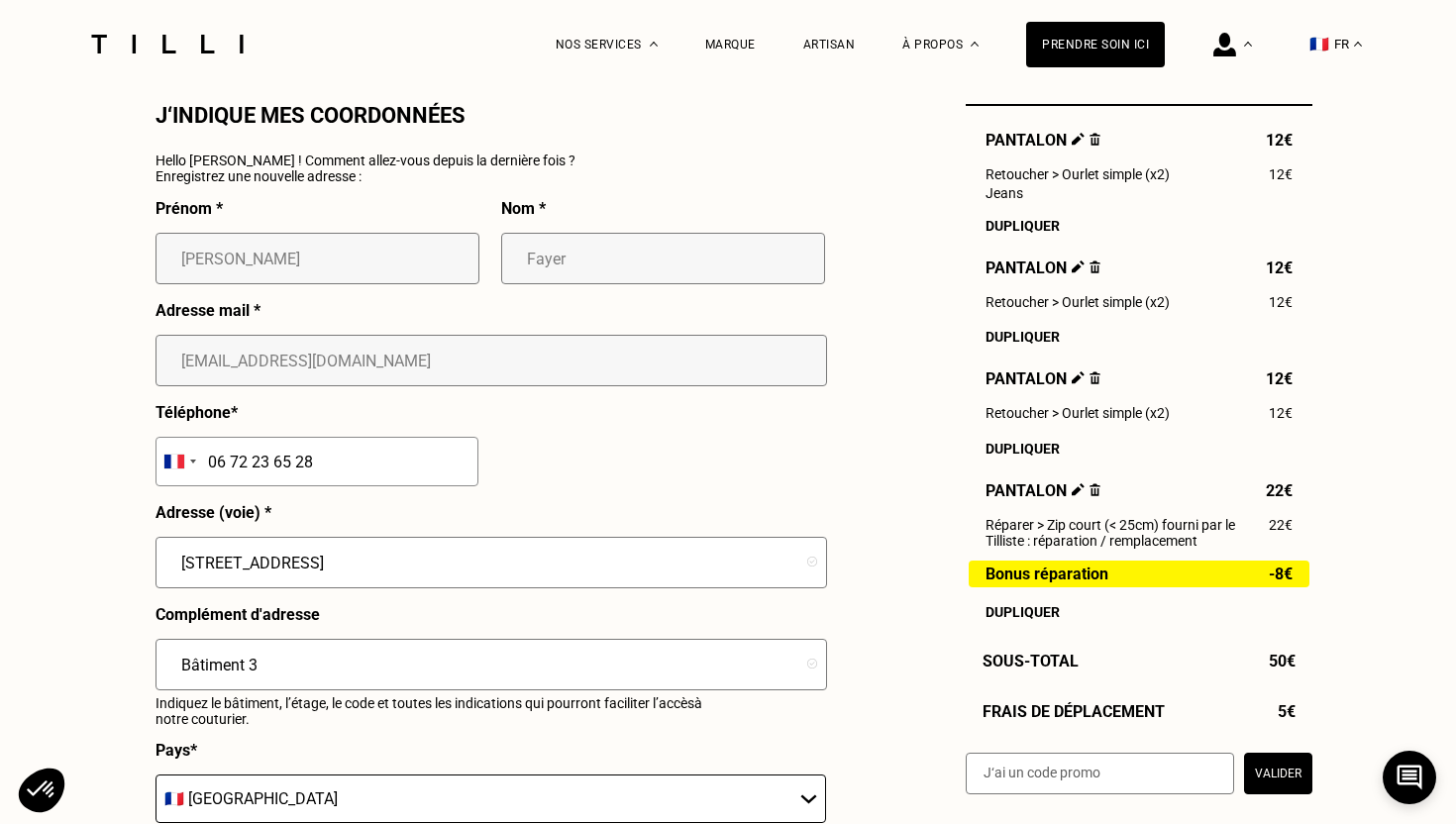 click at bounding box center (1099, 773) 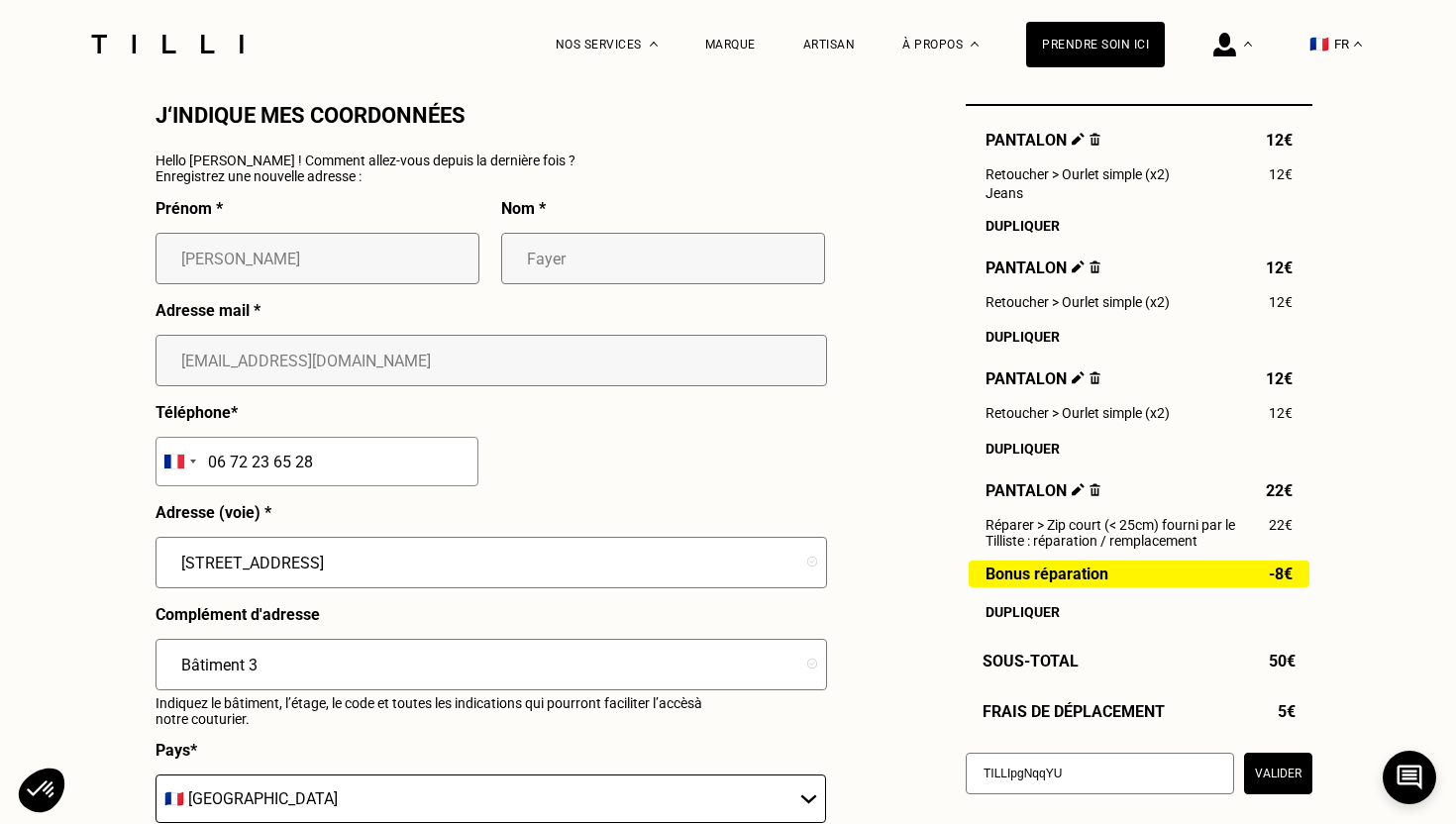 type on "TILLIpgNqqYU" 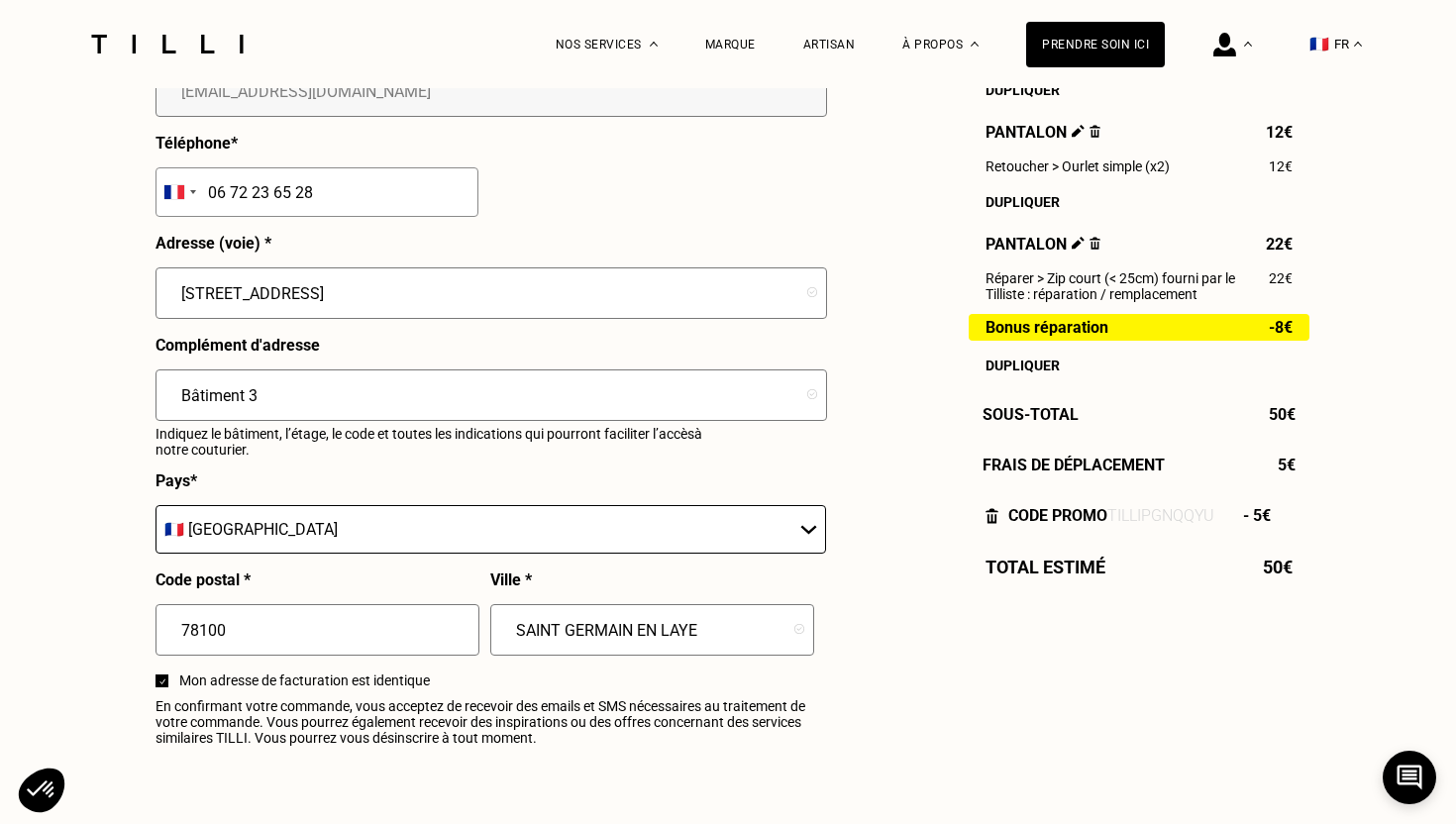 scroll, scrollTop: 2347, scrollLeft: 0, axis: vertical 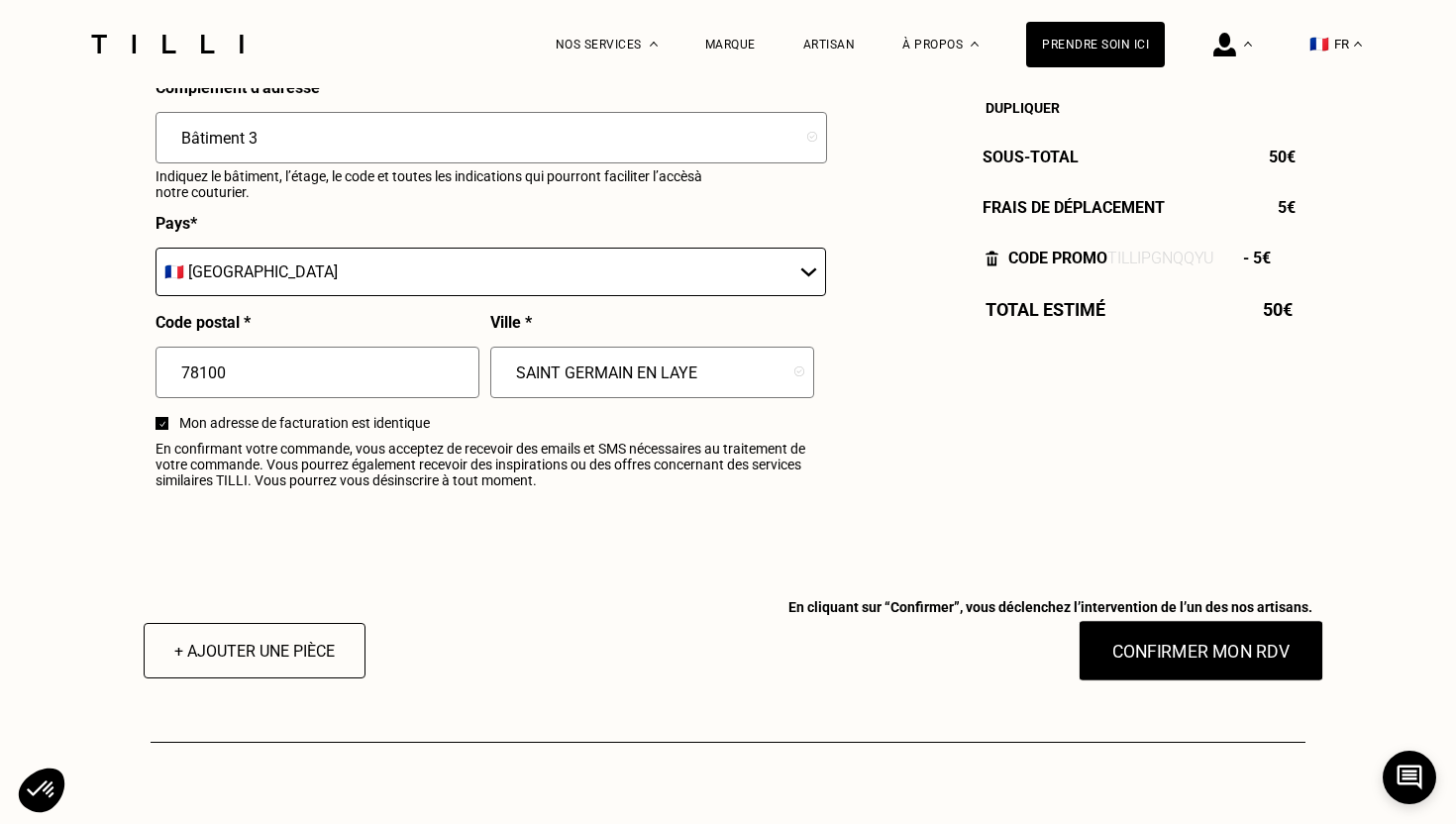 click on "Confirmer mon RDV" at bounding box center (1201, 651) 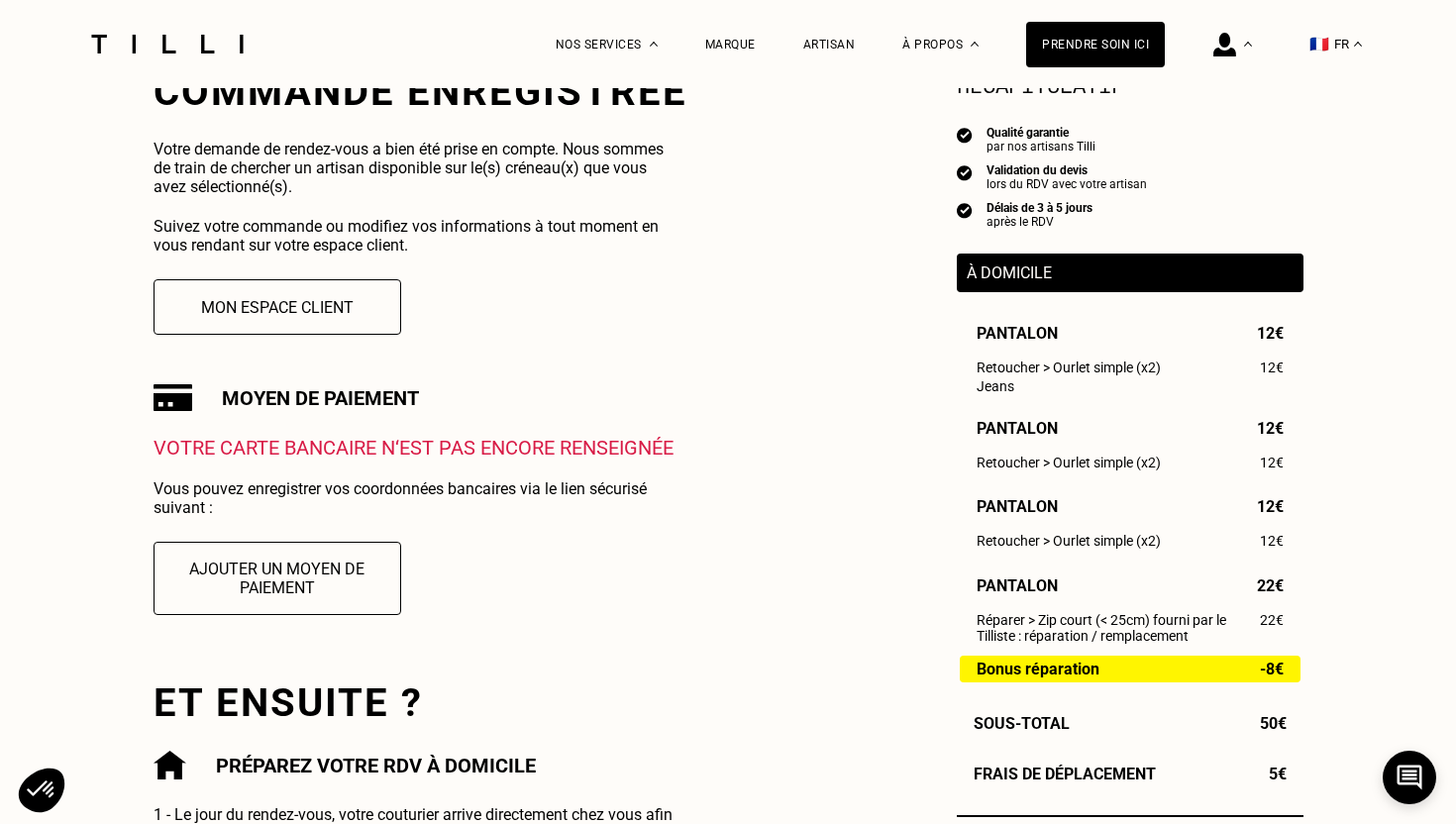 scroll, scrollTop: 438, scrollLeft: 0, axis: vertical 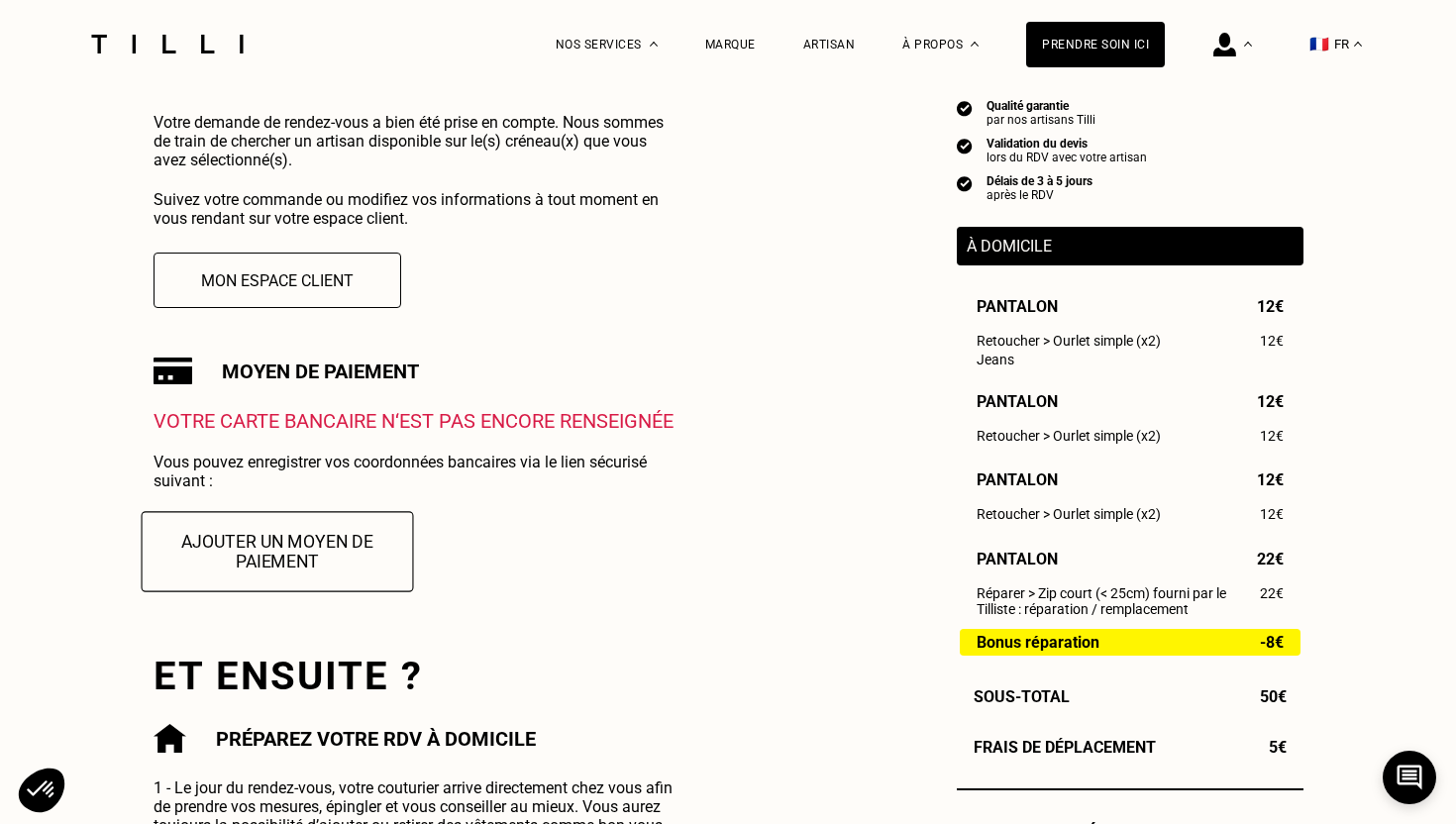 click on "Ajouter un moyen de paiement" at bounding box center [276, 551] 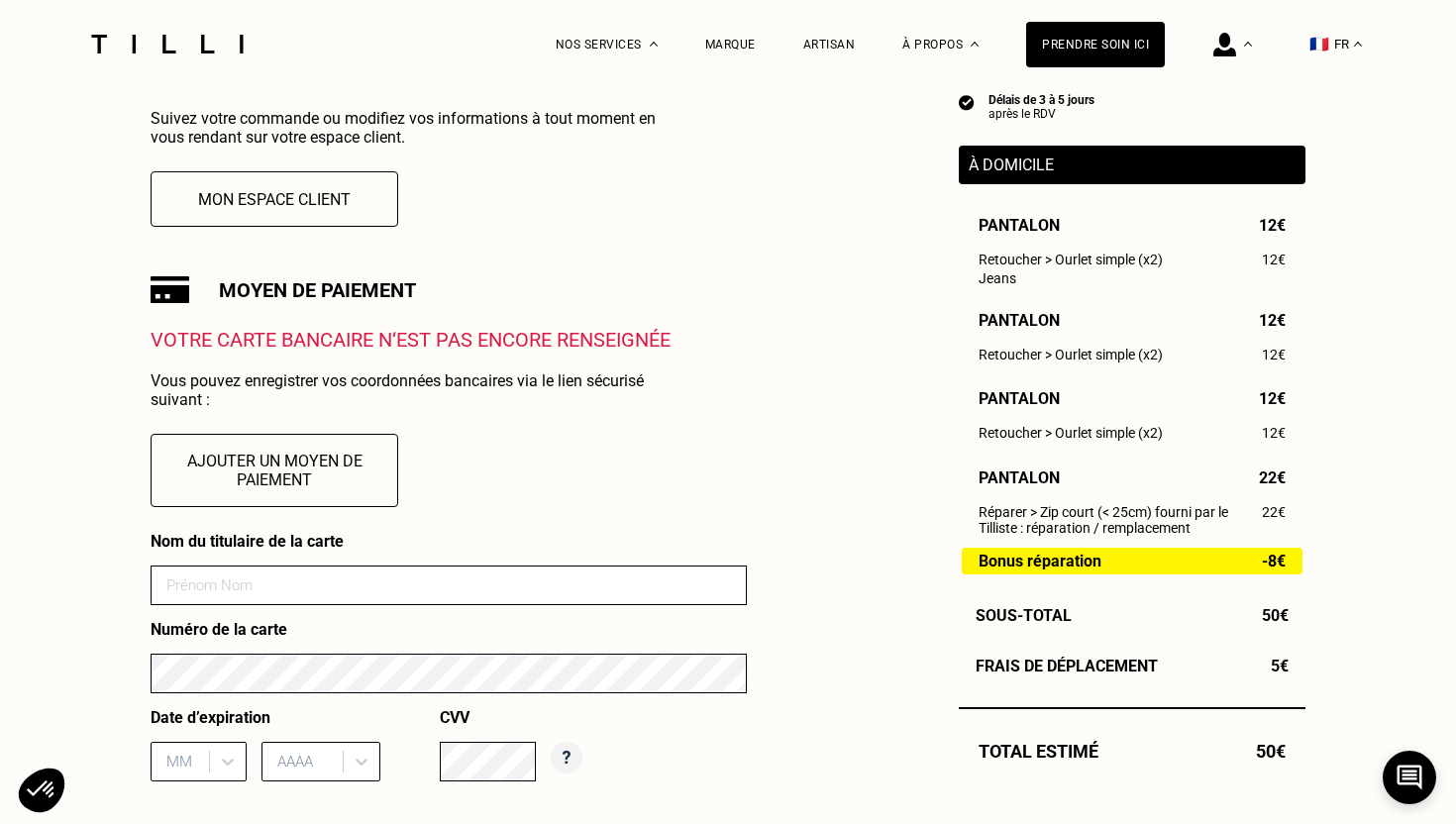 scroll, scrollTop: 638, scrollLeft: 0, axis: vertical 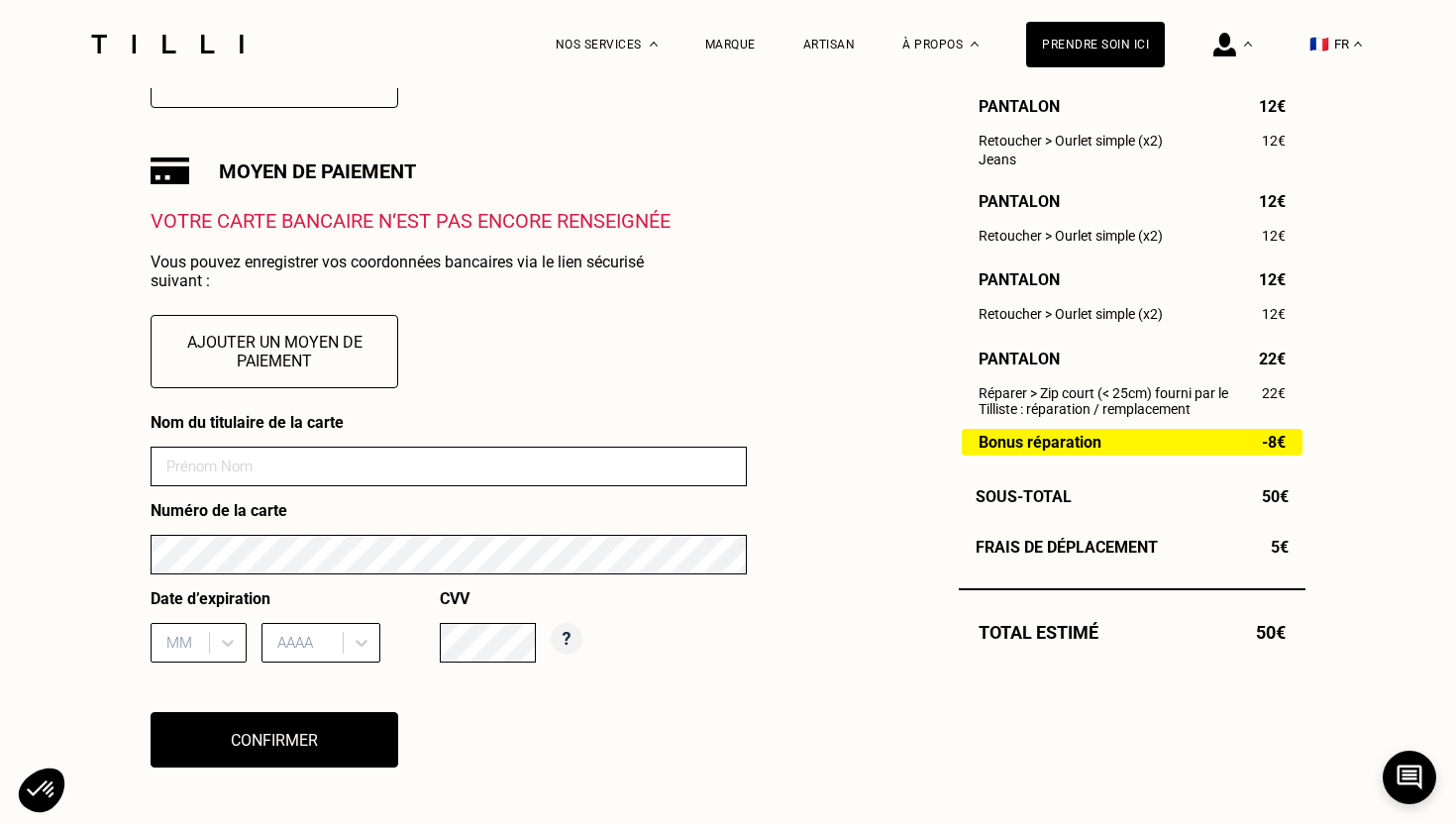 click on "Nom du titulaire de la carte Numéro de la carte Date d’expiration MM AAAA CVV" at bounding box center (449, 545) 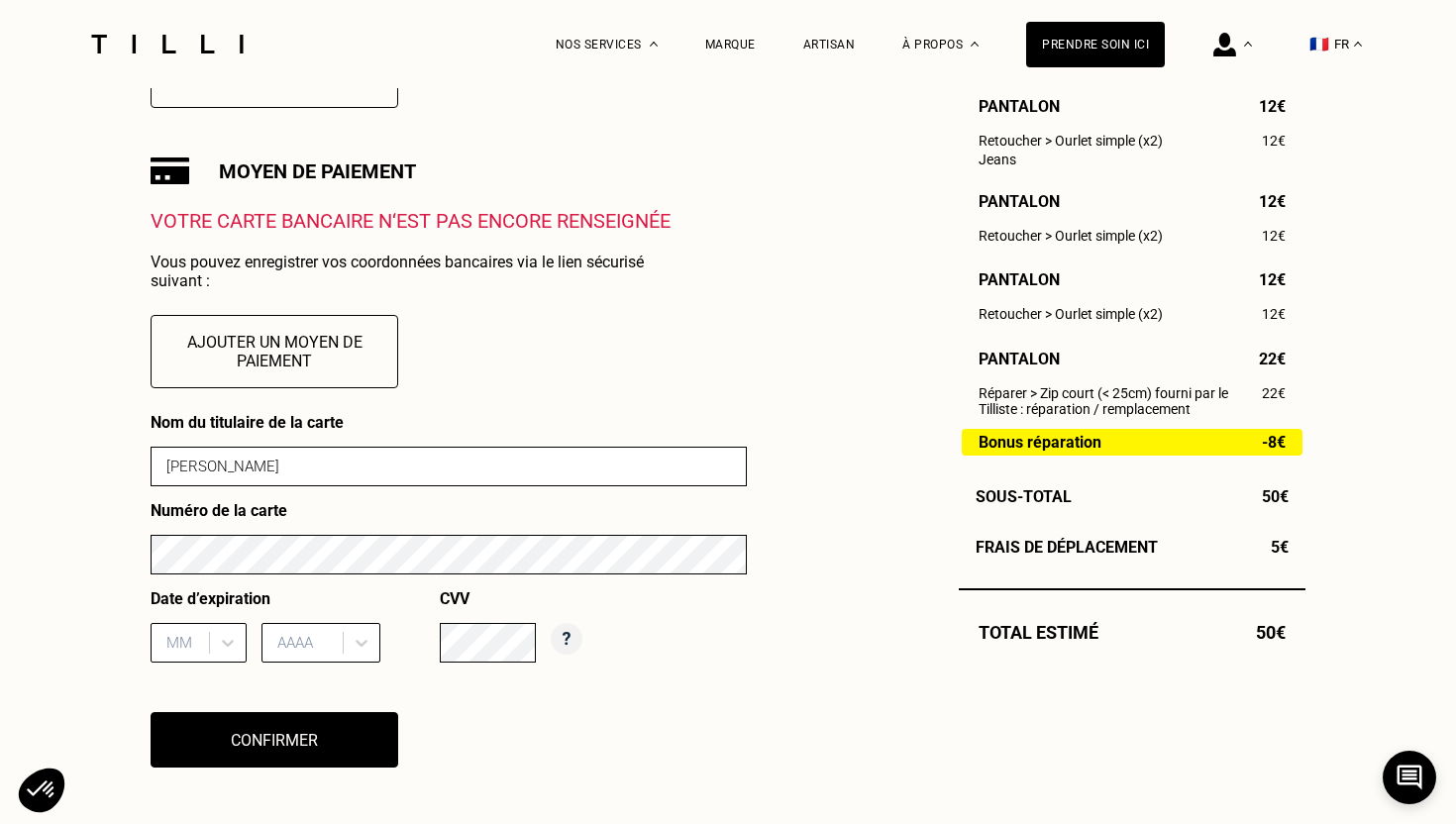 type on "[PERSON_NAME]" 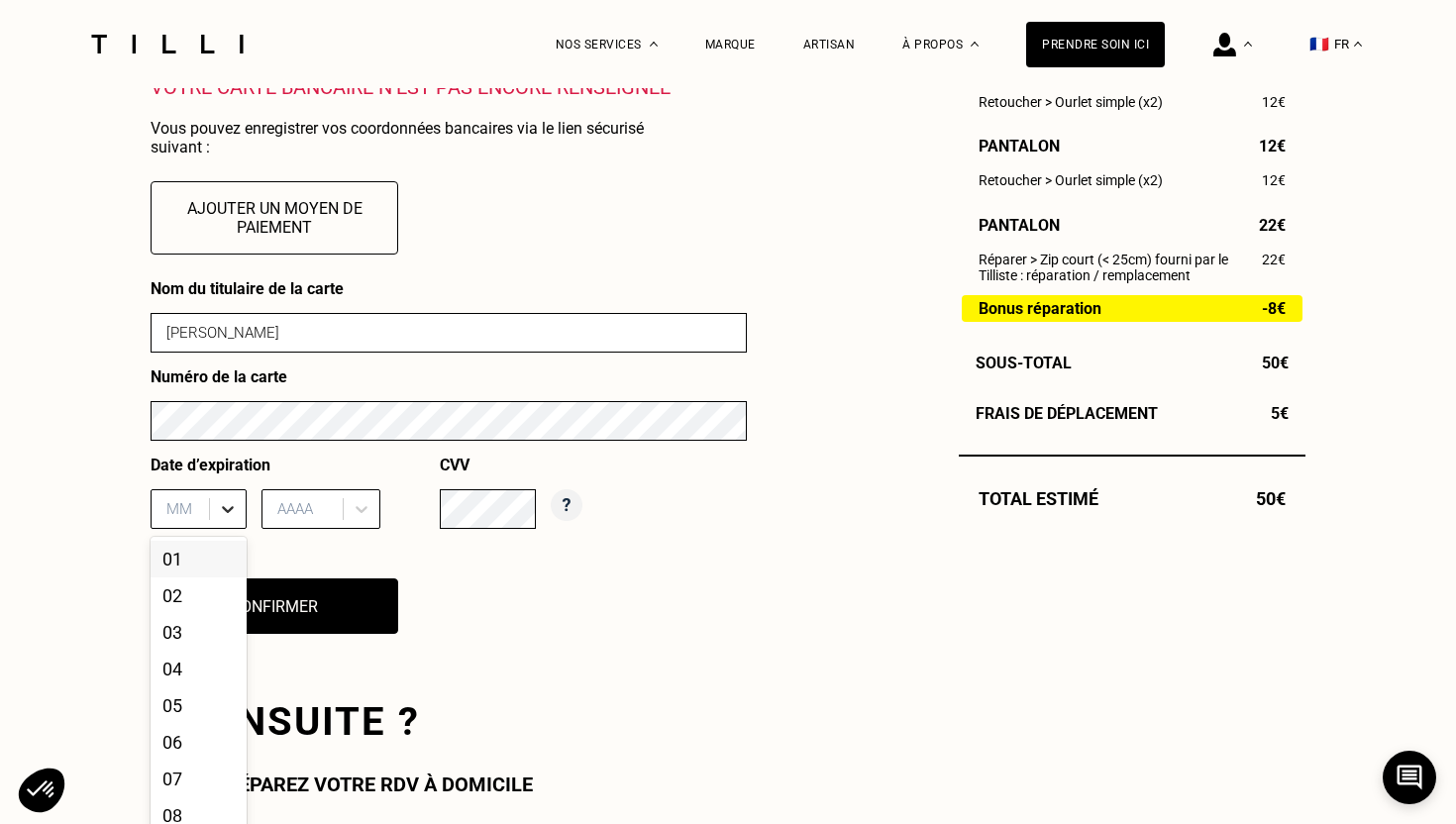 click on "01, 1 of 12. 12 results available. Use Up and Down to choose options, press Enter to select the currently focused option, press Escape to exit the menu, press Tab to select the option and exit the menu. MM 01 02 03 04 05 06 07 08 09 10 11 12" at bounding box center [198, 509] 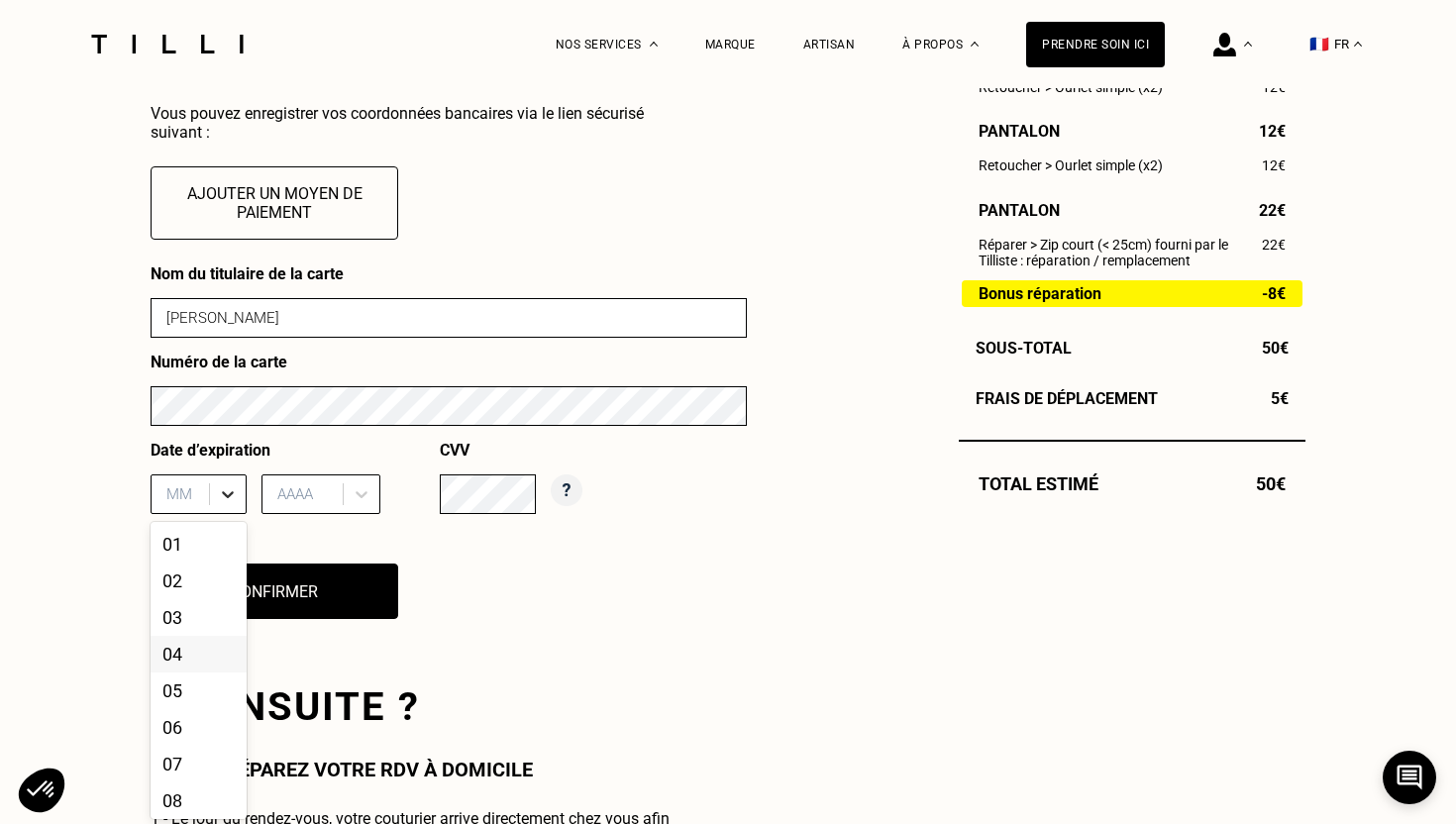 scroll, scrollTop: 789, scrollLeft: 0, axis: vertical 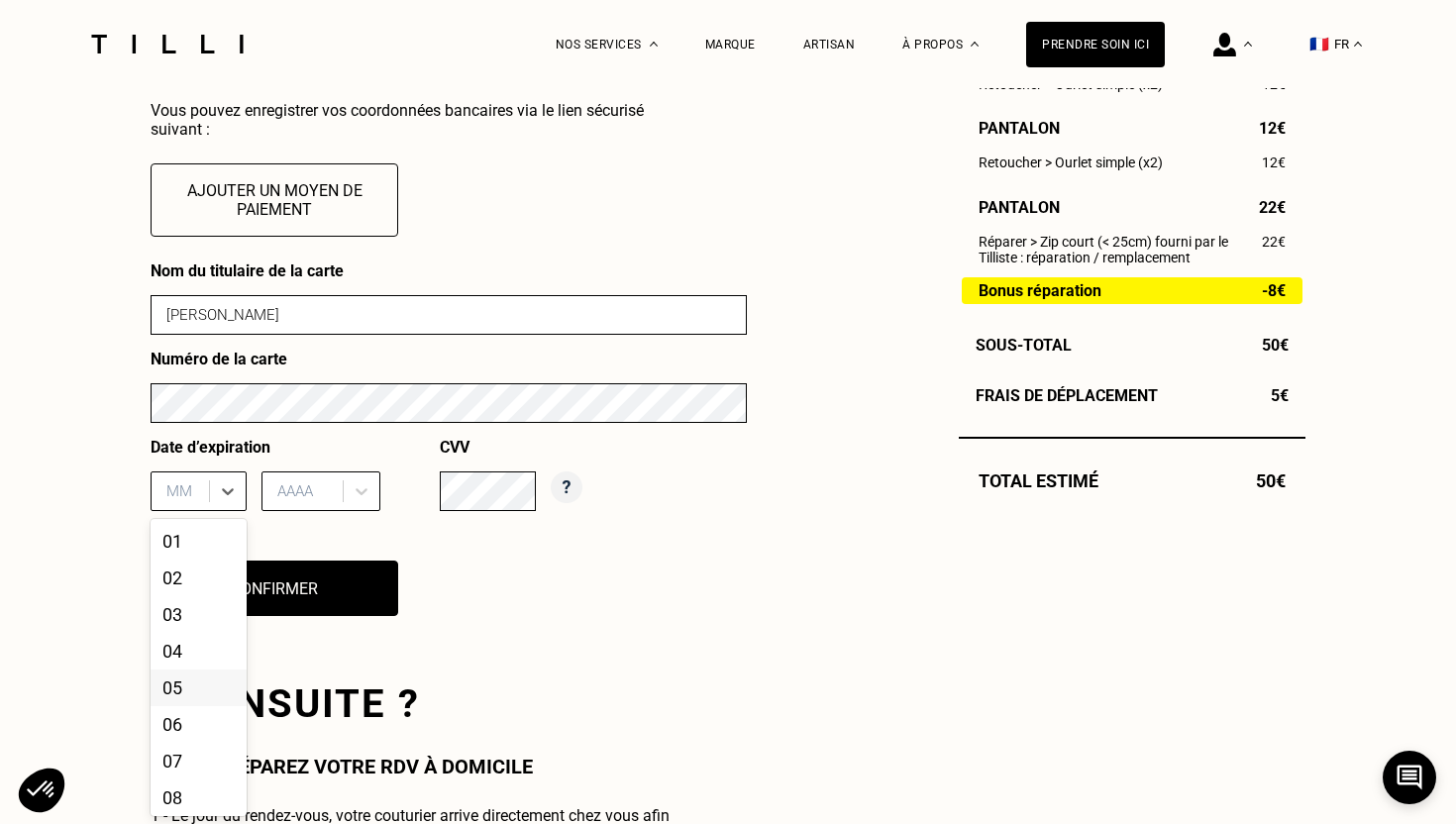 click on "05" at bounding box center [198, 687] 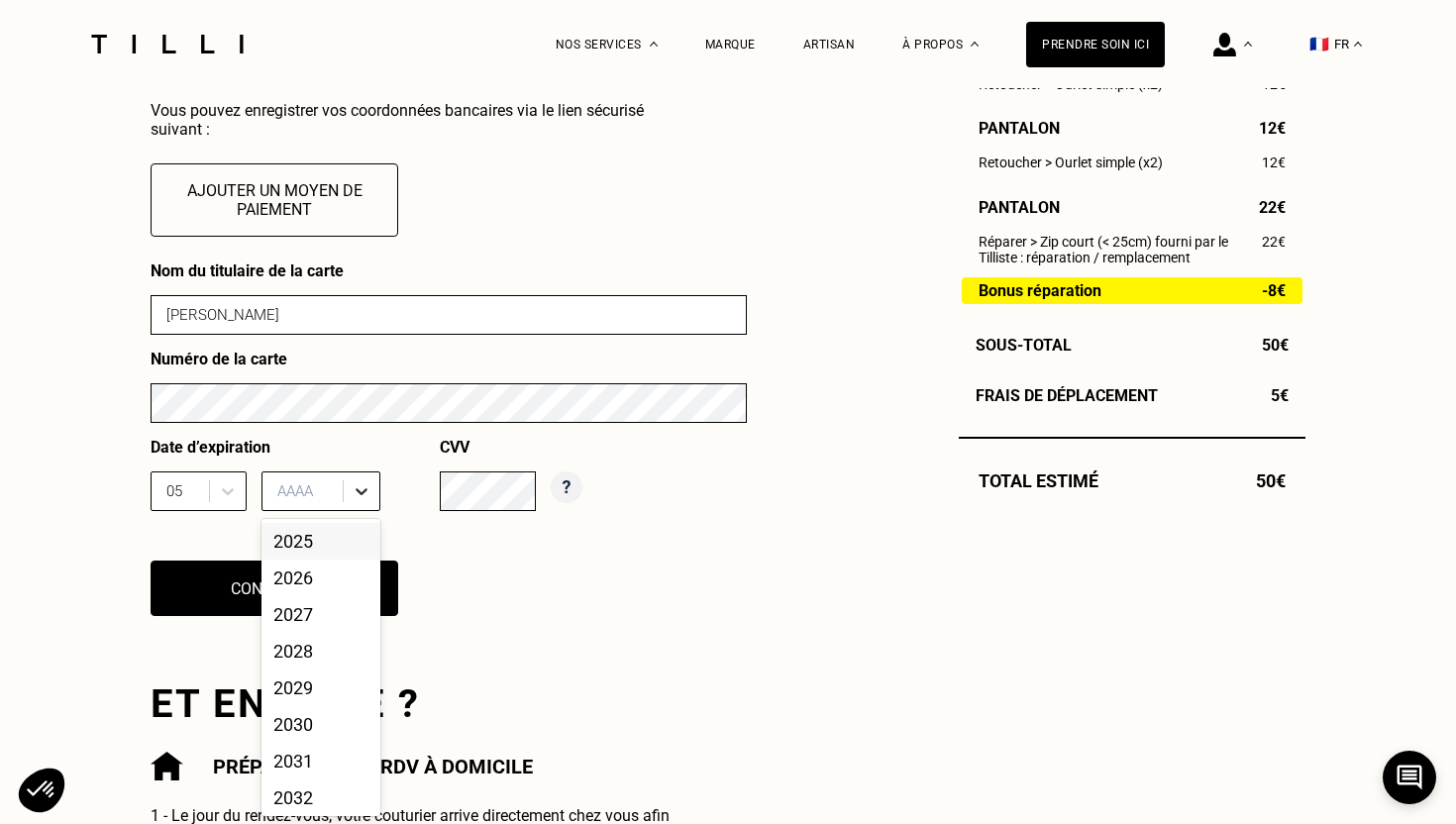 click 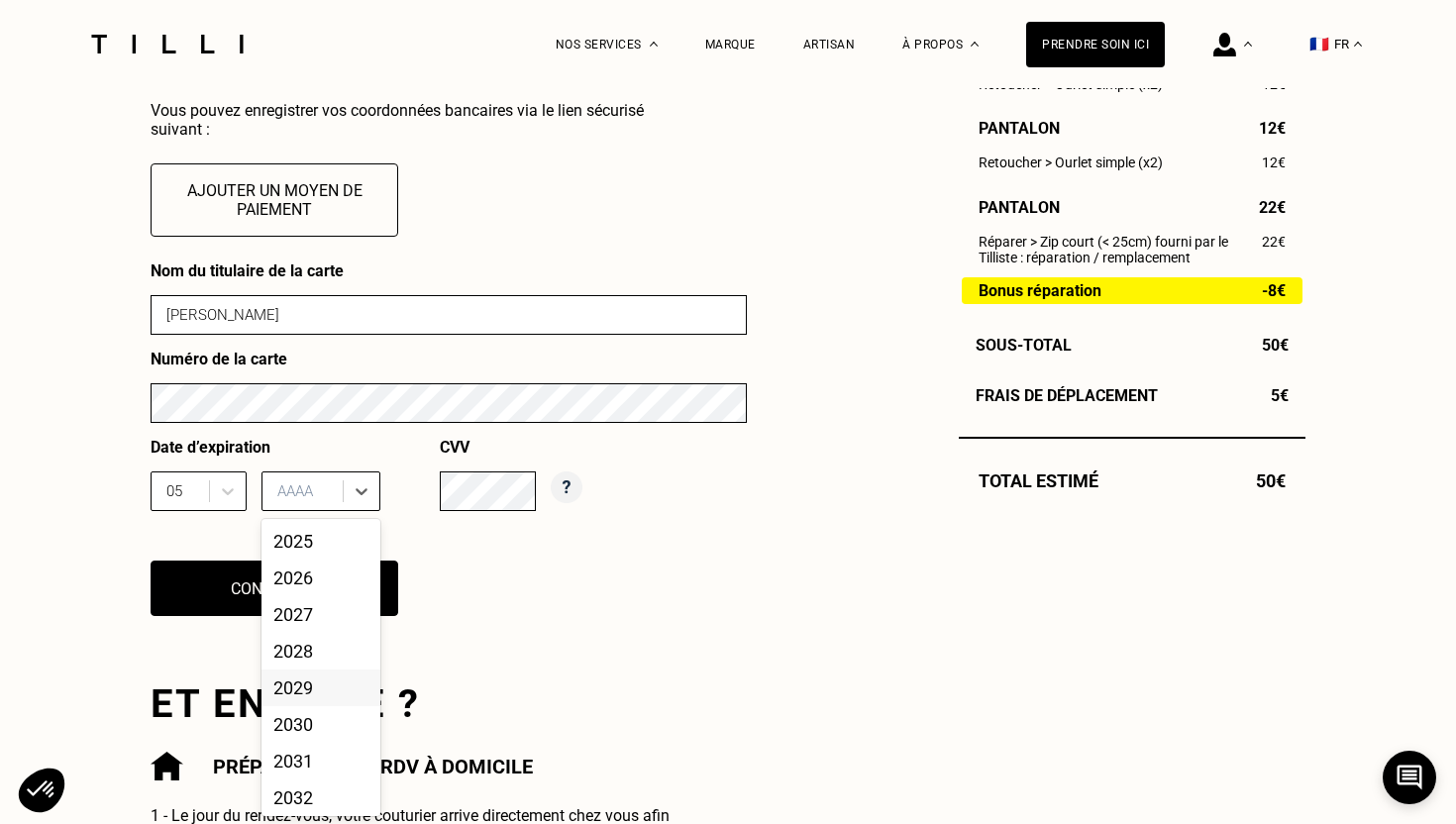click on "2029" at bounding box center (321, 687) 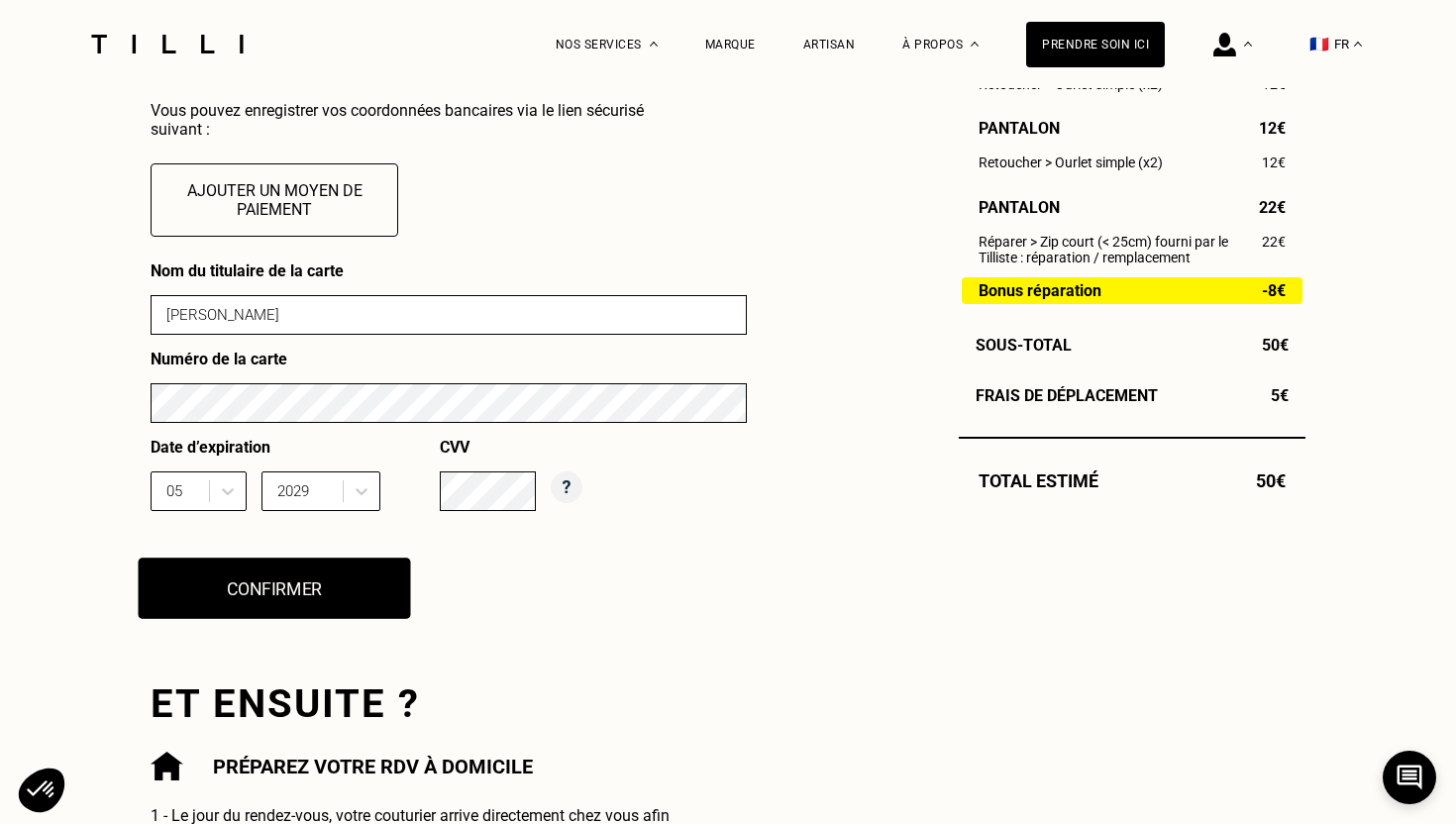 click on "Confirmer" at bounding box center (274, 588) 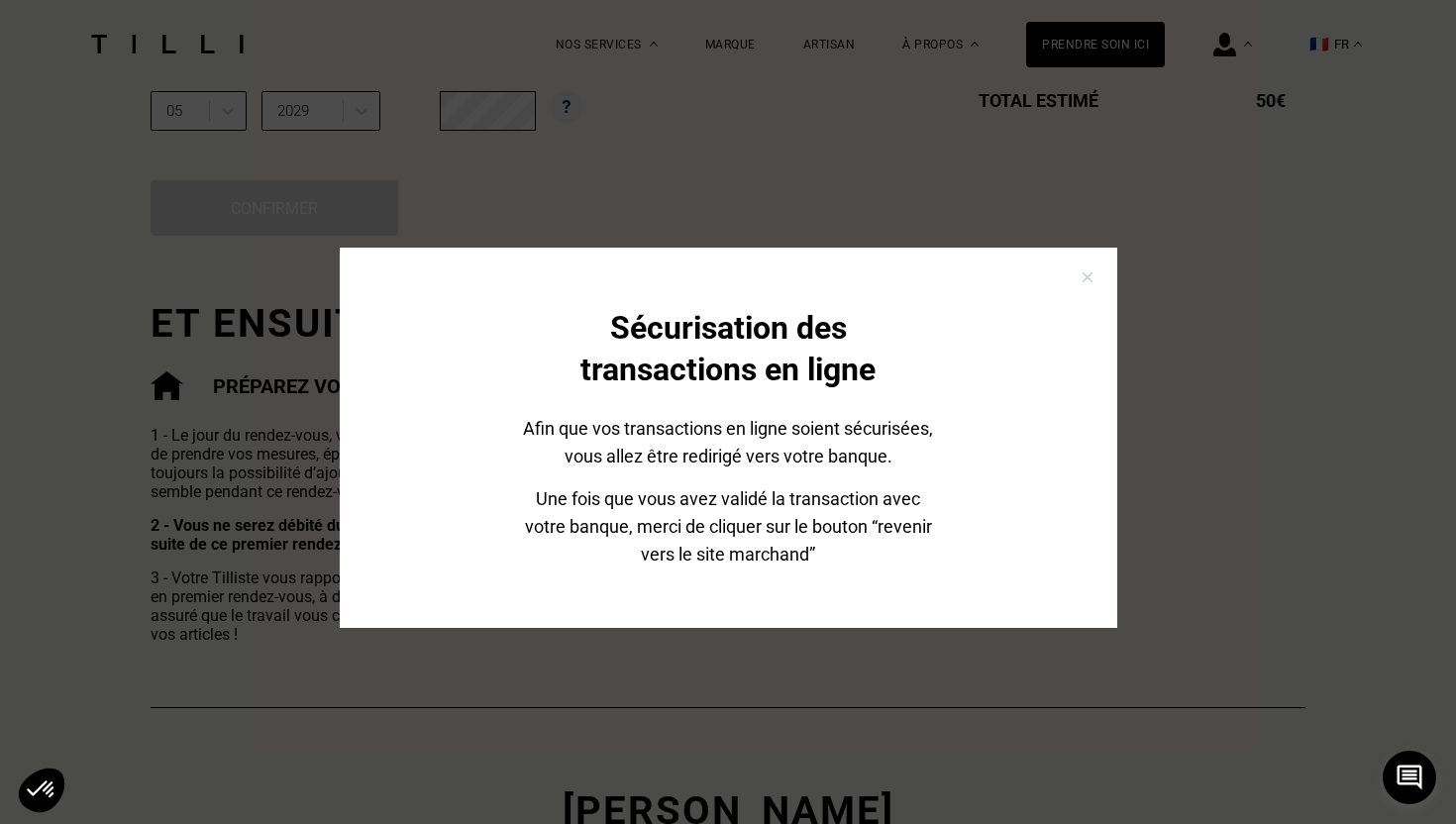 scroll, scrollTop: 1173, scrollLeft: 0, axis: vertical 